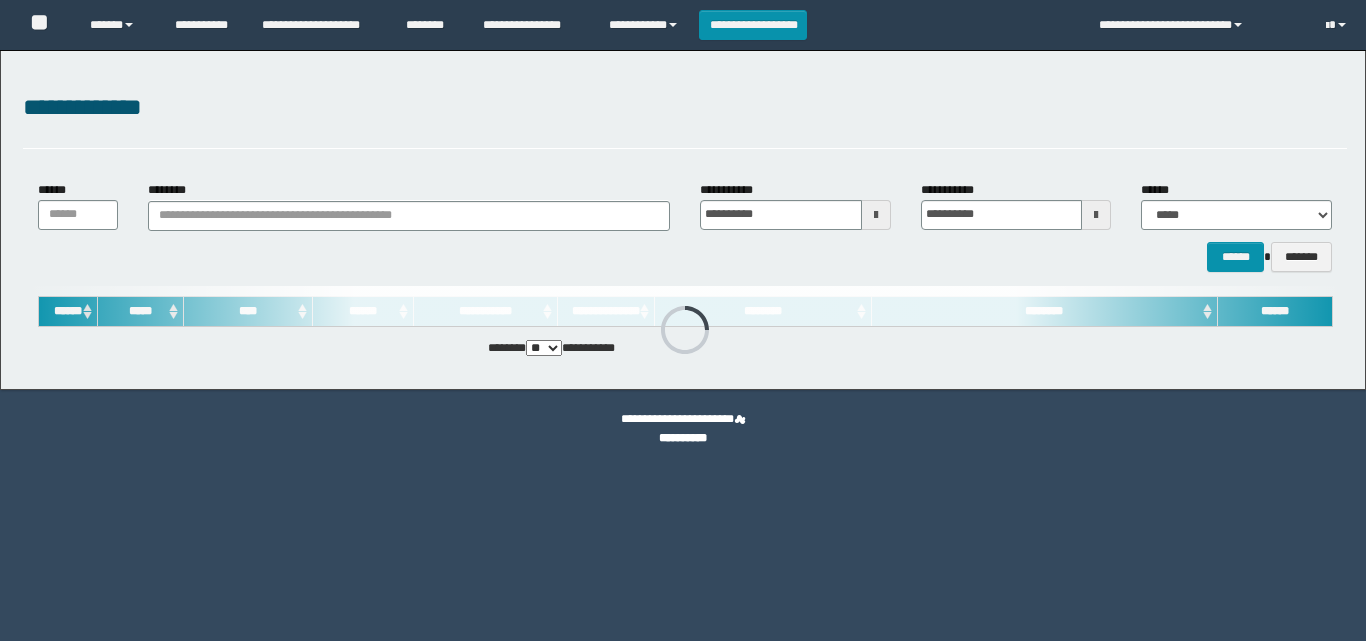 scroll, scrollTop: 0, scrollLeft: 0, axis: both 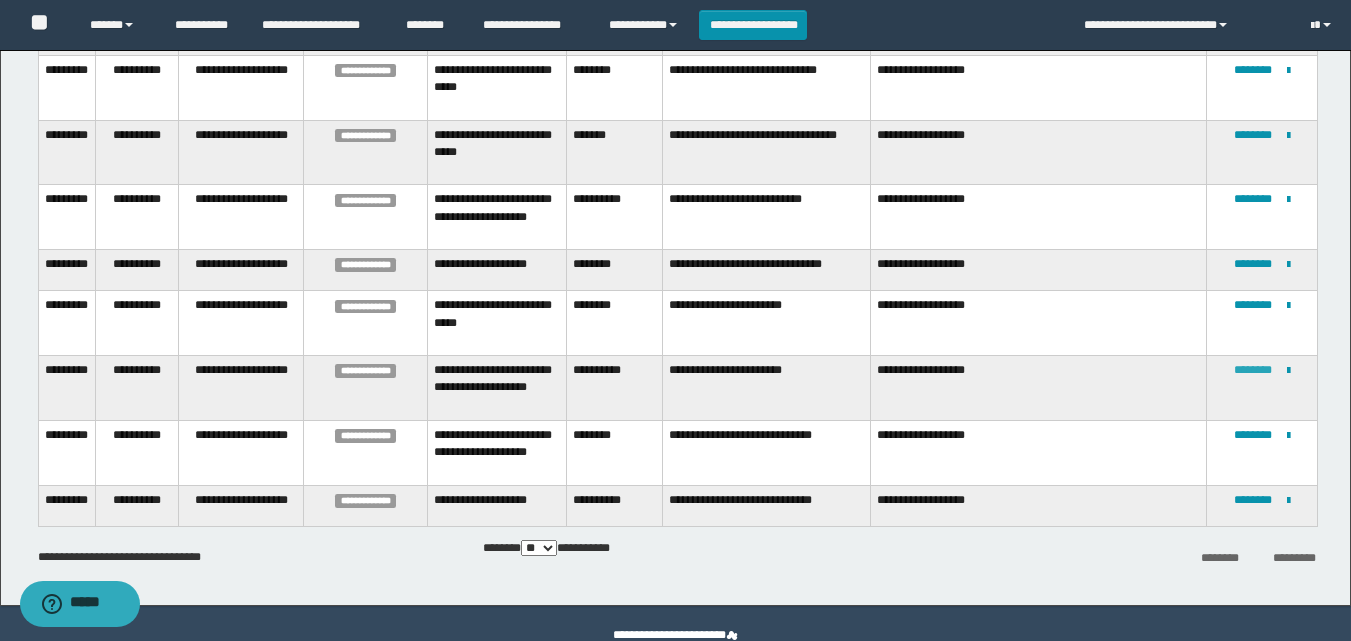 click on "********" at bounding box center [1253, 370] 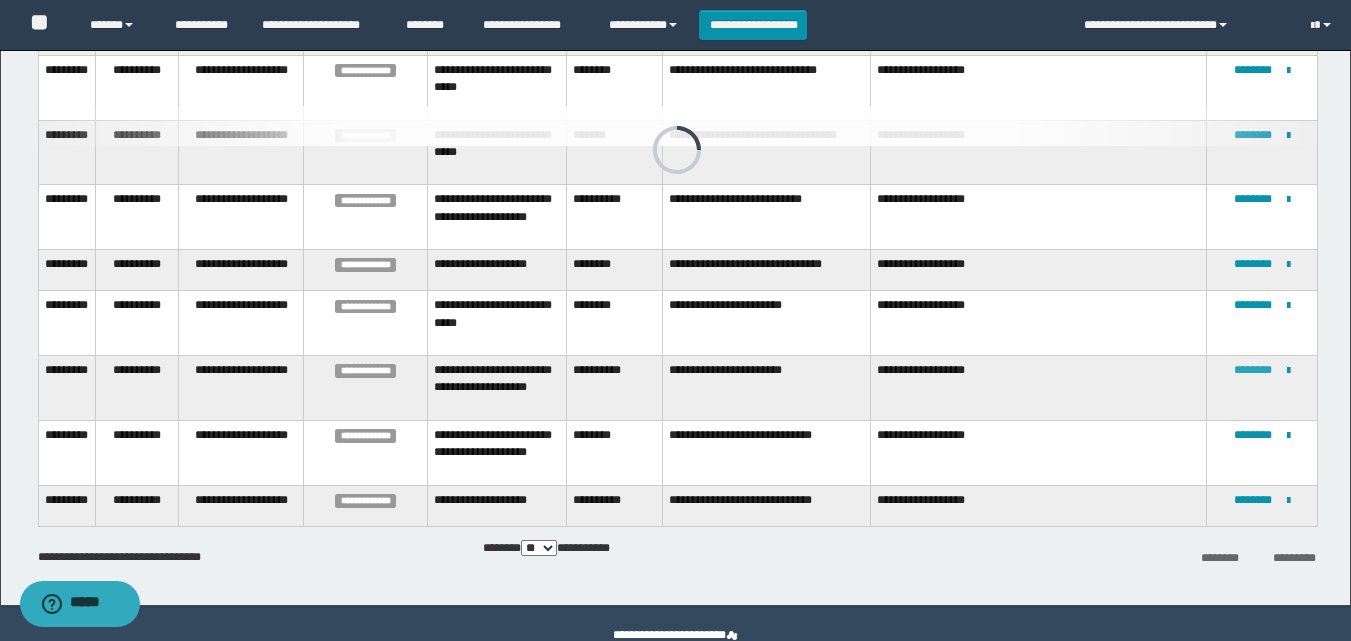 scroll, scrollTop: 18, scrollLeft: 0, axis: vertical 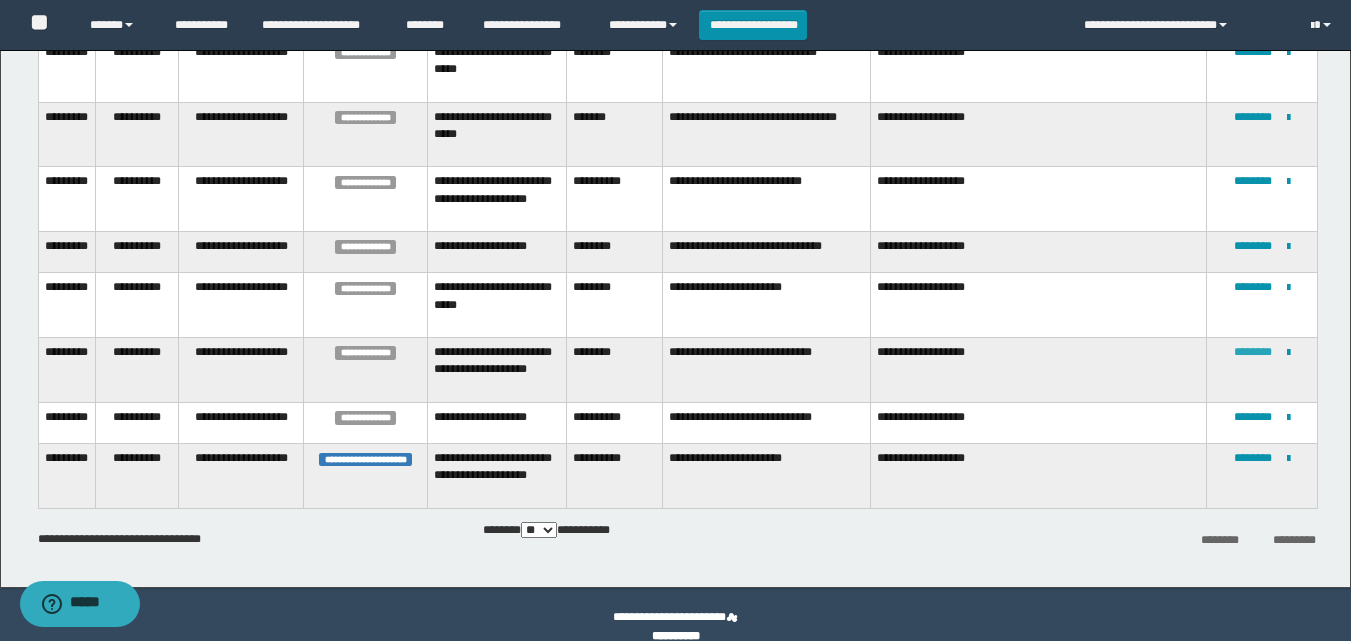 click on "********" at bounding box center [1253, 352] 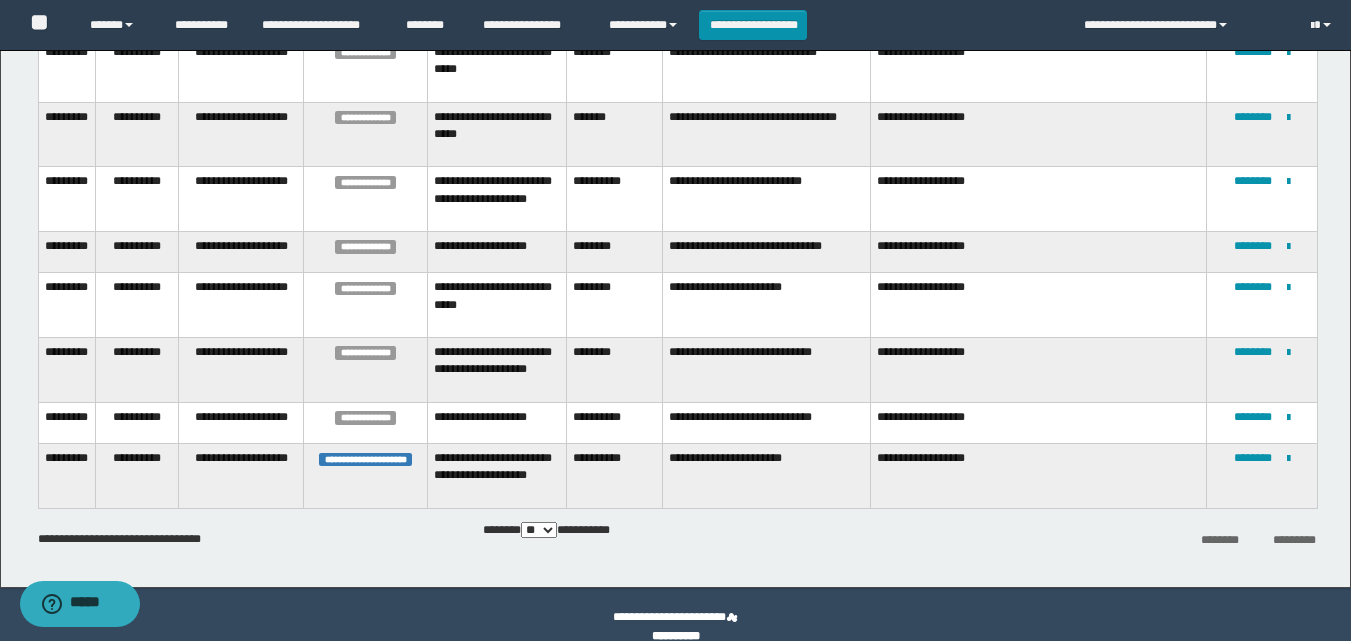 scroll, scrollTop: 18, scrollLeft: 0, axis: vertical 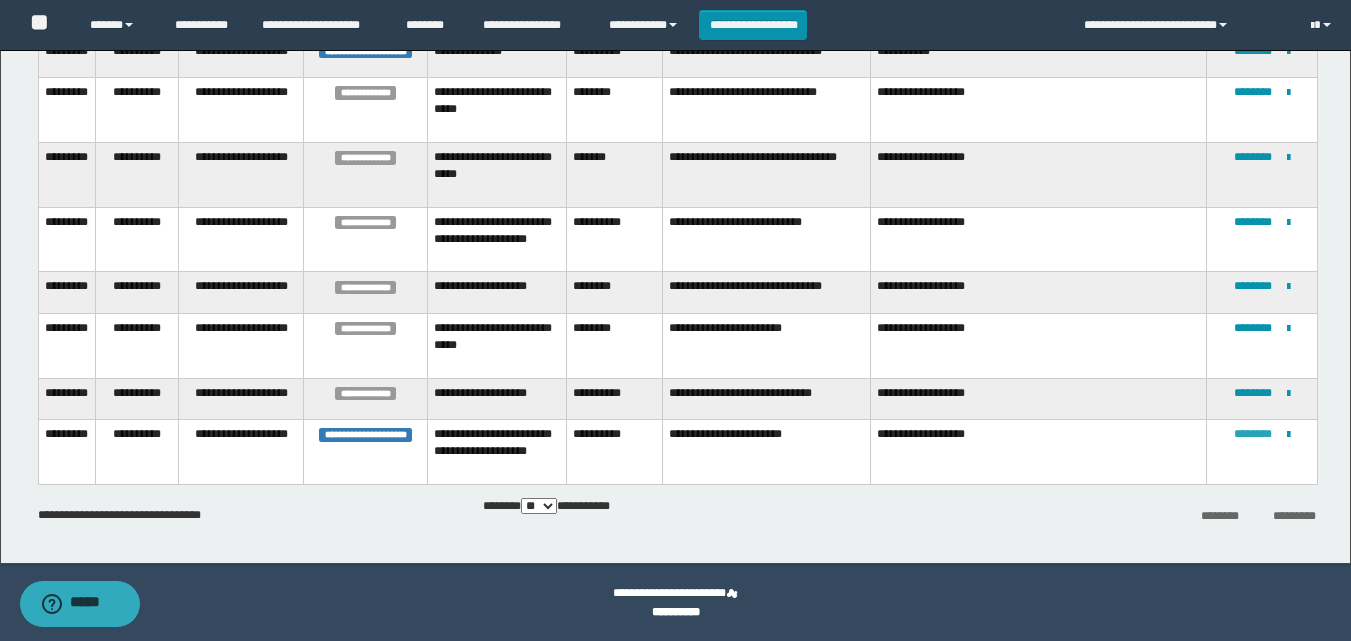 click on "********" at bounding box center [1253, 434] 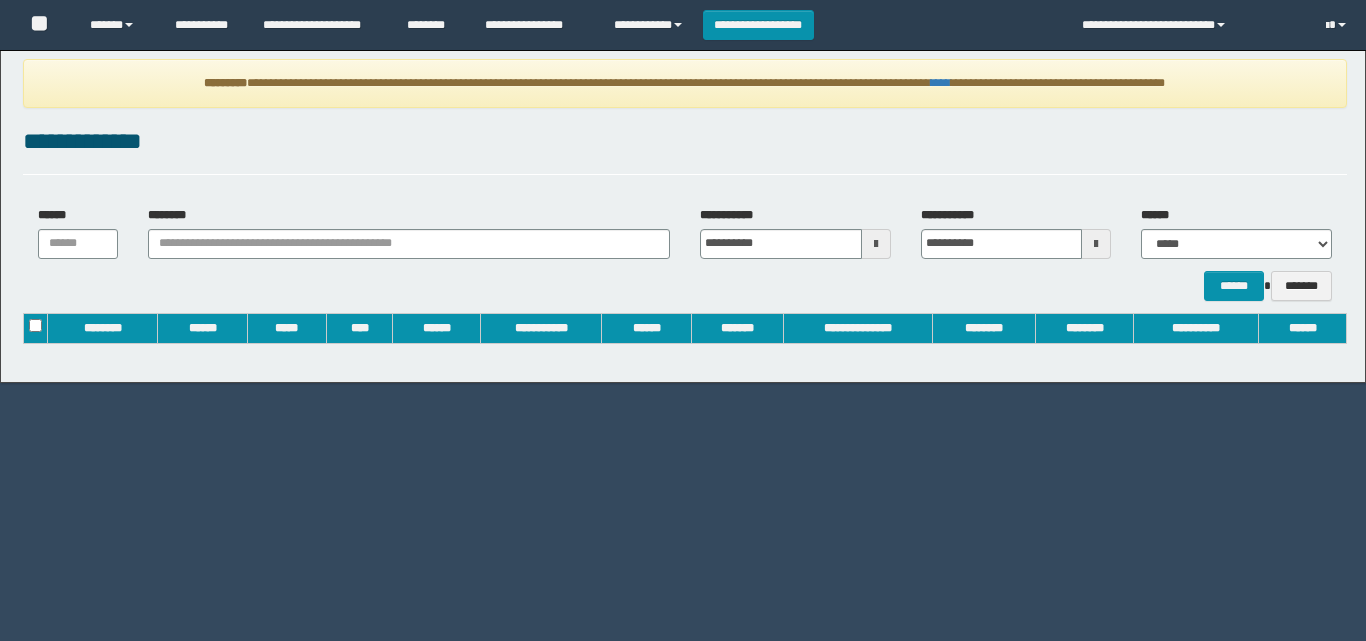 scroll, scrollTop: 0, scrollLeft: 0, axis: both 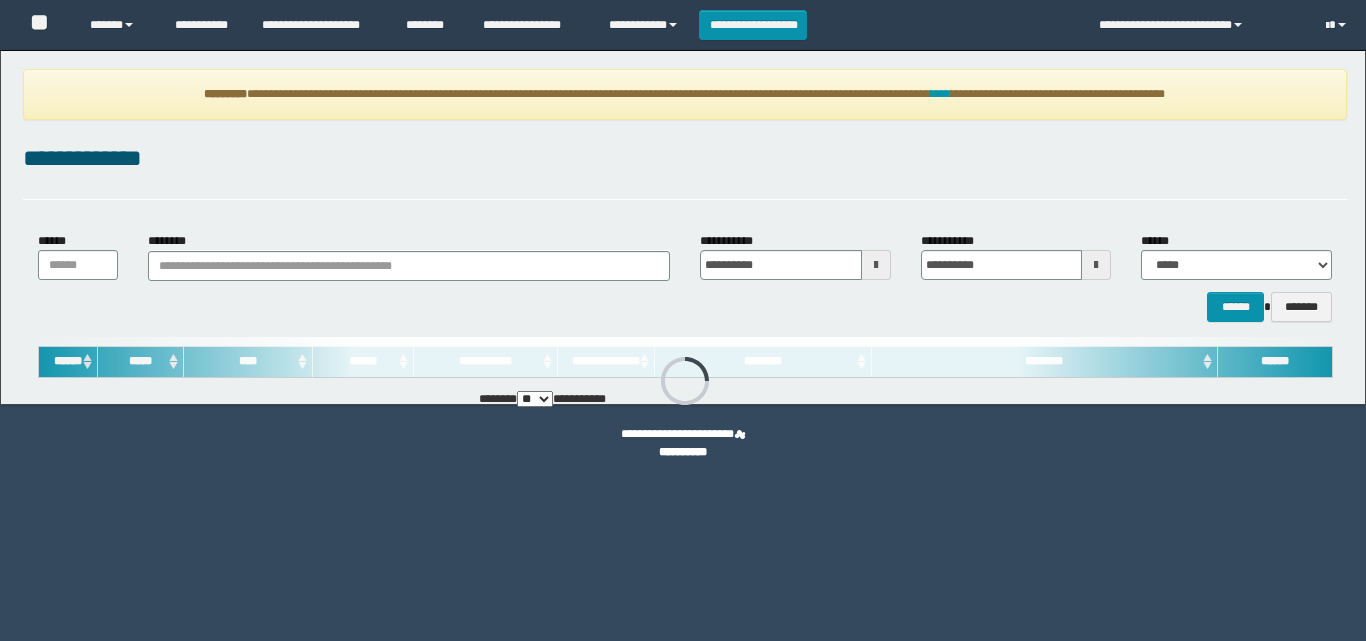 type on "**********" 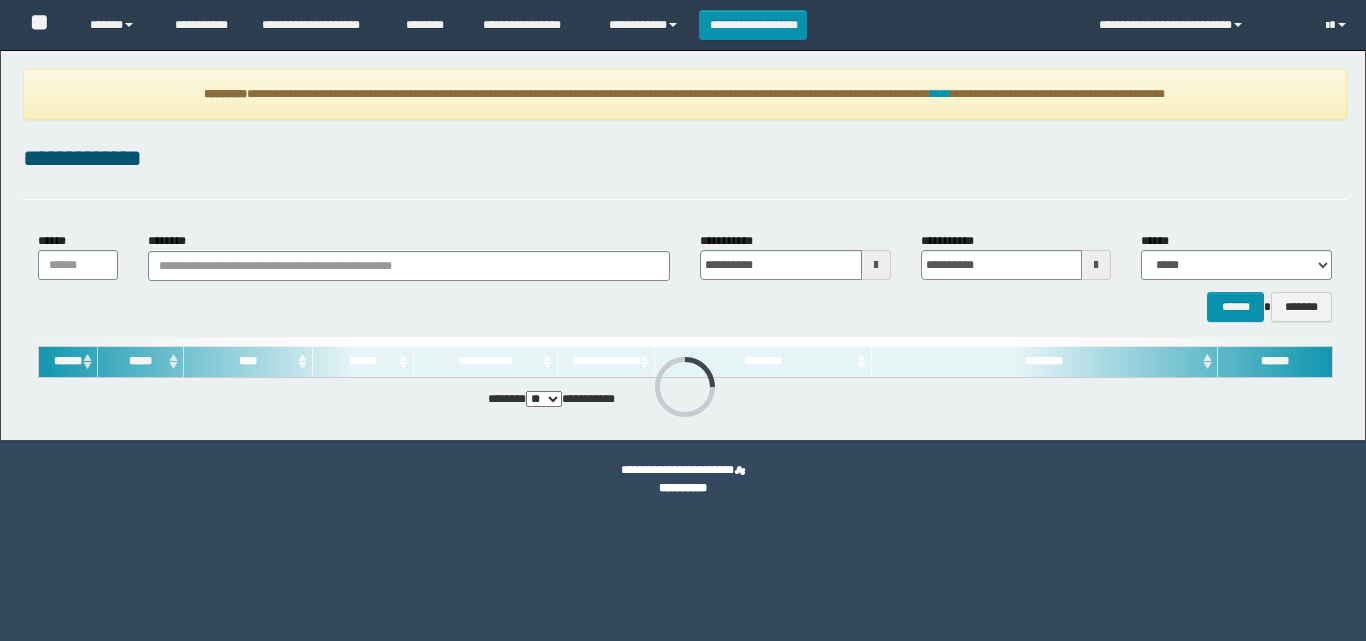 scroll, scrollTop: 0, scrollLeft: 0, axis: both 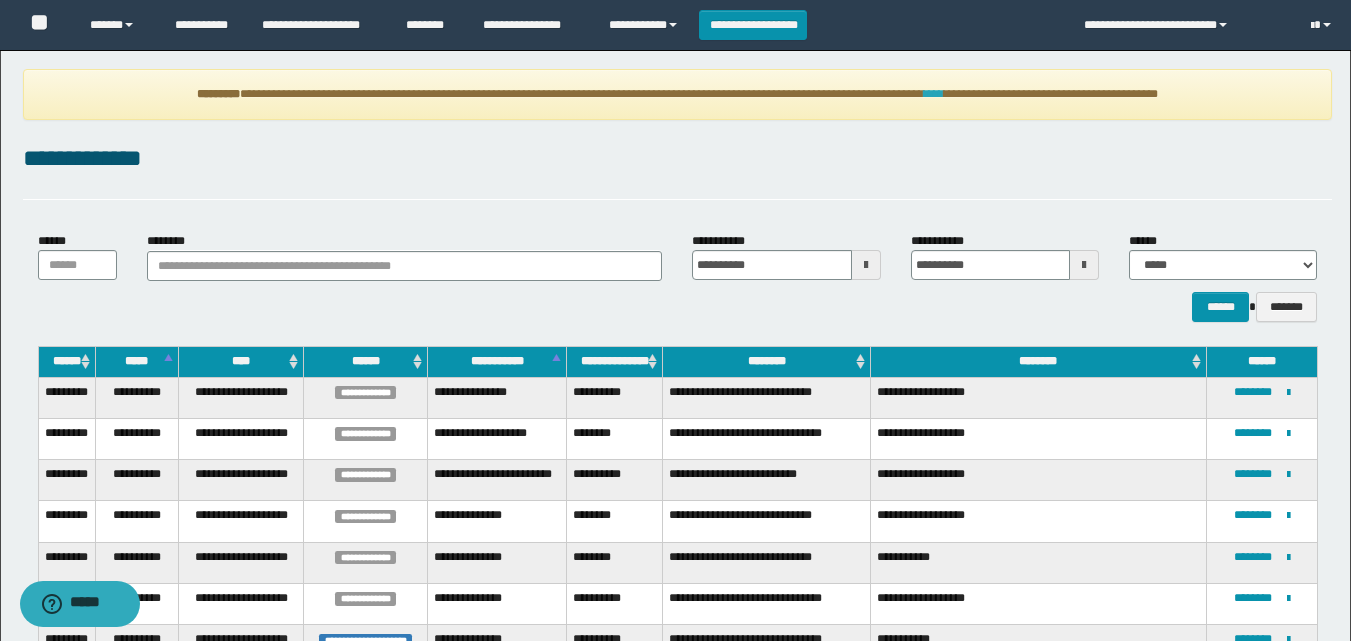 click on "****" at bounding box center [934, 94] 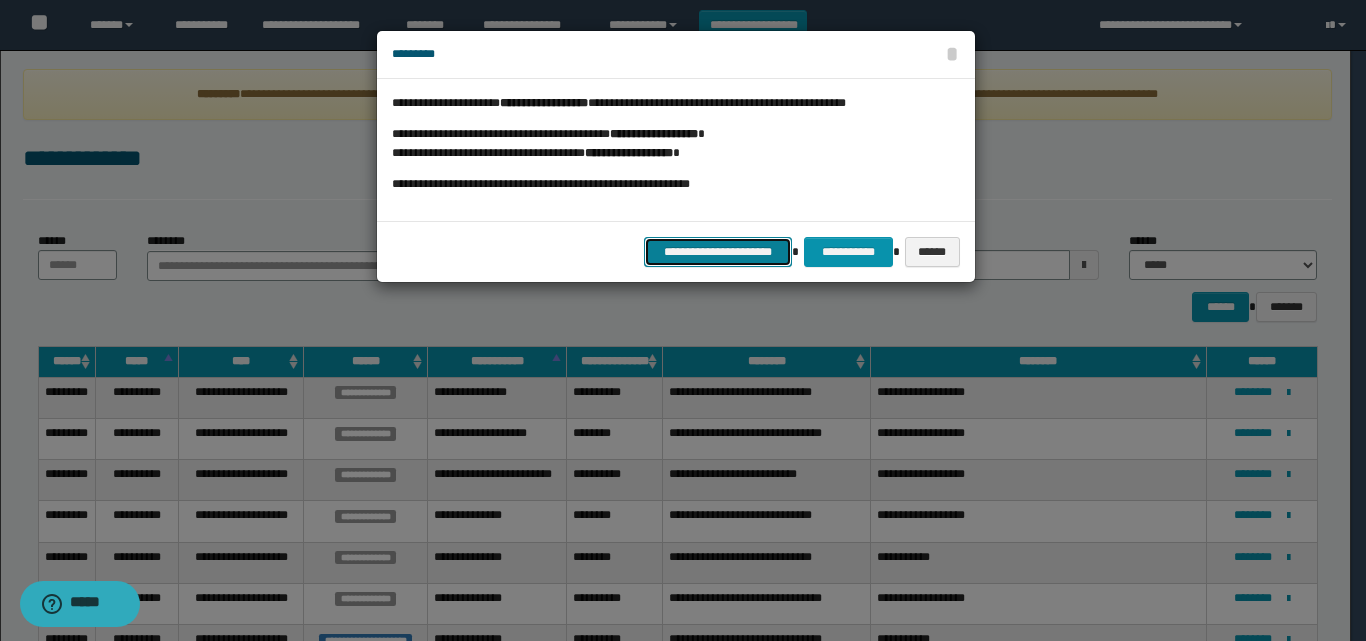 click on "**********" at bounding box center (718, 252) 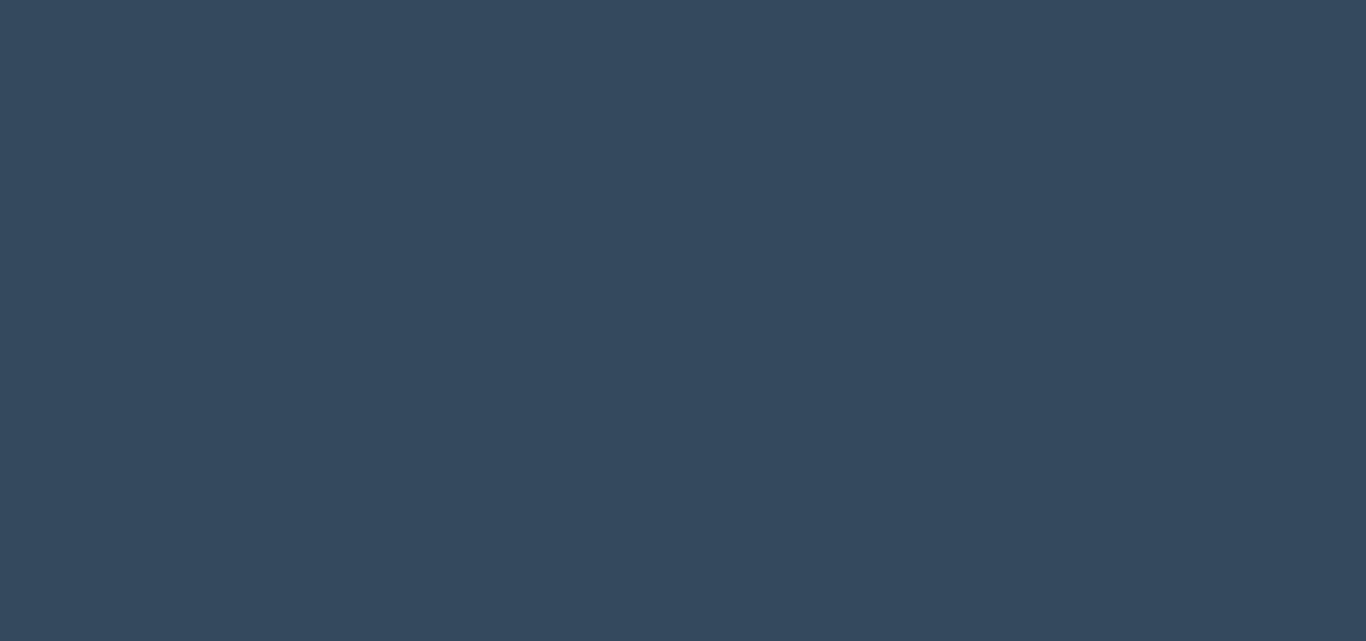 scroll, scrollTop: 0, scrollLeft: 0, axis: both 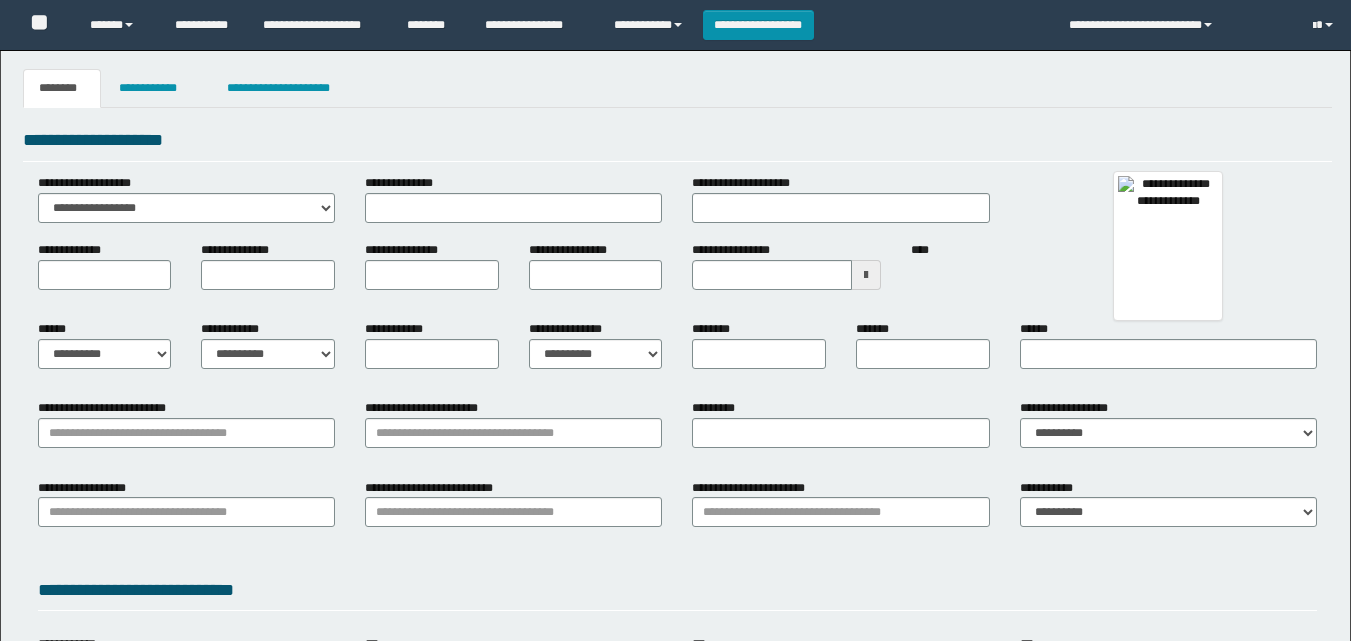 type 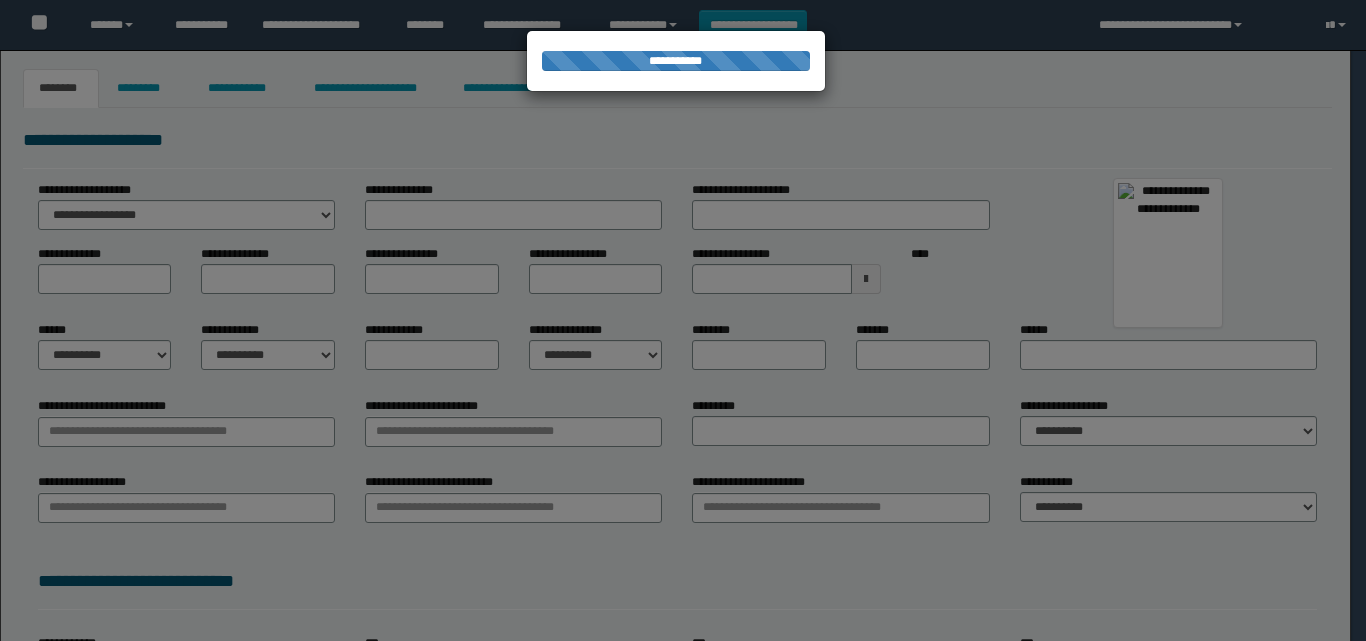 type on "**********" 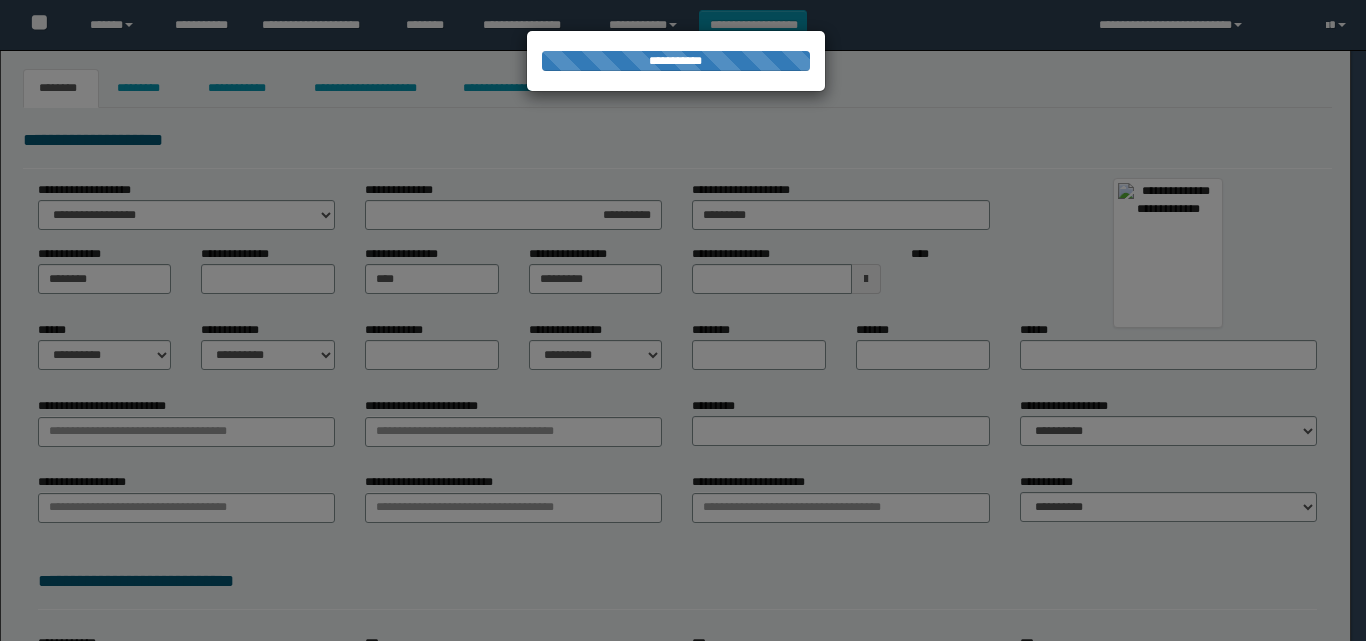type on "**********" 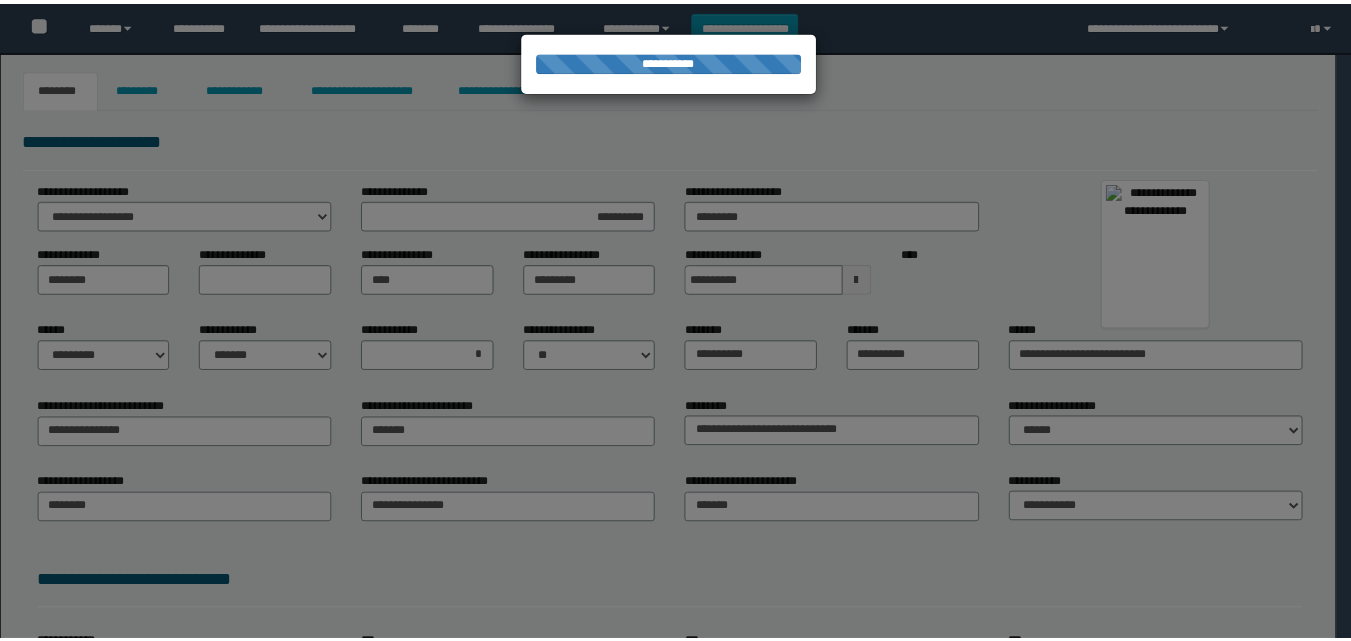 scroll, scrollTop: 0, scrollLeft: 0, axis: both 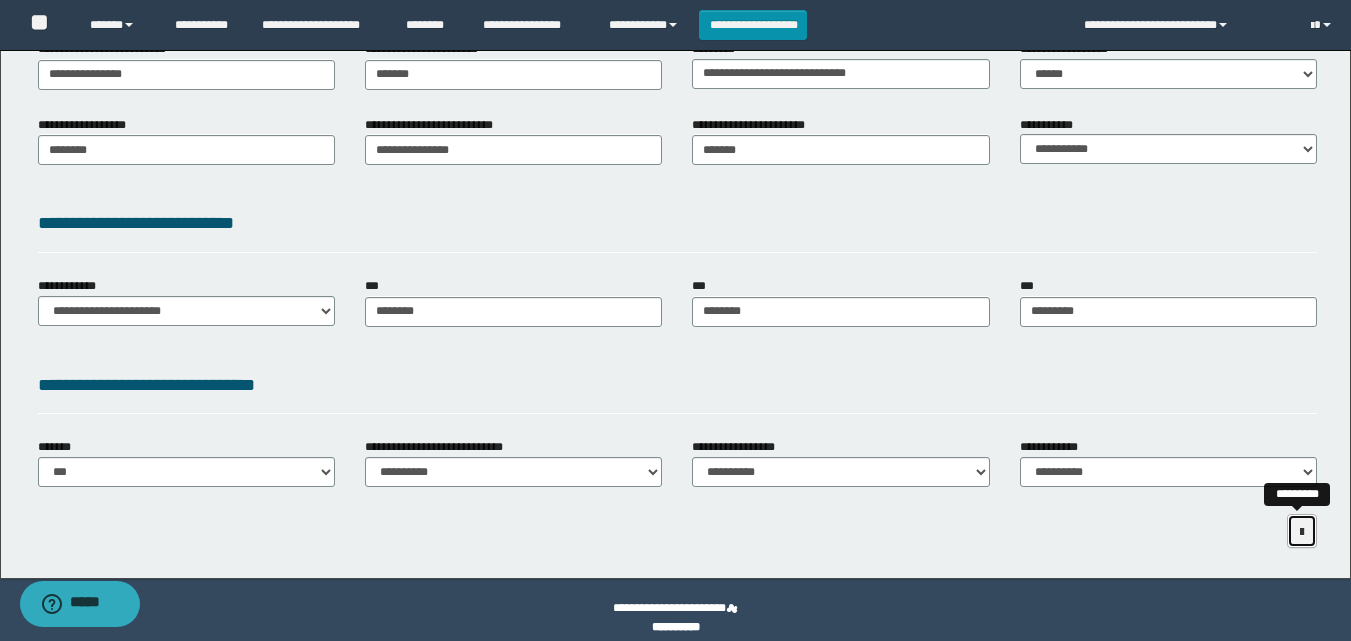 click at bounding box center [1302, 531] 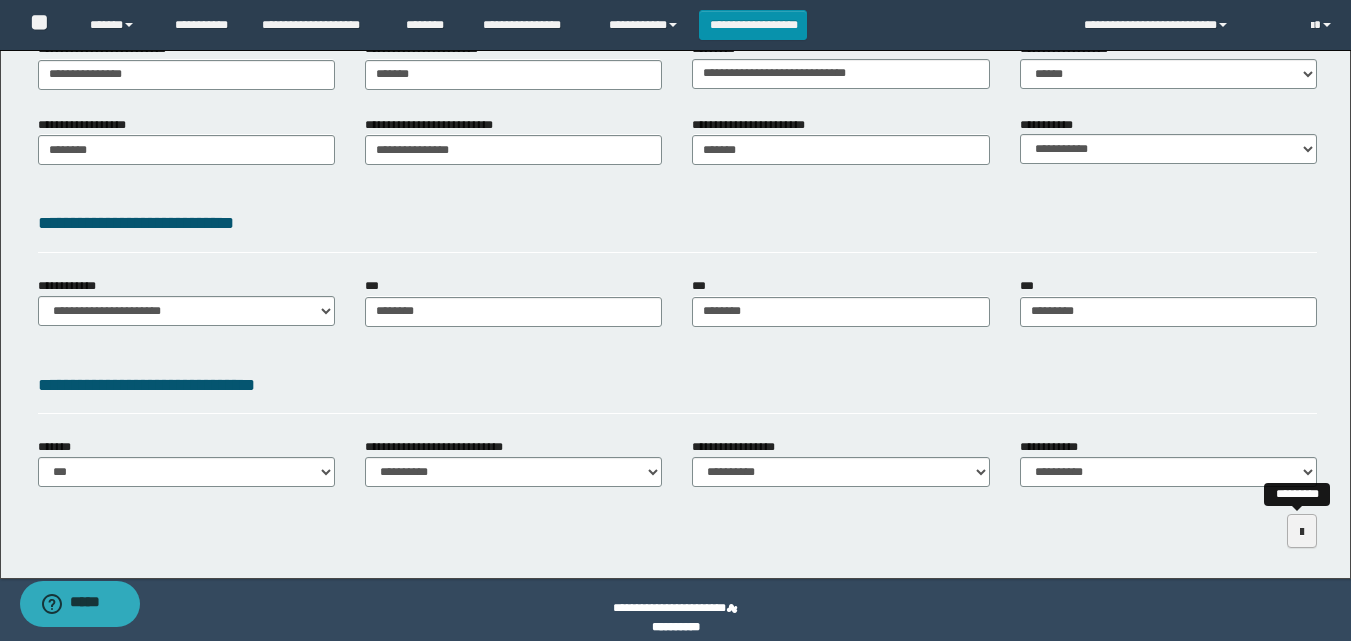 scroll, scrollTop: 287, scrollLeft: 0, axis: vertical 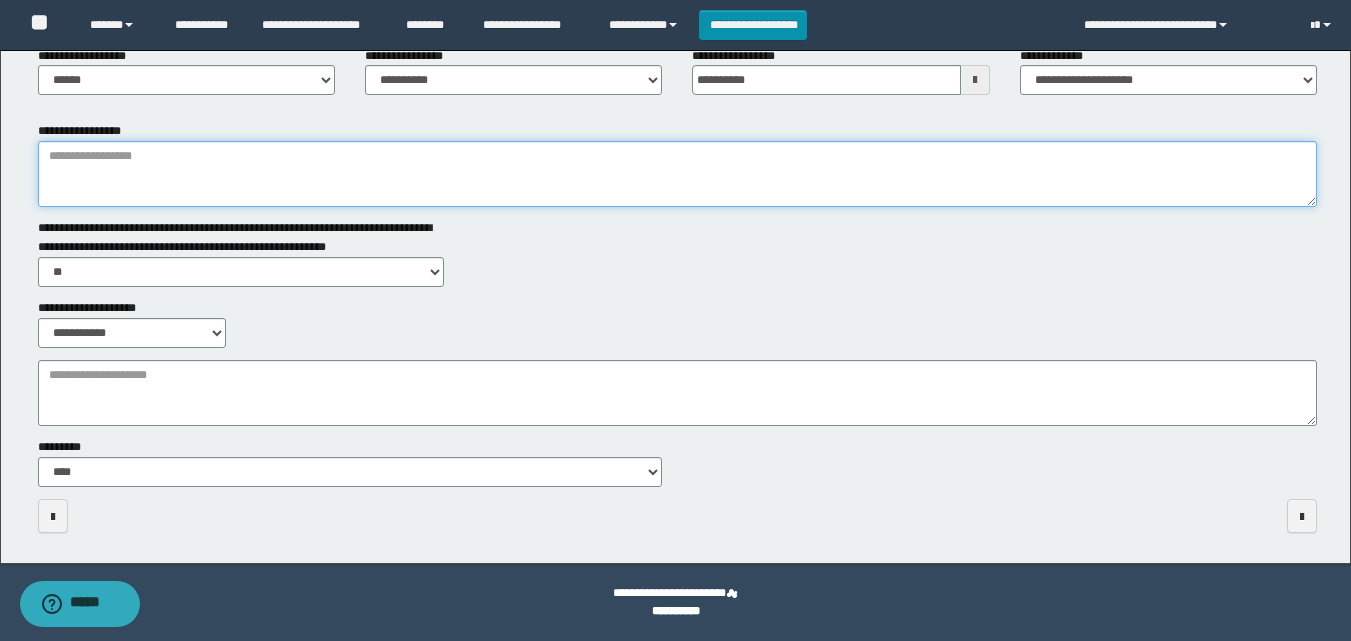 click on "**********" at bounding box center (677, 174) 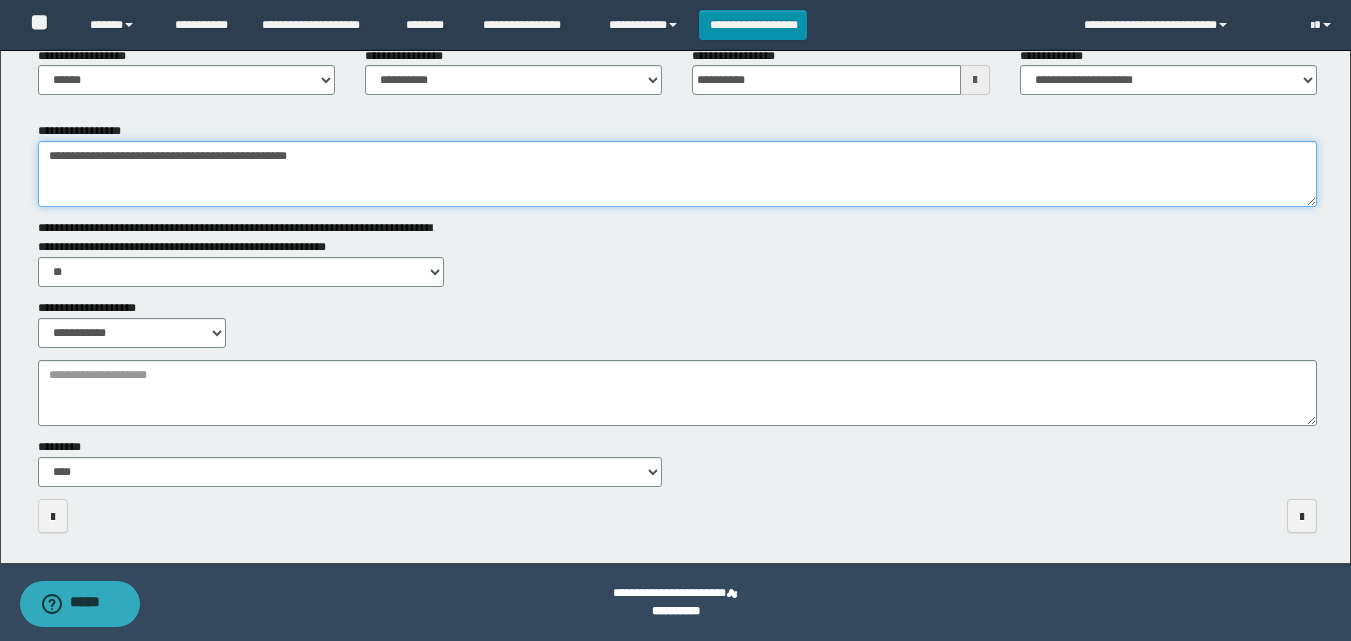 type on "**********" 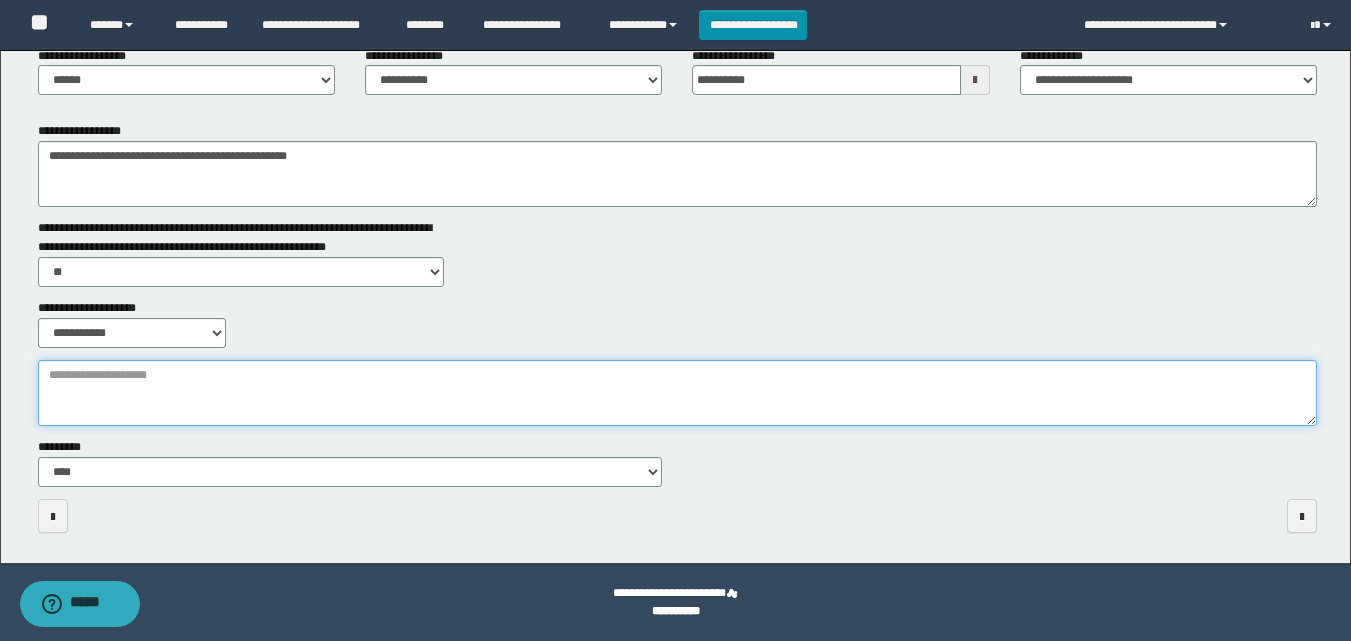 click on "**********" at bounding box center (677, 393) 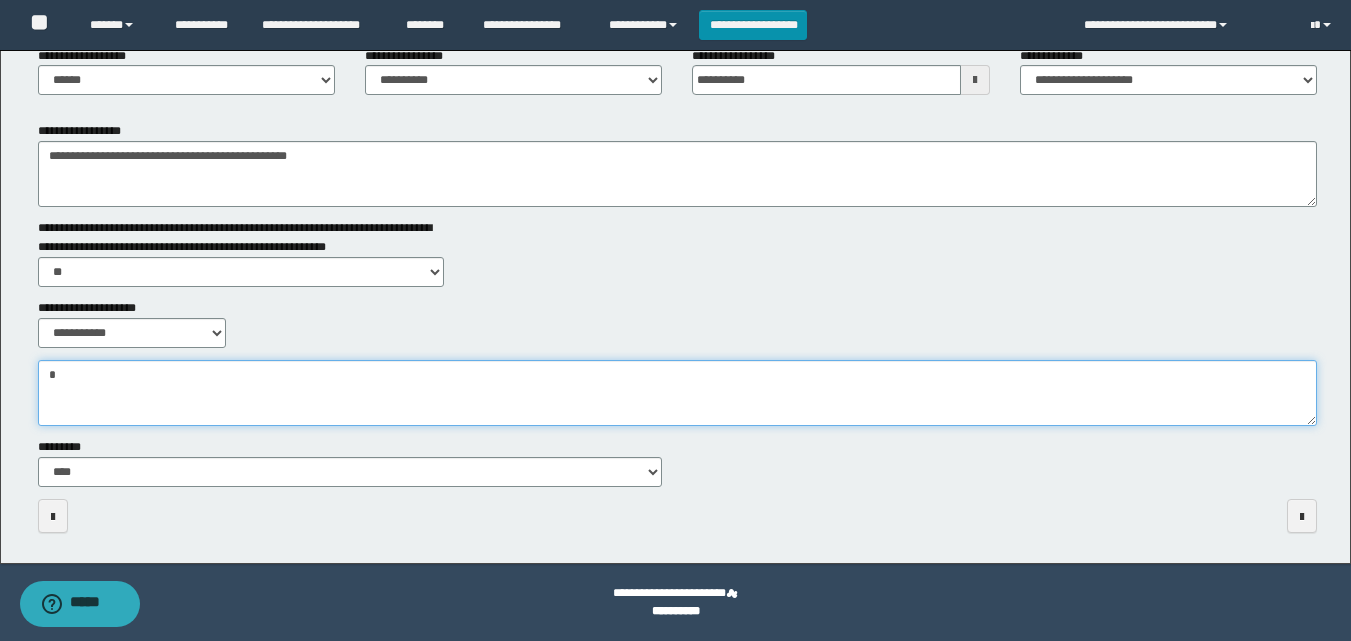 click on "**********" at bounding box center (677, 393) 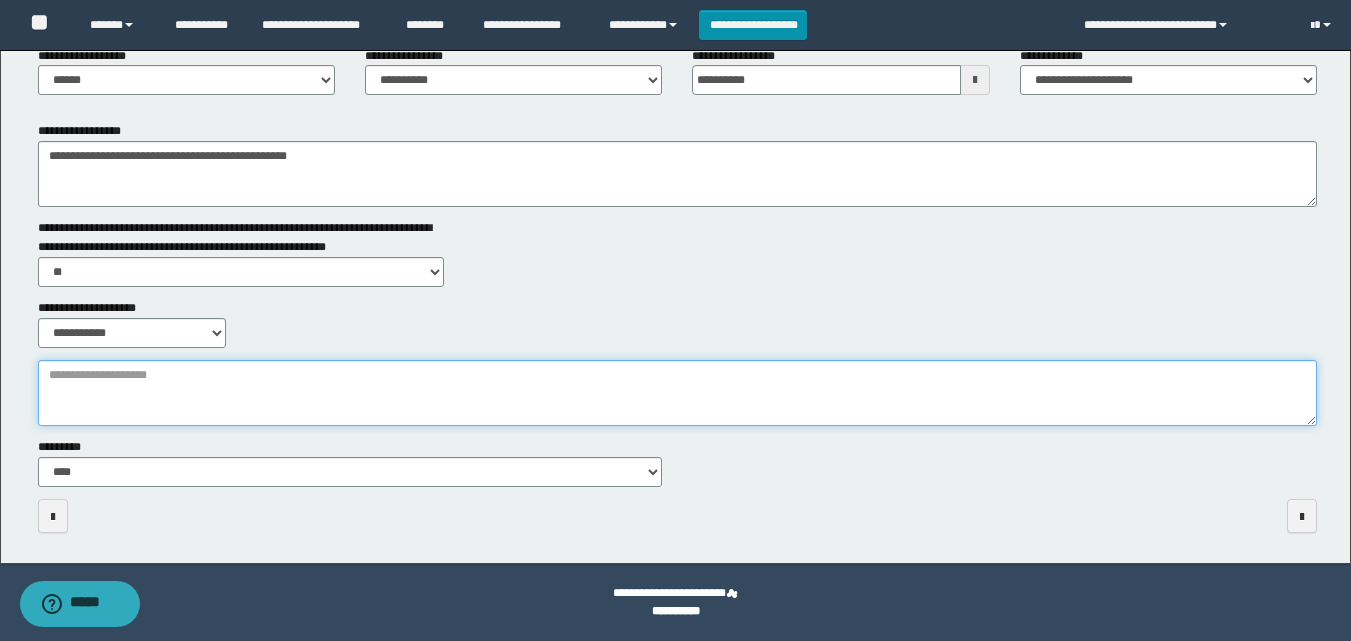 paste on "**********" 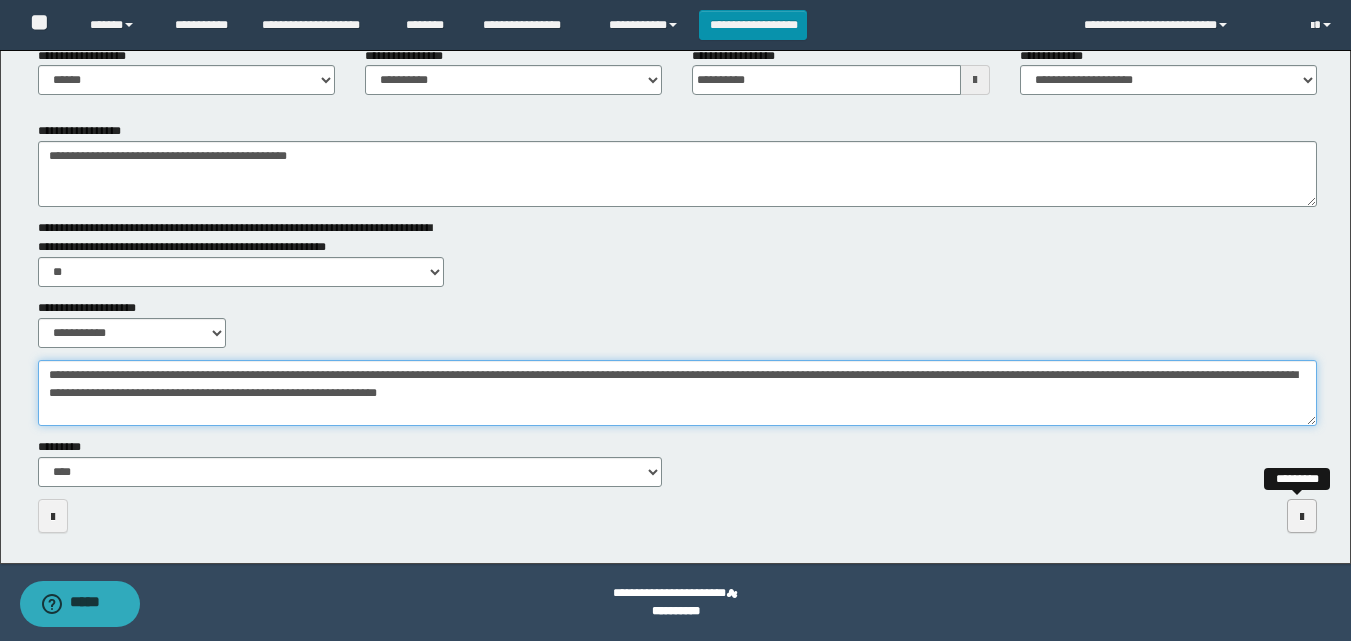 type on "**********" 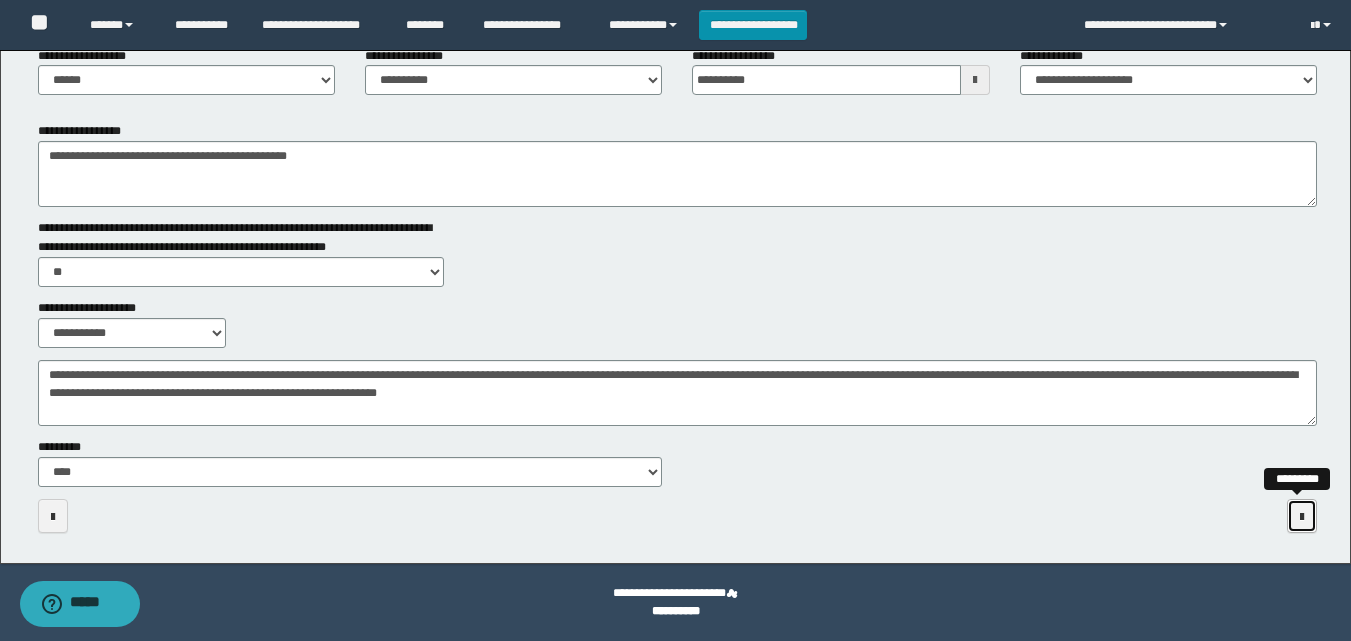 click at bounding box center [1302, 516] 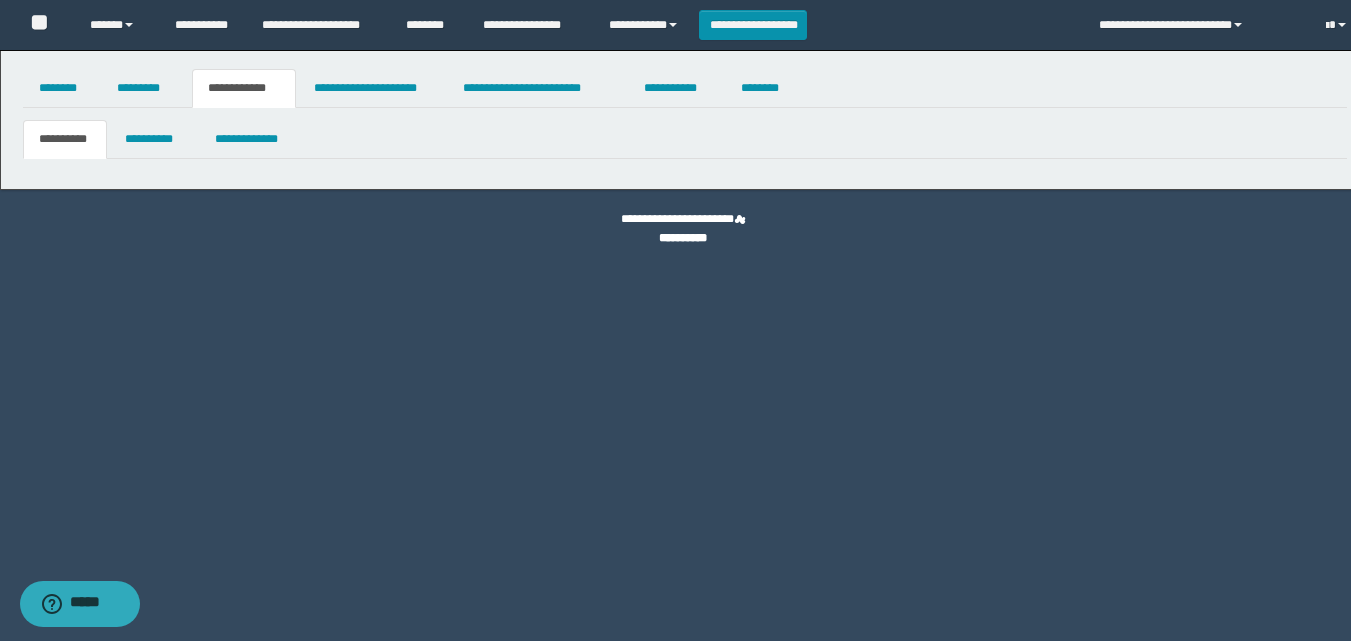 scroll, scrollTop: 0, scrollLeft: 0, axis: both 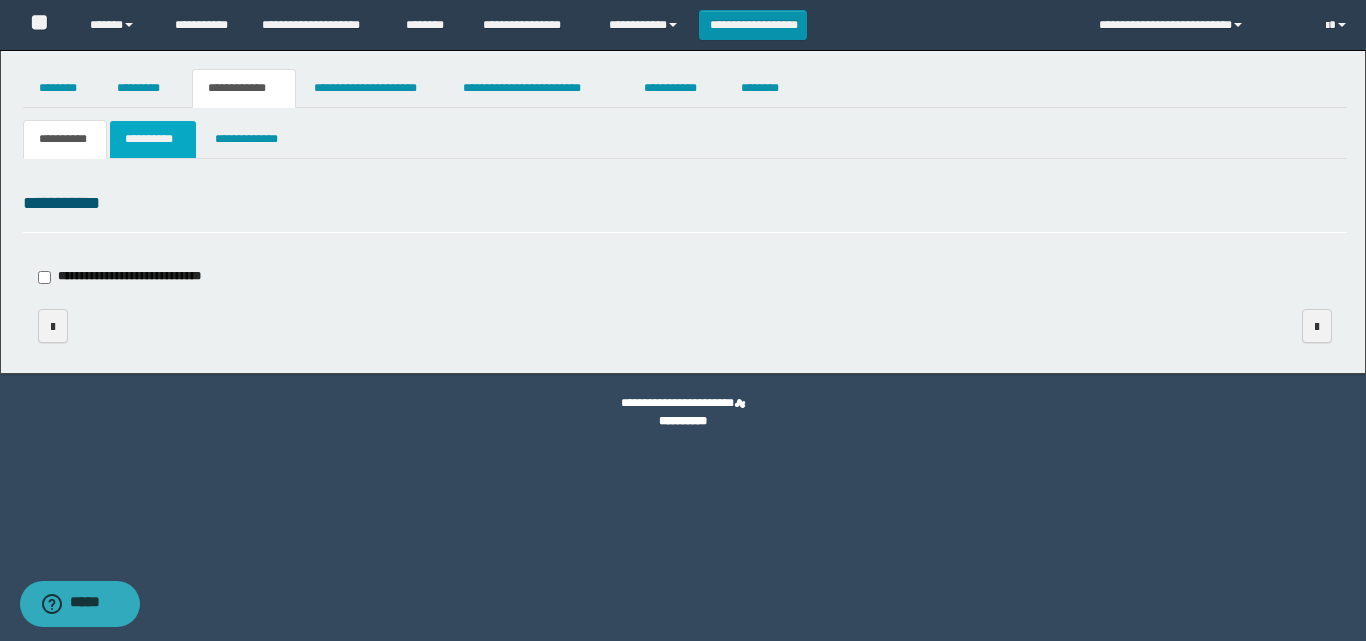 click on "**********" at bounding box center [153, 139] 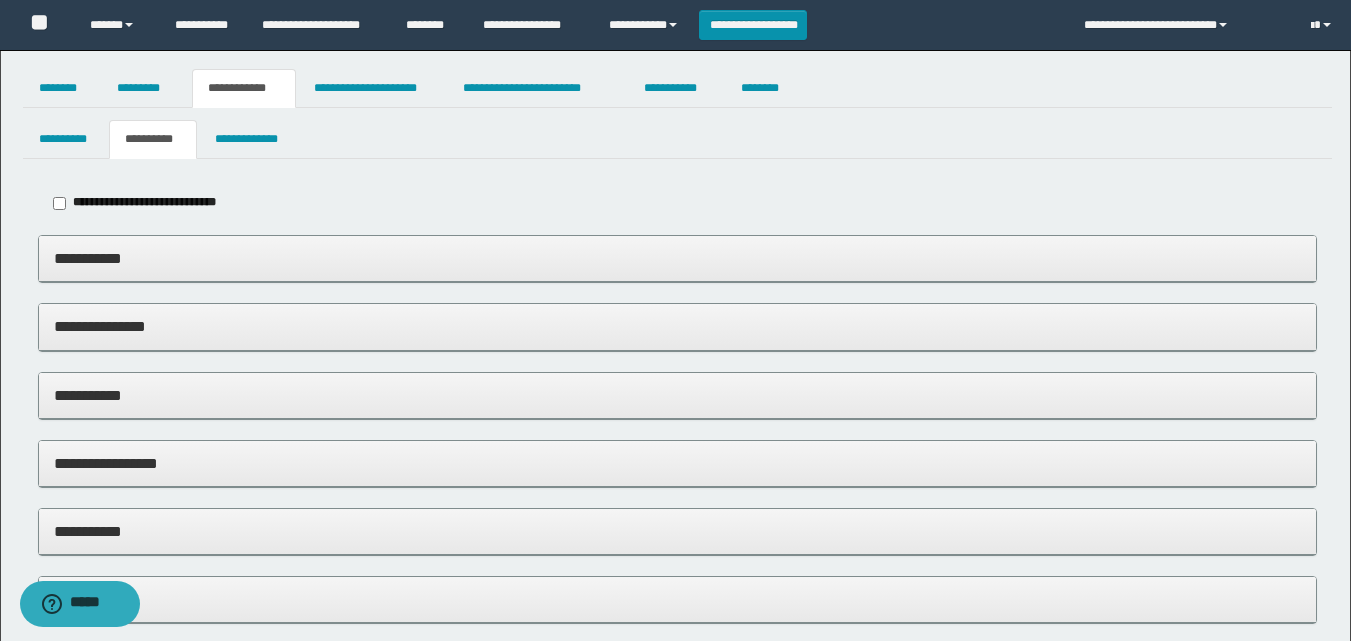 click on "**********" at bounding box center (677, 259) 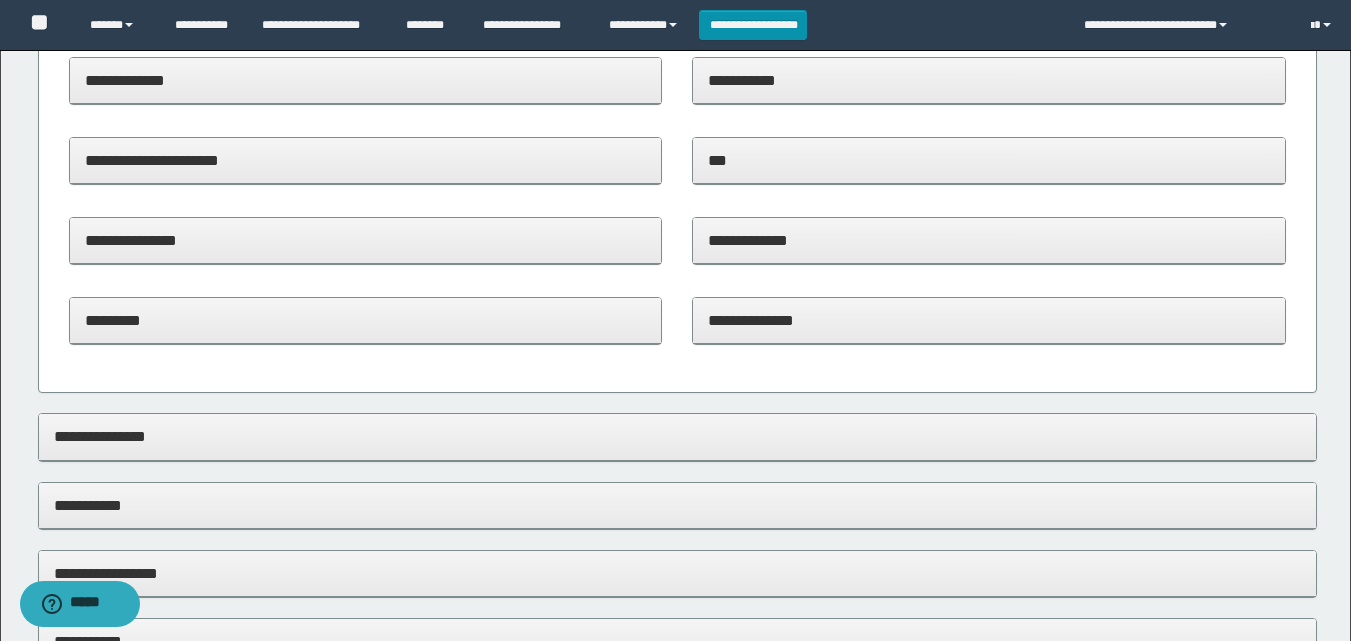scroll, scrollTop: 498, scrollLeft: 0, axis: vertical 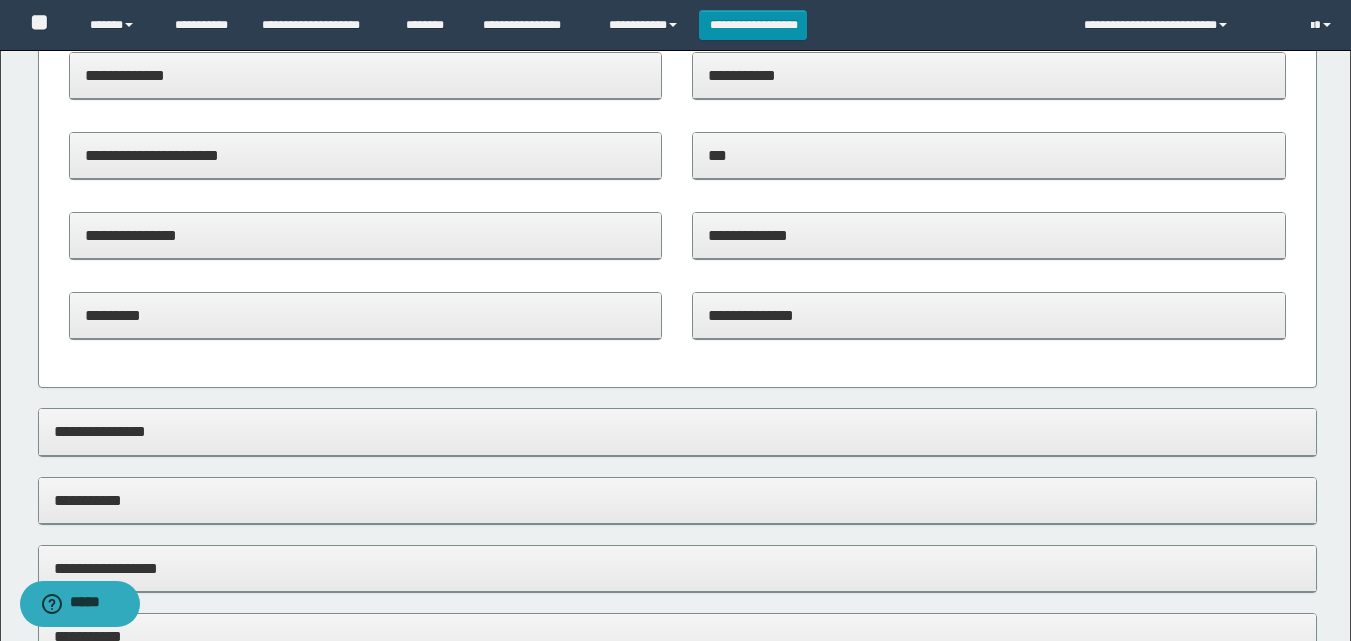 click on "**********" at bounding box center [989, 75] 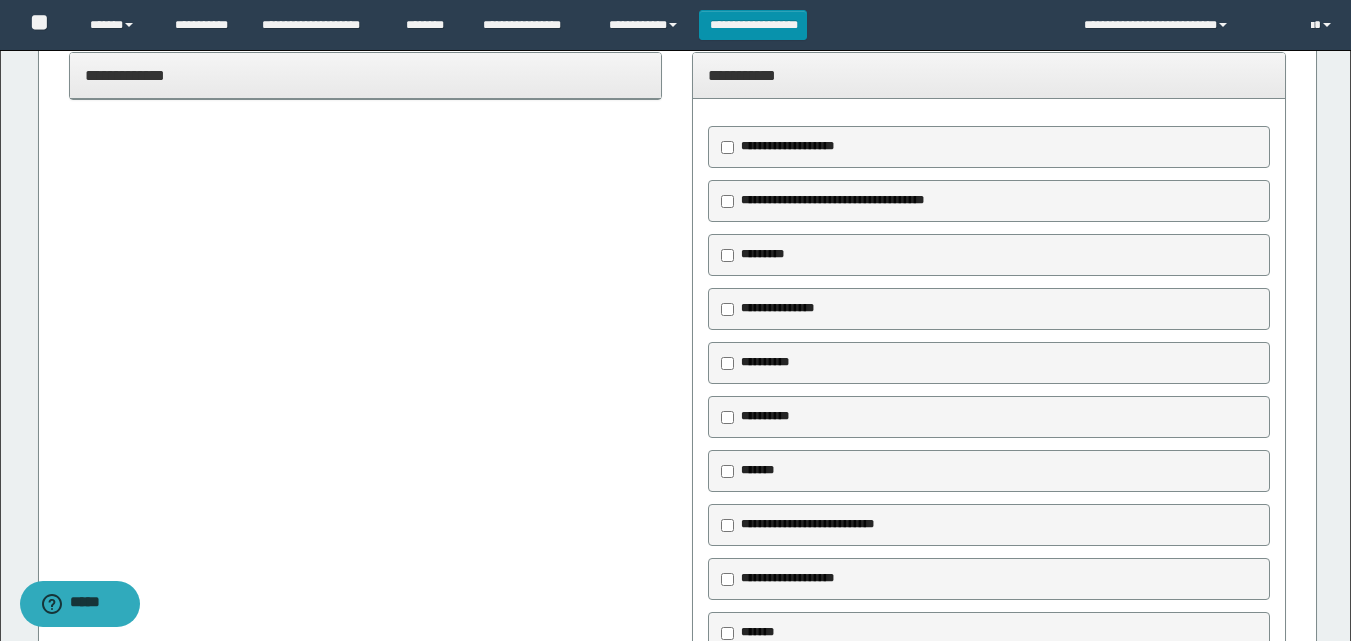 scroll, scrollTop: 1058, scrollLeft: 0, axis: vertical 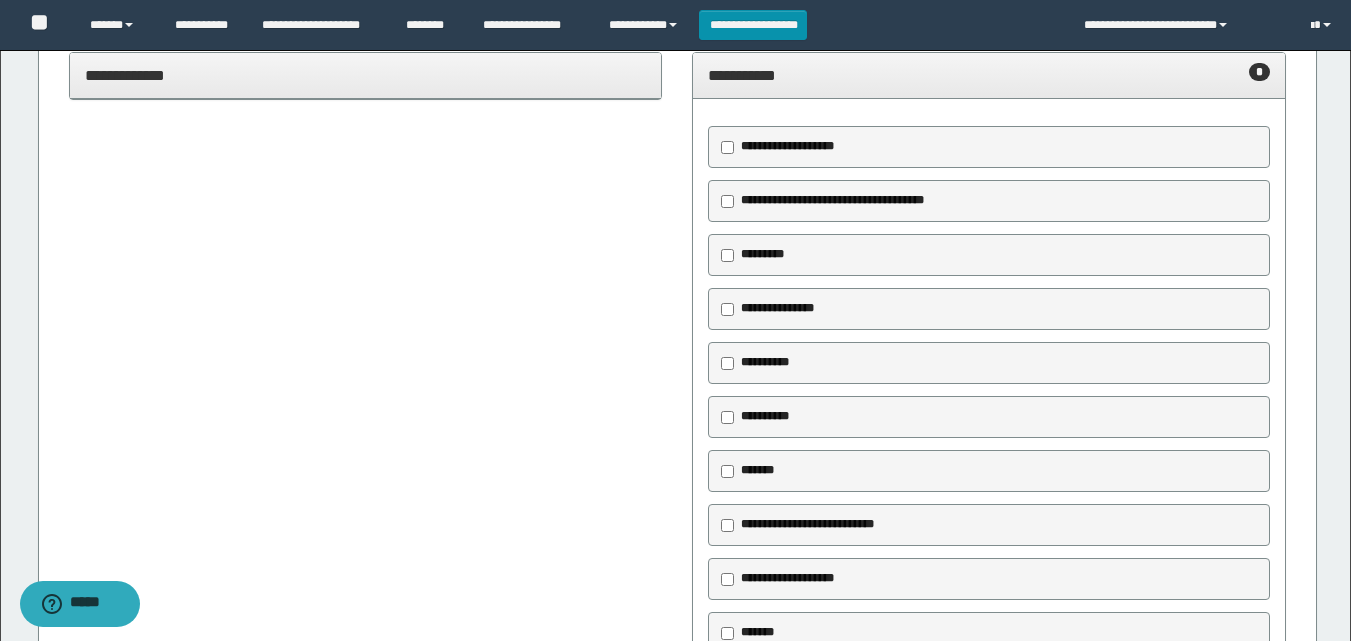 click on "**********" at bounding box center [989, 75] 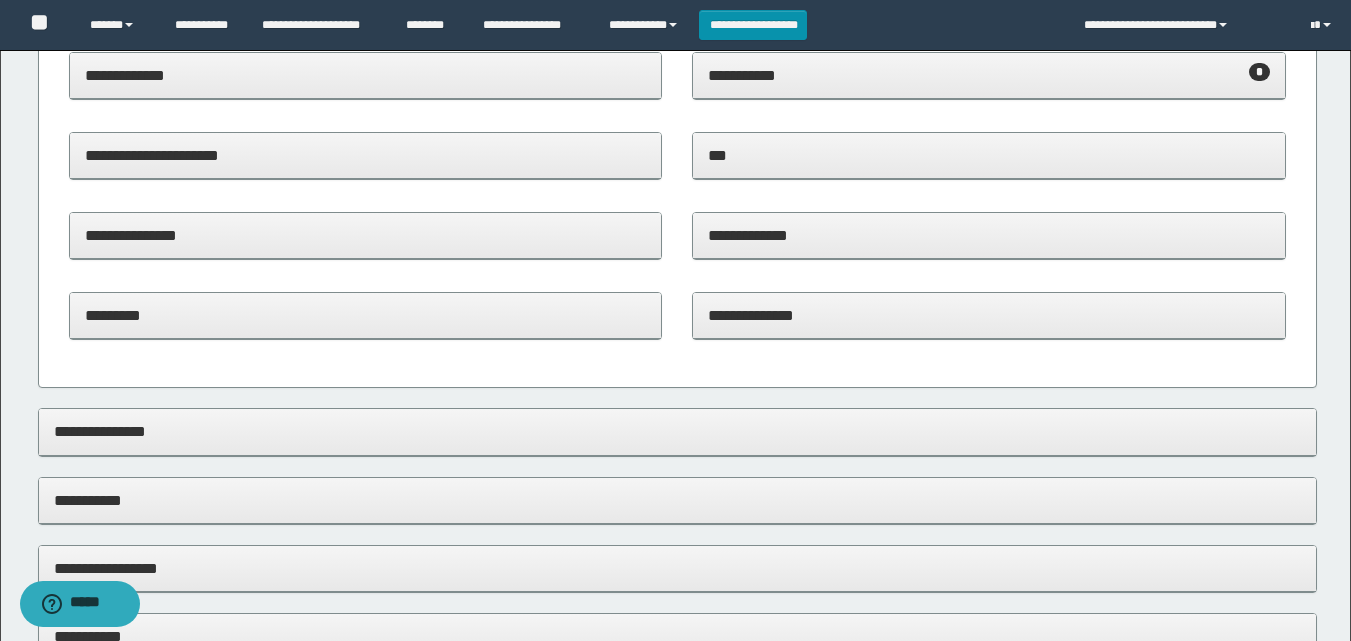 scroll, scrollTop: 0, scrollLeft: 0, axis: both 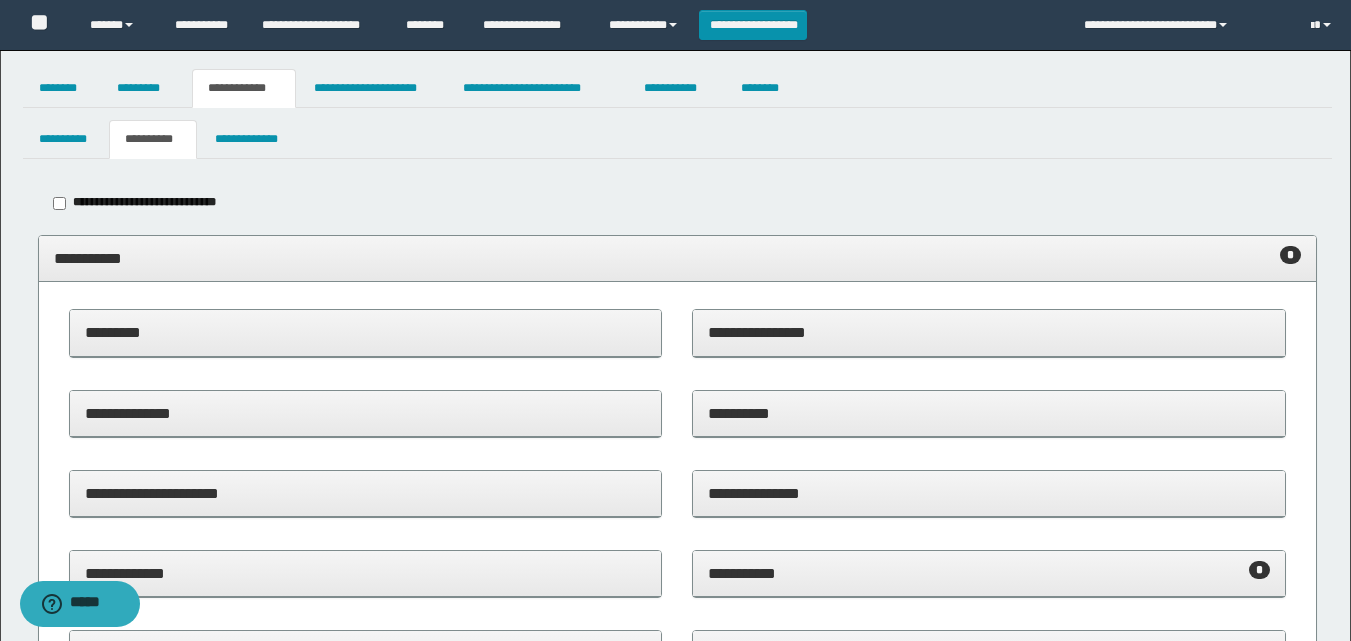 click on "**********" at bounding box center (677, 259) 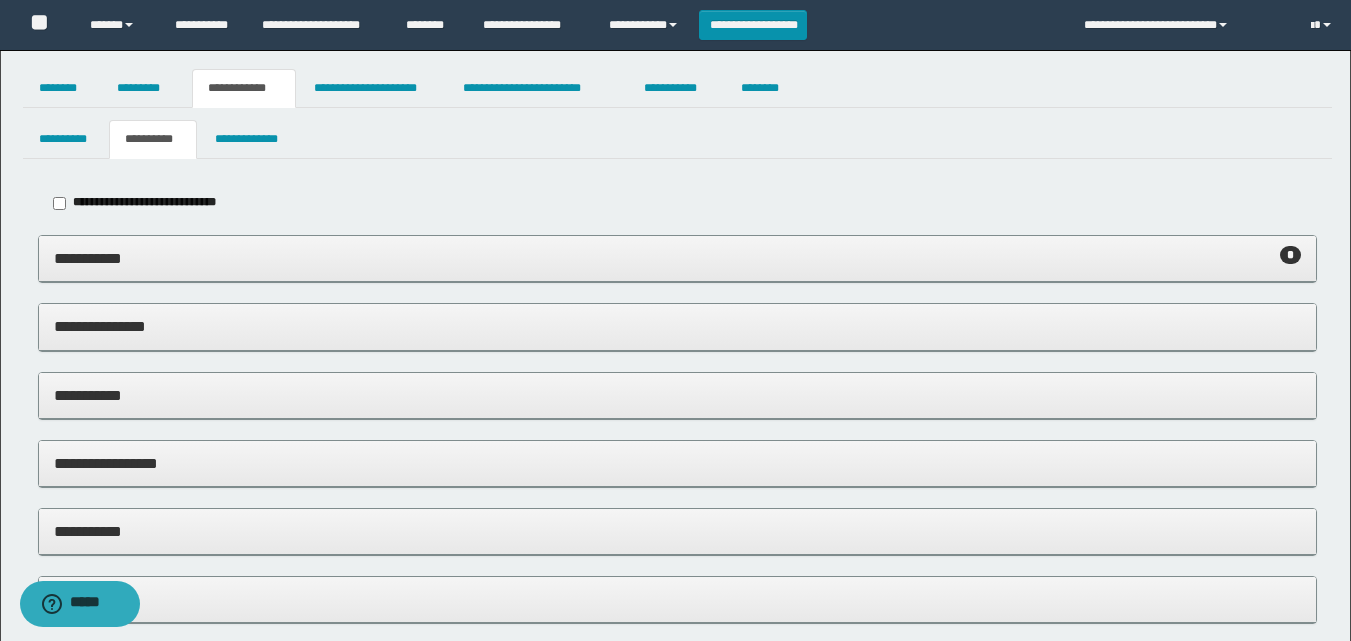 scroll, scrollTop: 362, scrollLeft: 0, axis: vertical 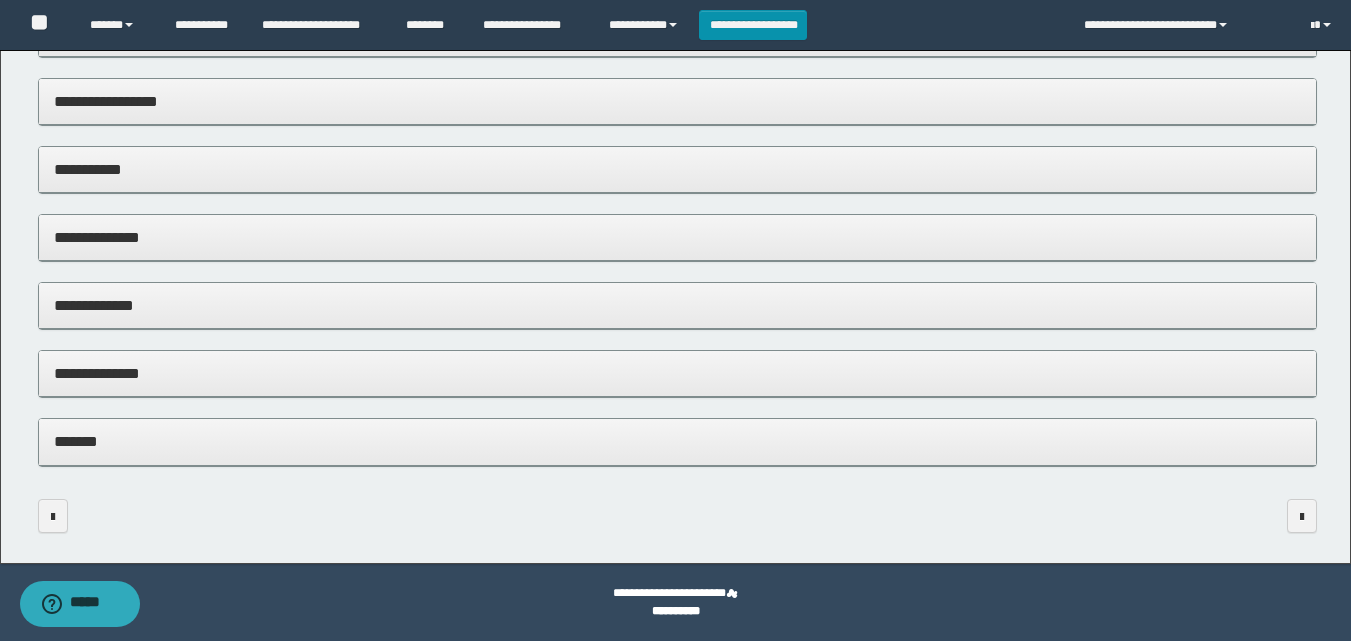 click on "**********" at bounding box center (677, 373) 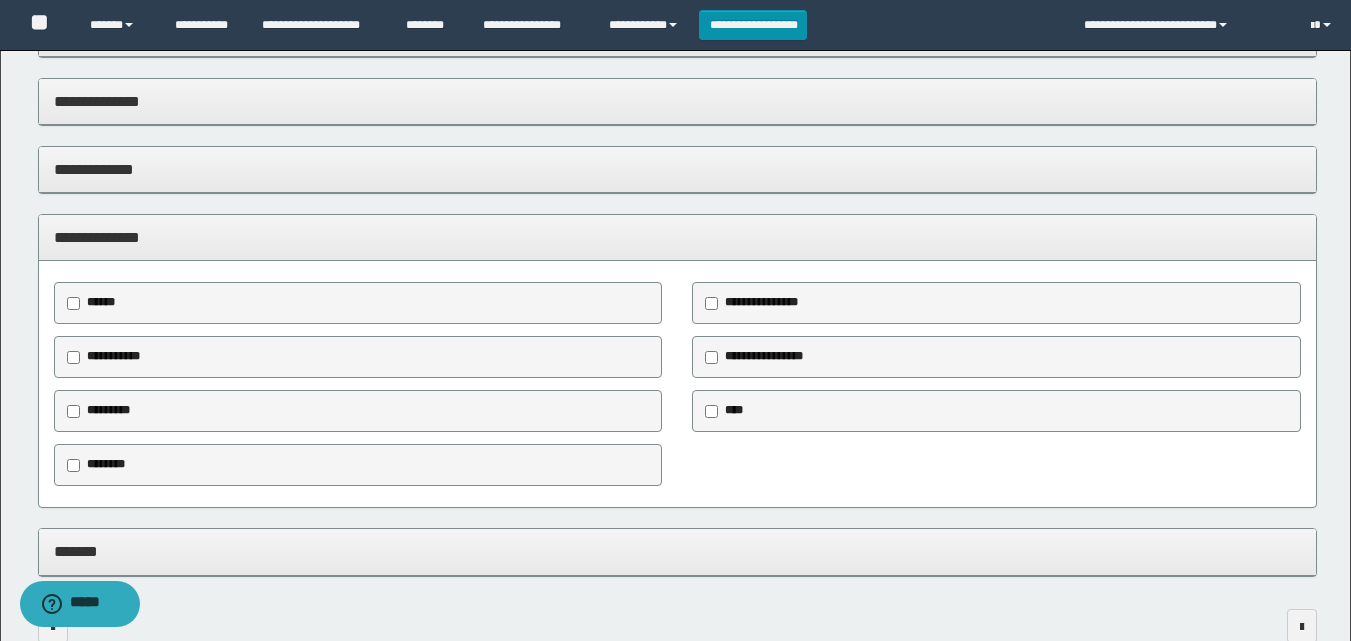 scroll, scrollTop: 500, scrollLeft: 0, axis: vertical 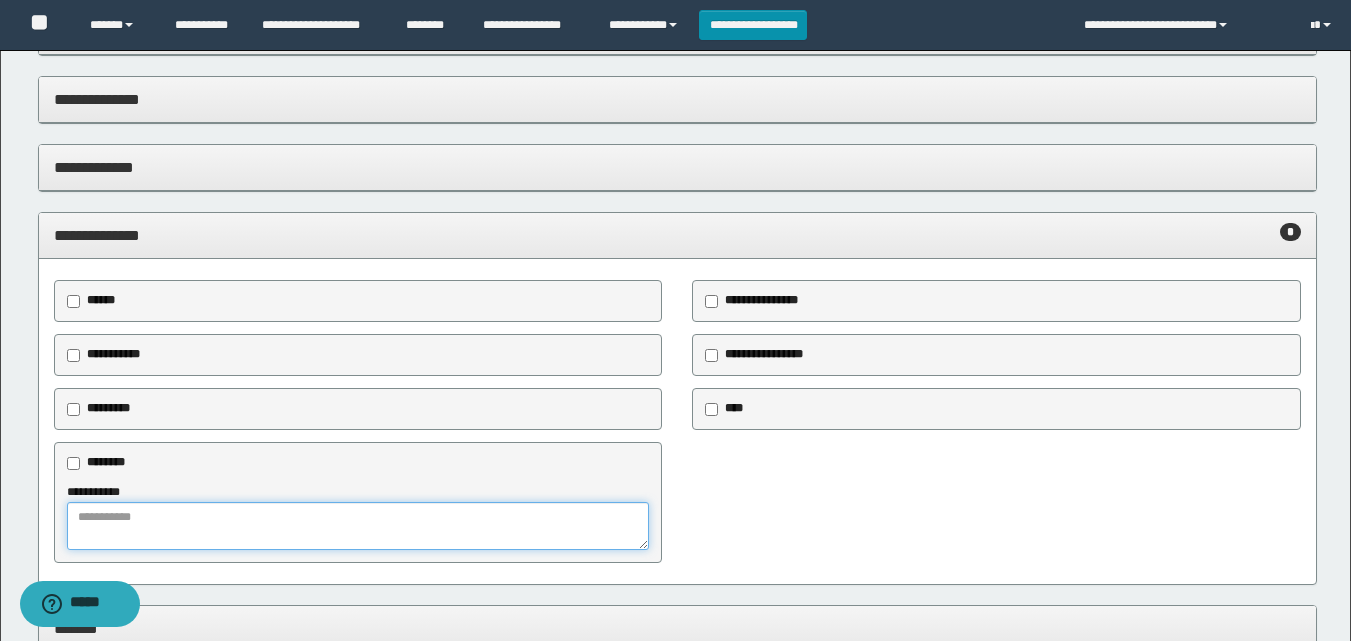 click at bounding box center (358, 526) 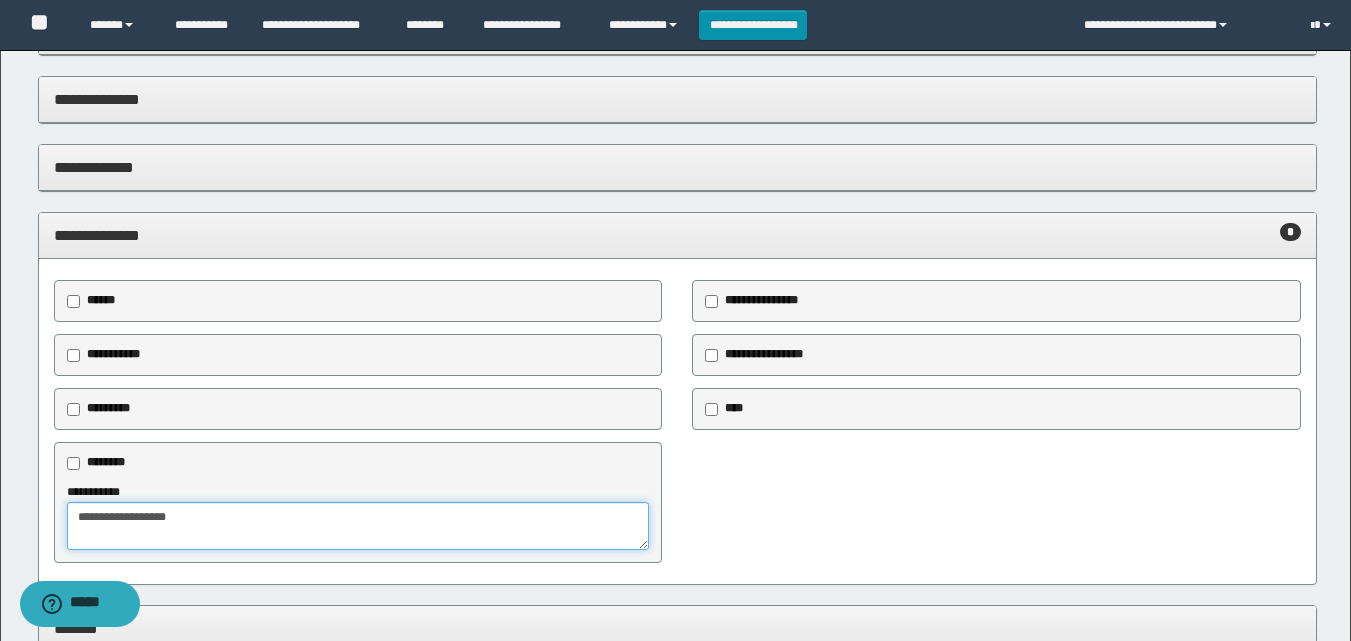 type on "**********" 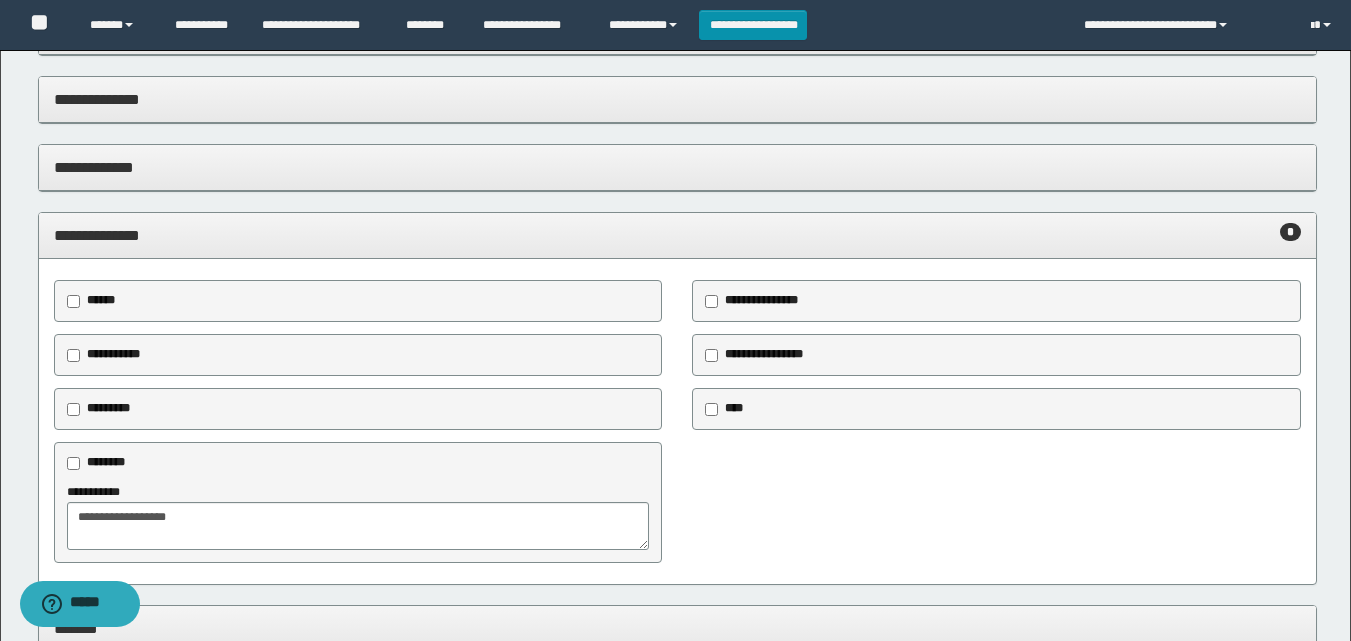 click on "**********" at bounding box center (677, 235) 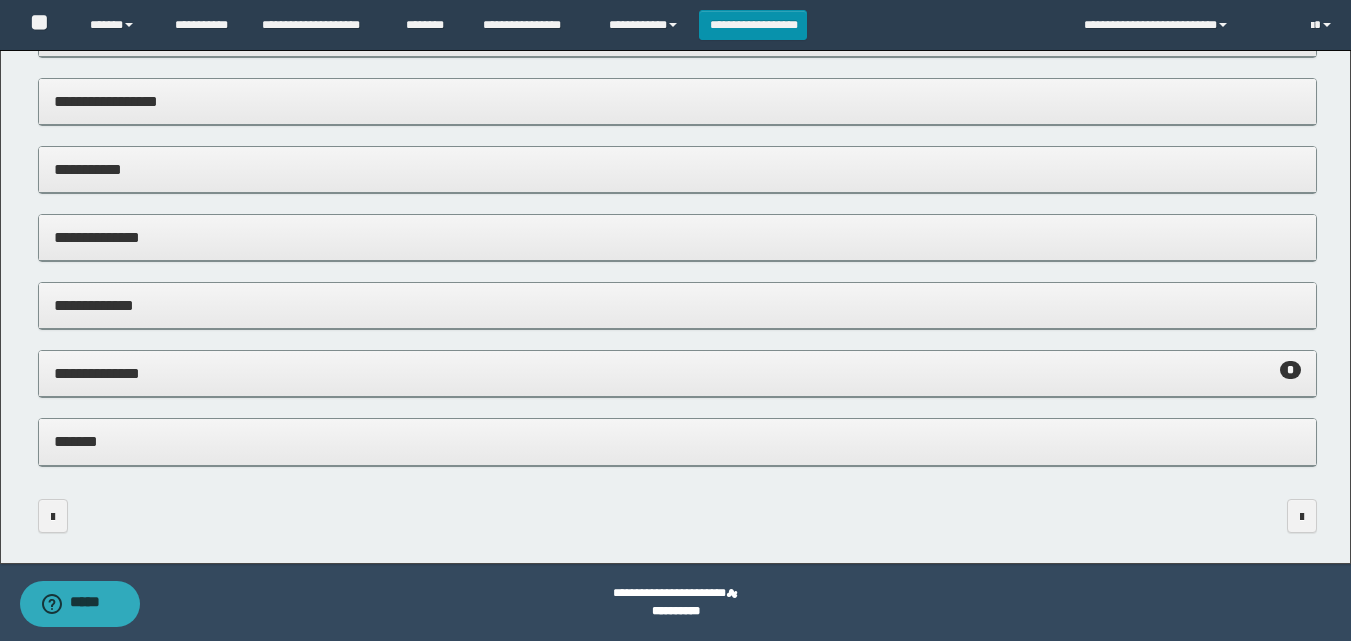 click on "*******" at bounding box center [677, 441] 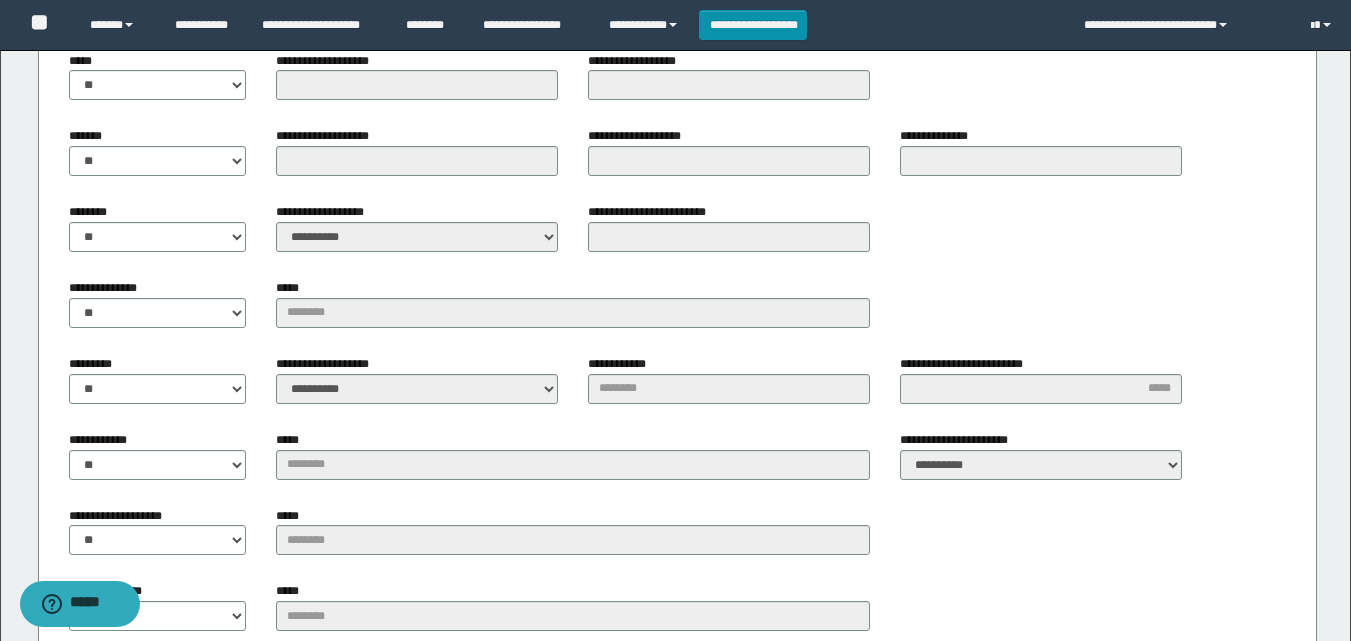 scroll, scrollTop: 809, scrollLeft: 0, axis: vertical 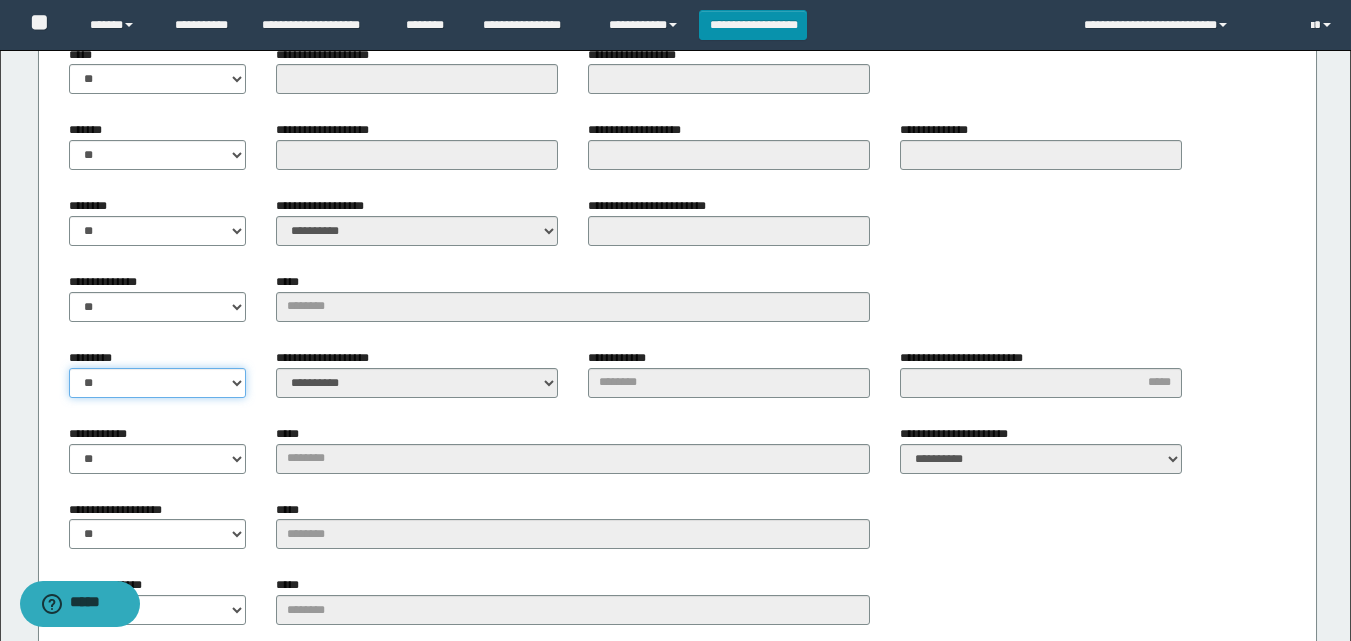 click on "**
**" at bounding box center [158, 383] 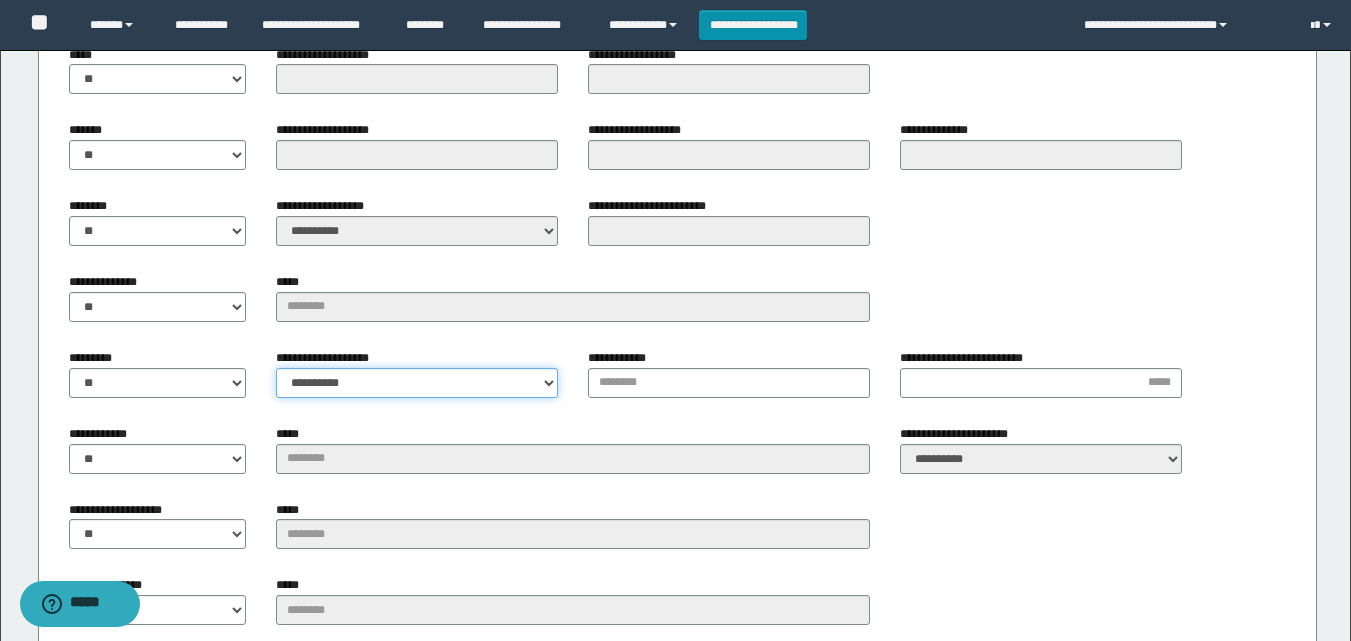 click on "**********" at bounding box center (417, 383) 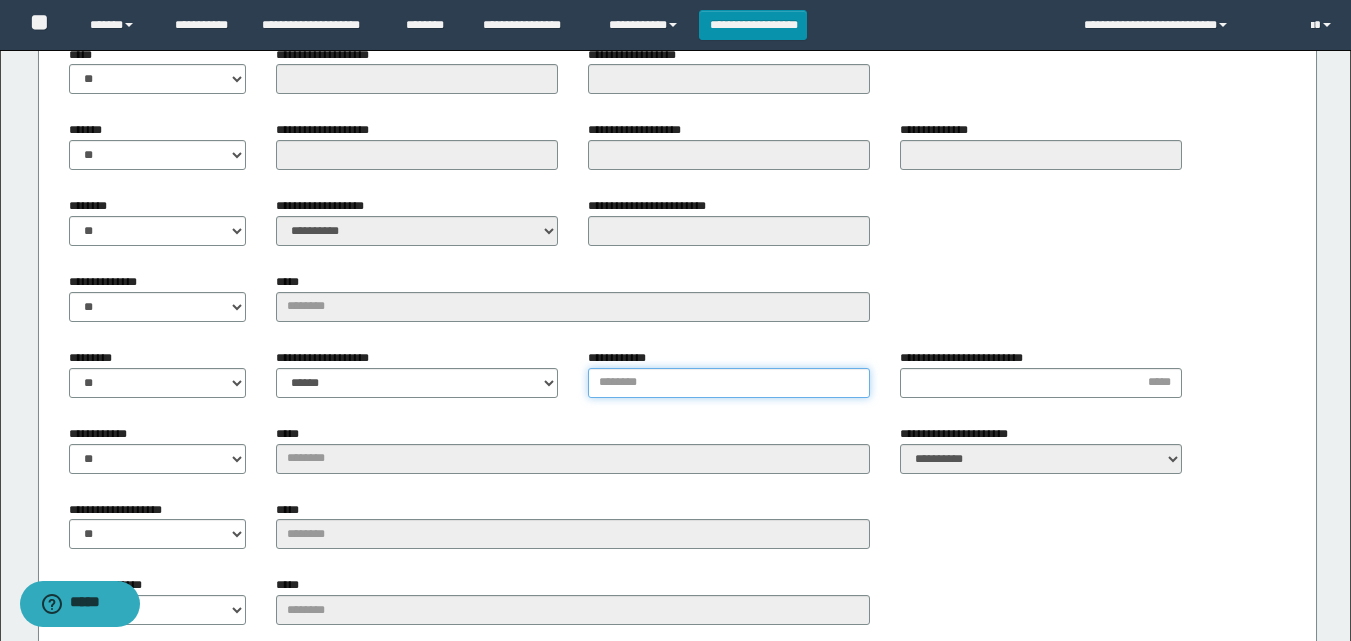 click on "**********" at bounding box center (729, 383) 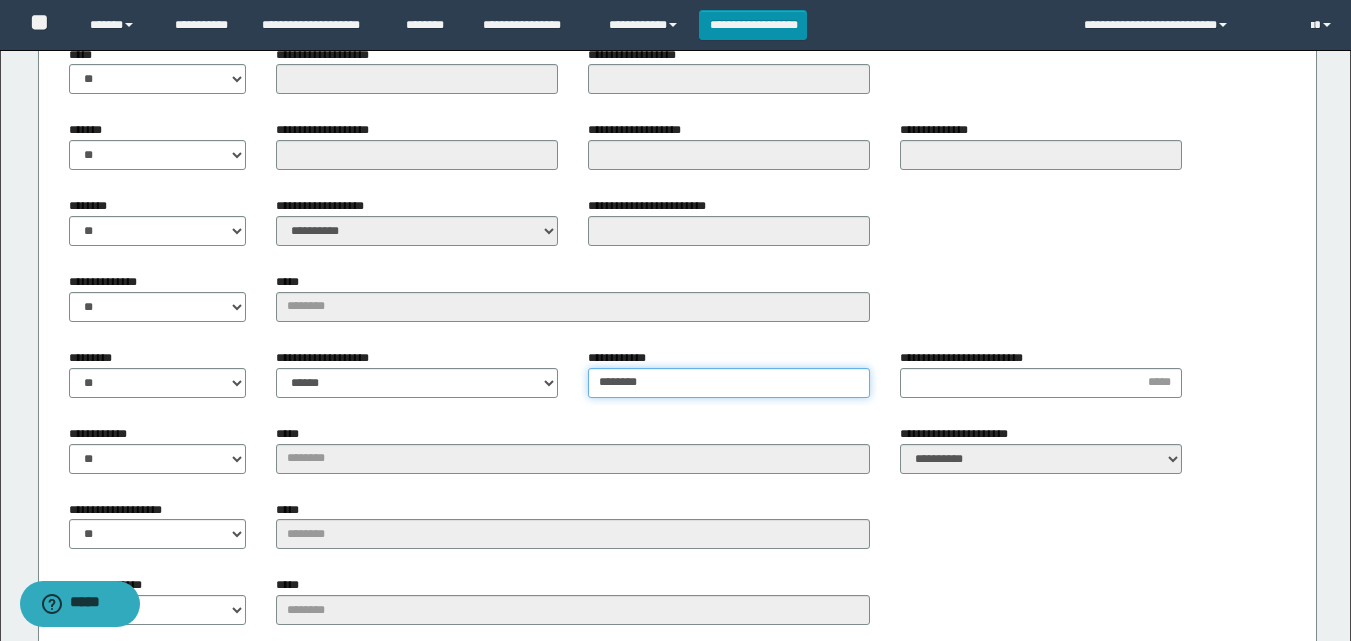type on "********" 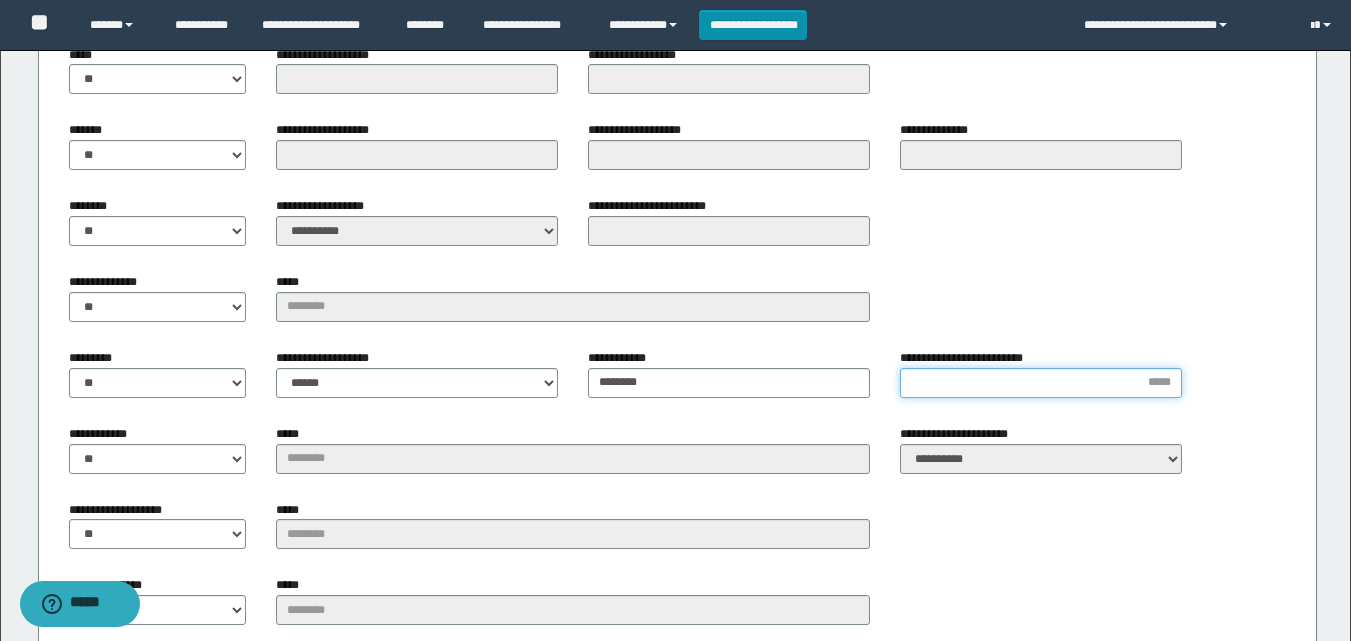 click on "**********" at bounding box center [1041, 383] 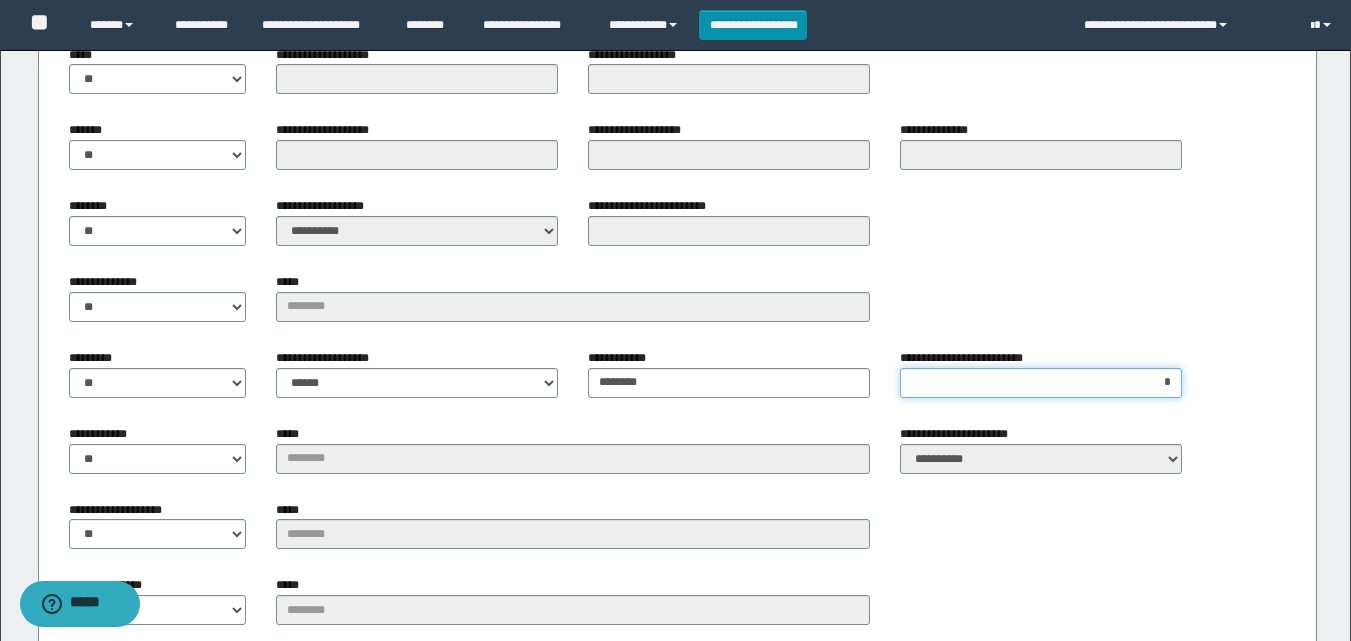 scroll, scrollTop: 249, scrollLeft: 0, axis: vertical 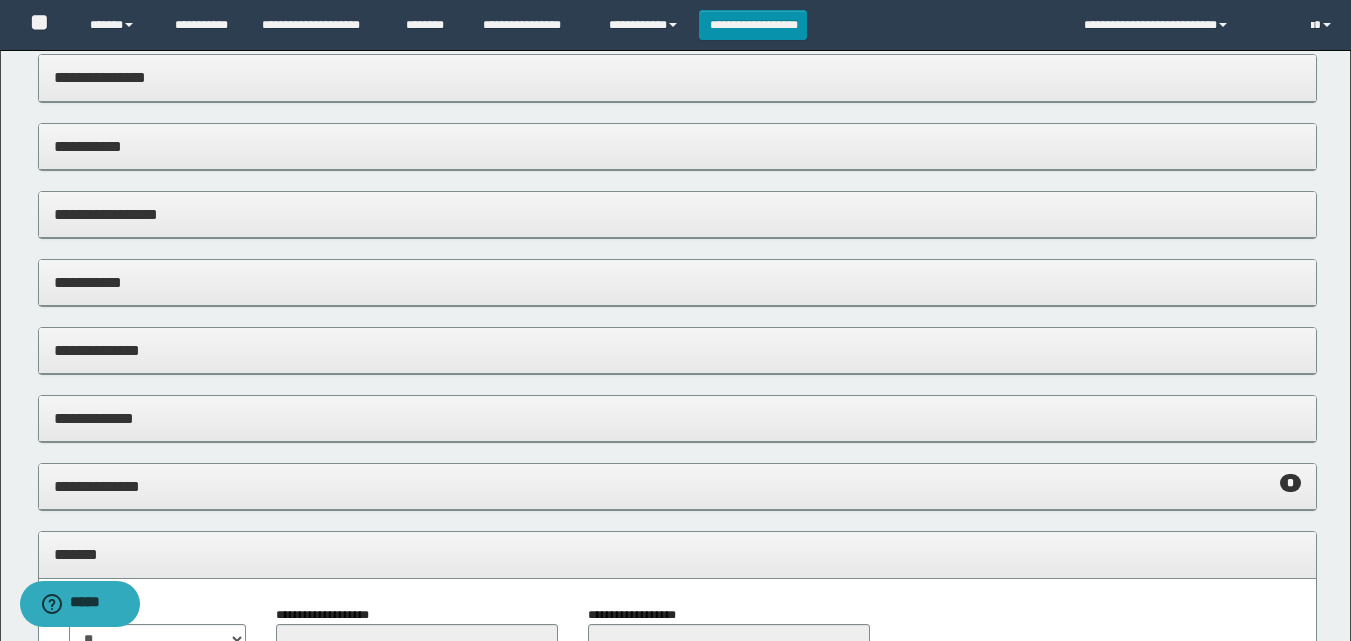 click on "*******" at bounding box center (677, 554) 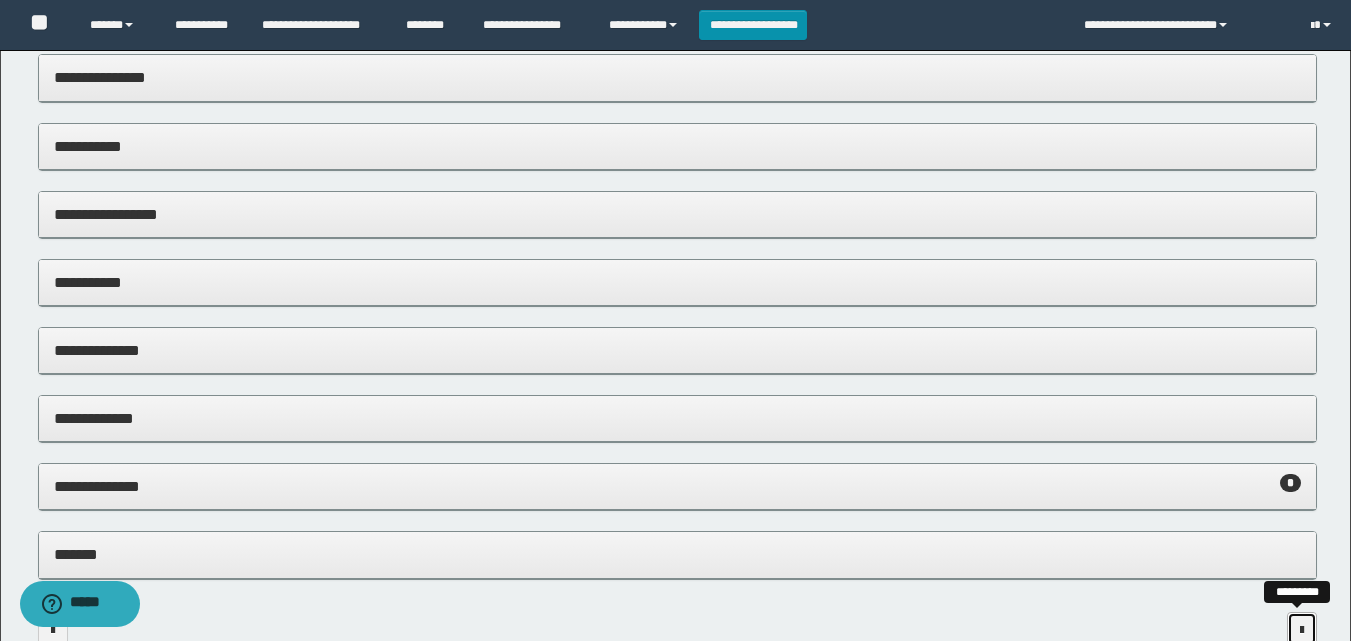 click at bounding box center (1302, 630) 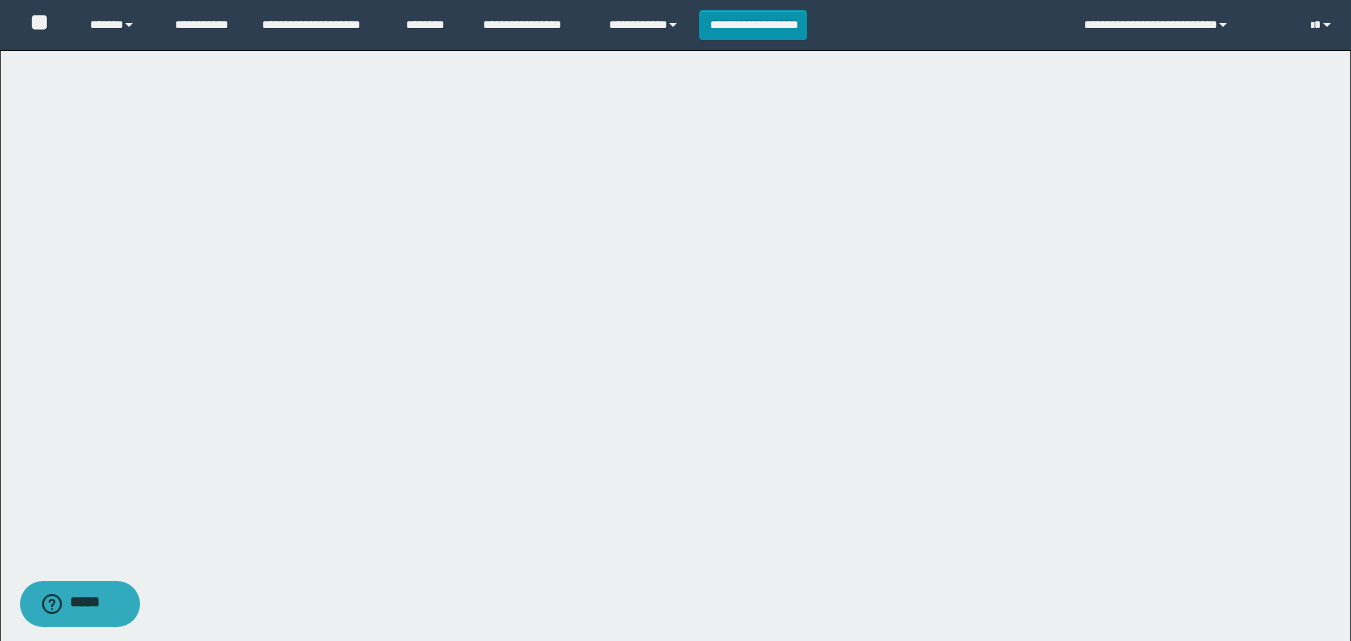 scroll, scrollTop: 0, scrollLeft: 0, axis: both 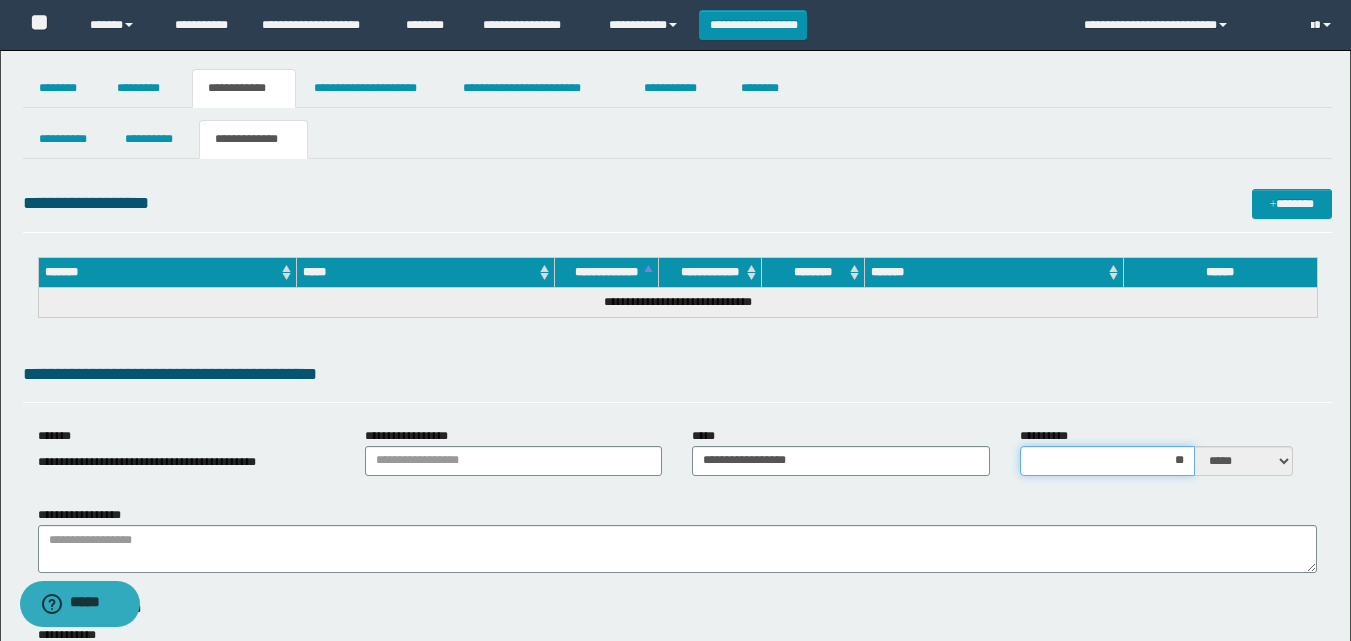 click on "**" at bounding box center [1107, 461] 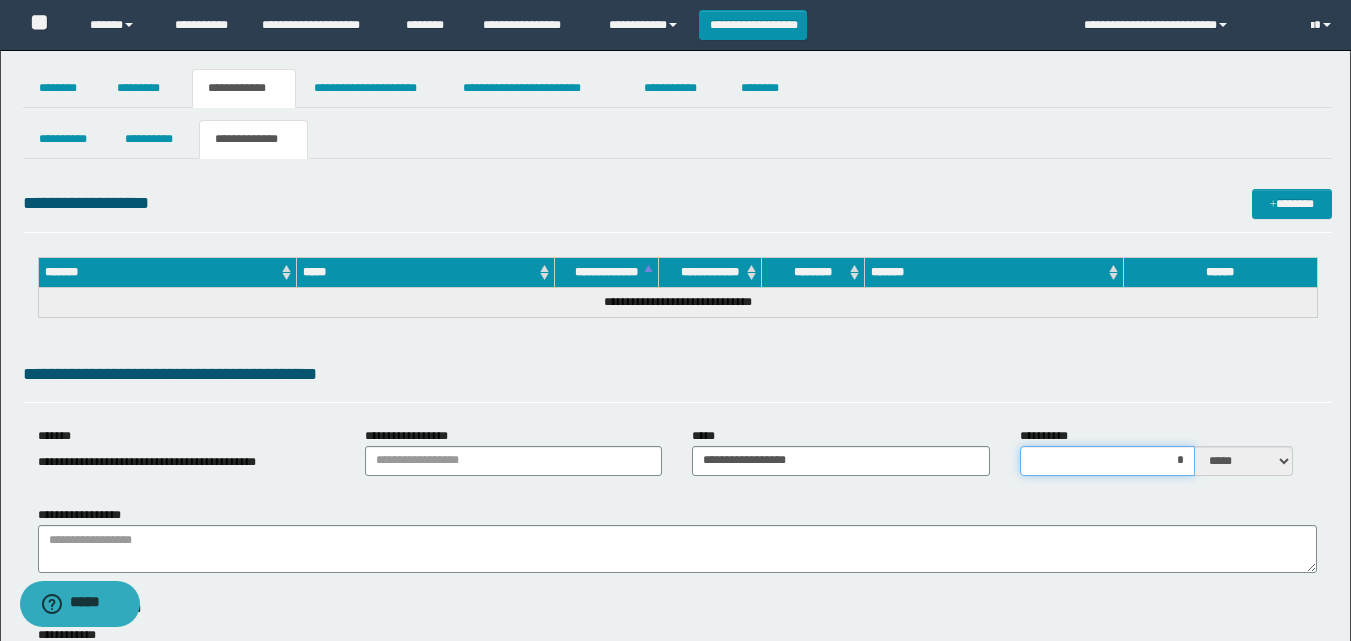 type on "**" 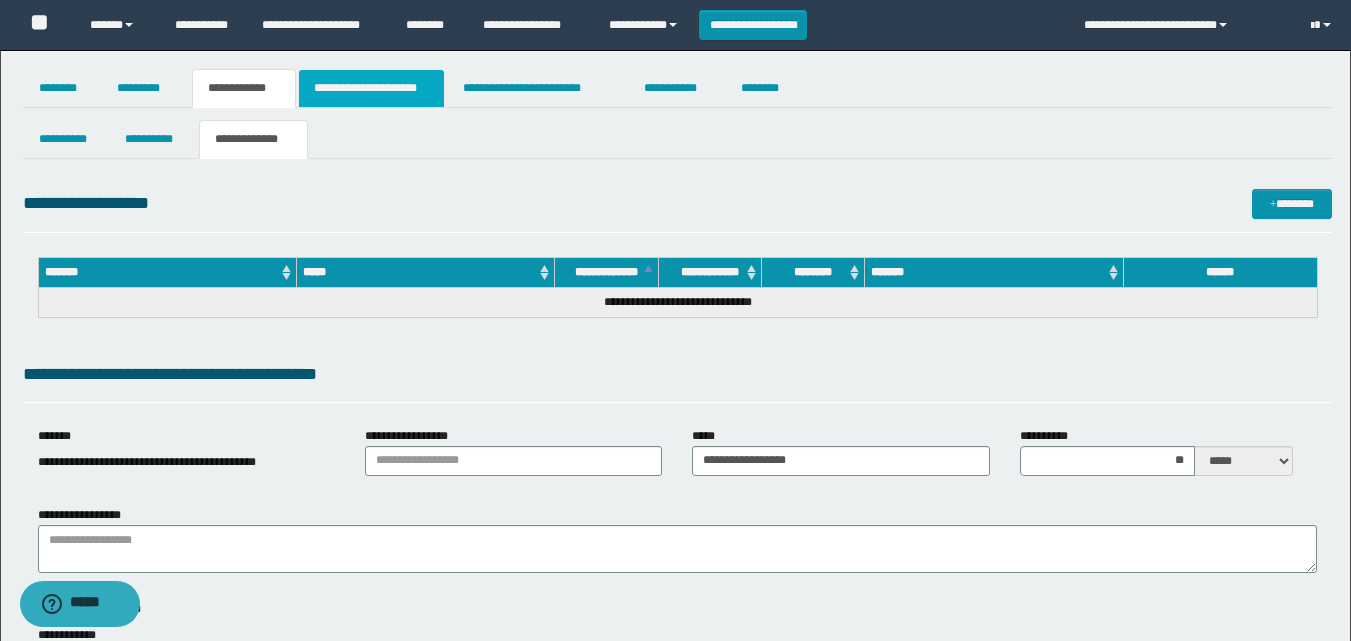 click on "**********" at bounding box center (371, 88) 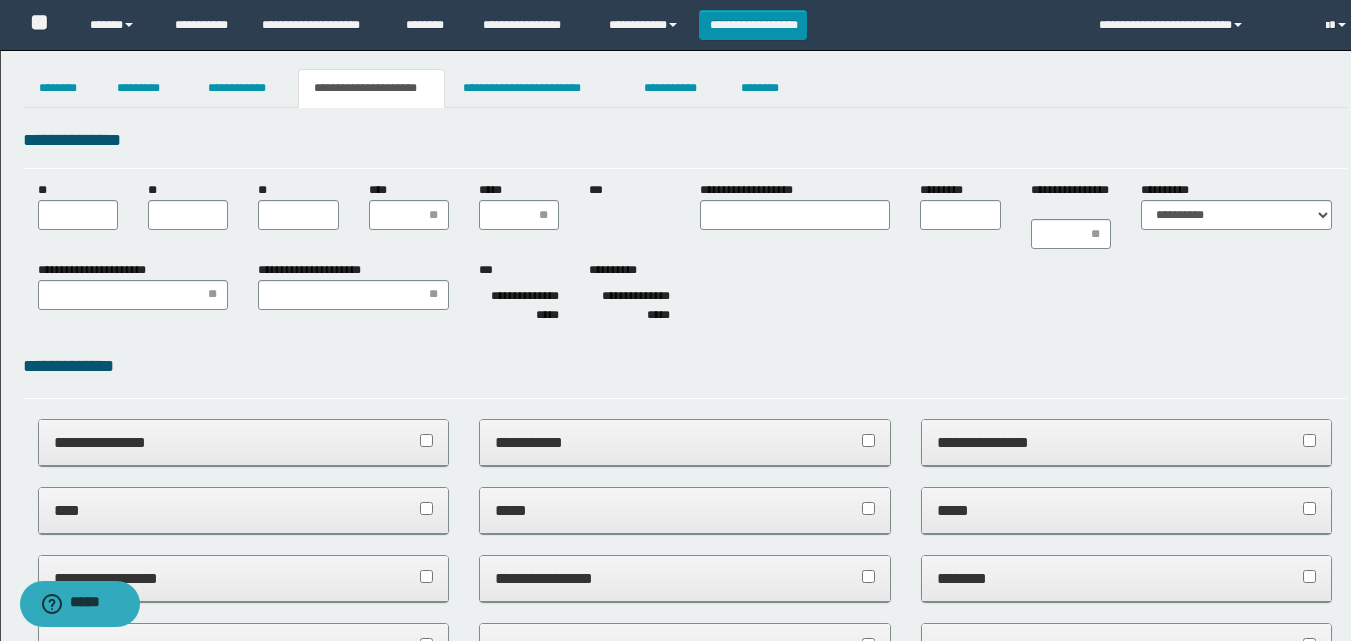 scroll, scrollTop: 0, scrollLeft: 0, axis: both 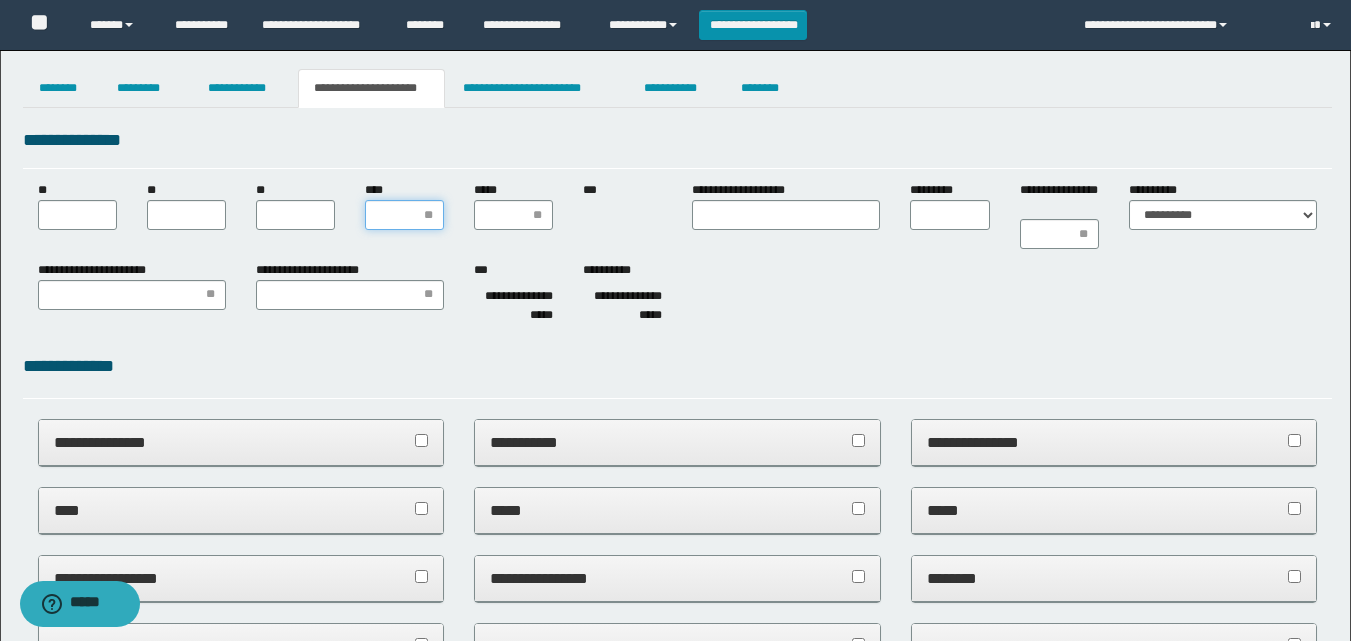 click on "****" at bounding box center (404, 215) 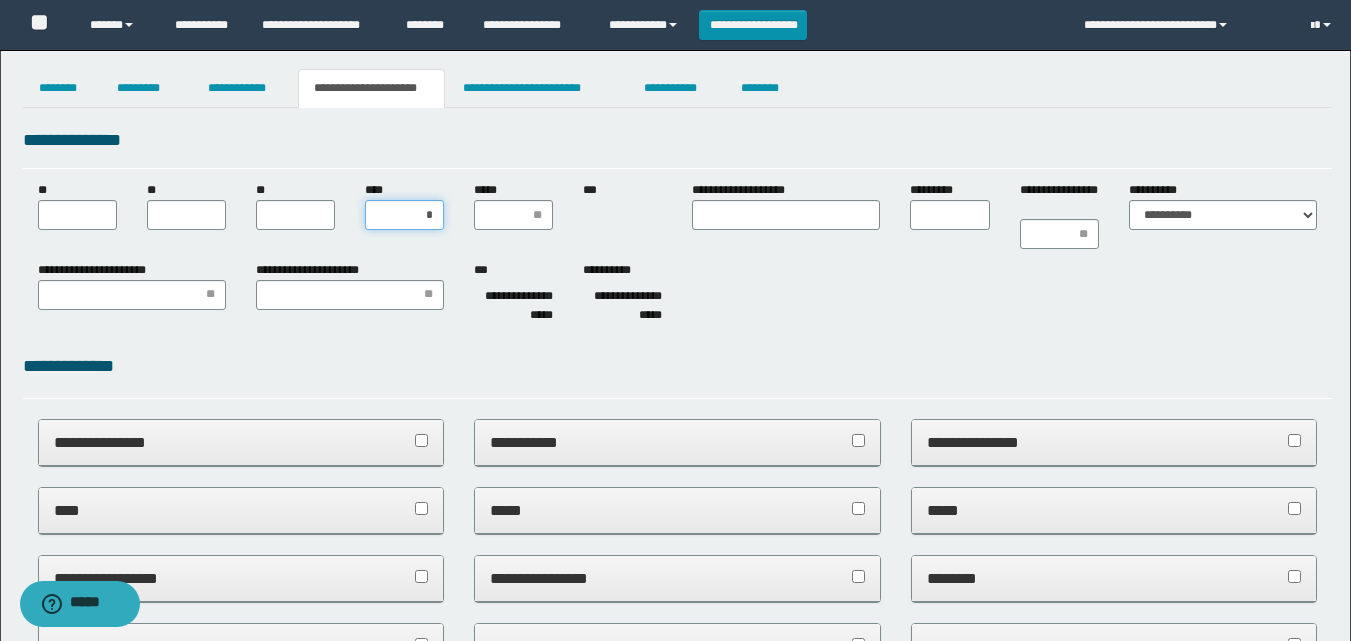 type on "**" 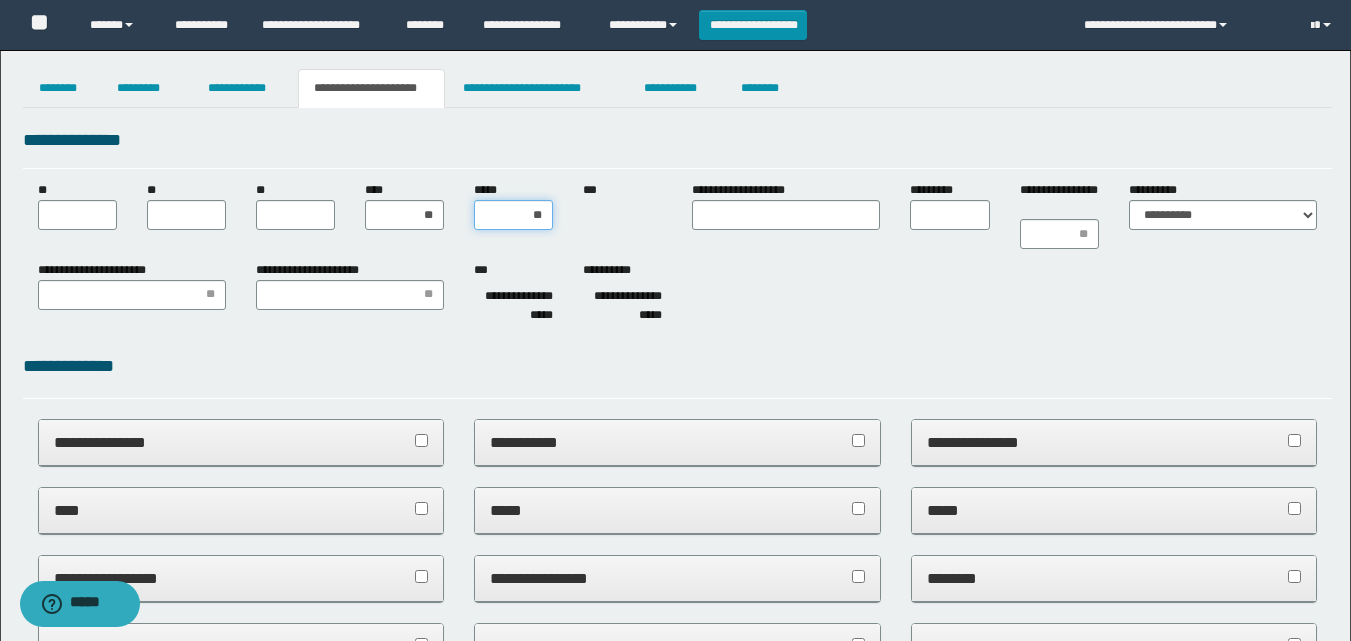 type on "***" 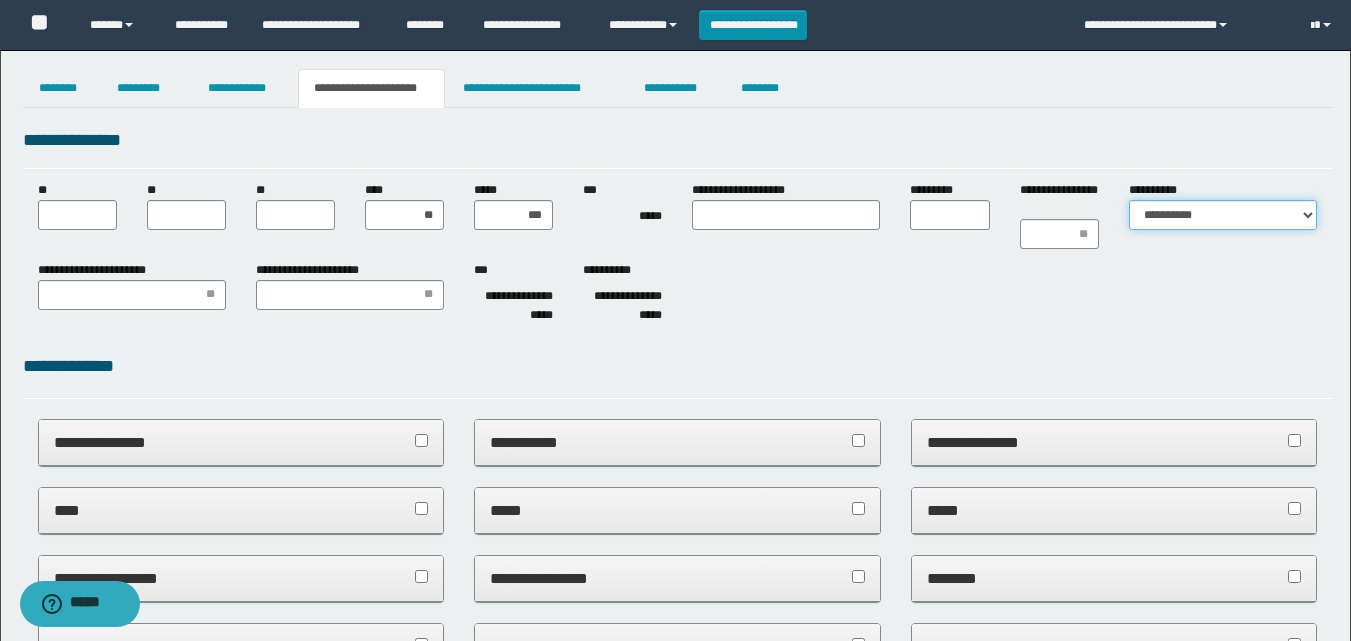 click on "**********" at bounding box center [1223, 215] 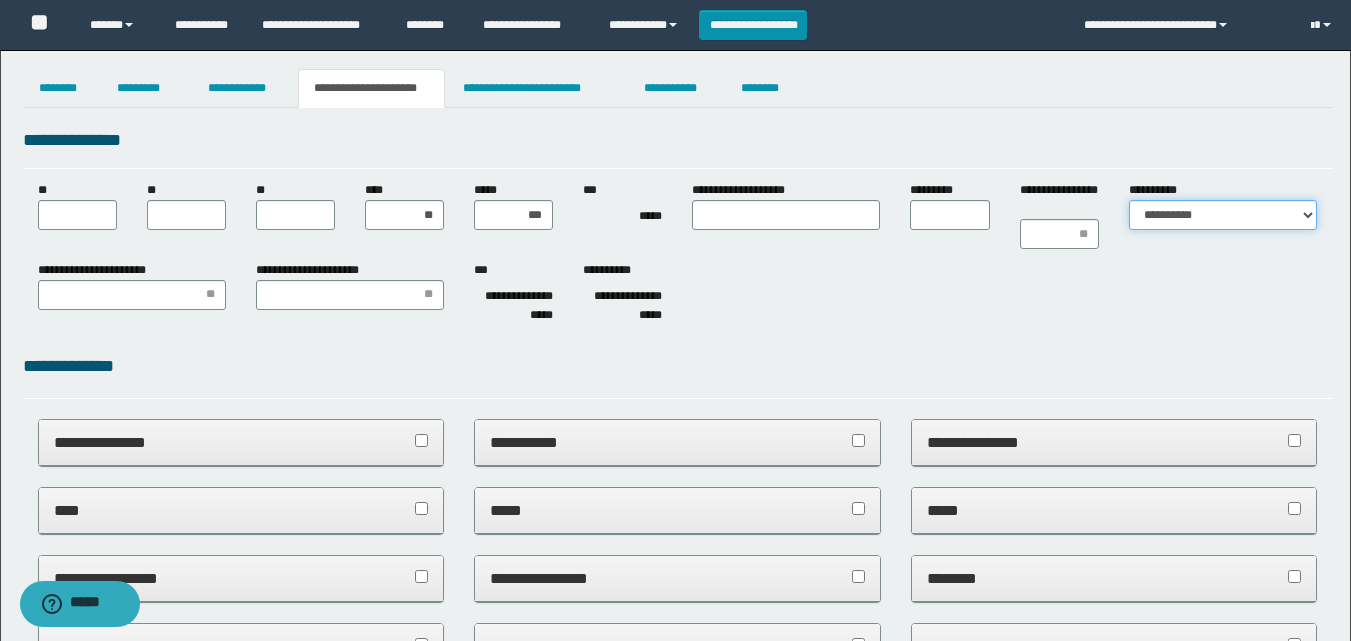 select on "*" 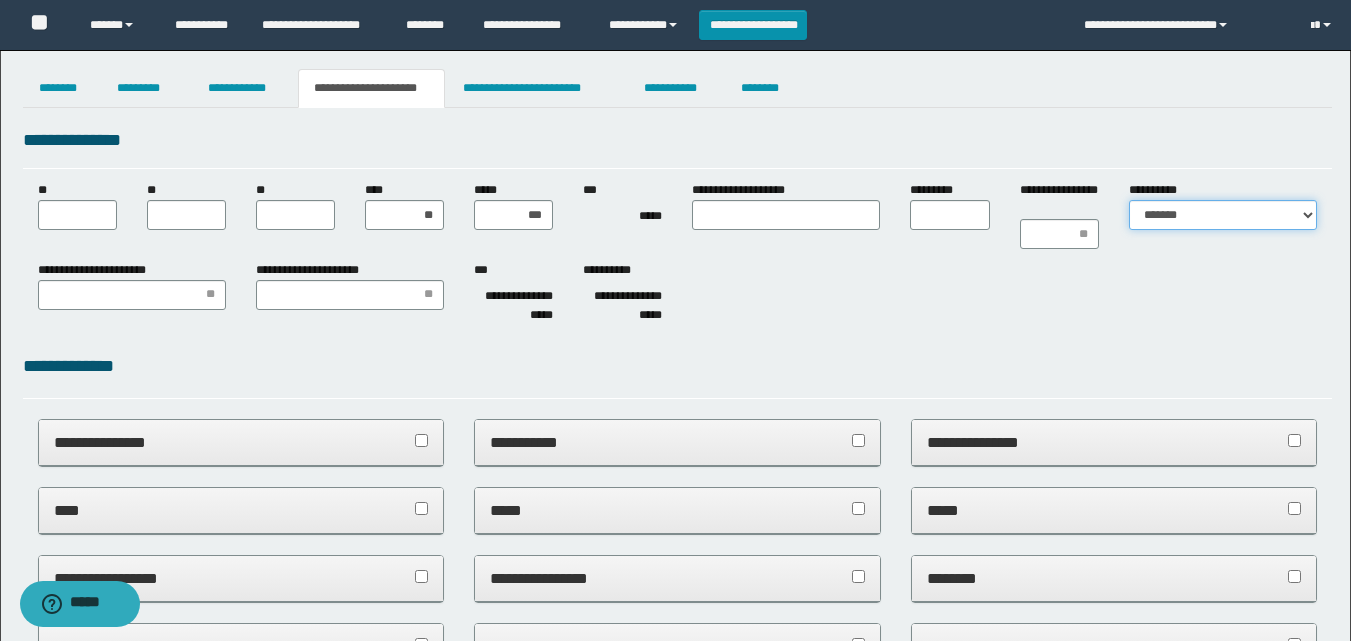 click on "**********" at bounding box center [1223, 215] 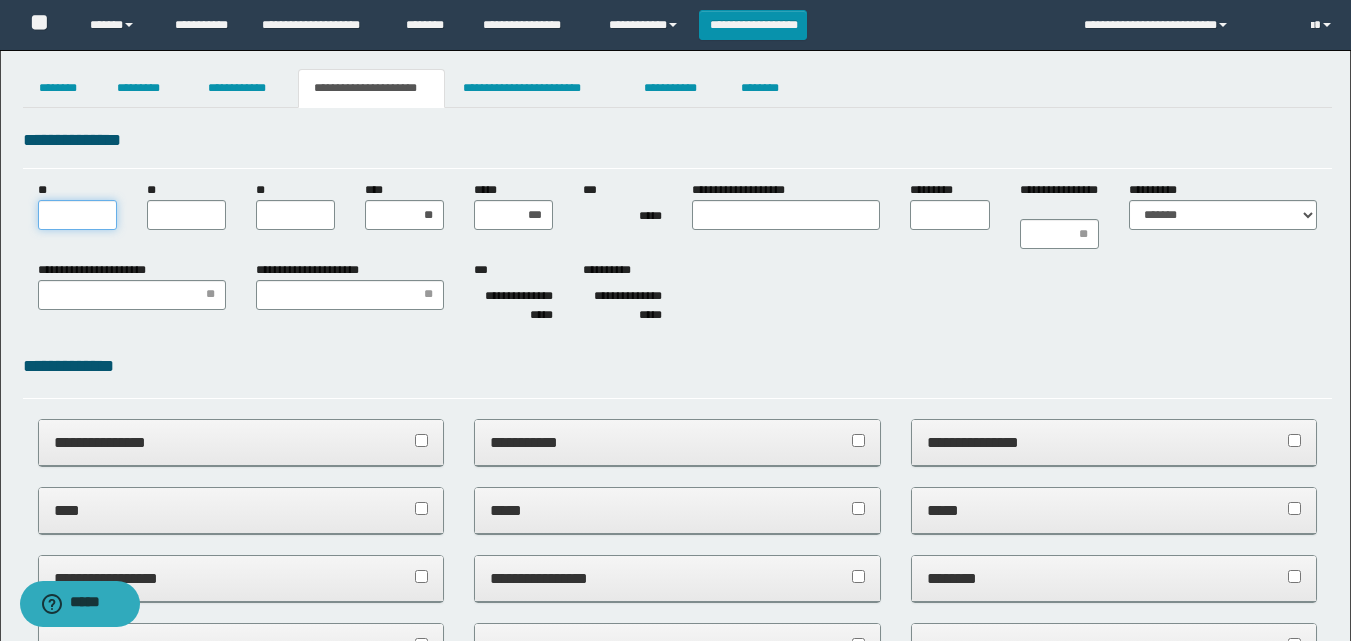 click on "**" at bounding box center [77, 215] 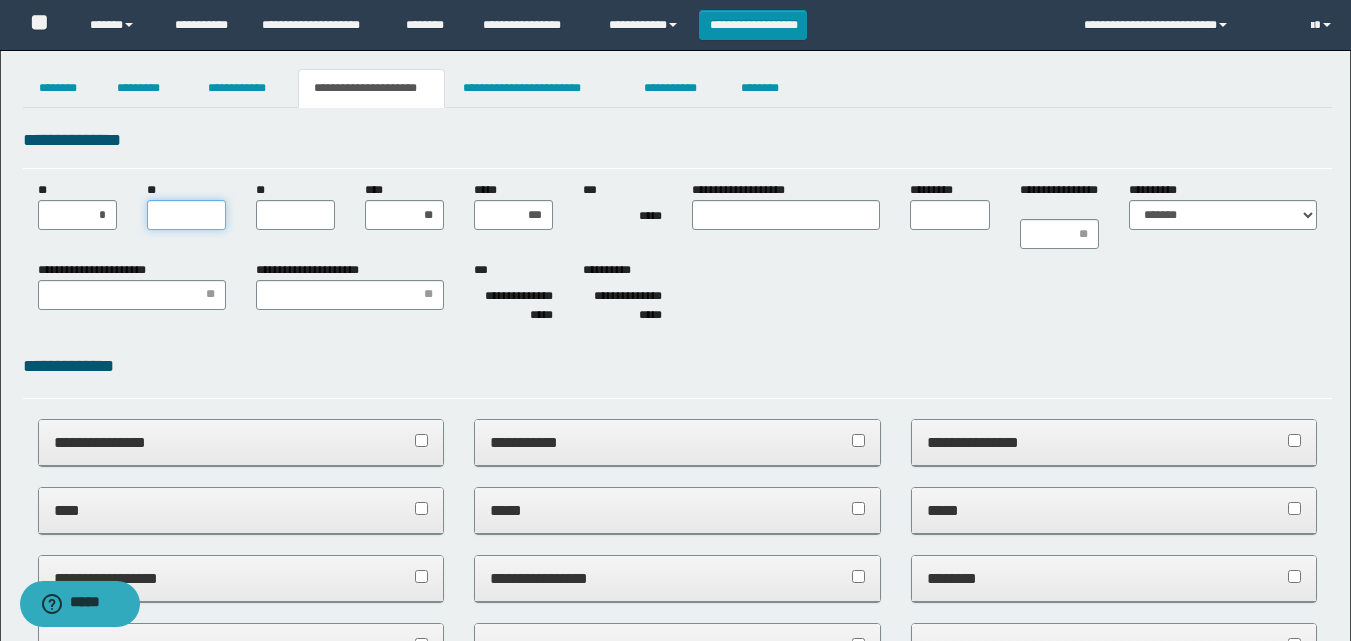 type on "*" 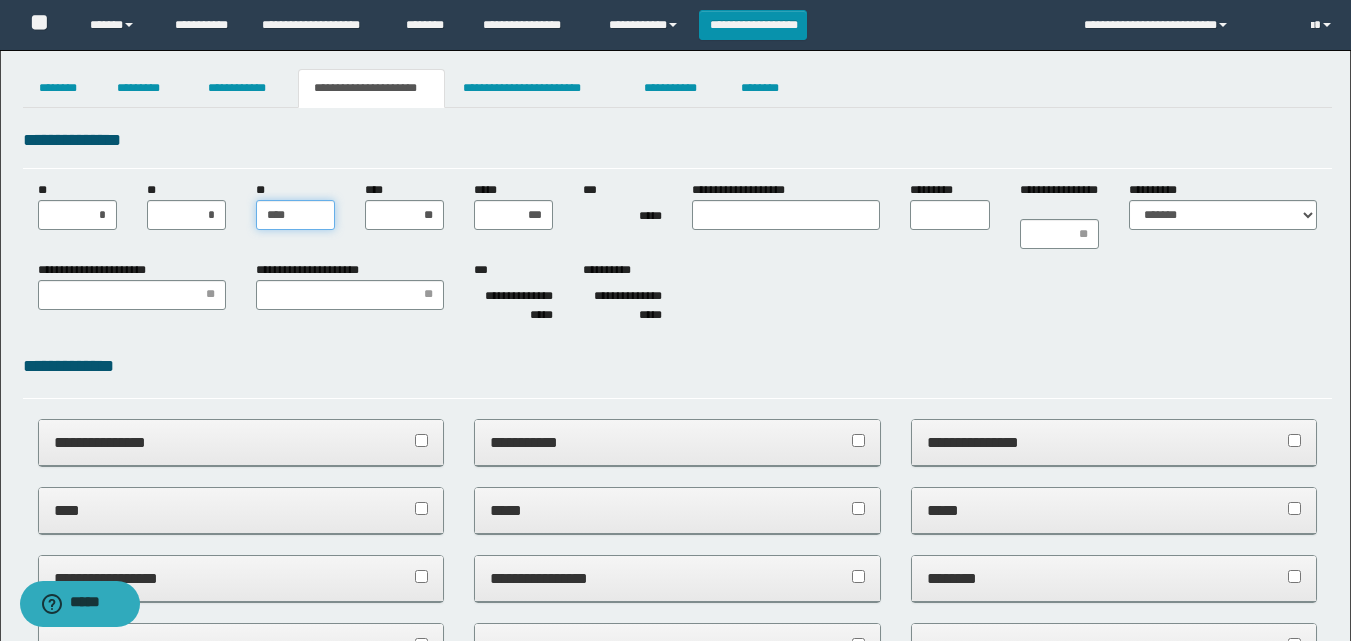 type on "*****" 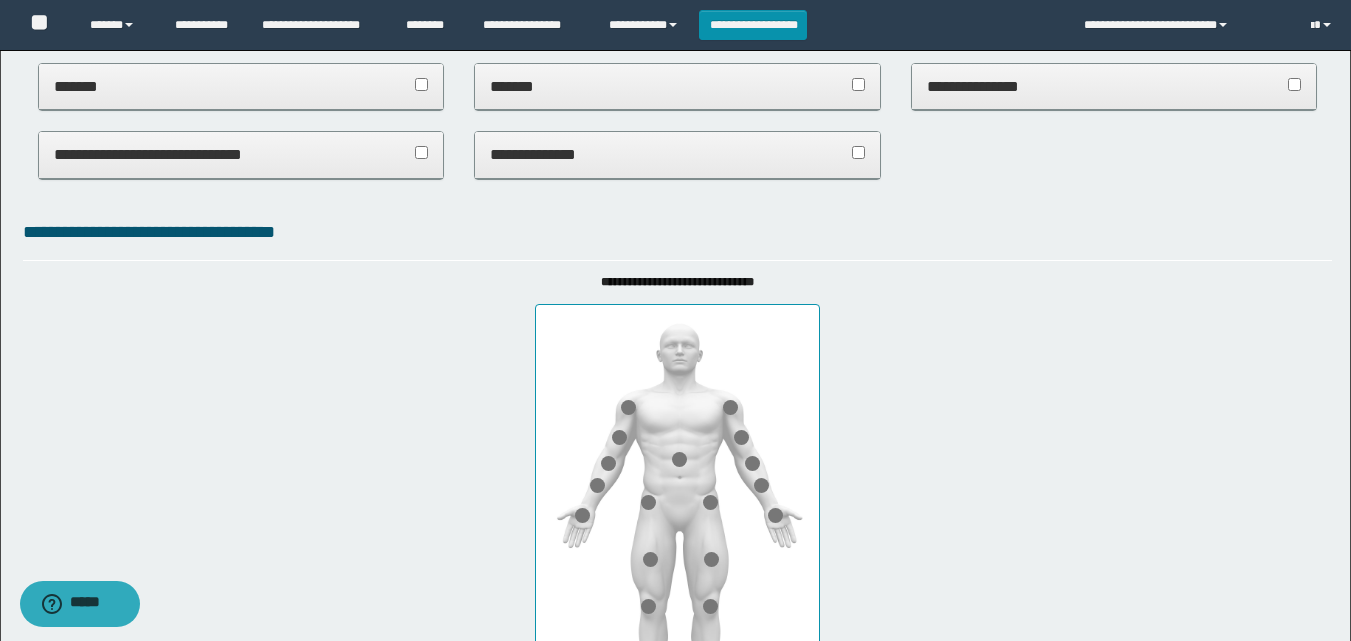 scroll, scrollTop: 1120, scrollLeft: 0, axis: vertical 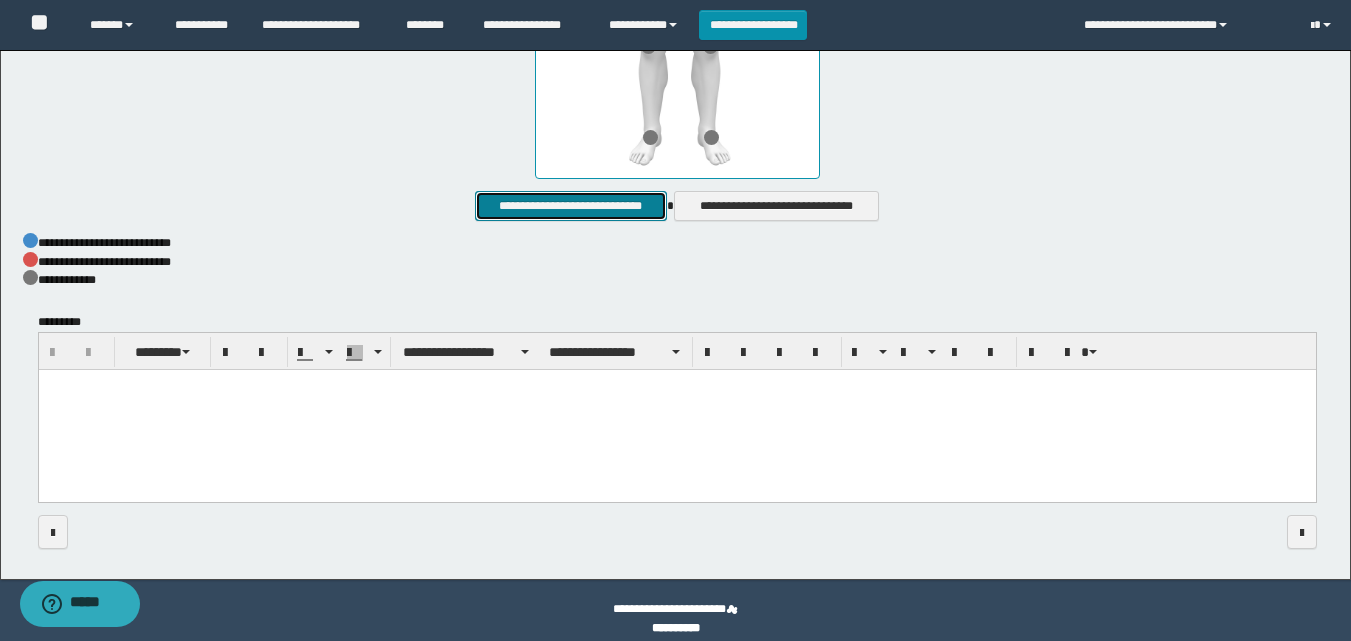 click on "**********" at bounding box center [570, 206] 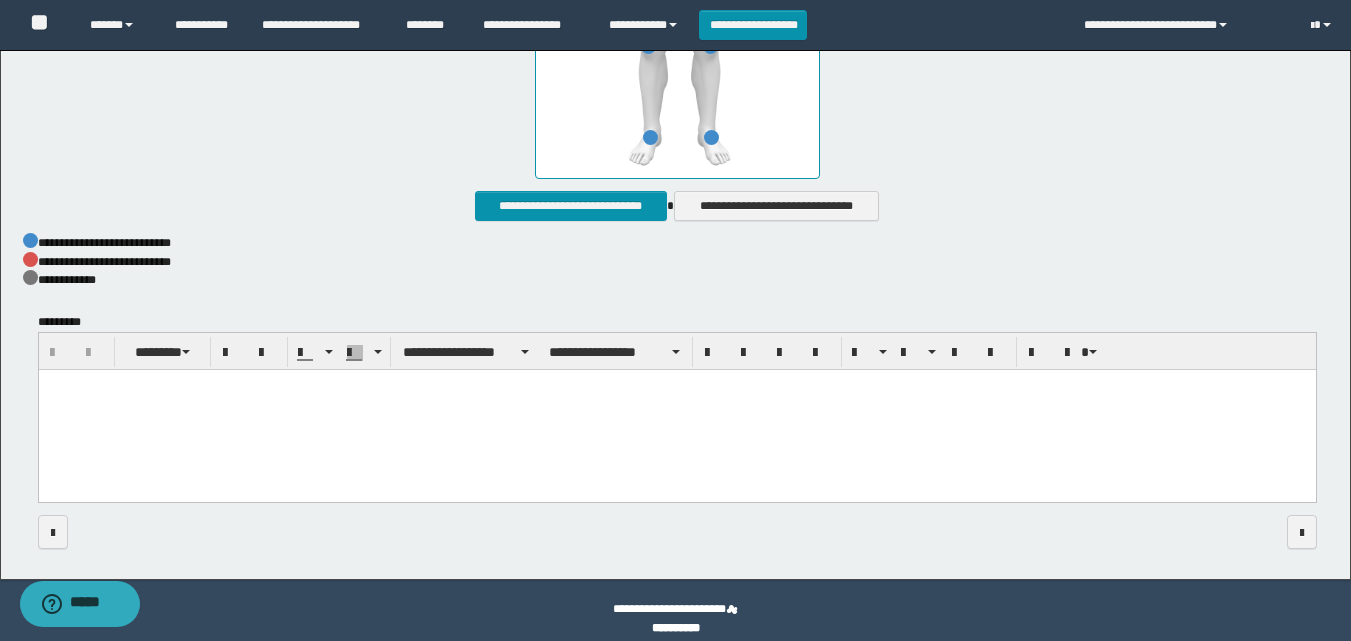 click at bounding box center [676, 411] 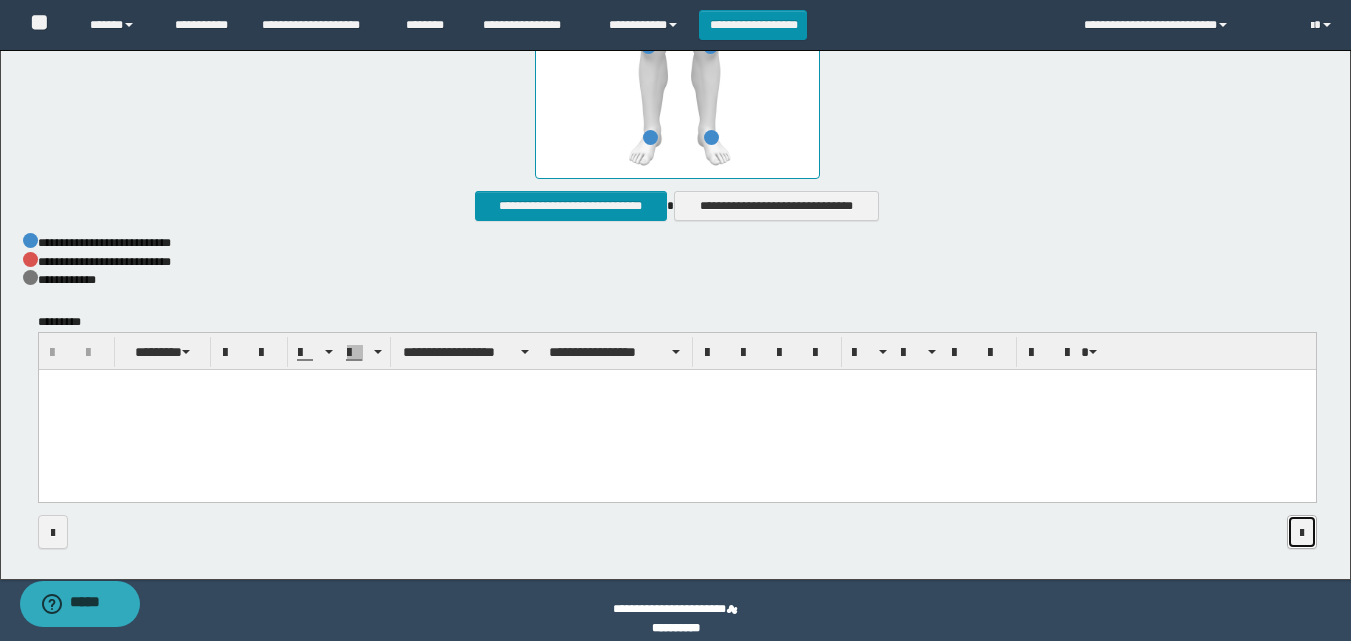 click at bounding box center [1302, 533] 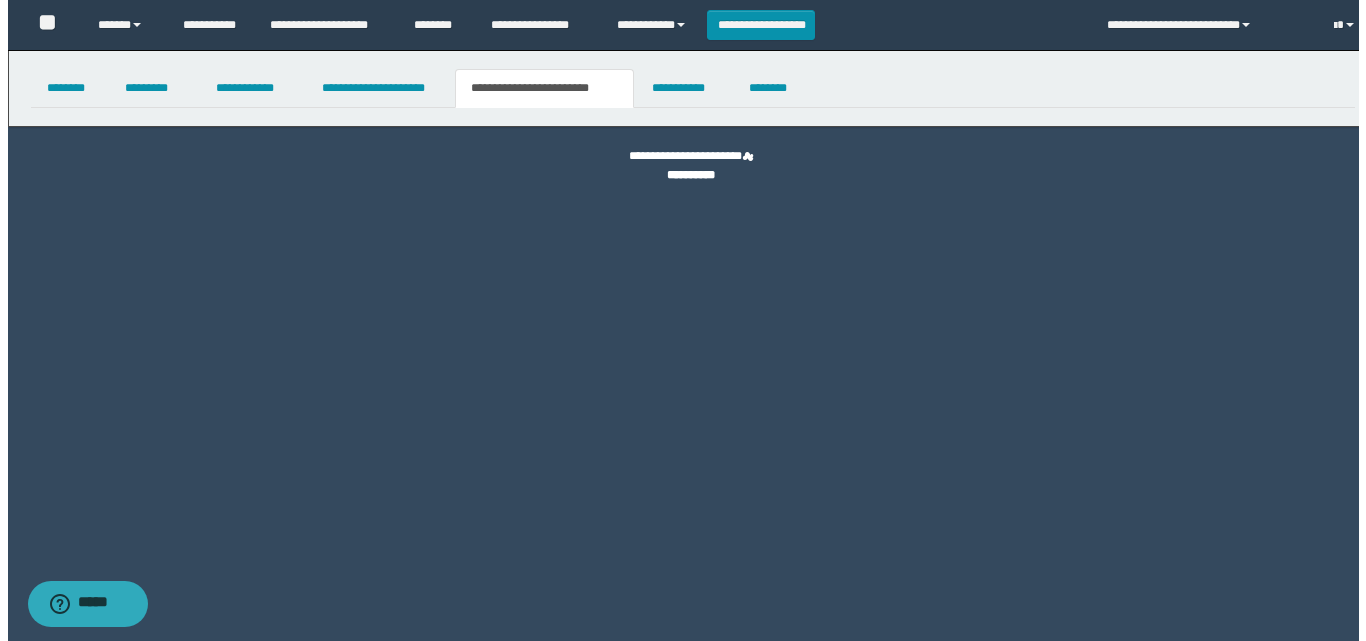 scroll, scrollTop: 0, scrollLeft: 0, axis: both 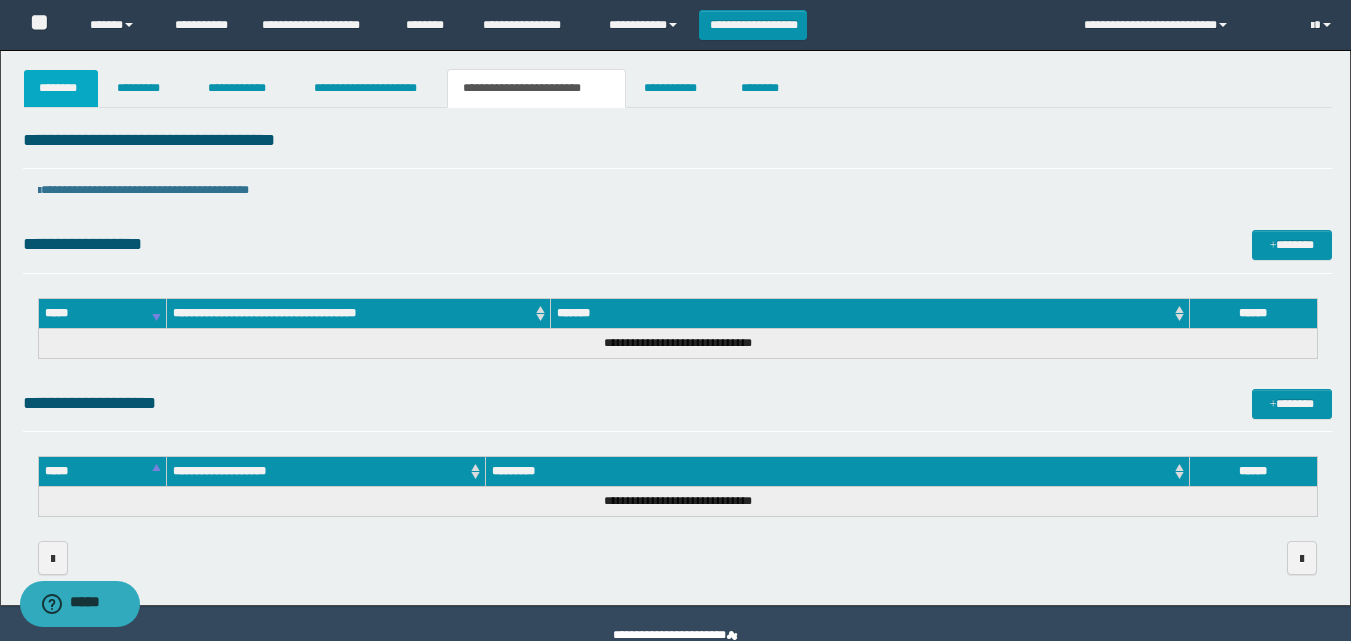 click on "********" at bounding box center (61, 88) 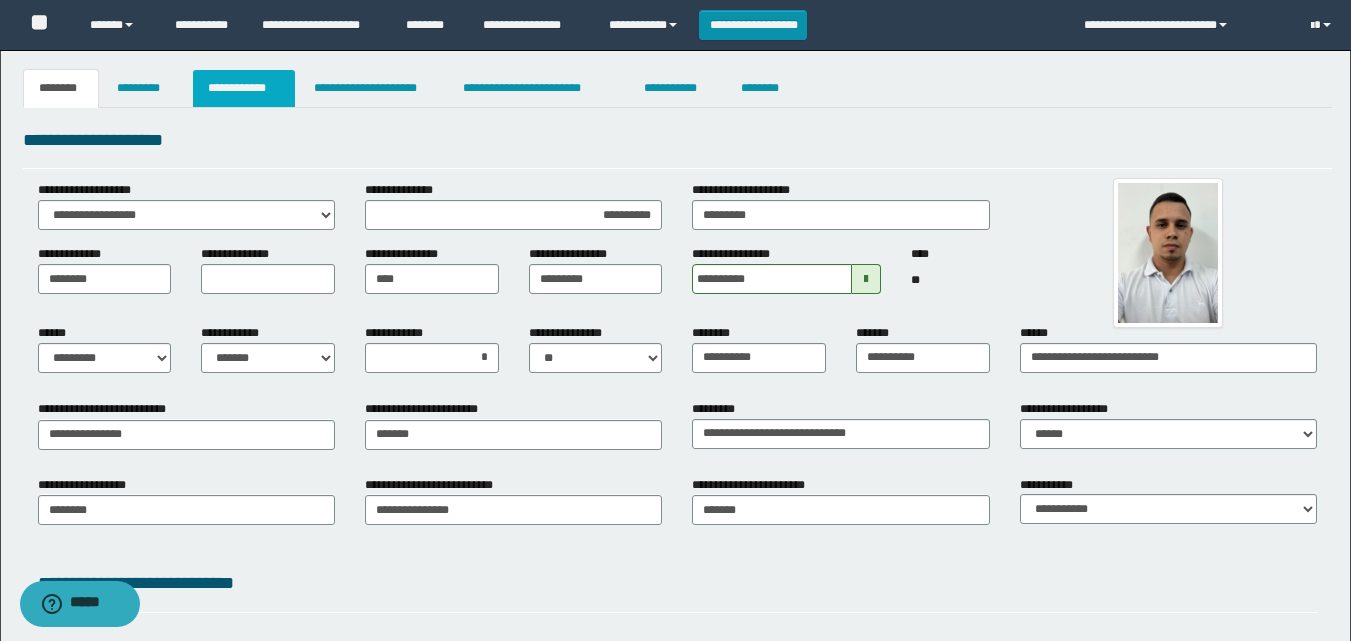 click on "**********" at bounding box center (244, 88) 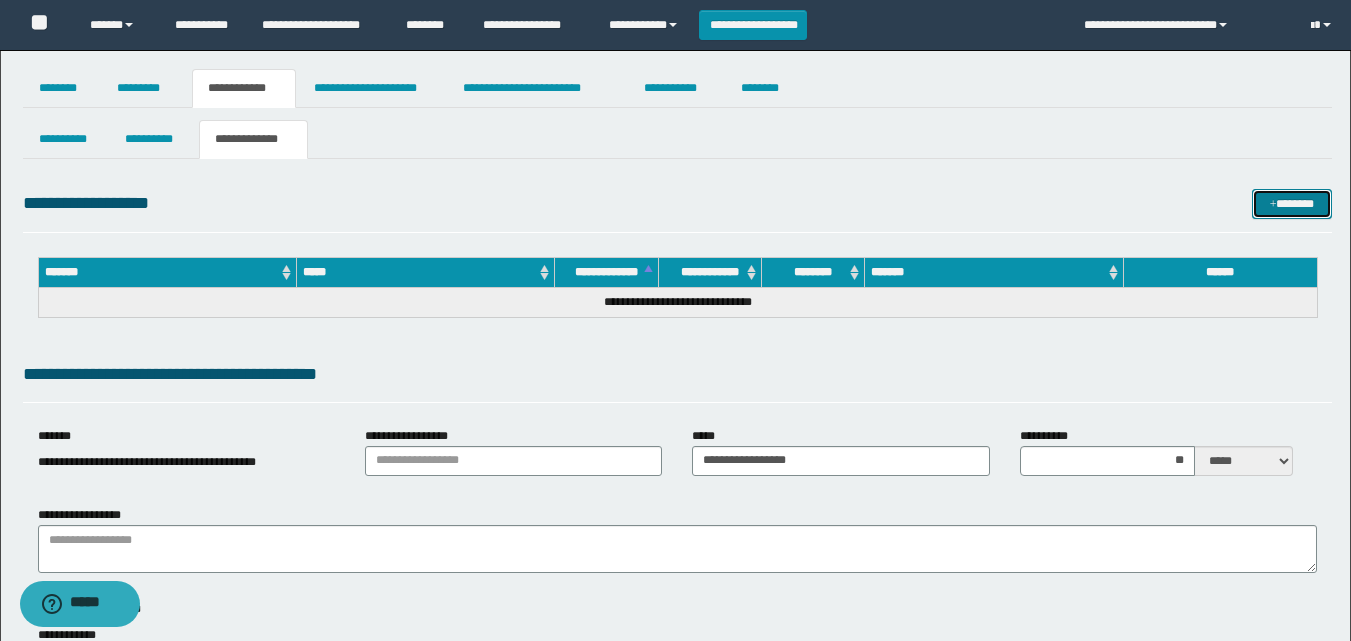 click on "*******" at bounding box center [1292, 204] 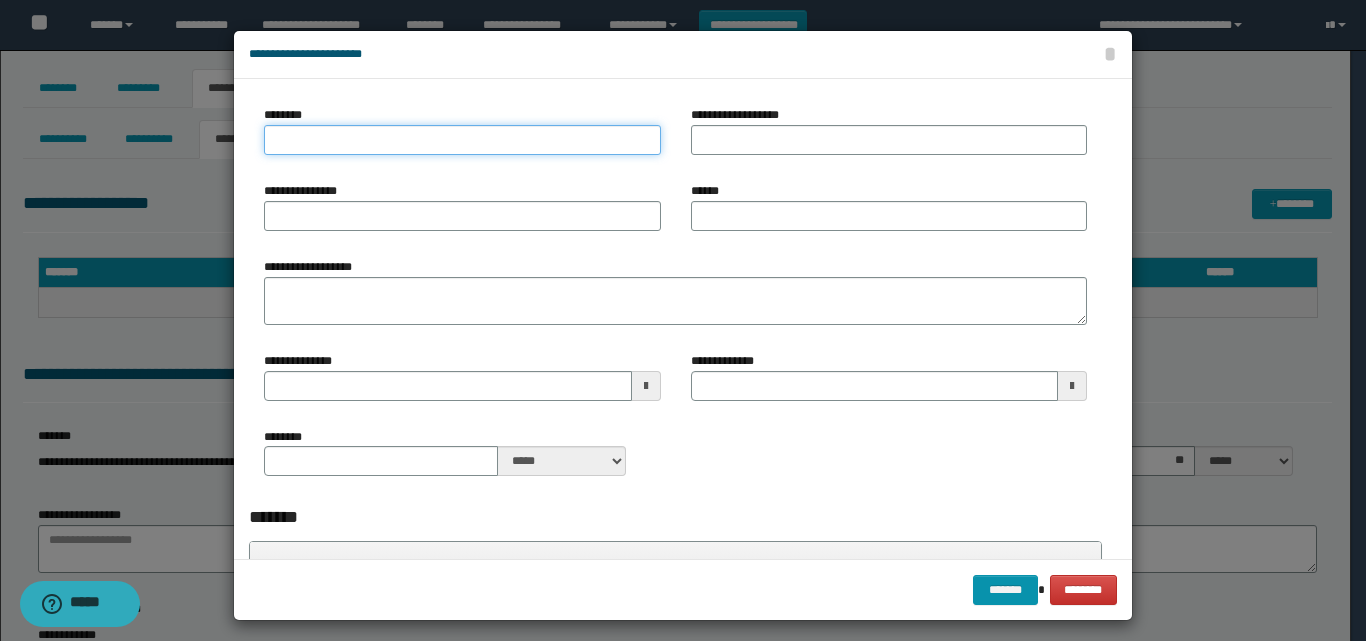 click on "********" at bounding box center (462, 140) 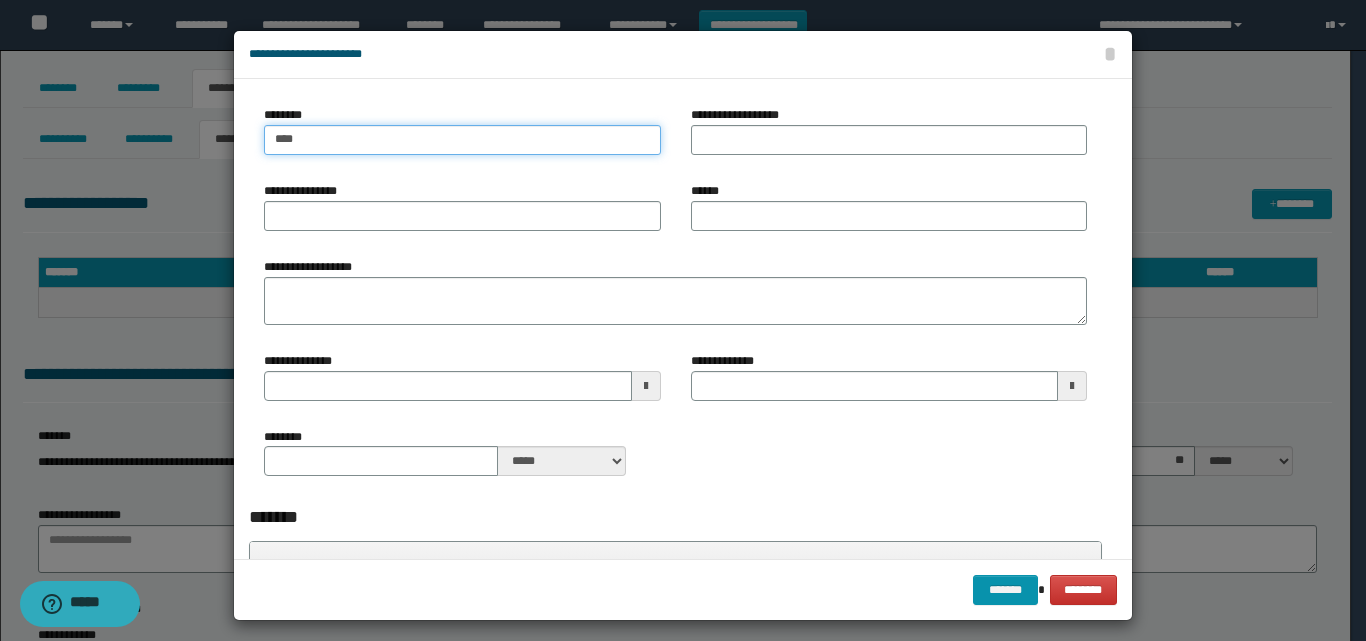 type on "****" 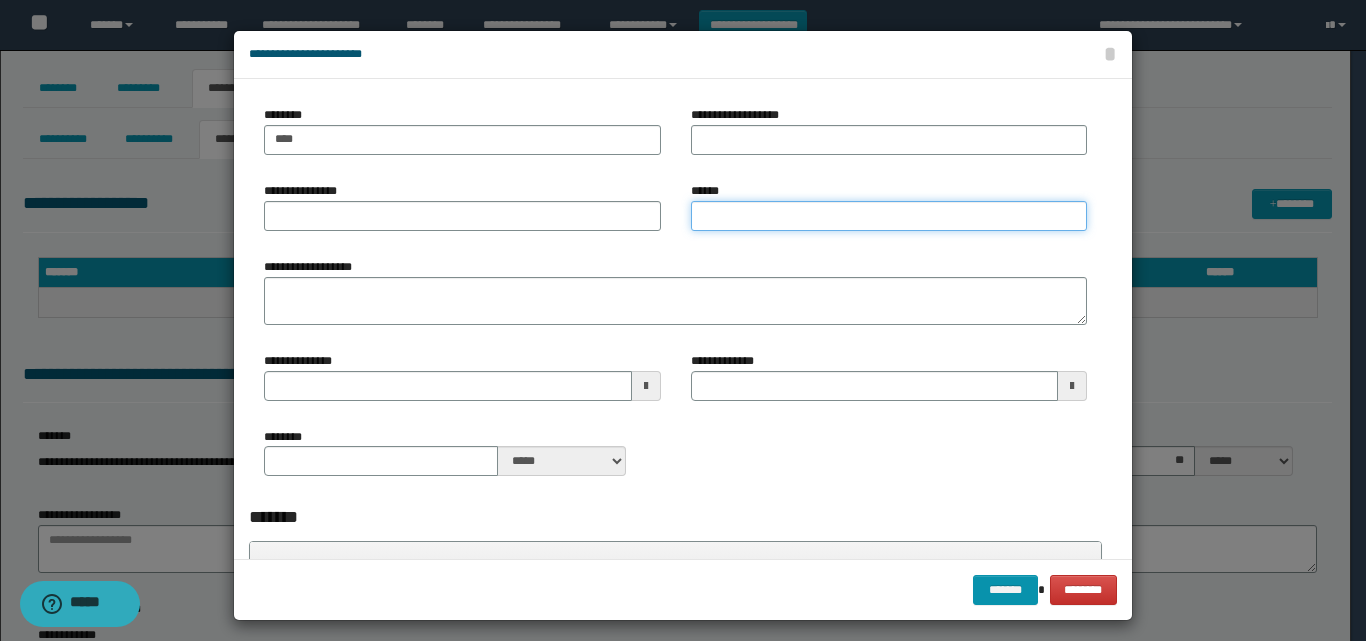 click on "******" at bounding box center (889, 216) 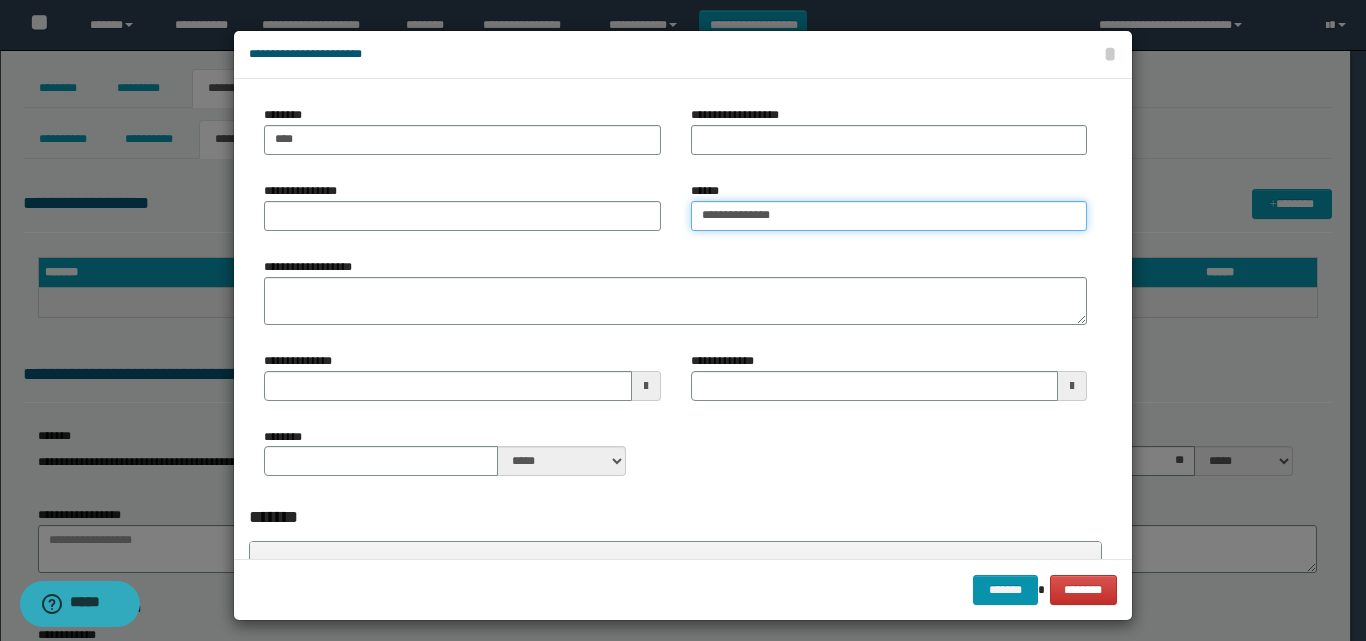type on "**********" 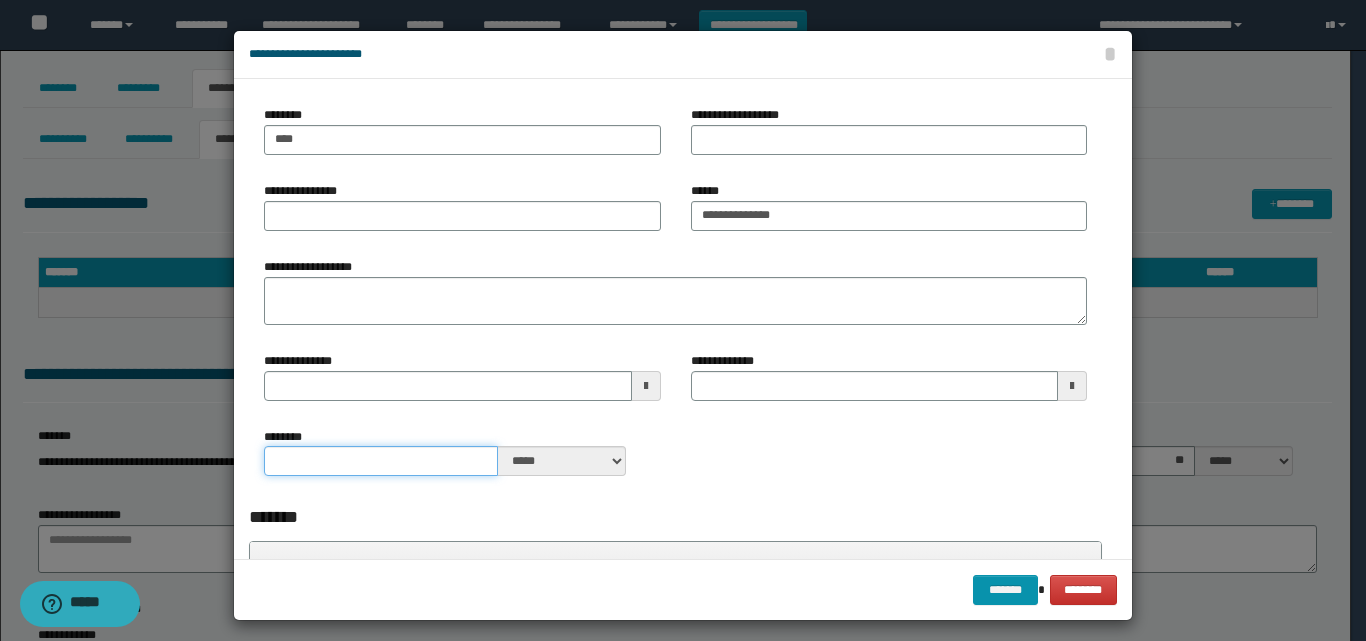 click on "********" at bounding box center (381, 461) 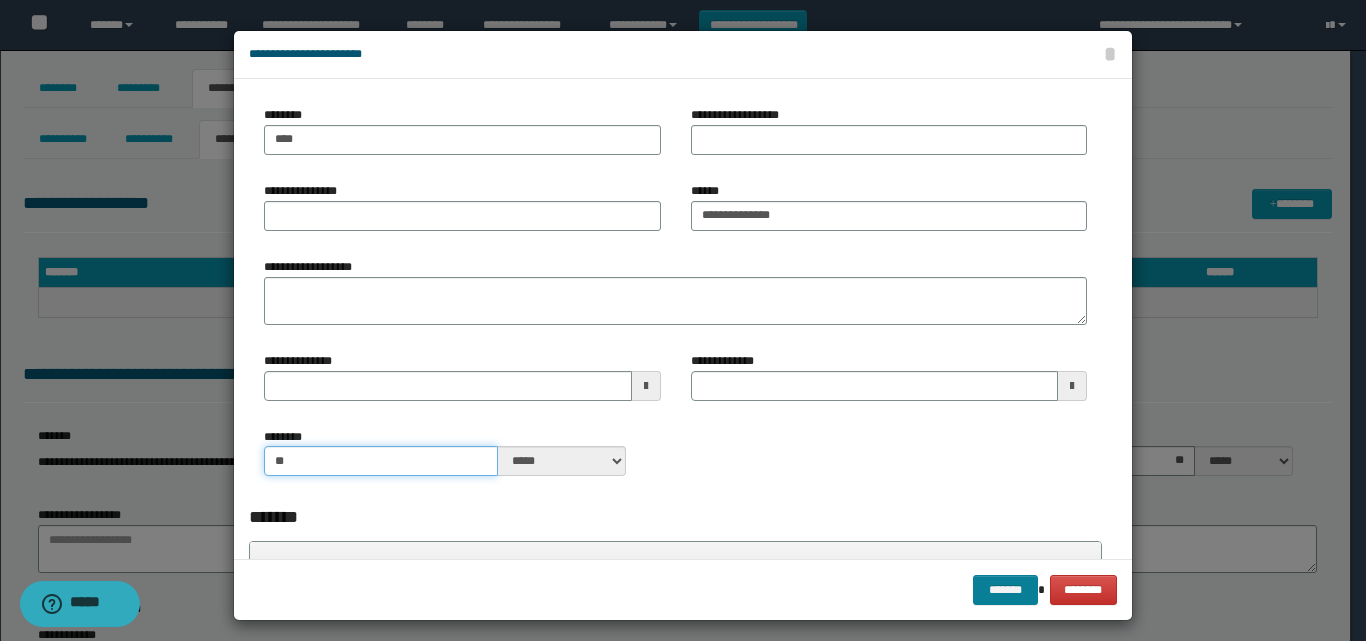 type on "**" 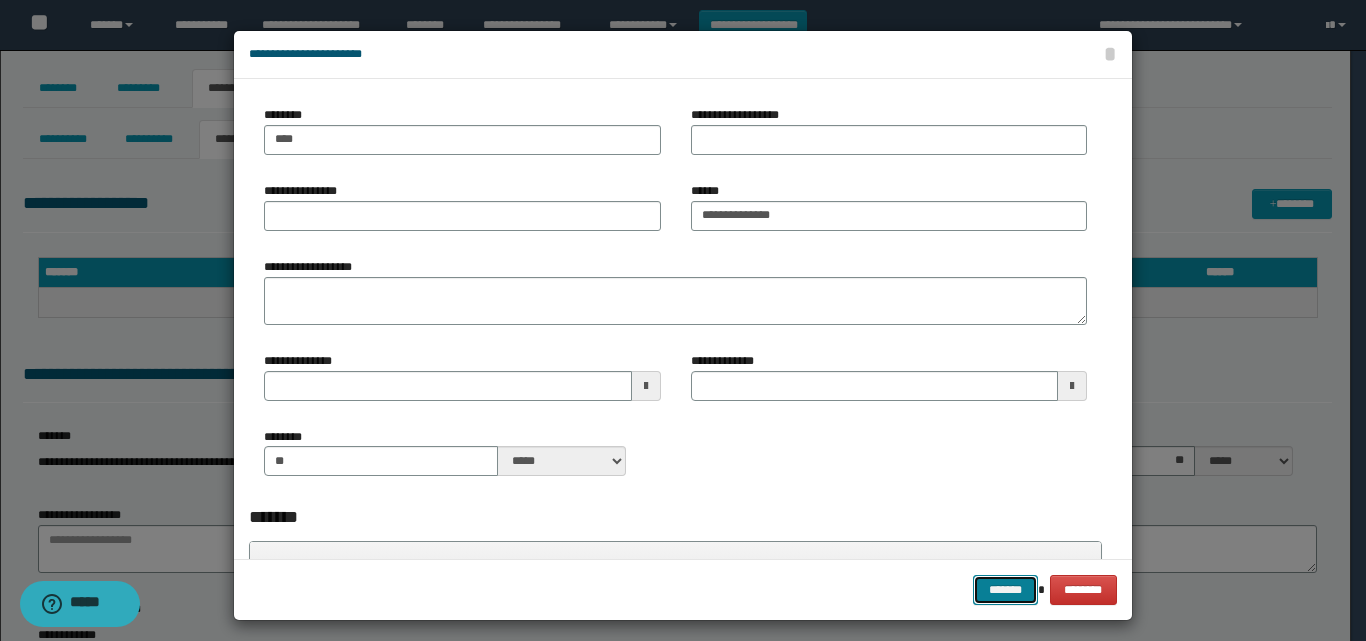 click on "*******" at bounding box center [1005, 590] 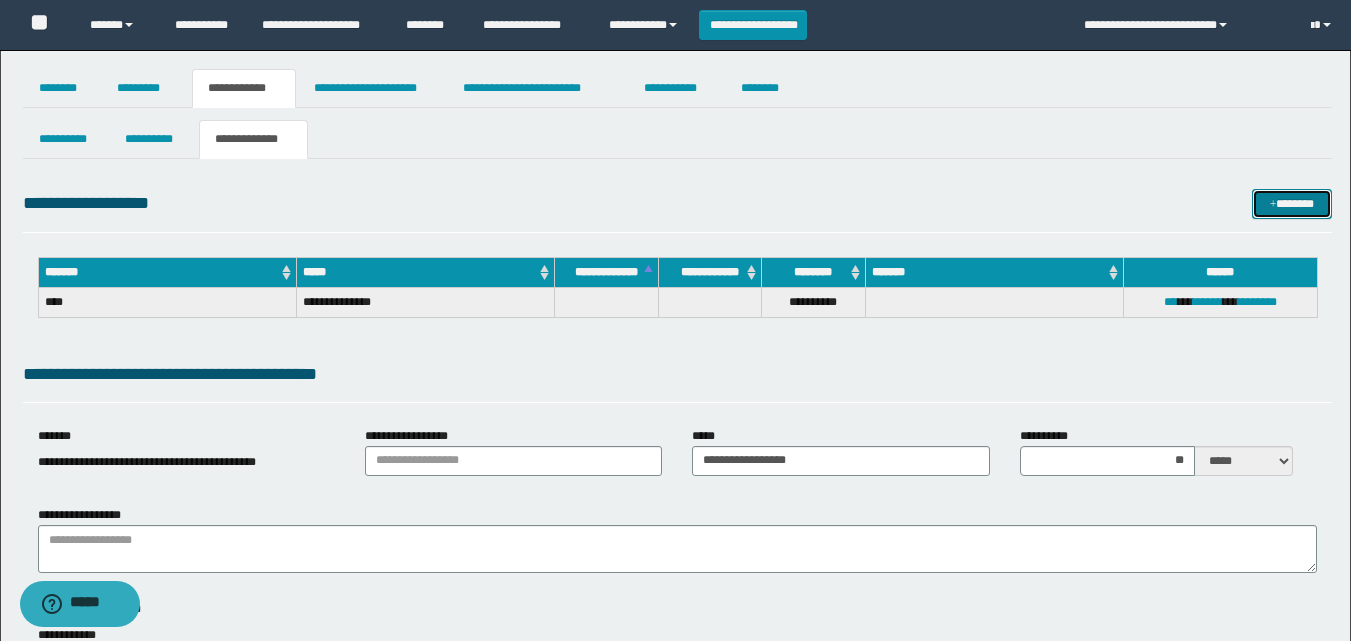 click on "*******" at bounding box center (1292, 204) 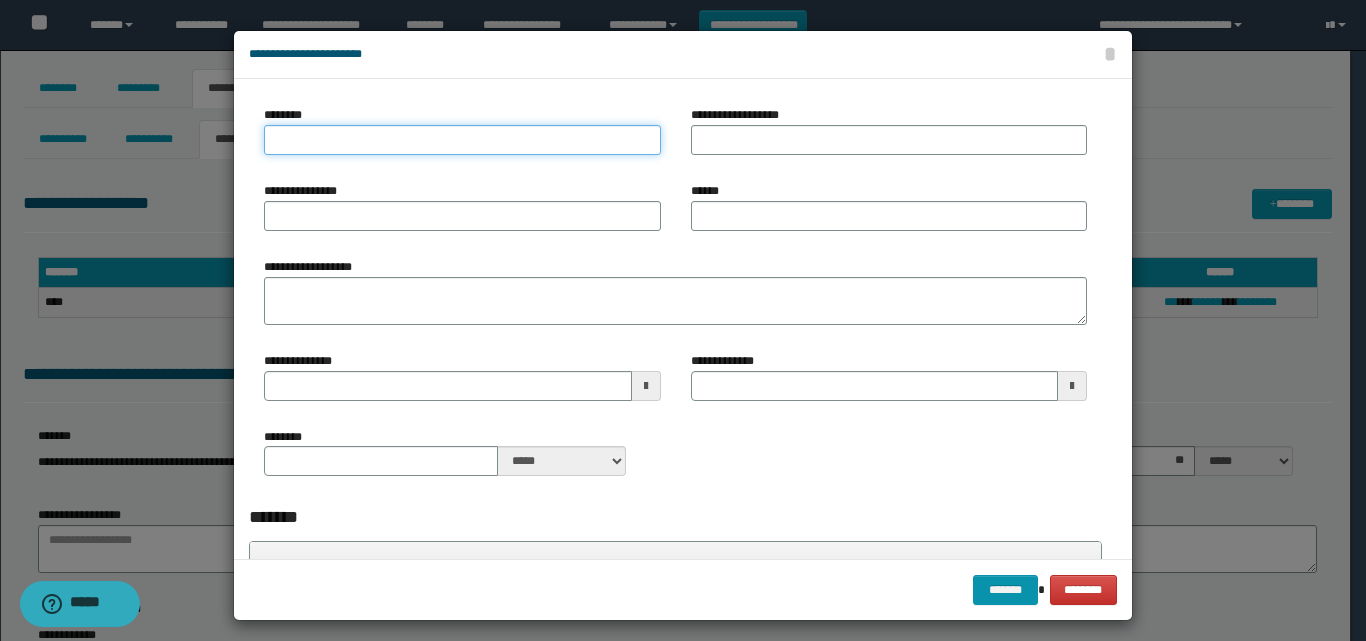 click on "********" at bounding box center (462, 140) 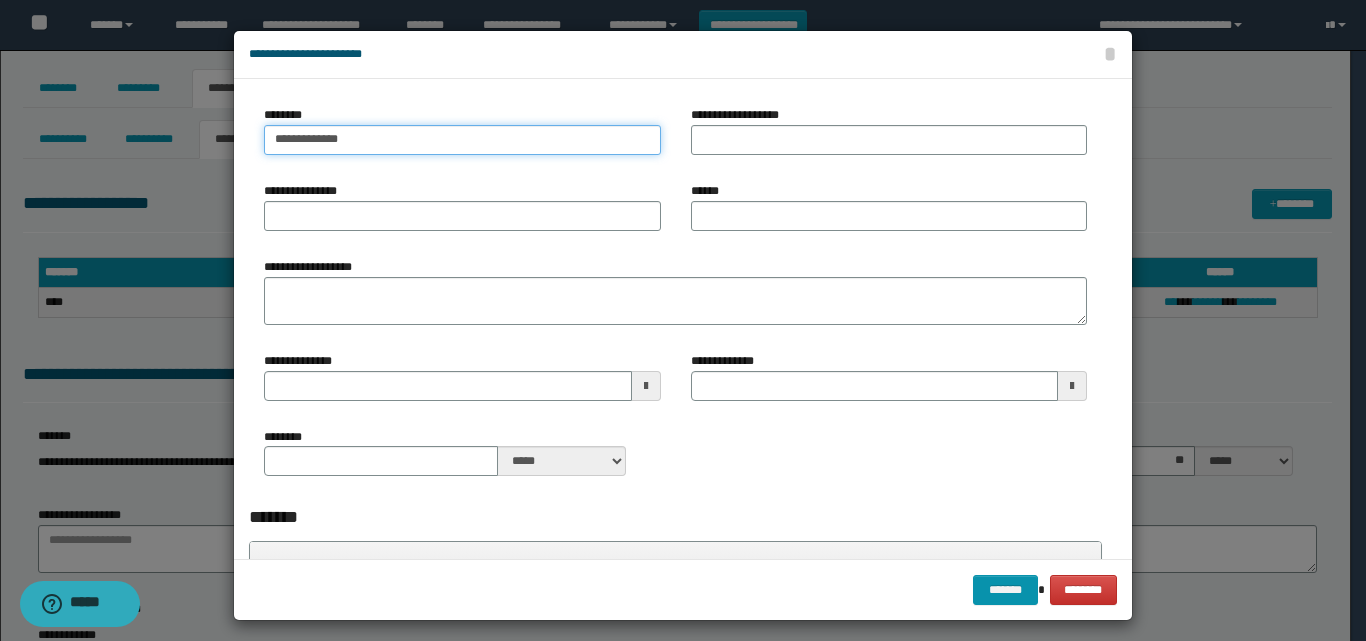 type on "**********" 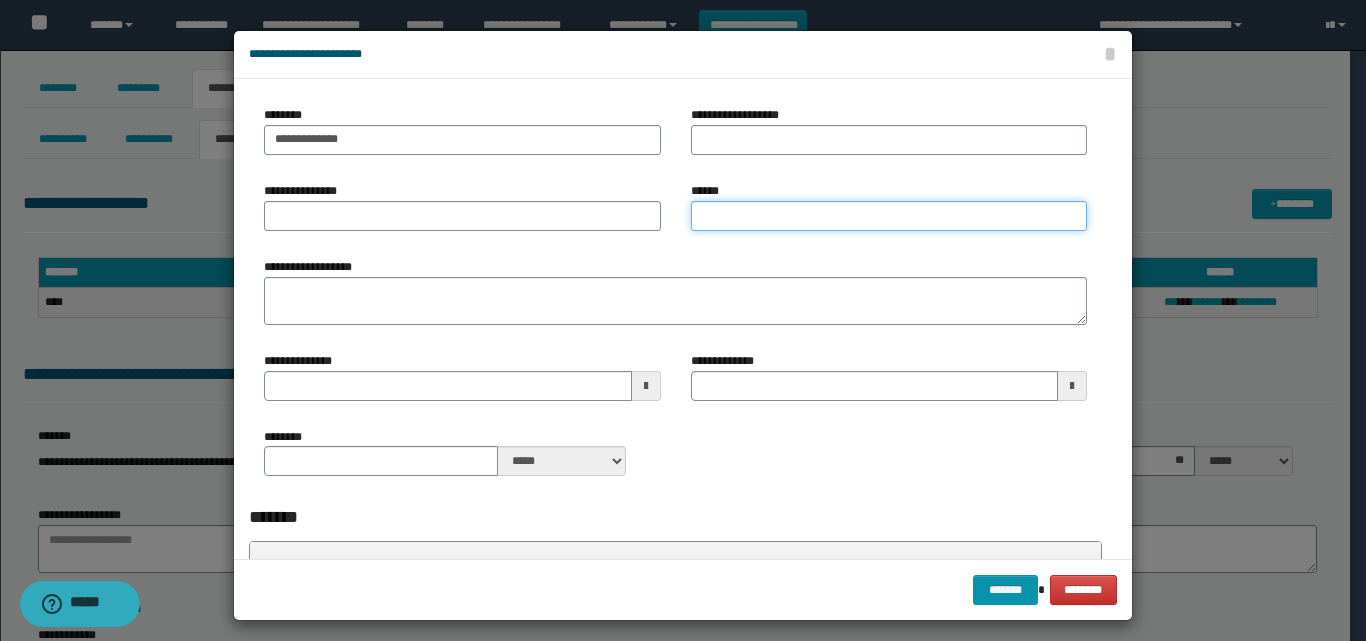 click on "******" at bounding box center [889, 216] 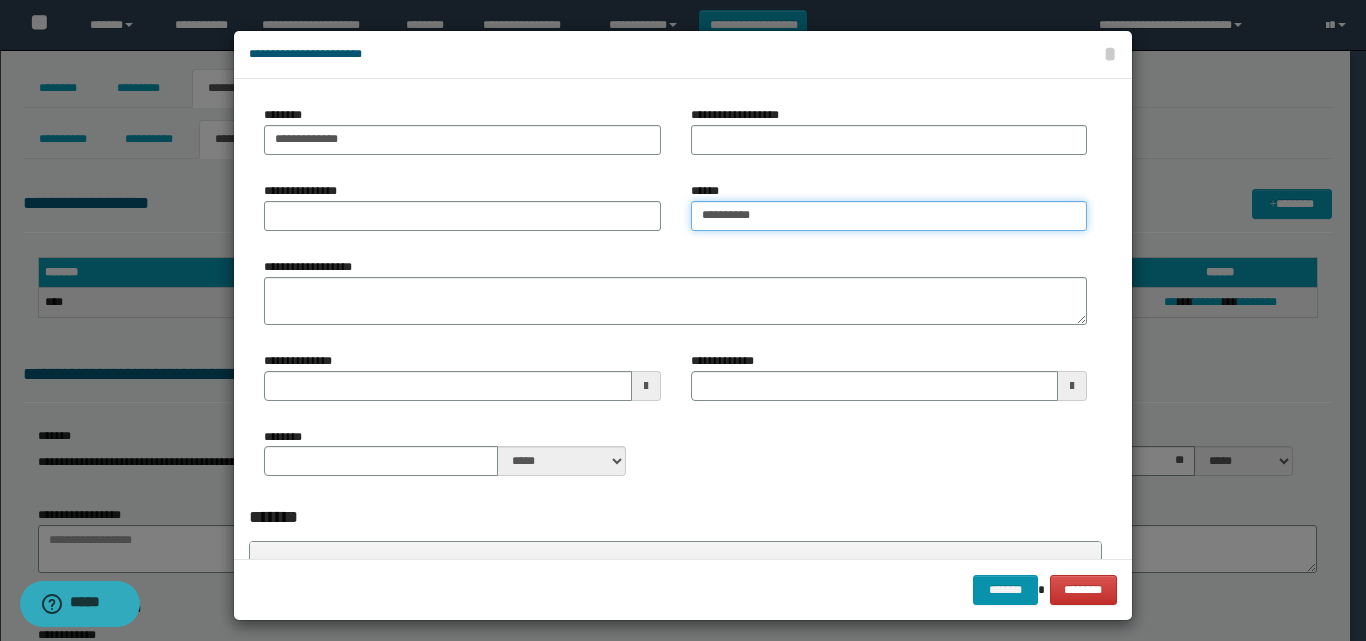 type on "**********" 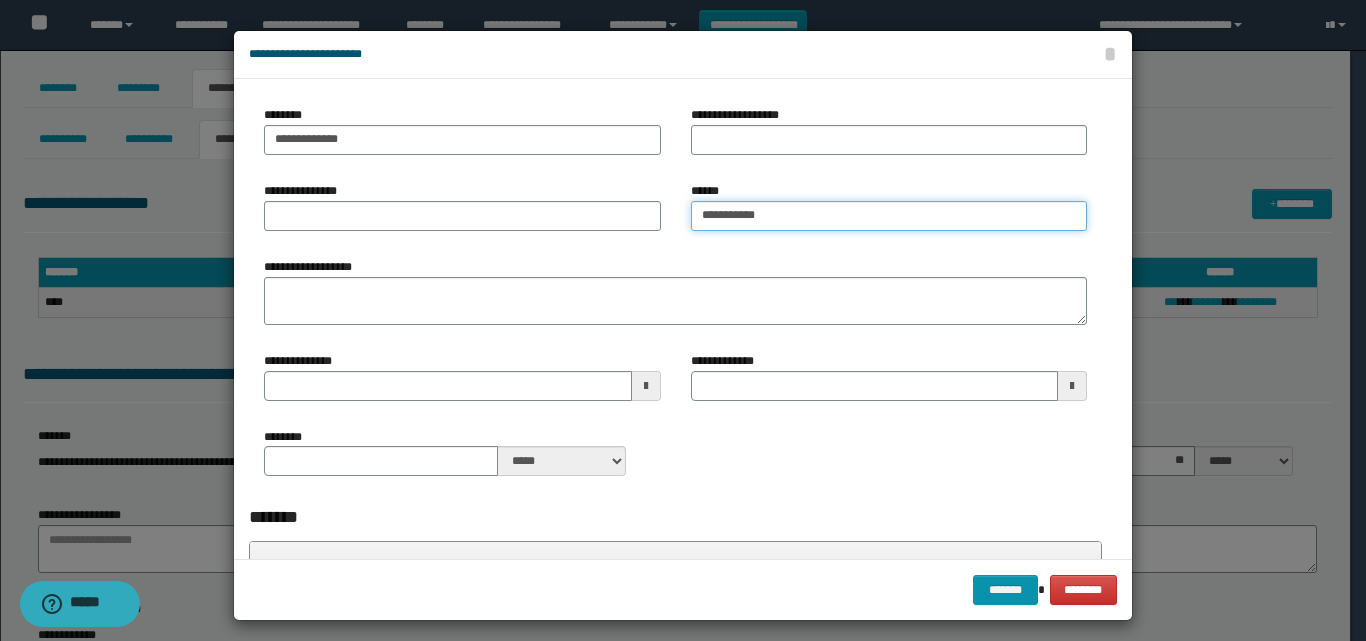 type 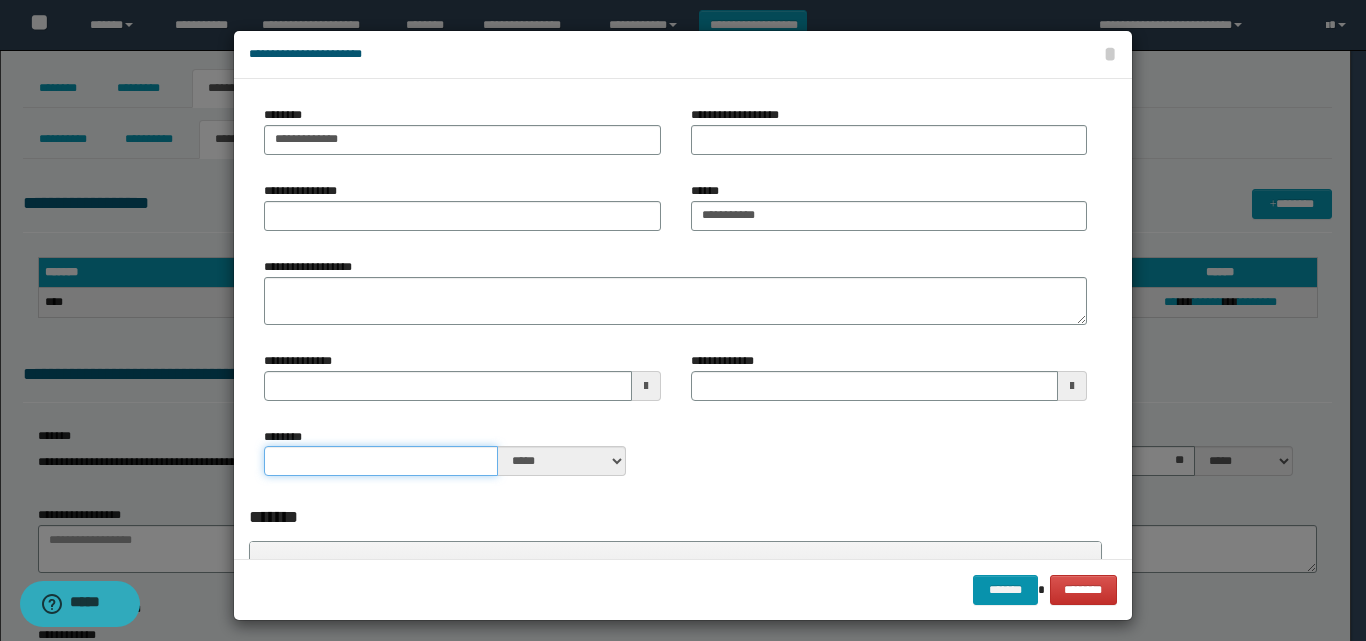 click on "********" at bounding box center [381, 461] 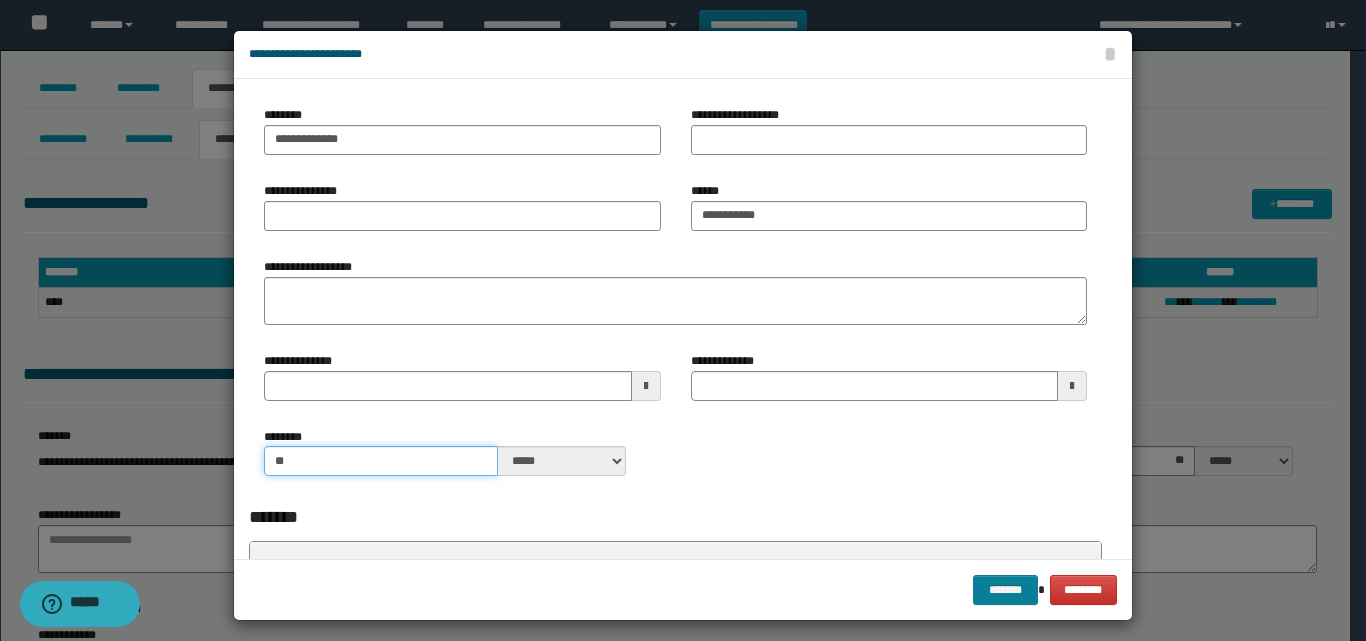 type on "**" 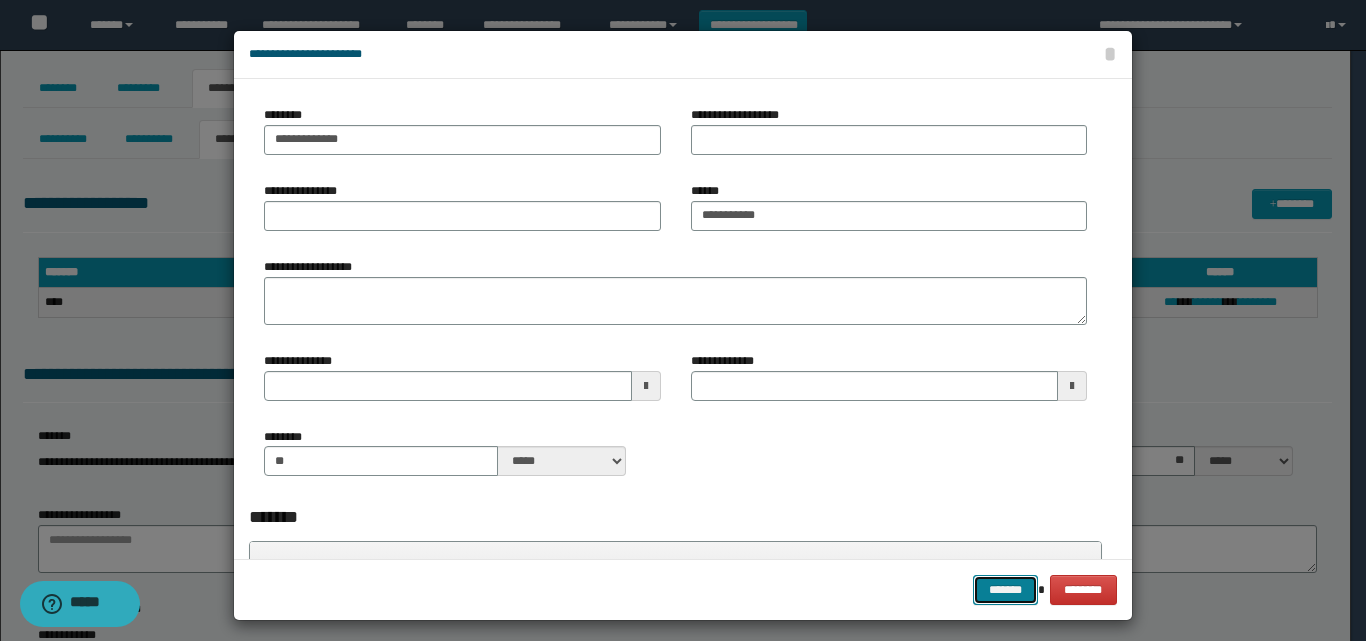 click on "*******" at bounding box center (1005, 590) 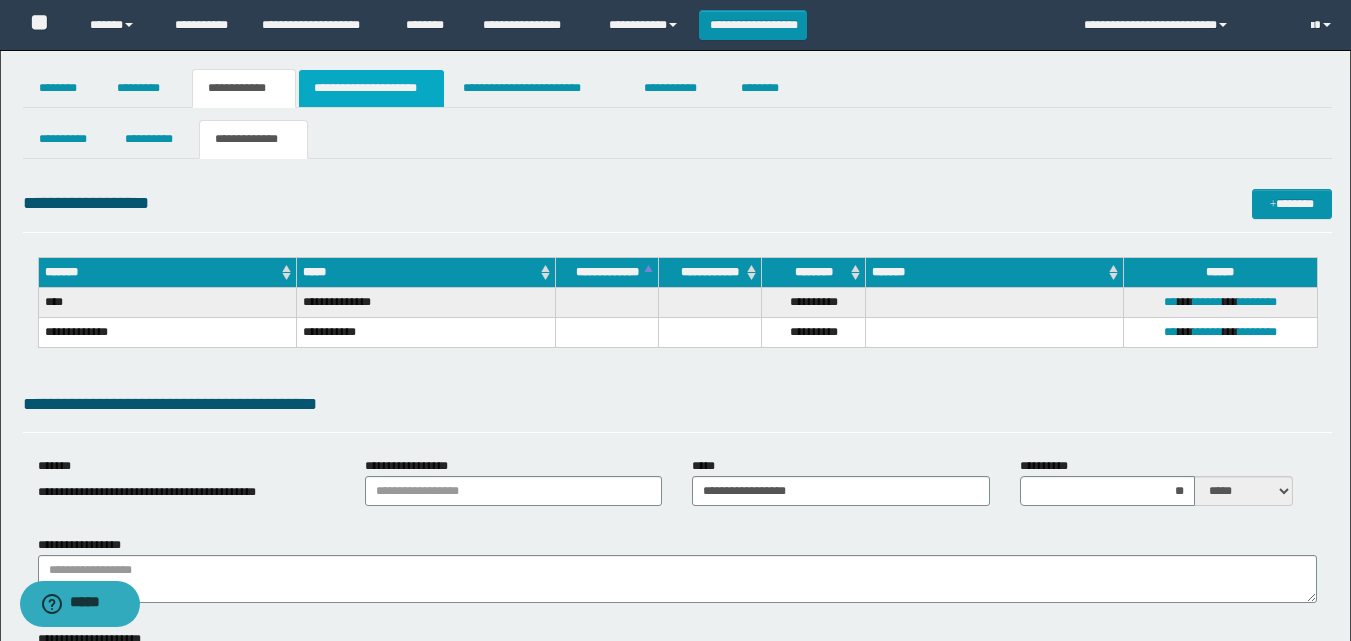 click on "**********" at bounding box center (371, 88) 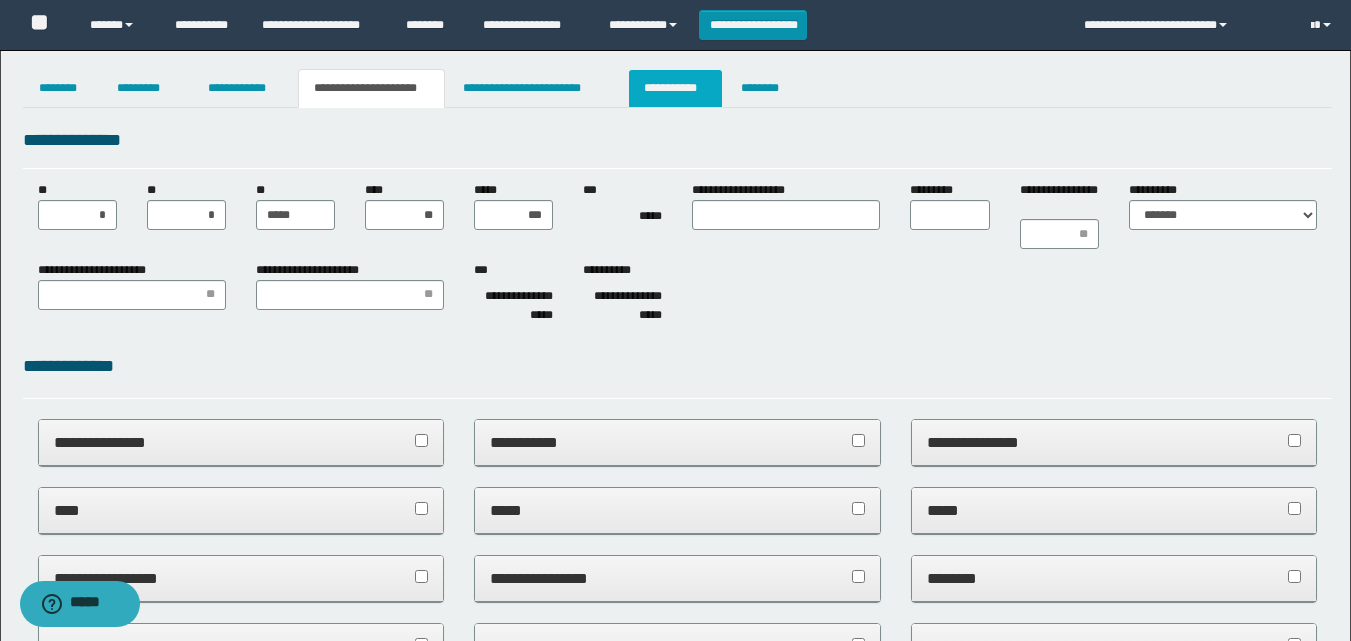 click on "**********" at bounding box center [675, 88] 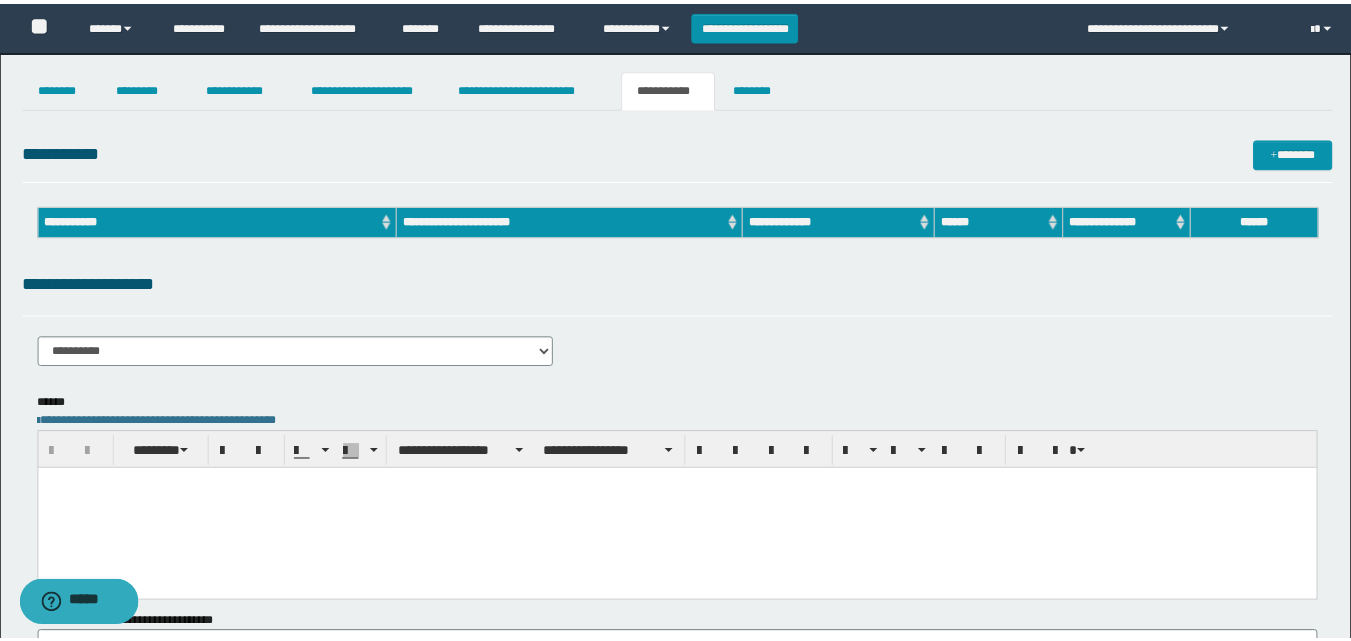 scroll, scrollTop: 0, scrollLeft: 0, axis: both 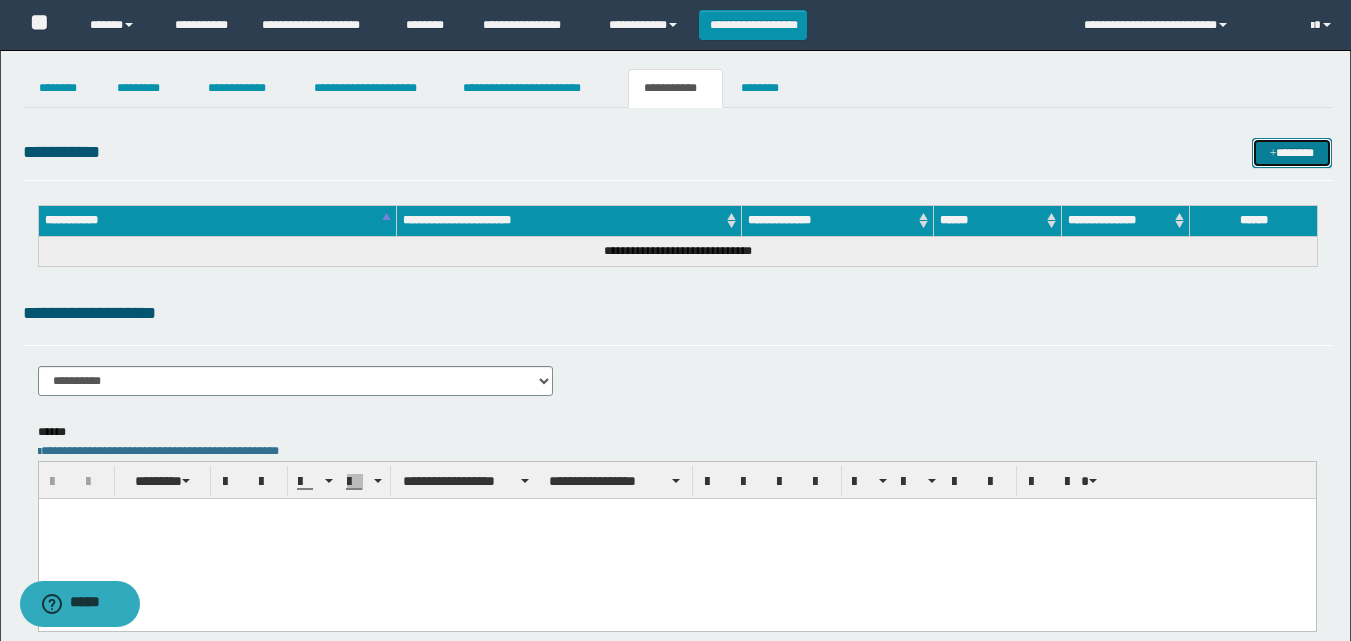 click at bounding box center [1273, 154] 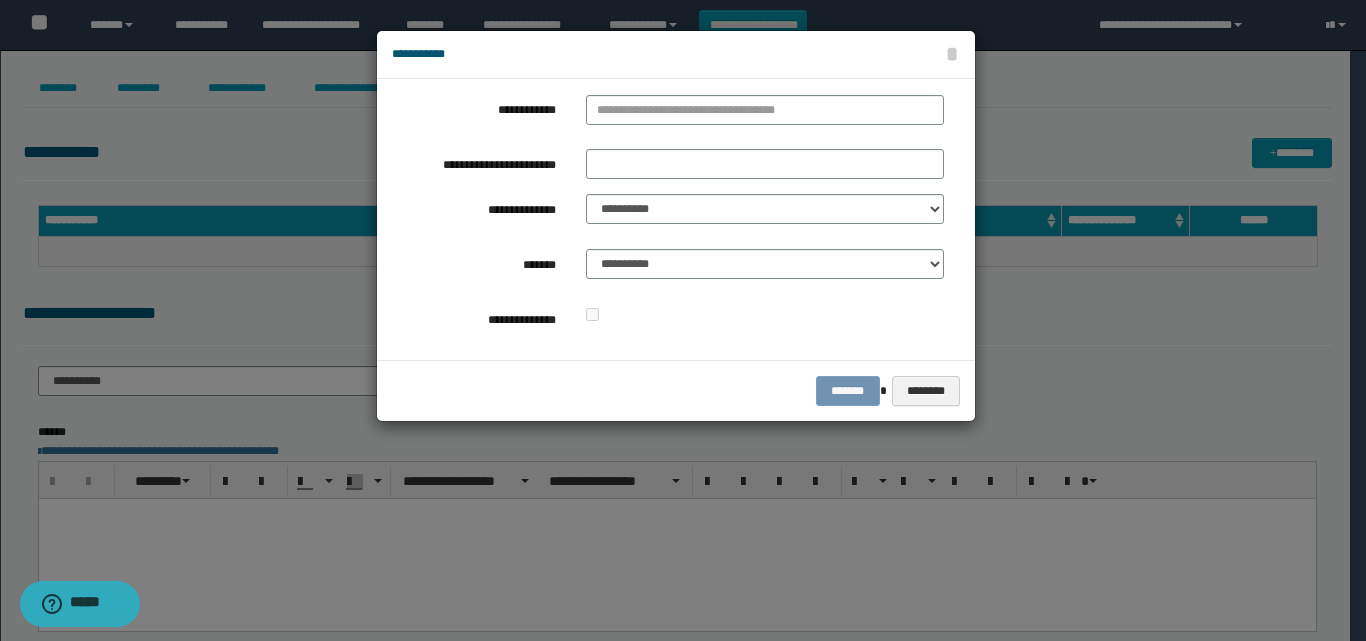 click at bounding box center [683, 320] 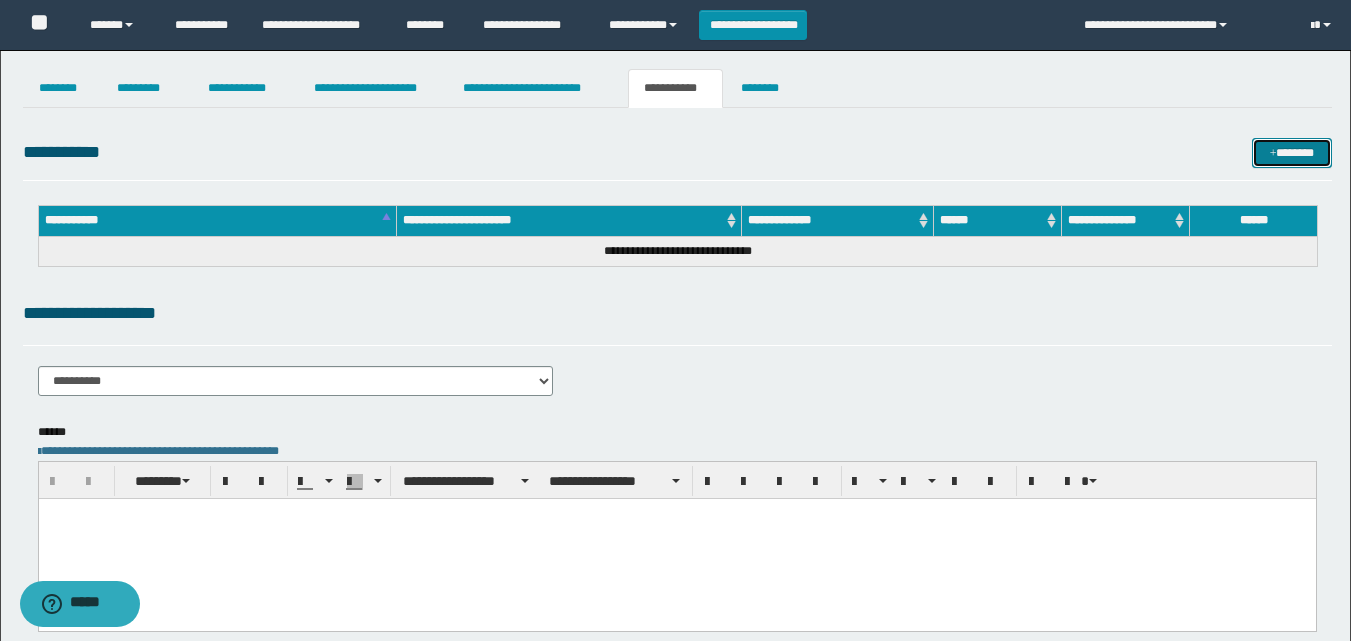 click on "*******" at bounding box center (1292, 153) 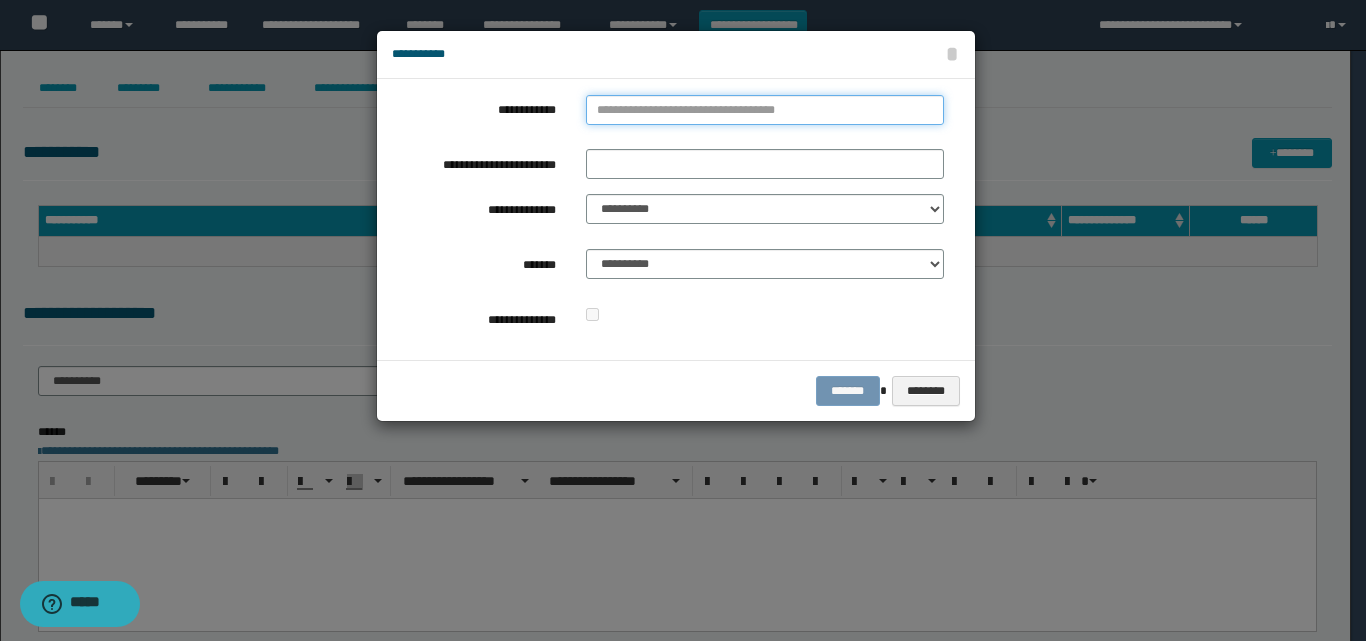 click on "**********" at bounding box center [765, 110] 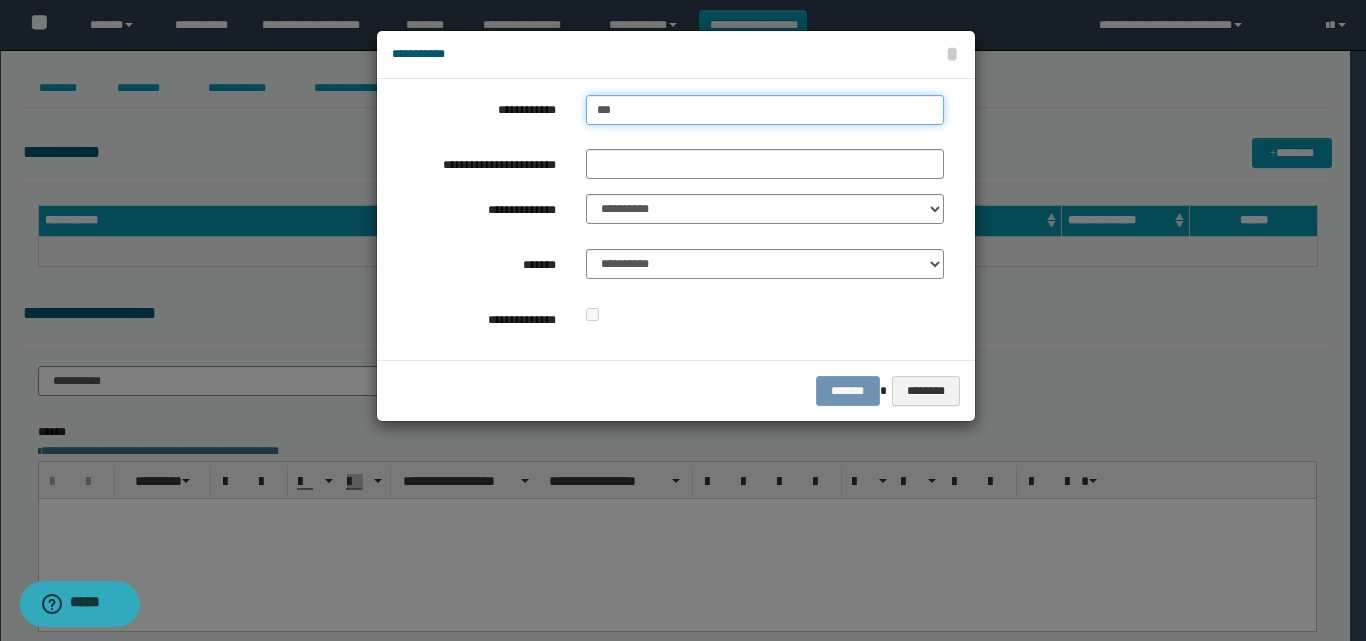 type on "****" 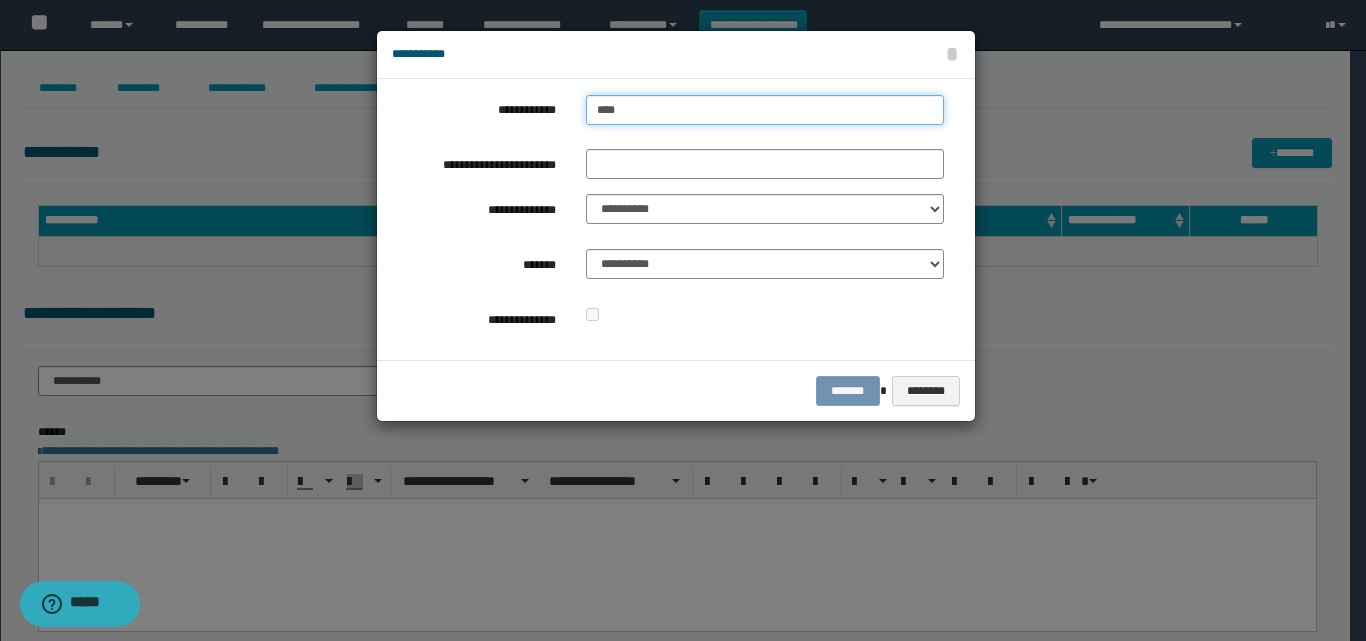 type on "****" 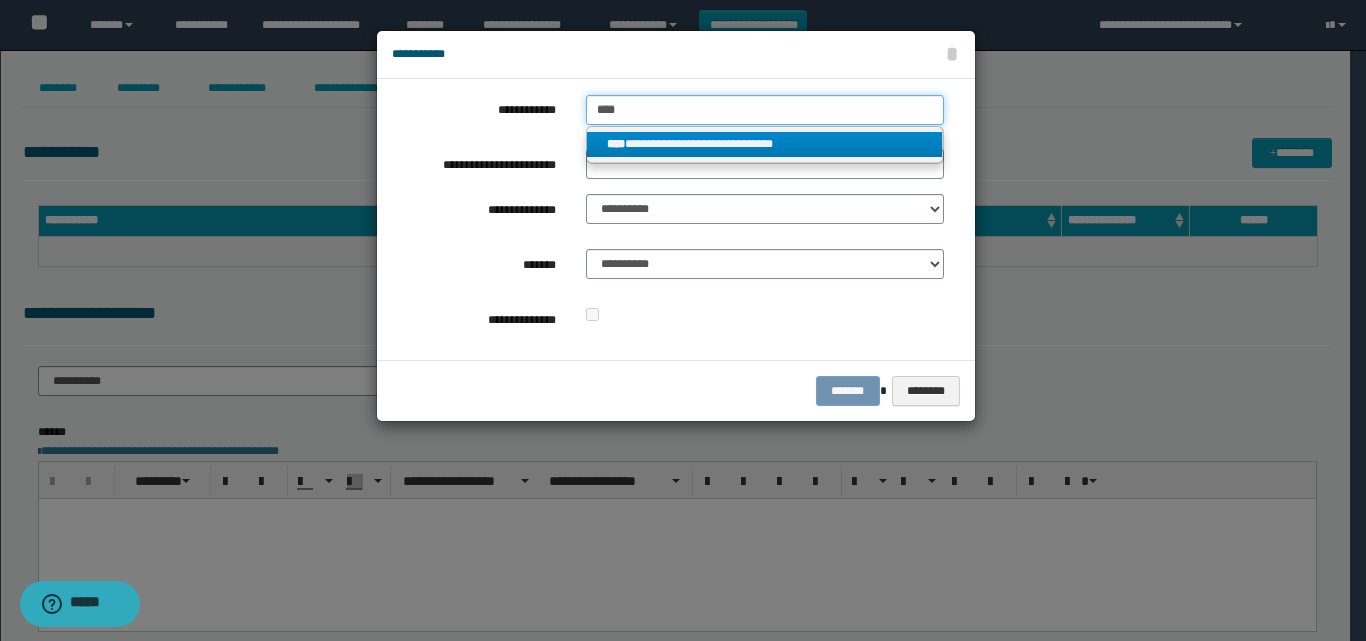 type on "****" 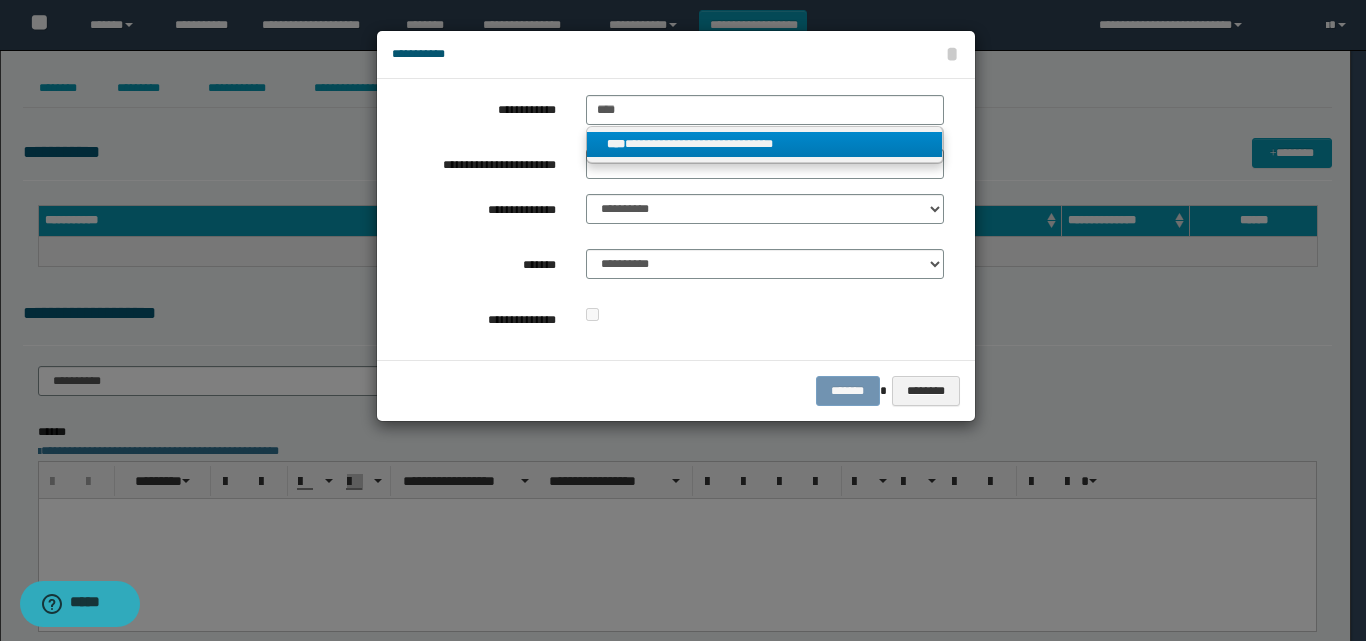 click on "**********" at bounding box center (765, 144) 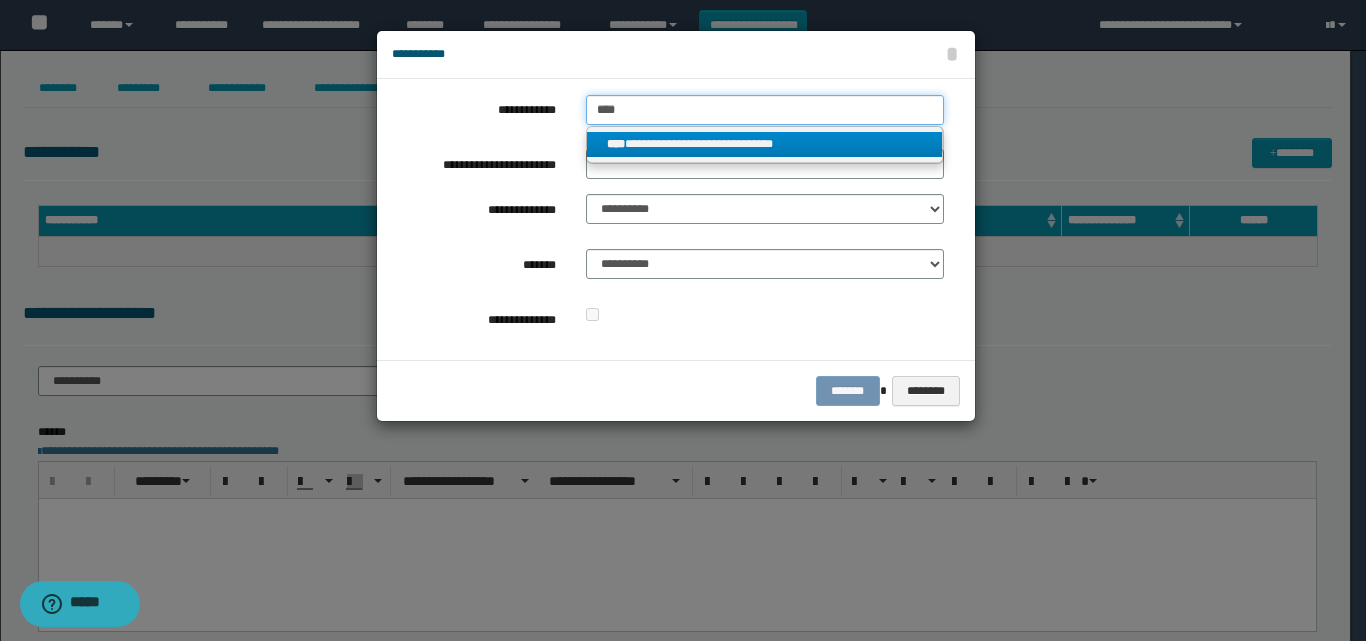 type 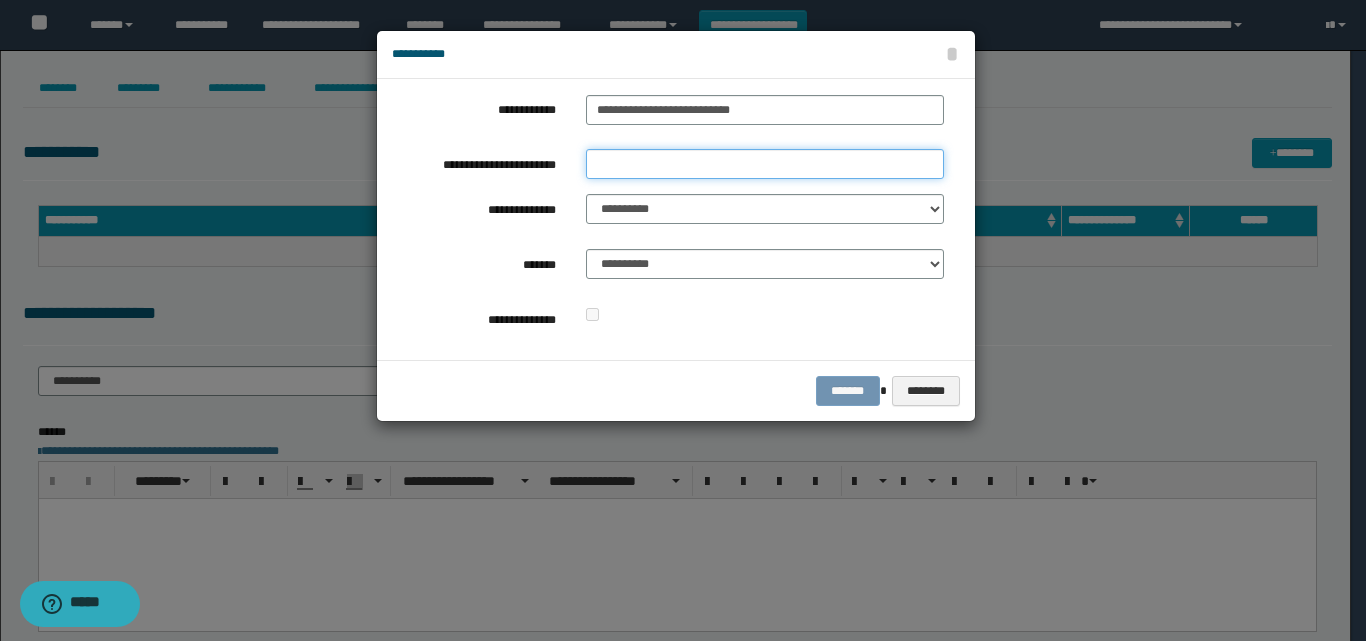 click on "**********" at bounding box center (765, 164) 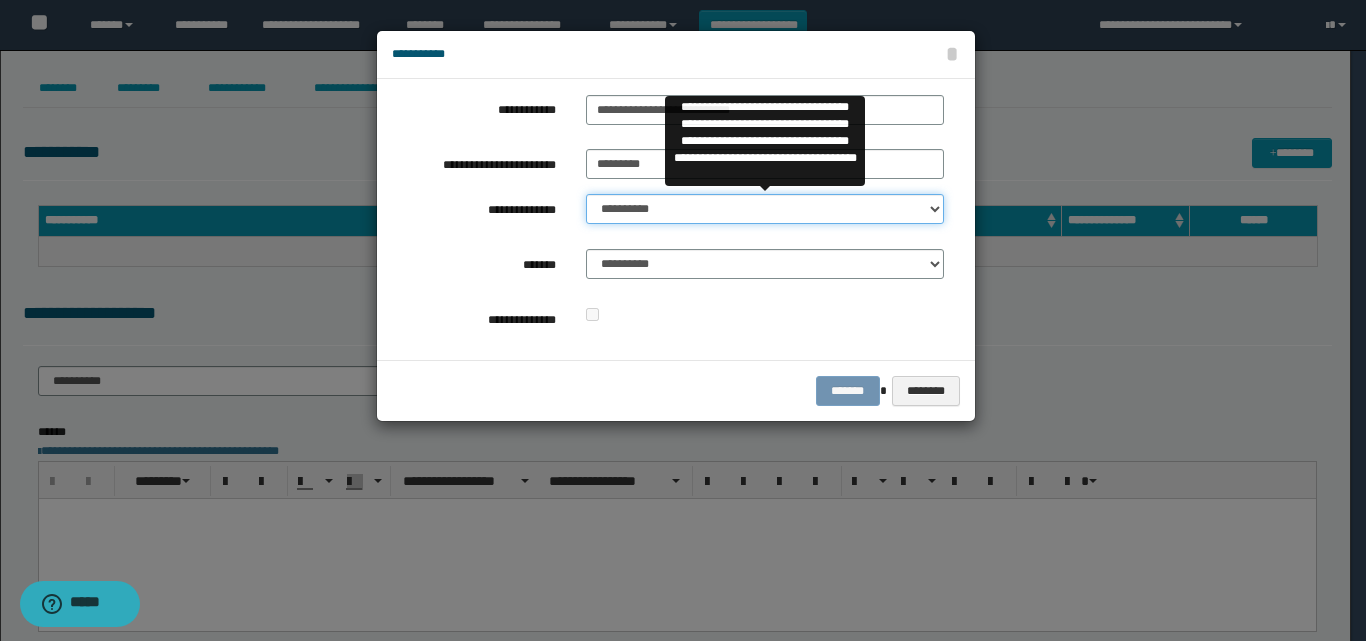 click on "**********" at bounding box center [765, 209] 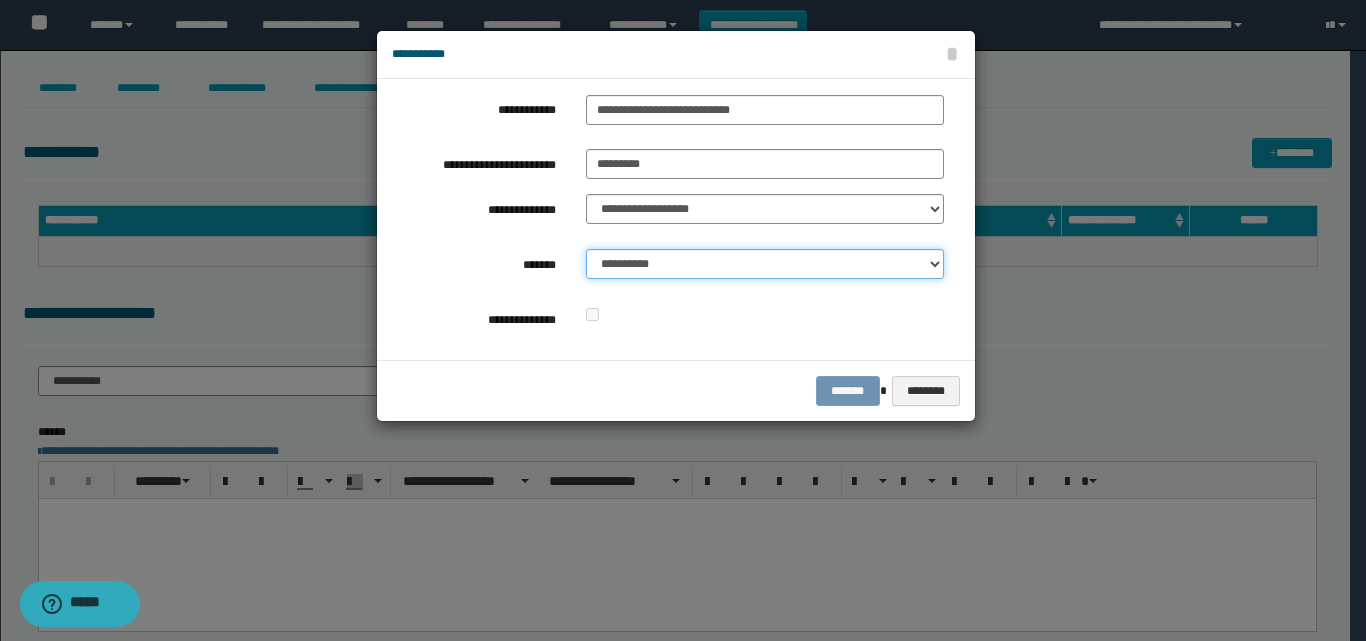 click on "**********" at bounding box center [765, 264] 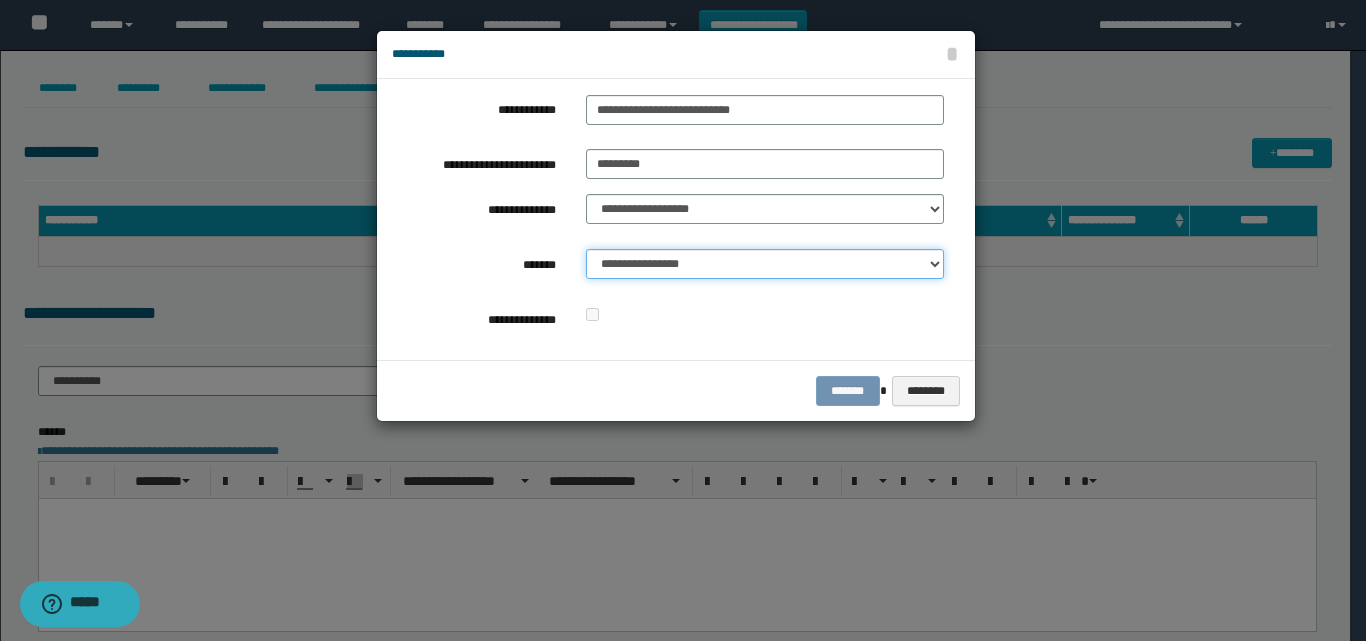 click on "**********" at bounding box center (765, 264) 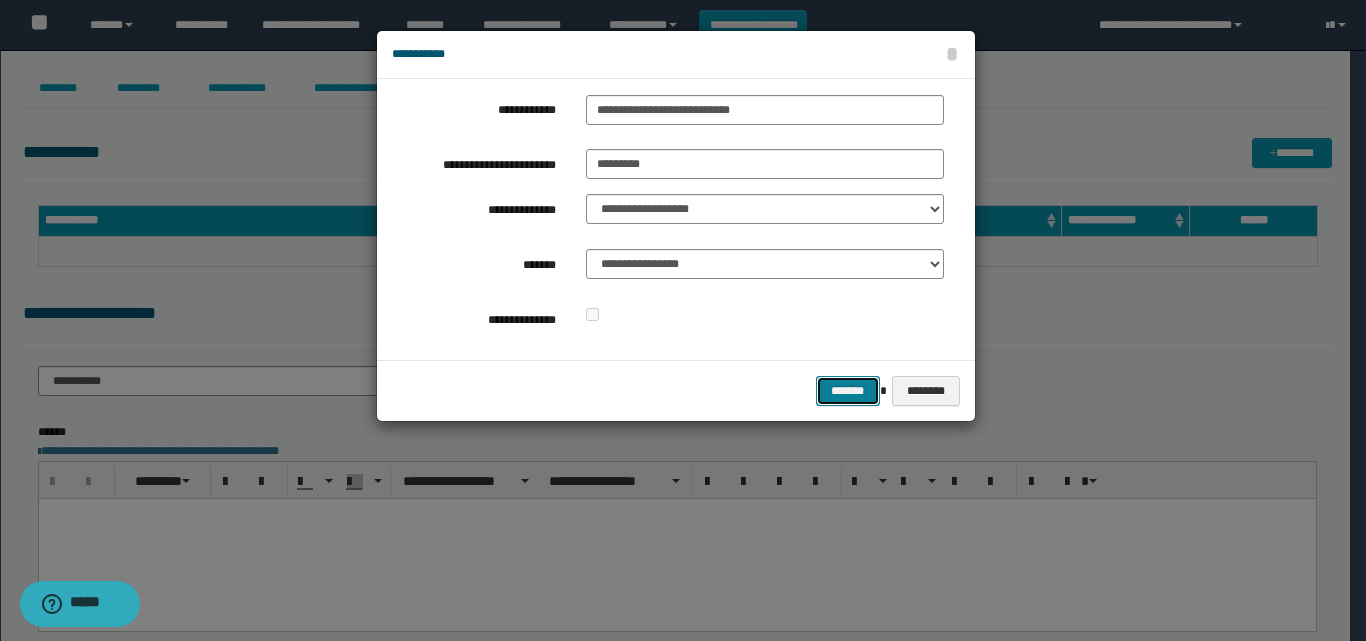 click on "*******" at bounding box center [848, 391] 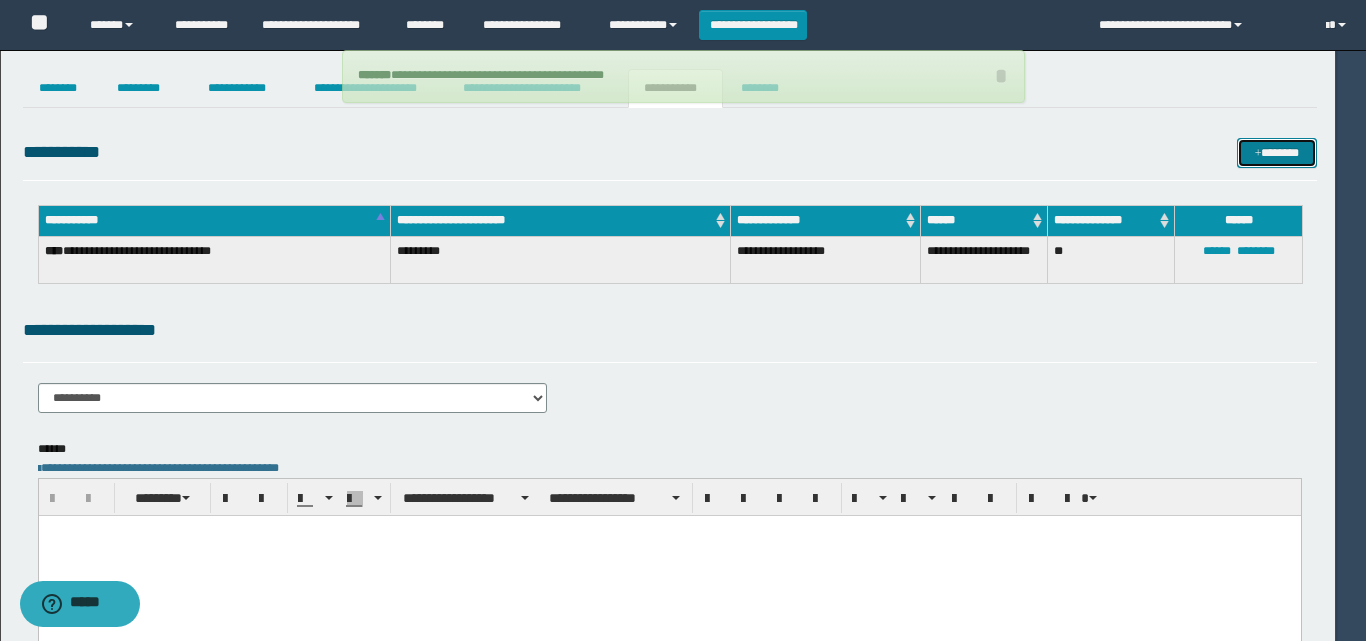 type 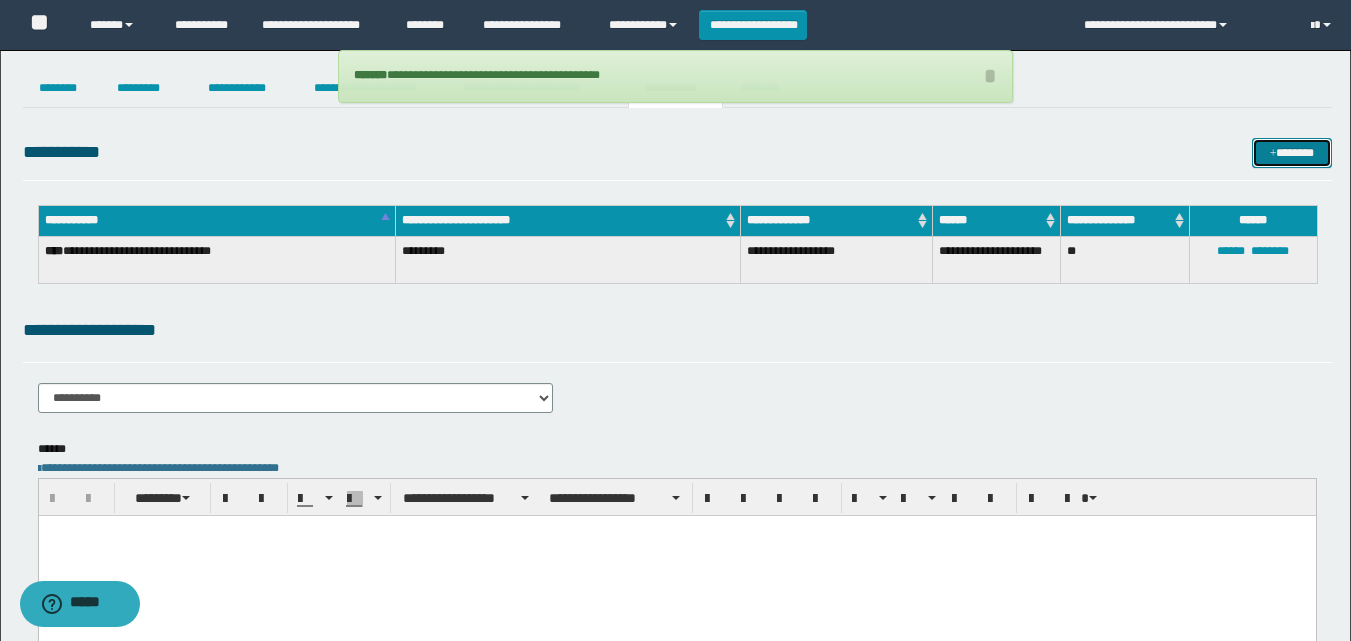 click on "*******" at bounding box center [1292, 153] 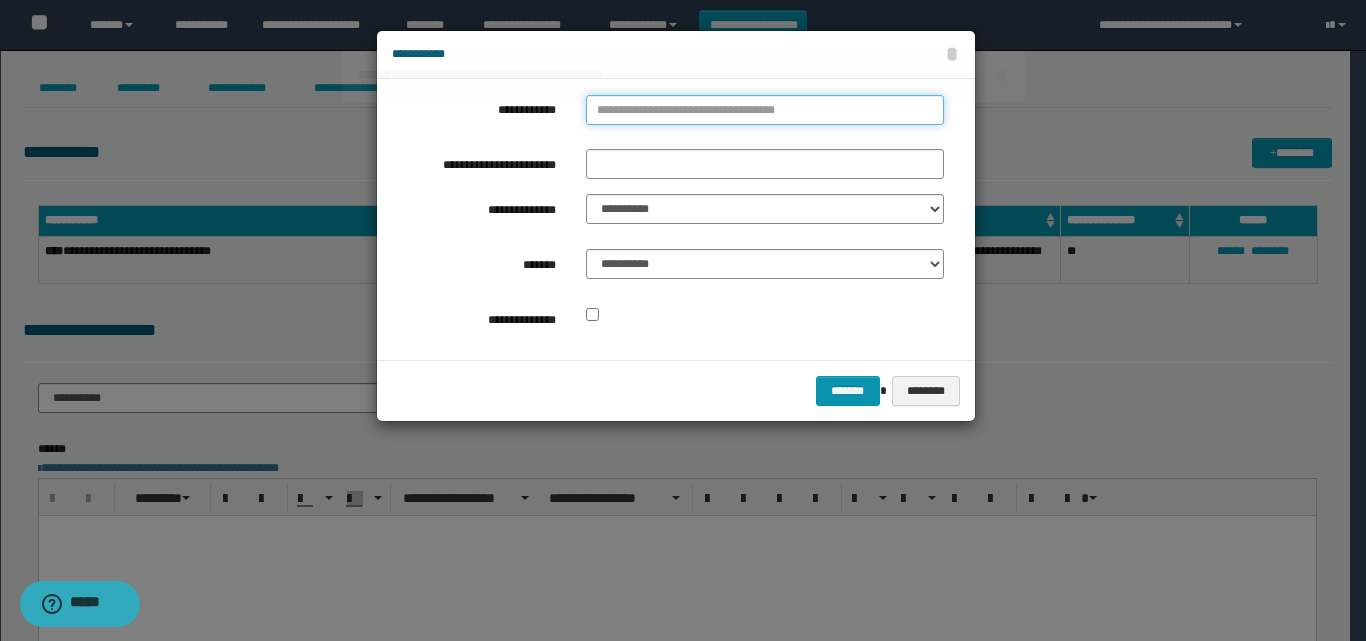 type on "**********" 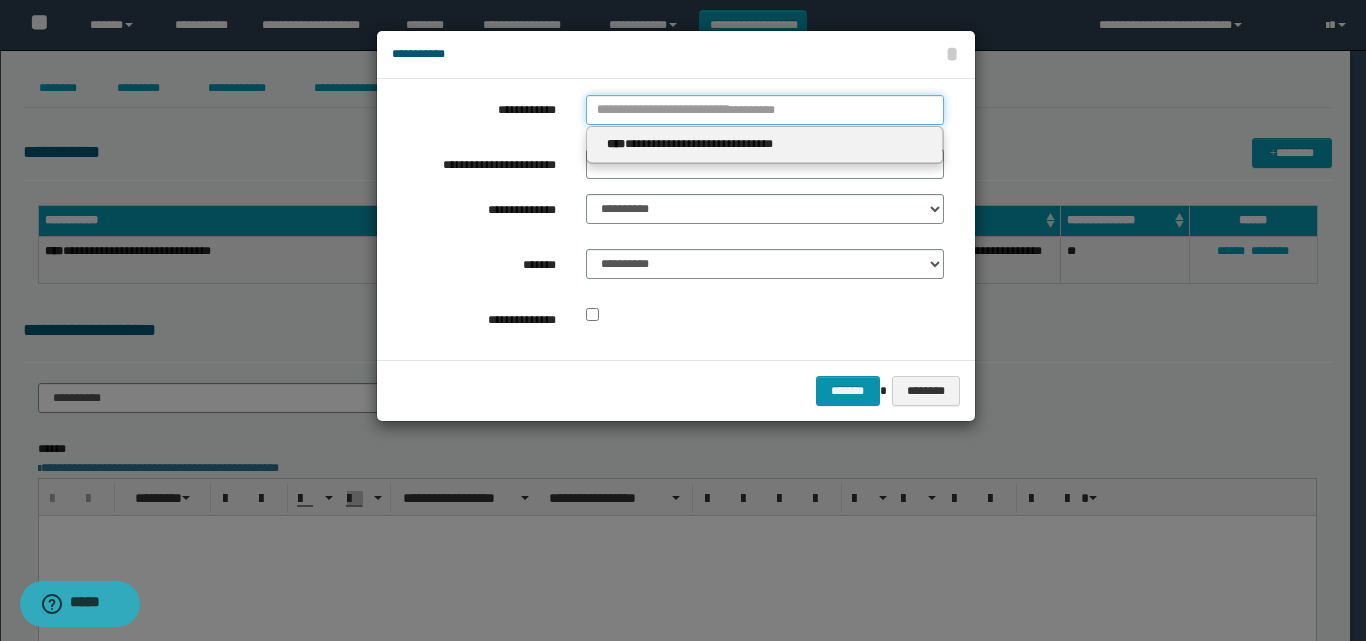 click on "**********" at bounding box center (765, 110) 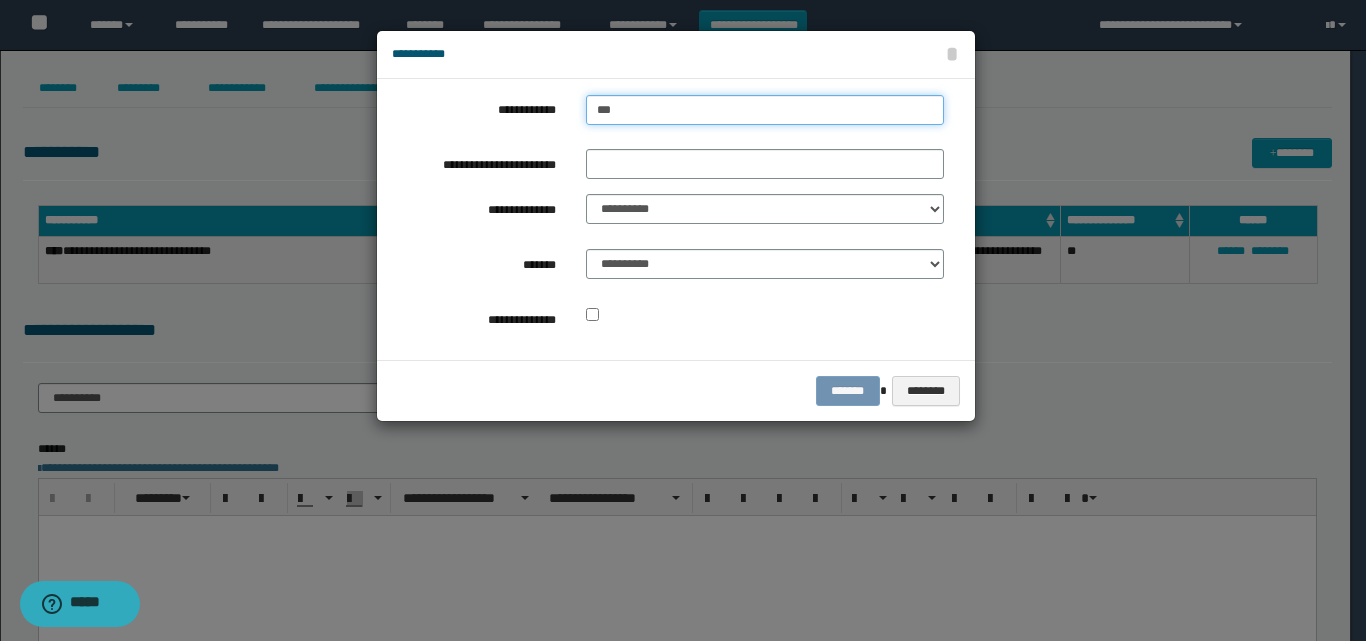 type on "****" 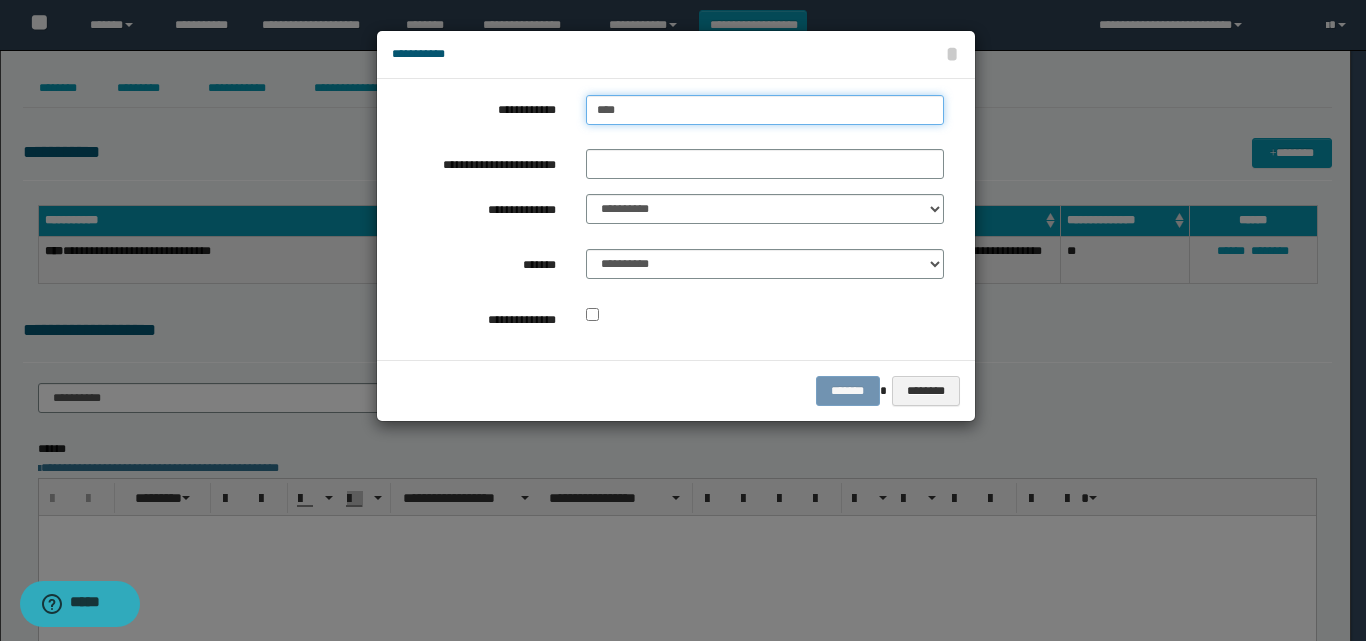 type on "****" 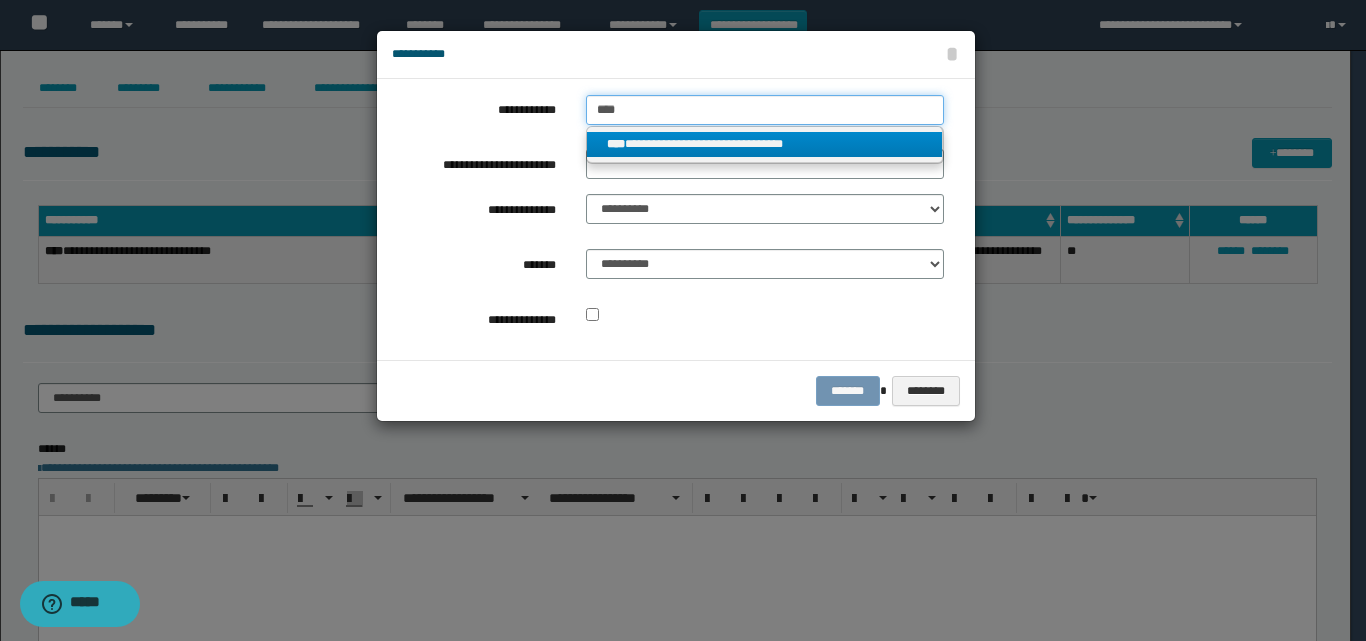 type on "****" 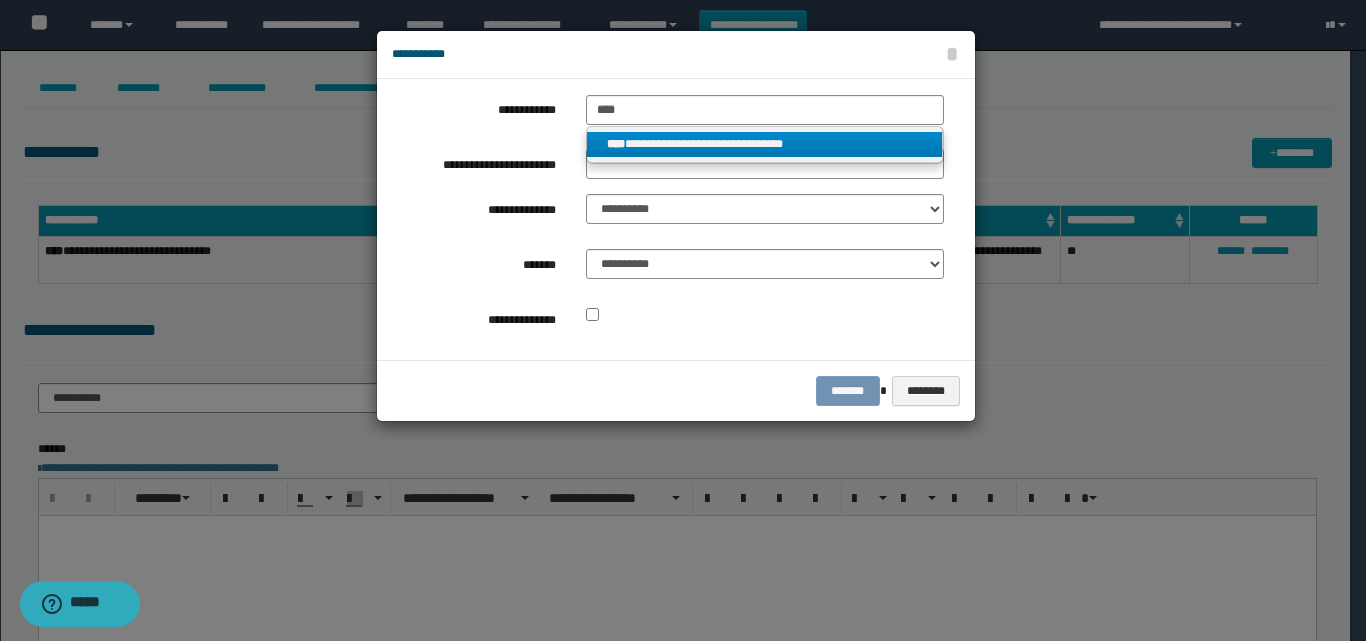 click on "**********" at bounding box center (765, 144) 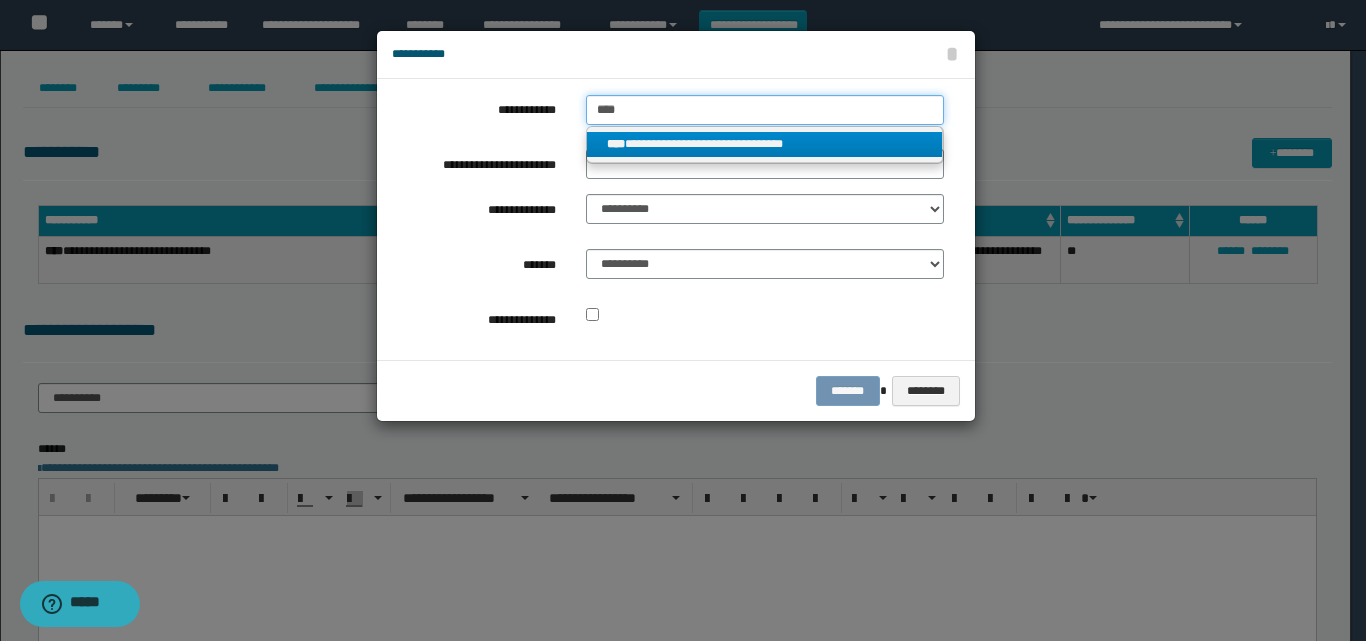 type 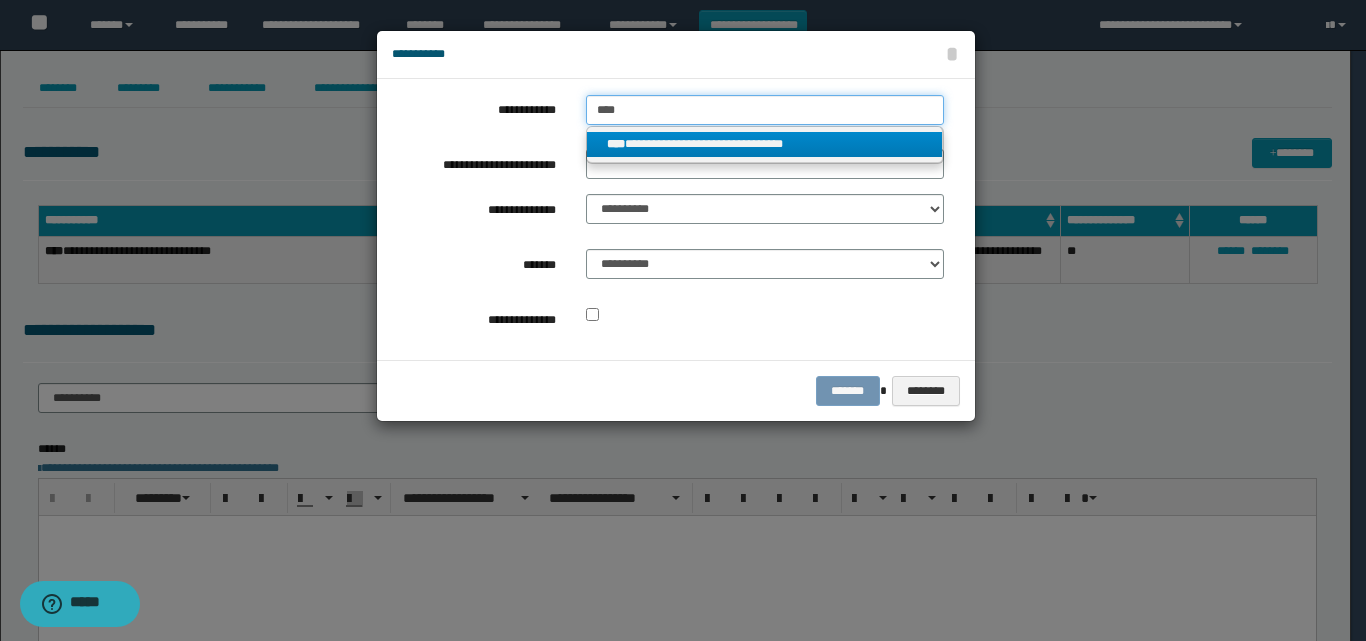 type on "**********" 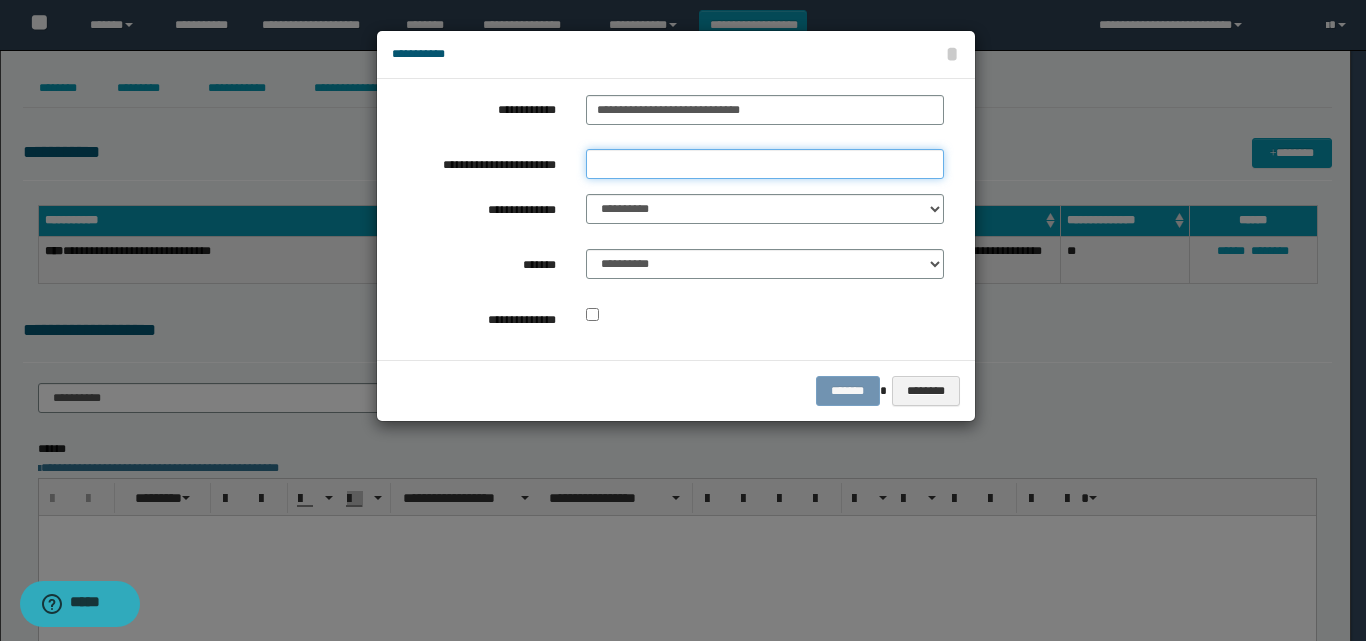 click on "**********" at bounding box center (765, 164) 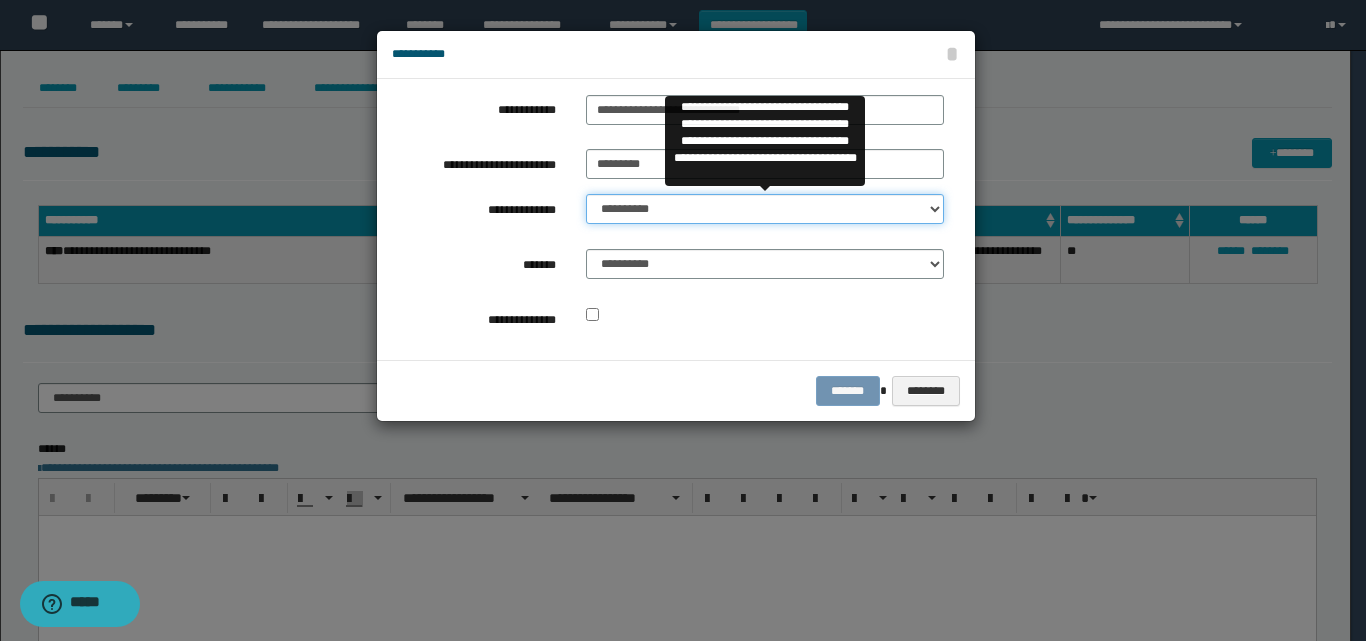 click on "**********" at bounding box center (765, 209) 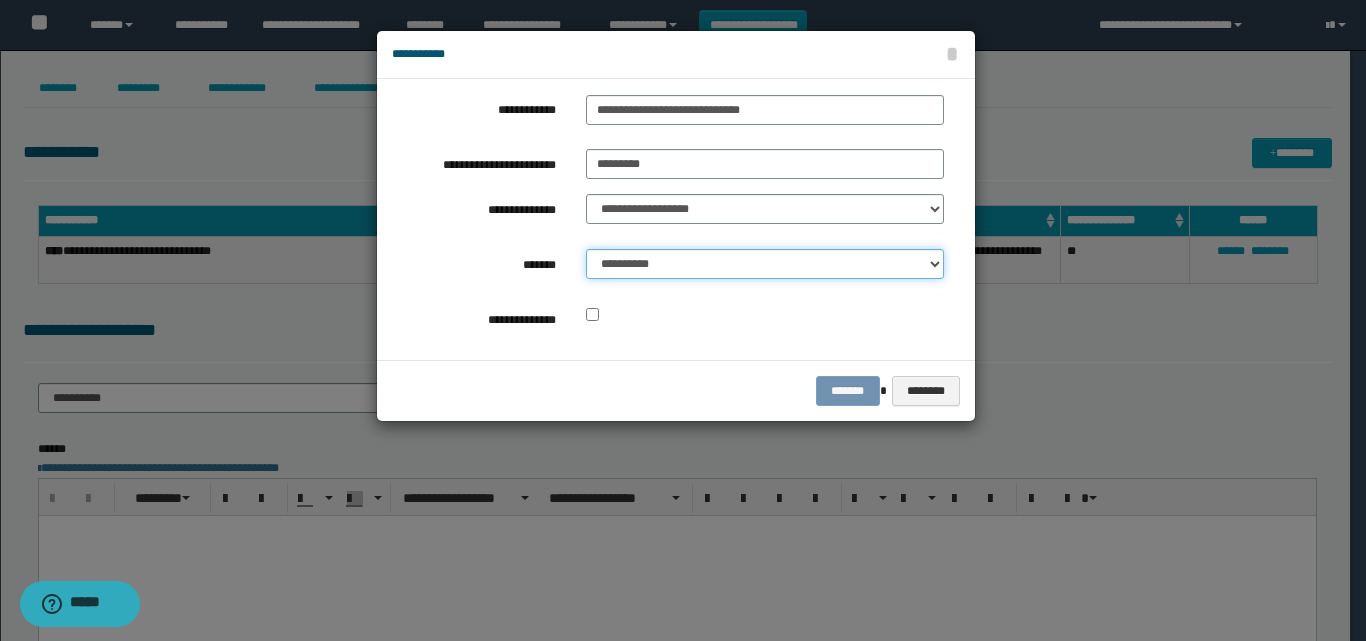 click on "**********" at bounding box center (765, 264) 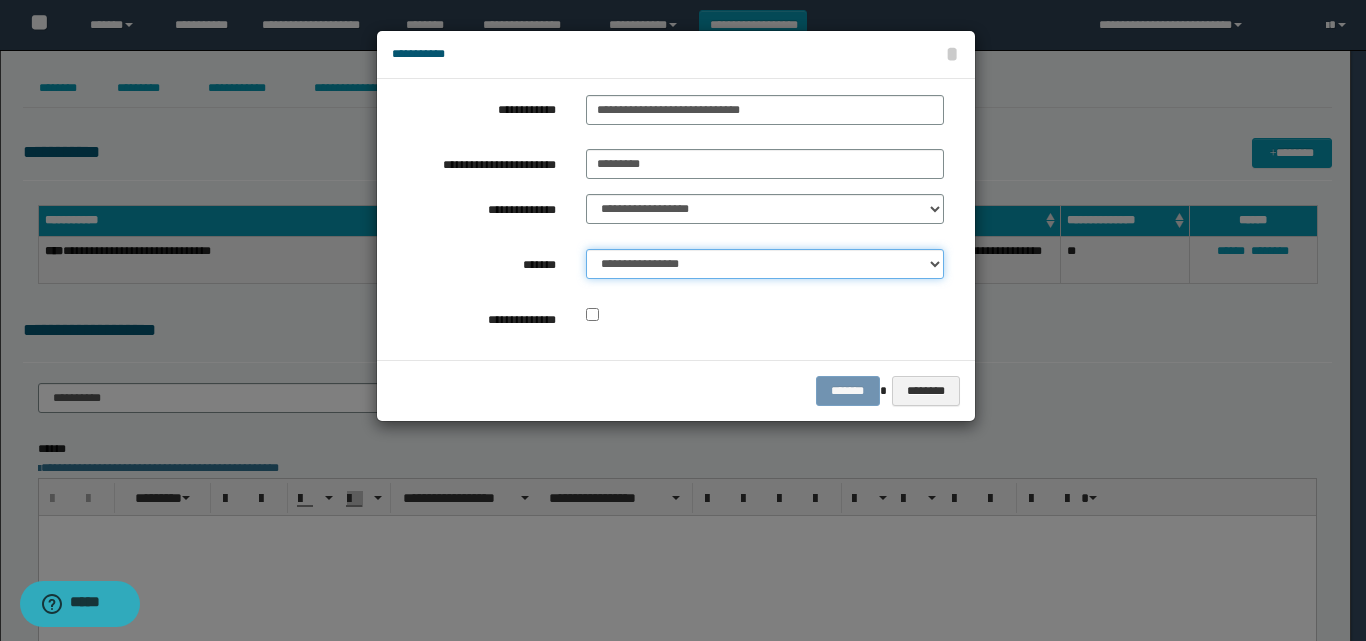 click on "**********" at bounding box center (765, 264) 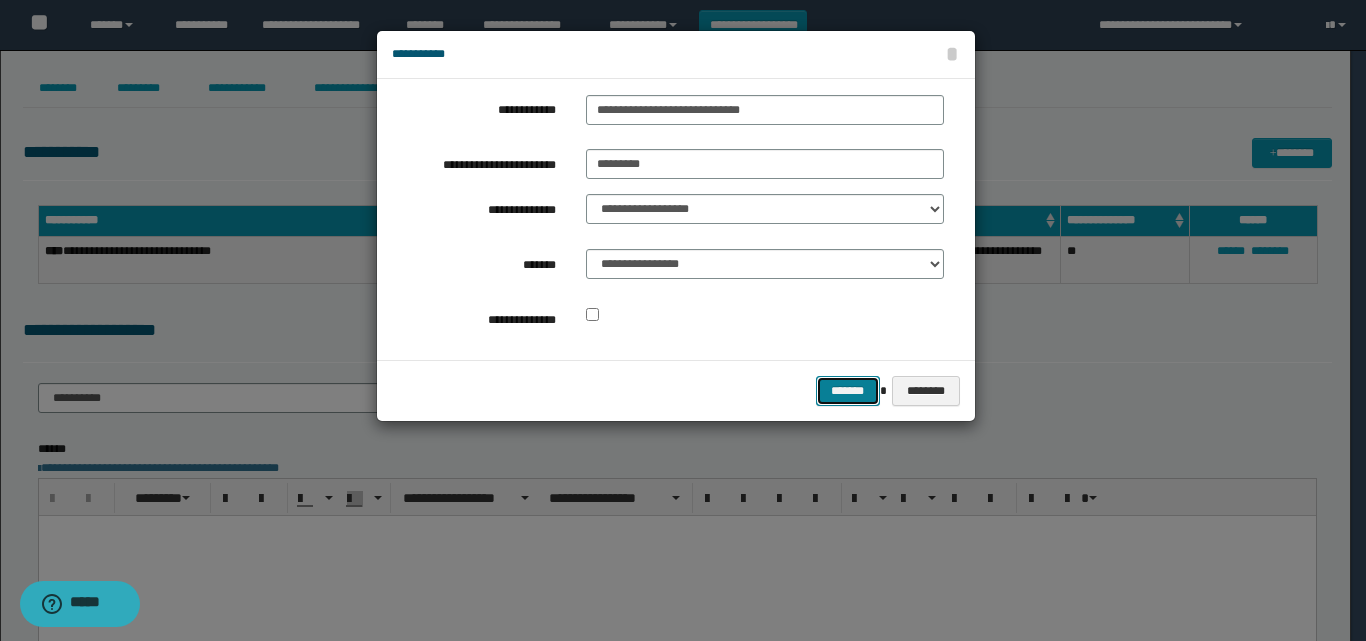 click on "*******" at bounding box center [848, 391] 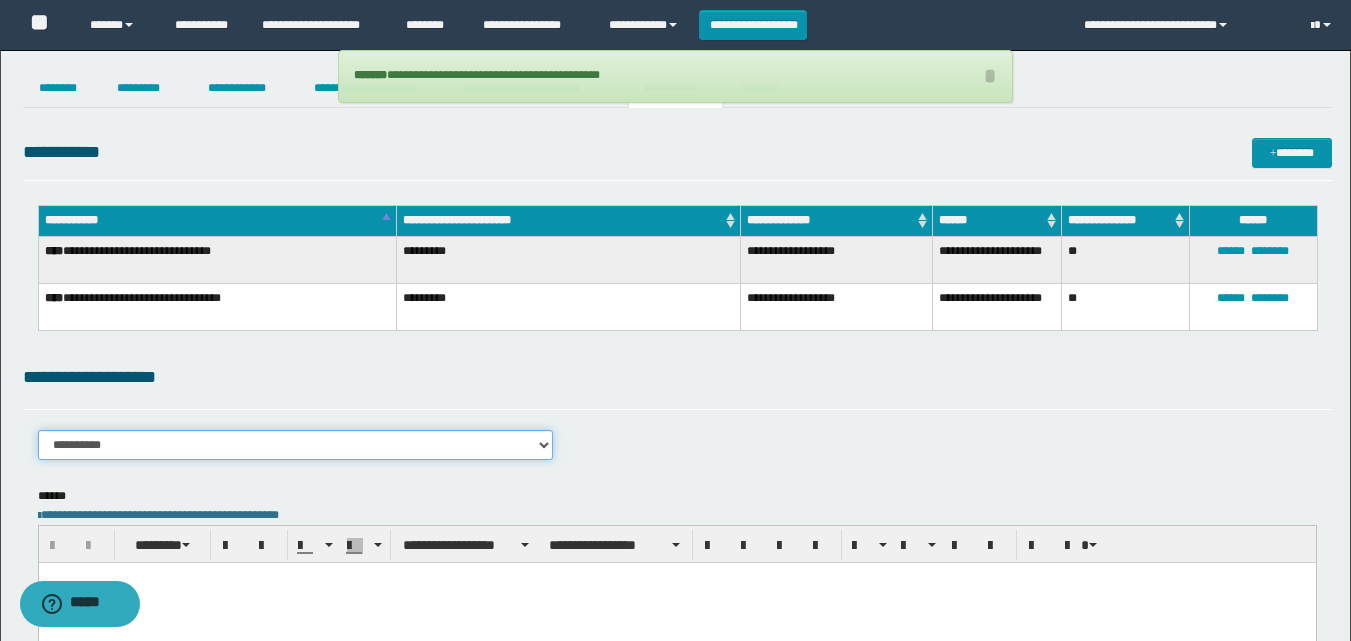 click on "**********" at bounding box center [296, 445] 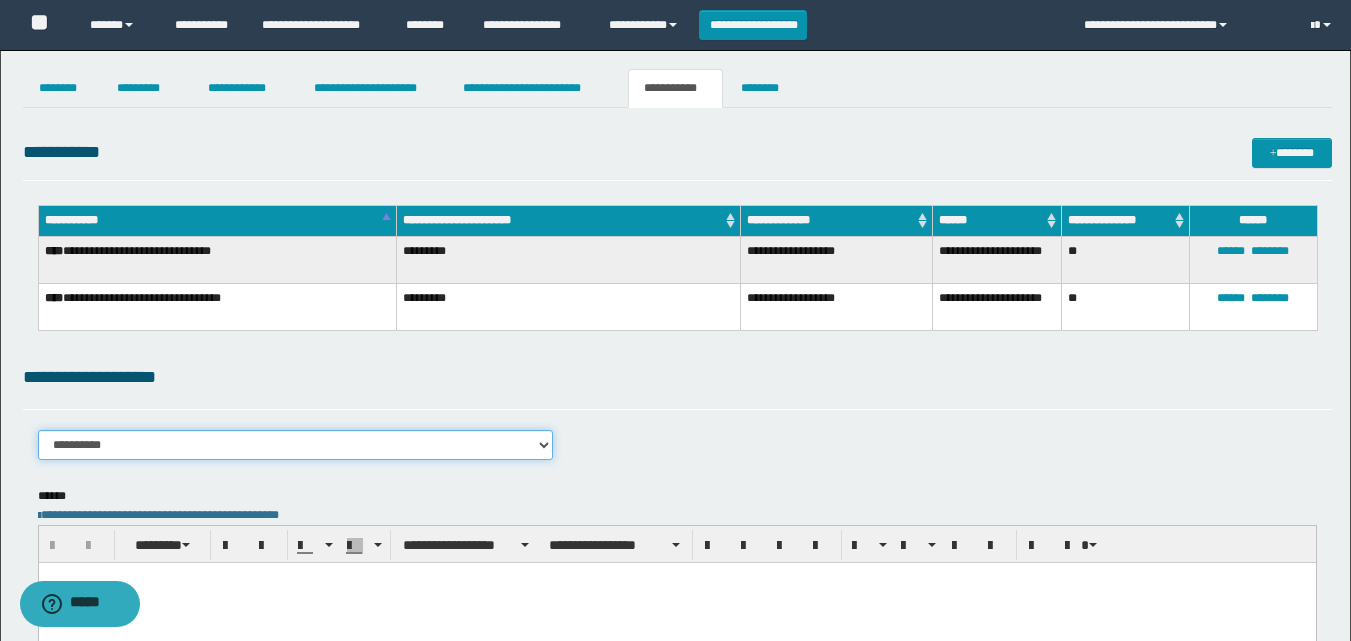 select on "****" 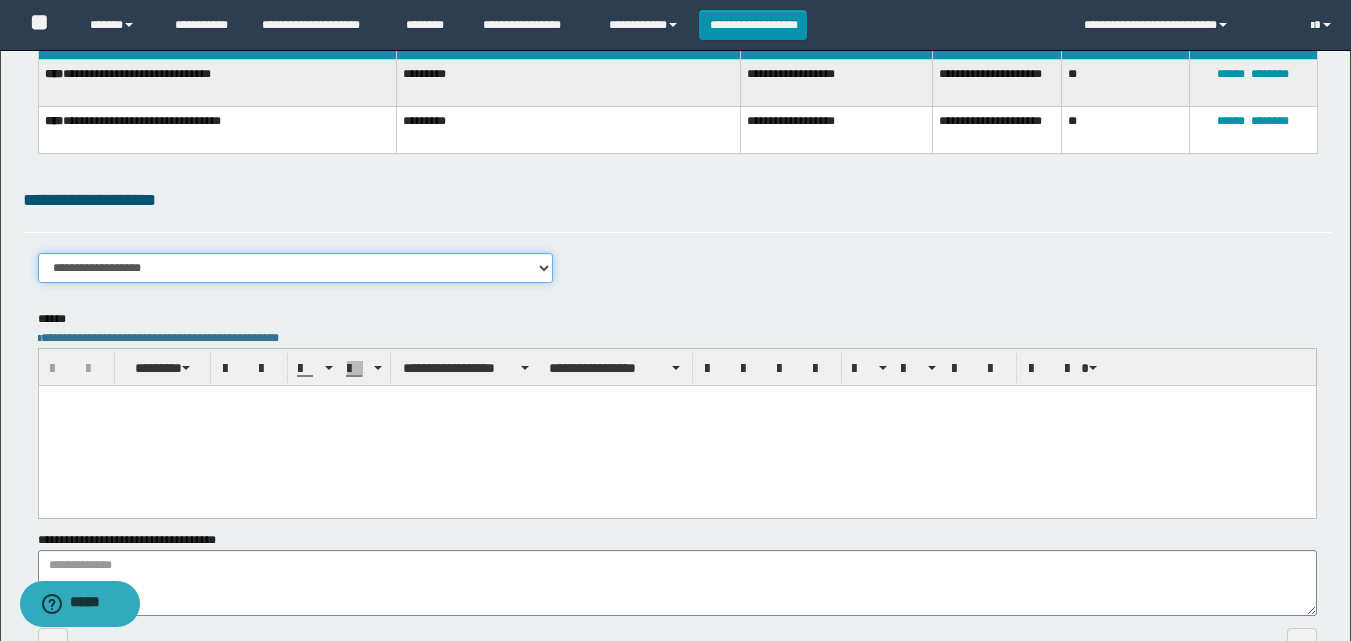 scroll, scrollTop: 179, scrollLeft: 0, axis: vertical 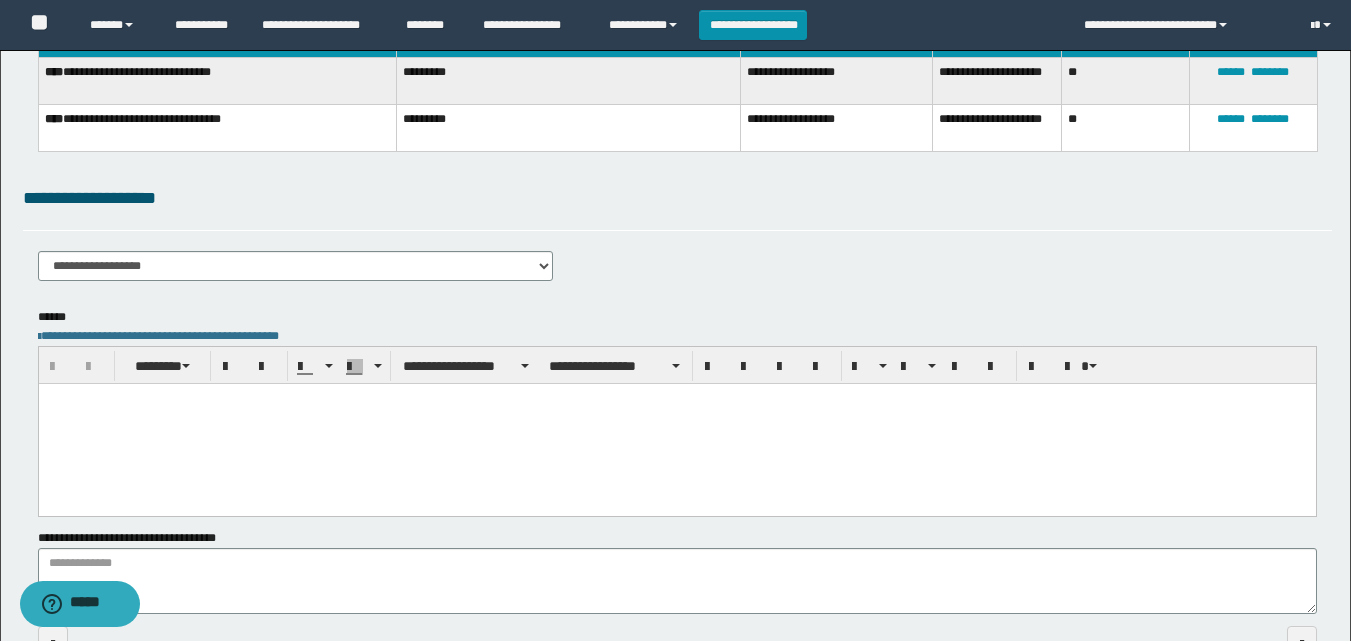 click at bounding box center (676, 424) 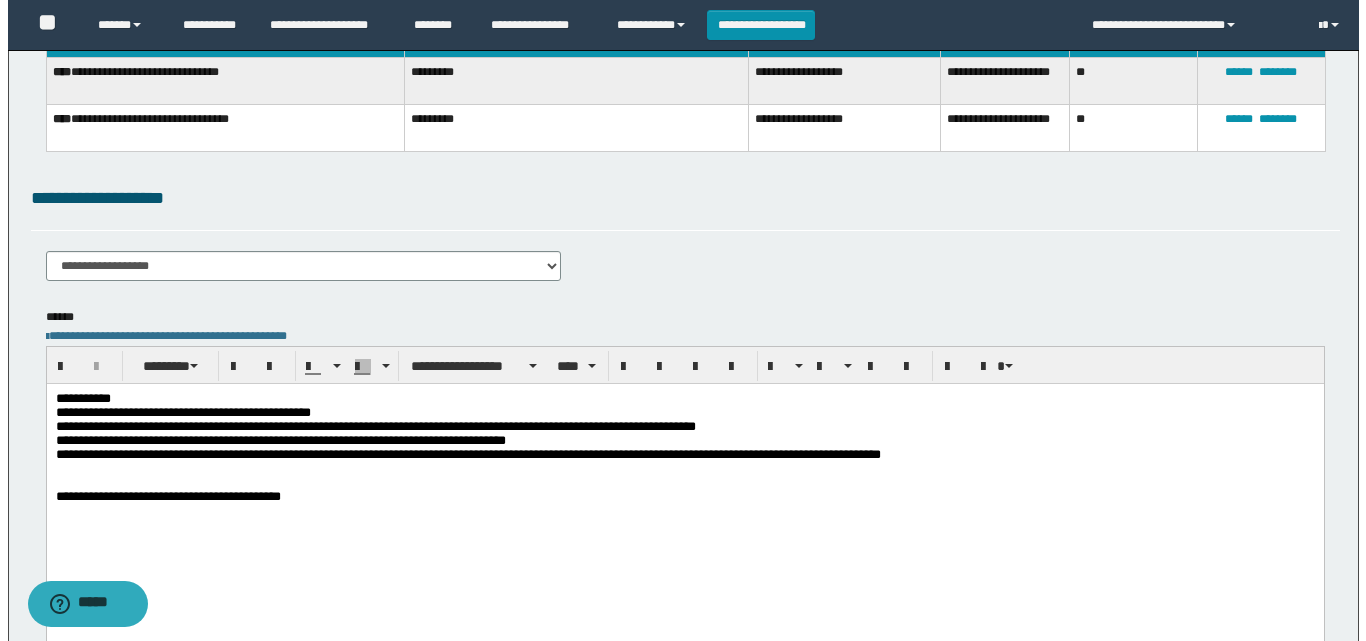 scroll, scrollTop: 0, scrollLeft: 0, axis: both 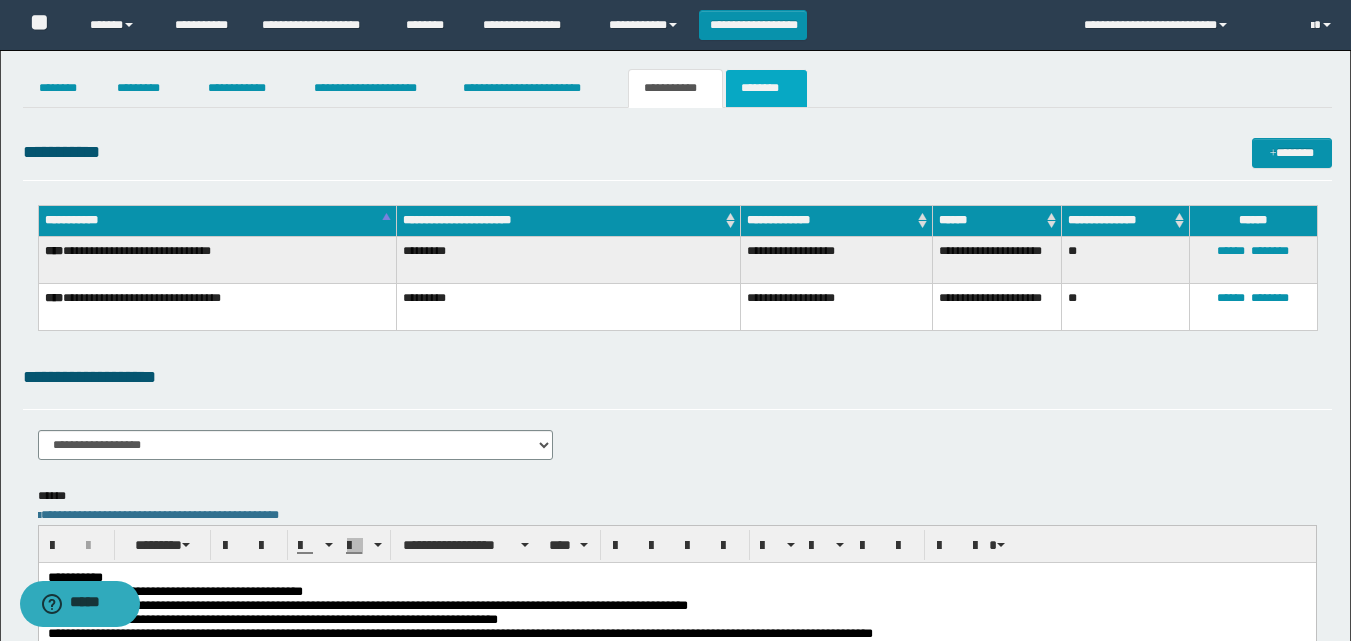 click on "********" at bounding box center [766, 88] 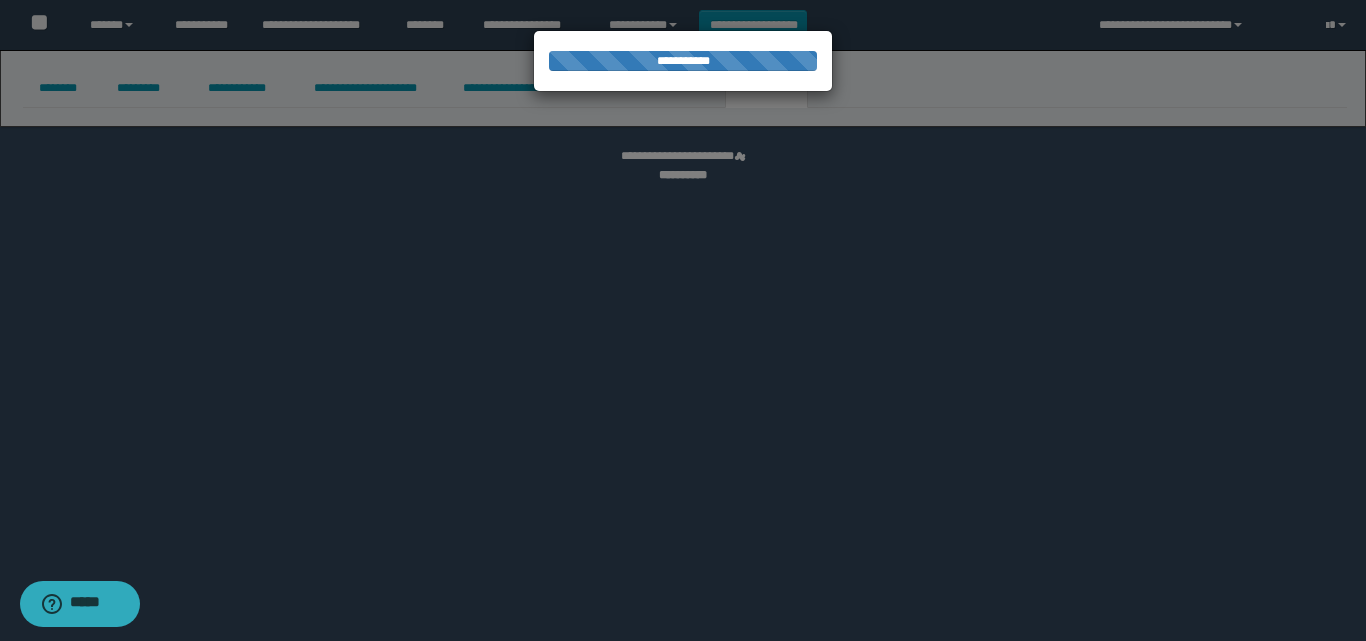 select 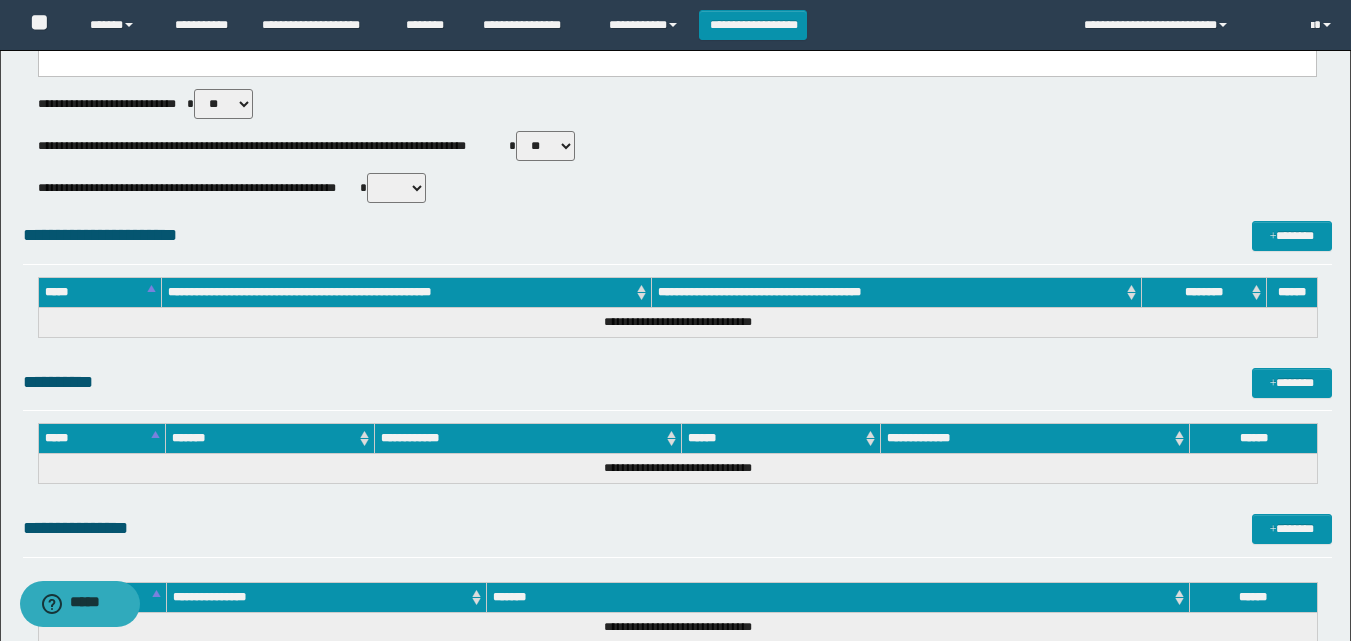 scroll, scrollTop: 990, scrollLeft: 0, axis: vertical 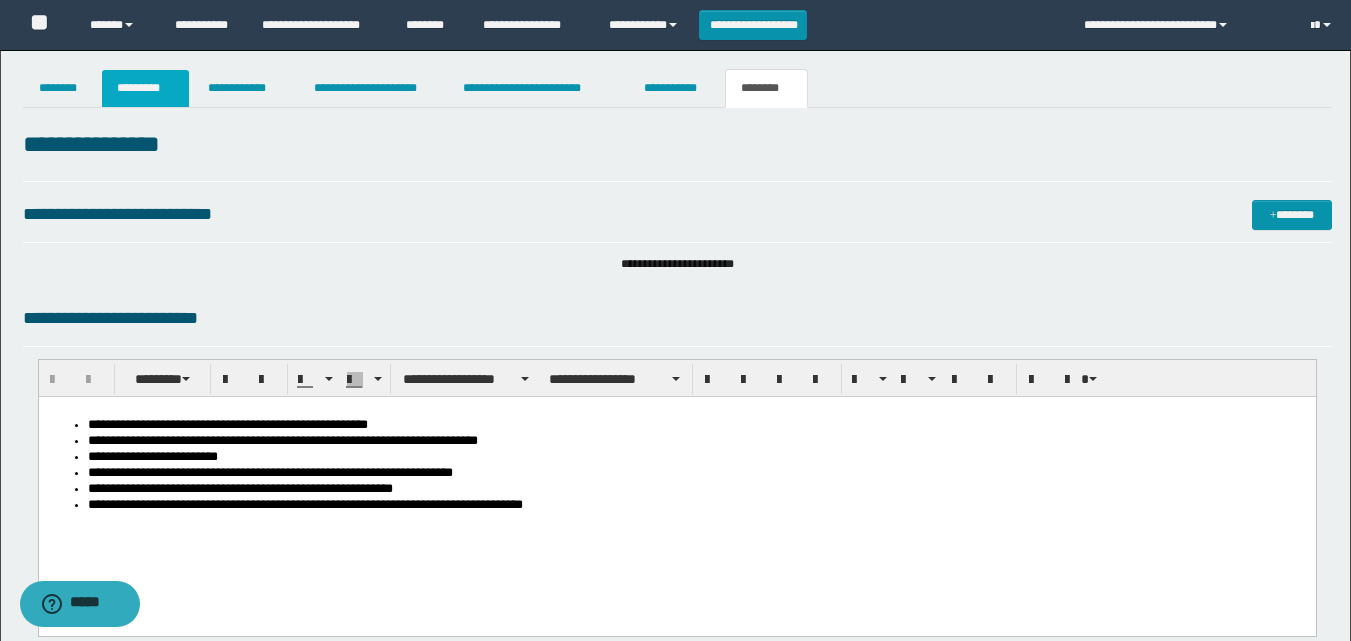 click on "*********" at bounding box center [145, 88] 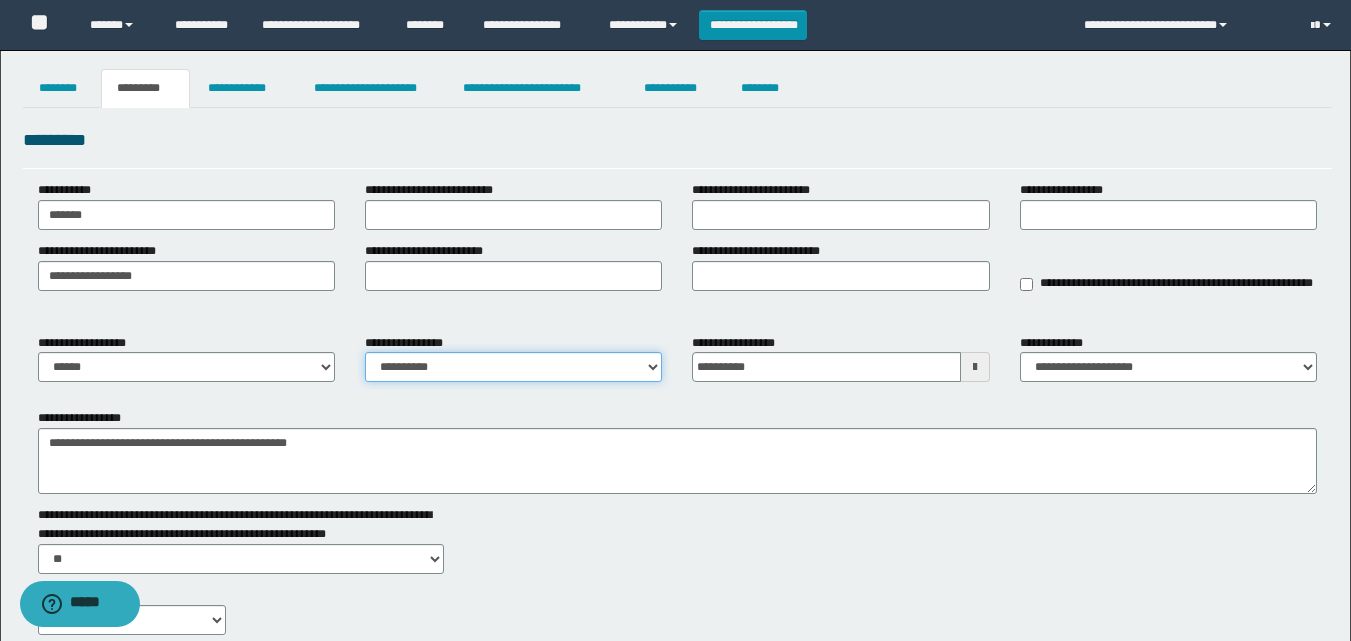click on "**********" at bounding box center [513, 367] 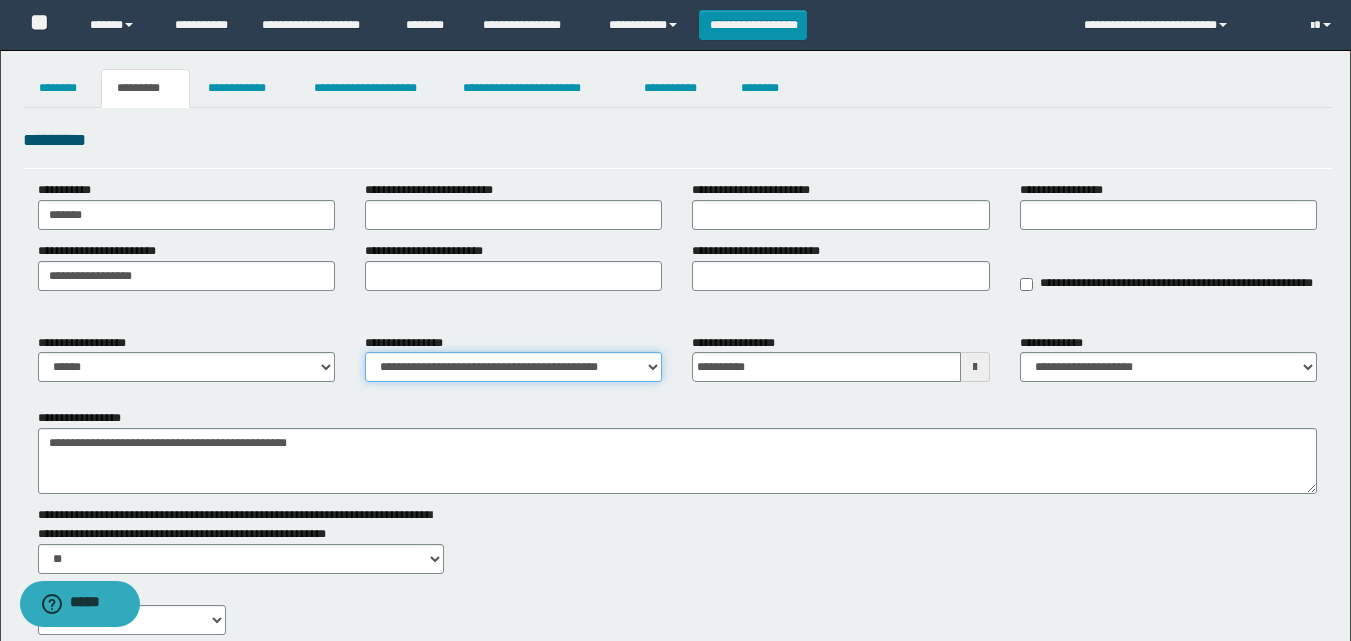 click on "**********" at bounding box center (513, 367) 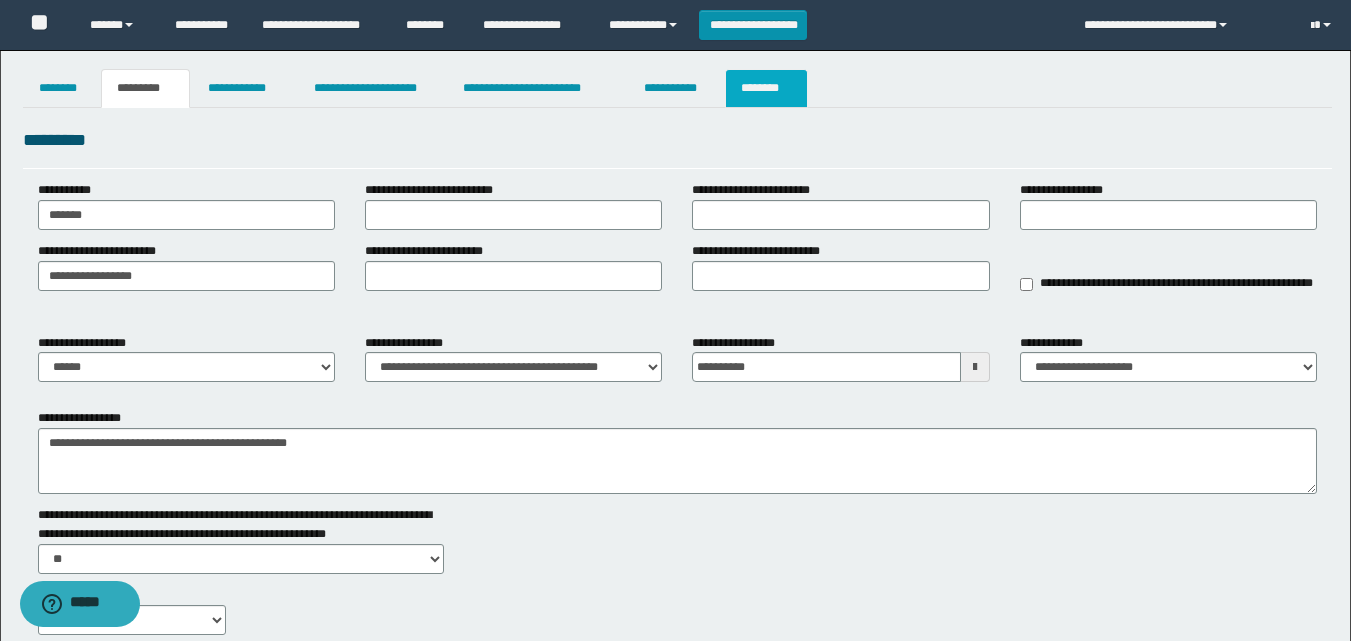 click on "********" at bounding box center (766, 88) 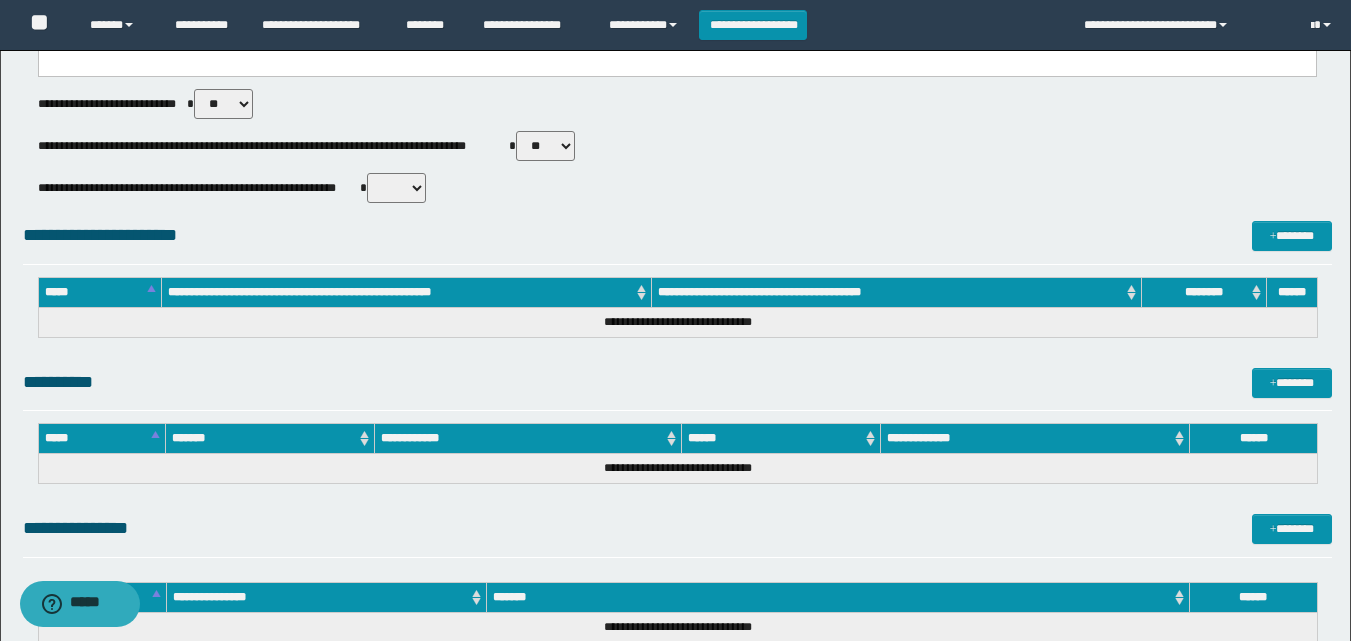 scroll, scrollTop: 990, scrollLeft: 0, axis: vertical 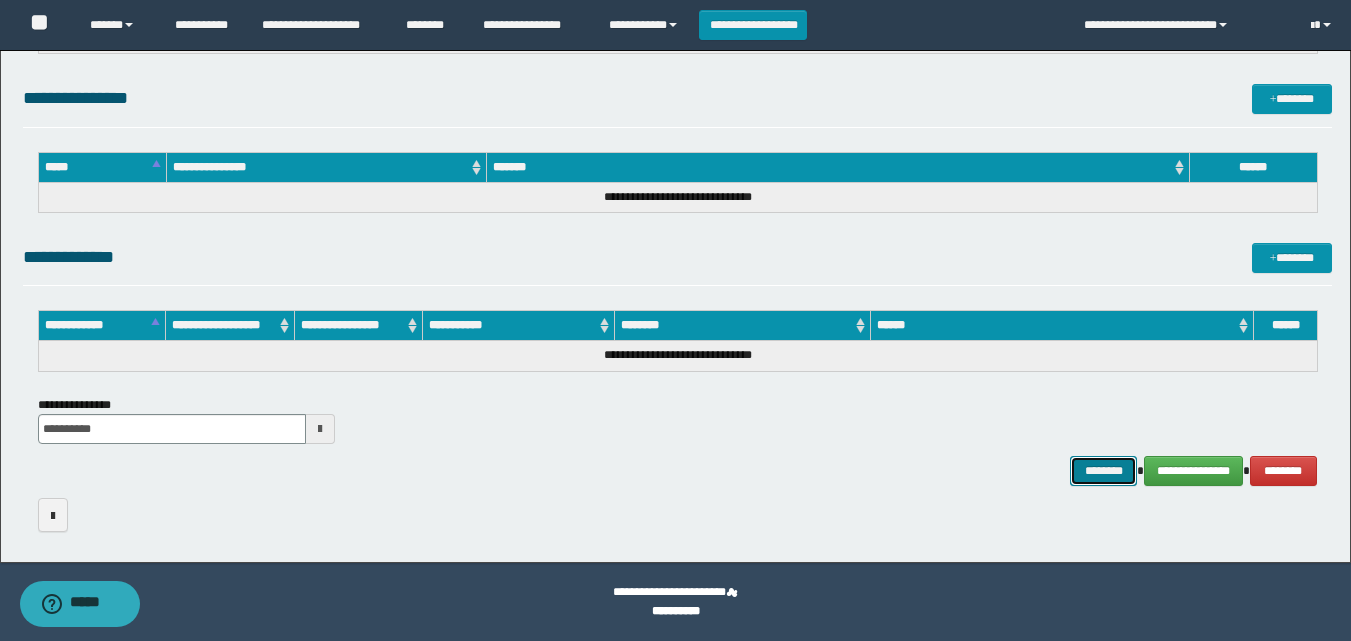 click on "********" at bounding box center [1104, 471] 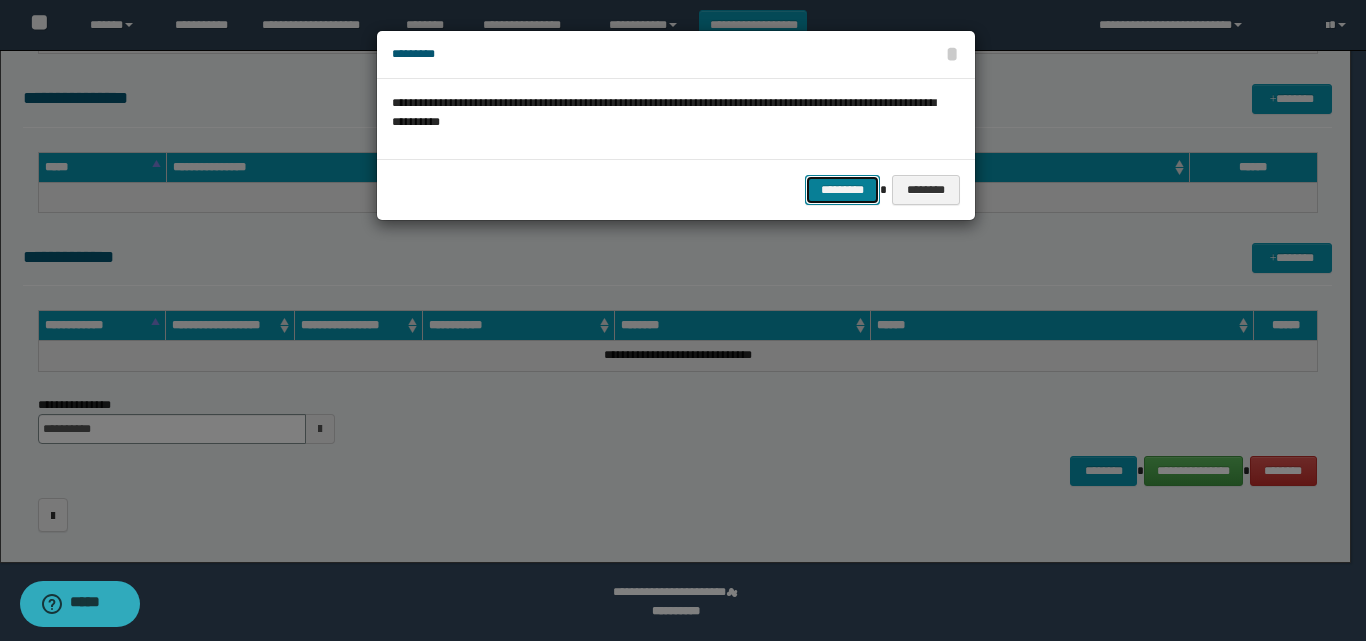 click on "*********" at bounding box center (842, 190) 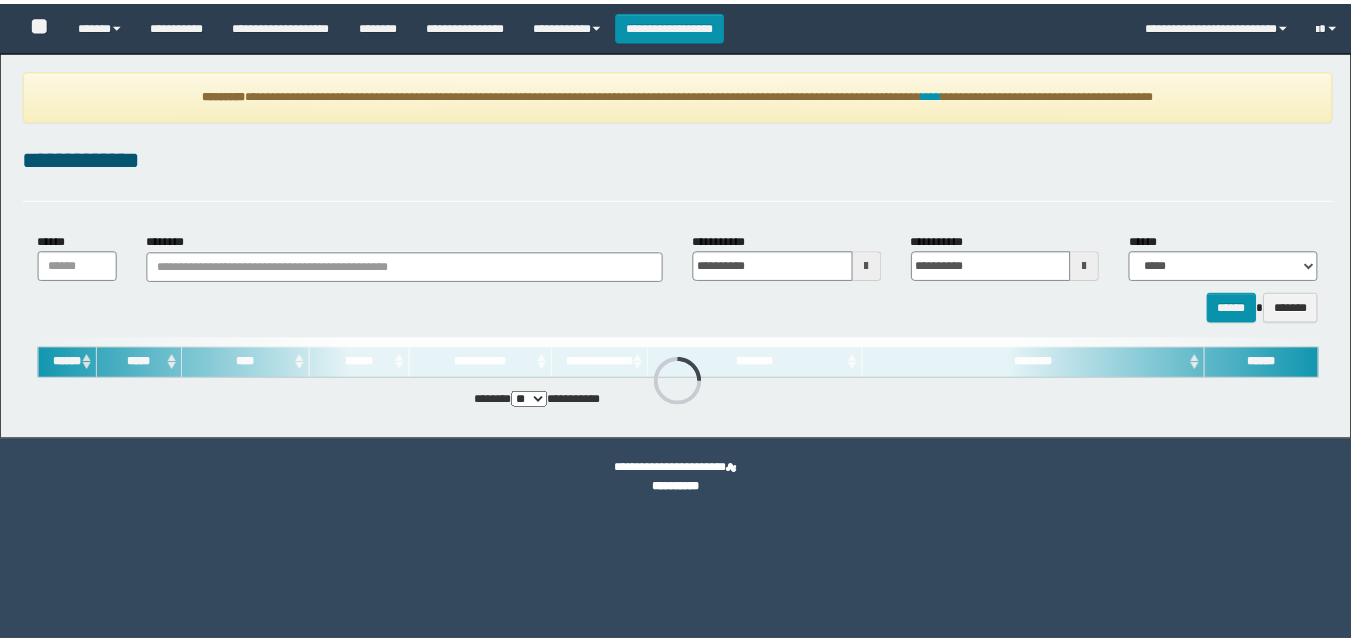 scroll, scrollTop: 0, scrollLeft: 0, axis: both 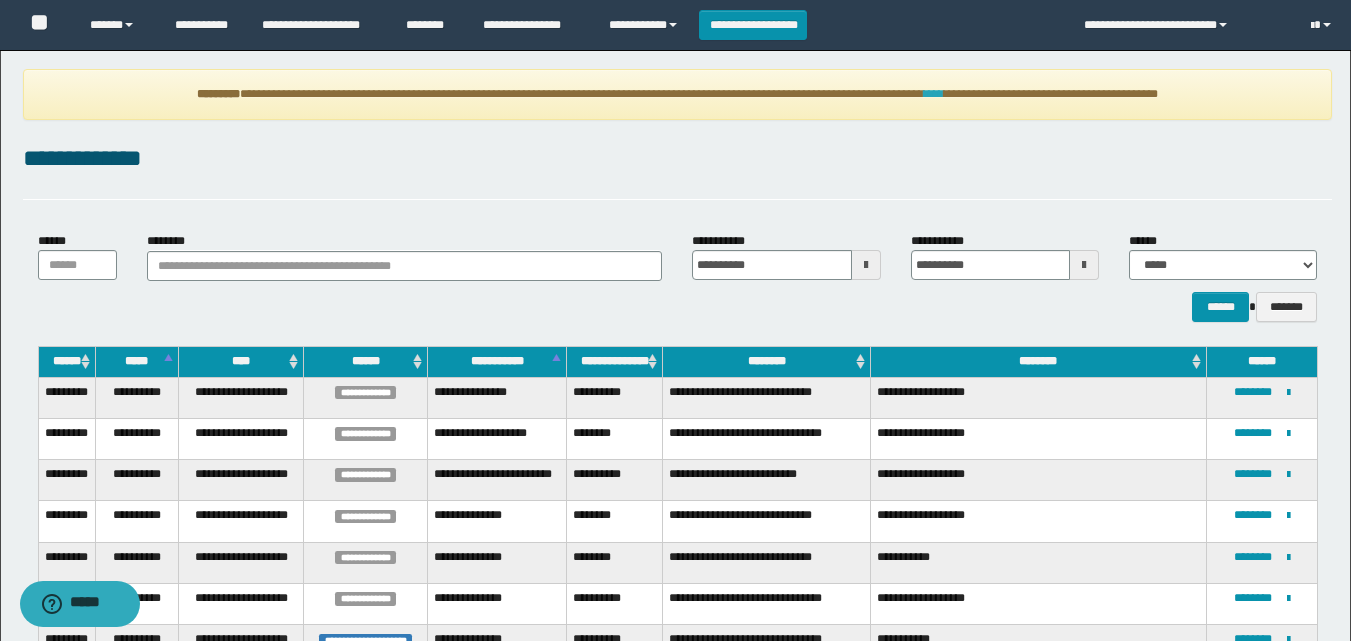 click on "****" at bounding box center [934, 94] 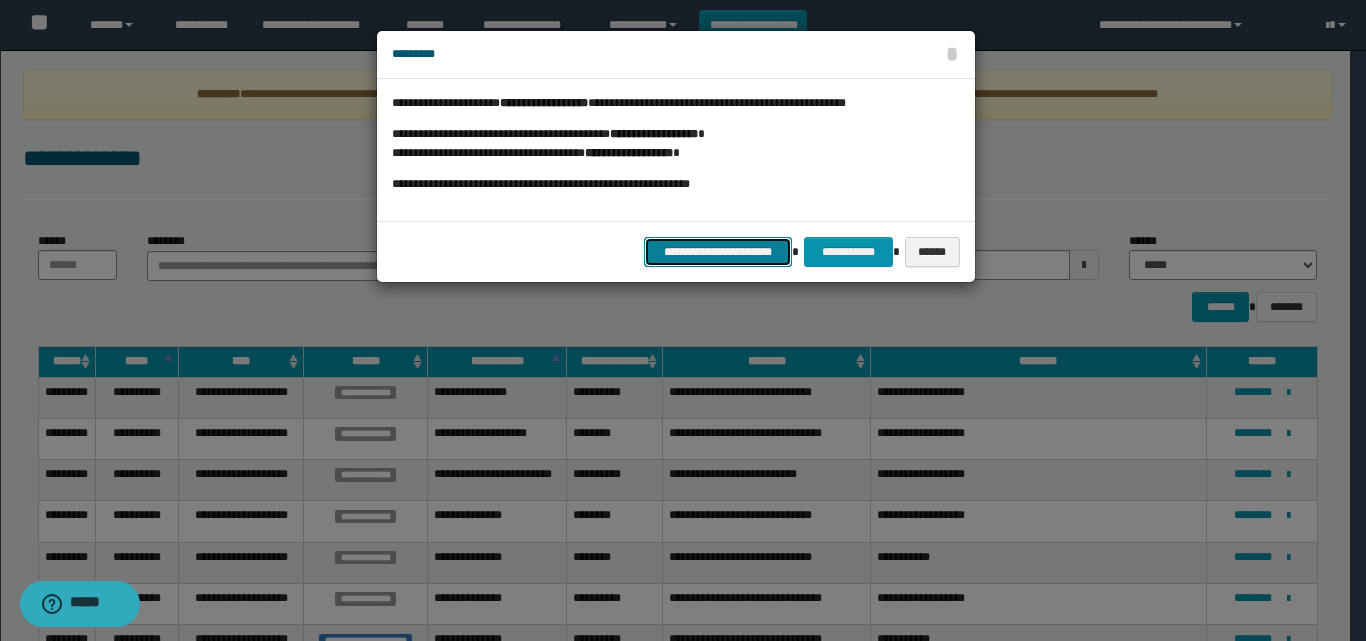 click on "**********" at bounding box center (718, 252) 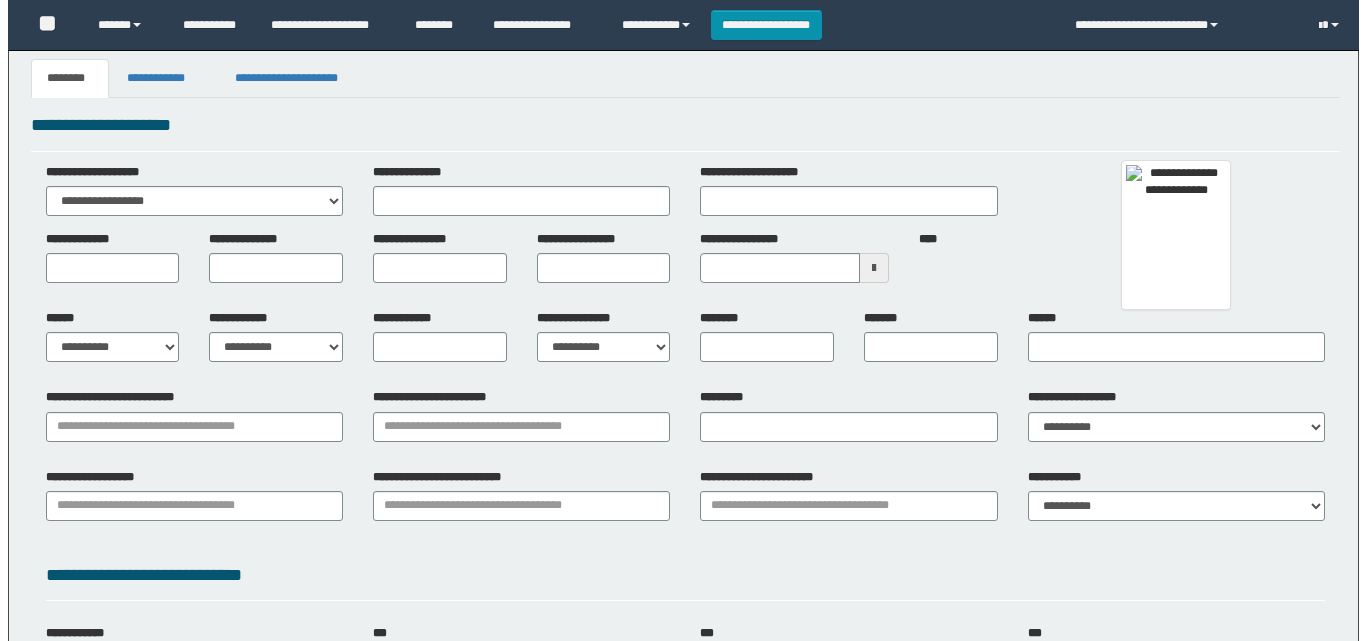scroll, scrollTop: 0, scrollLeft: 0, axis: both 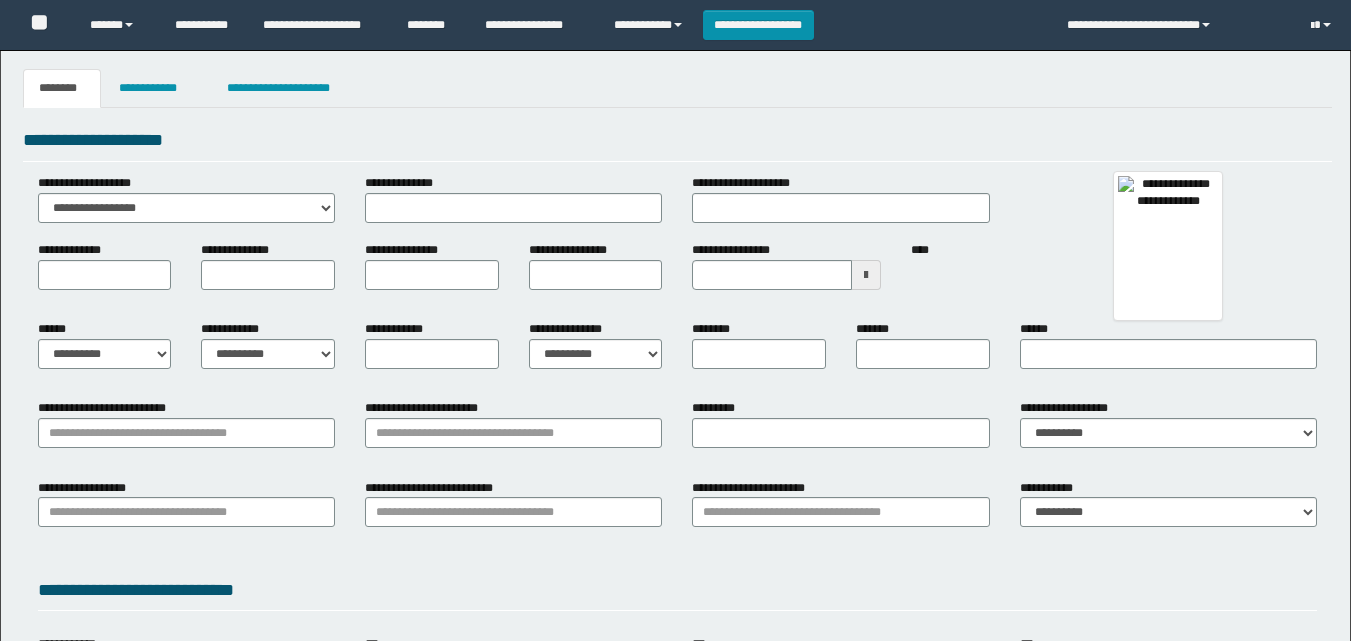 type 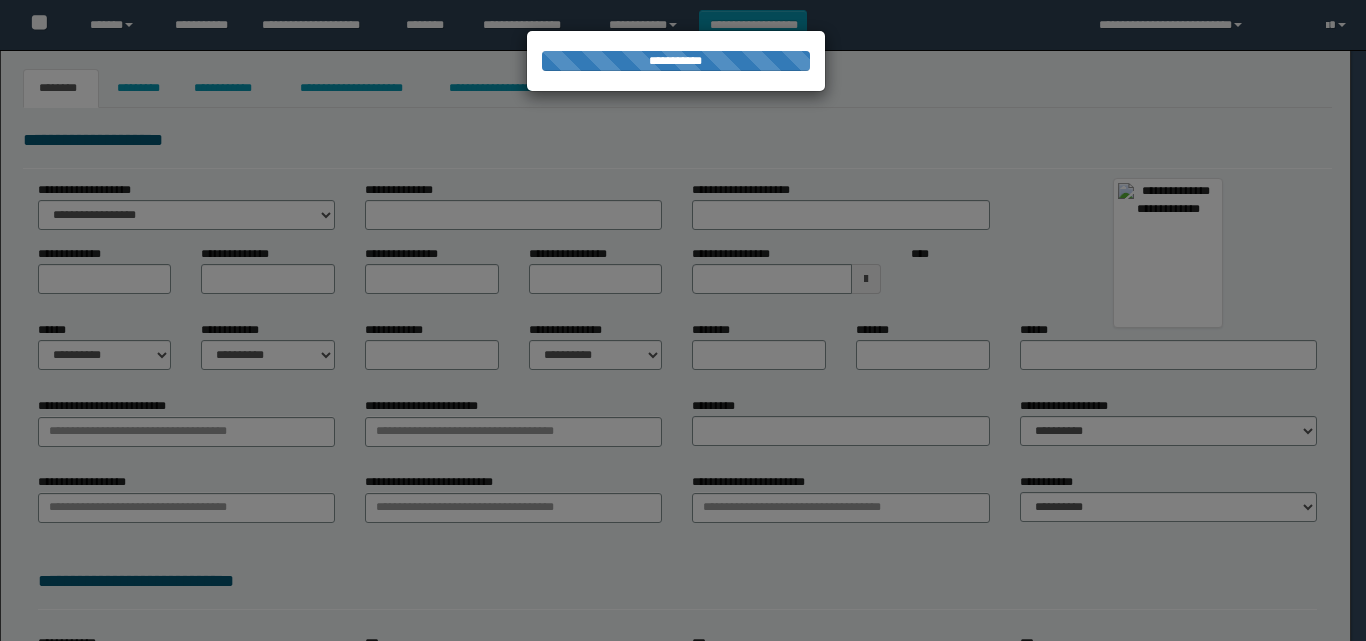 type on "********" 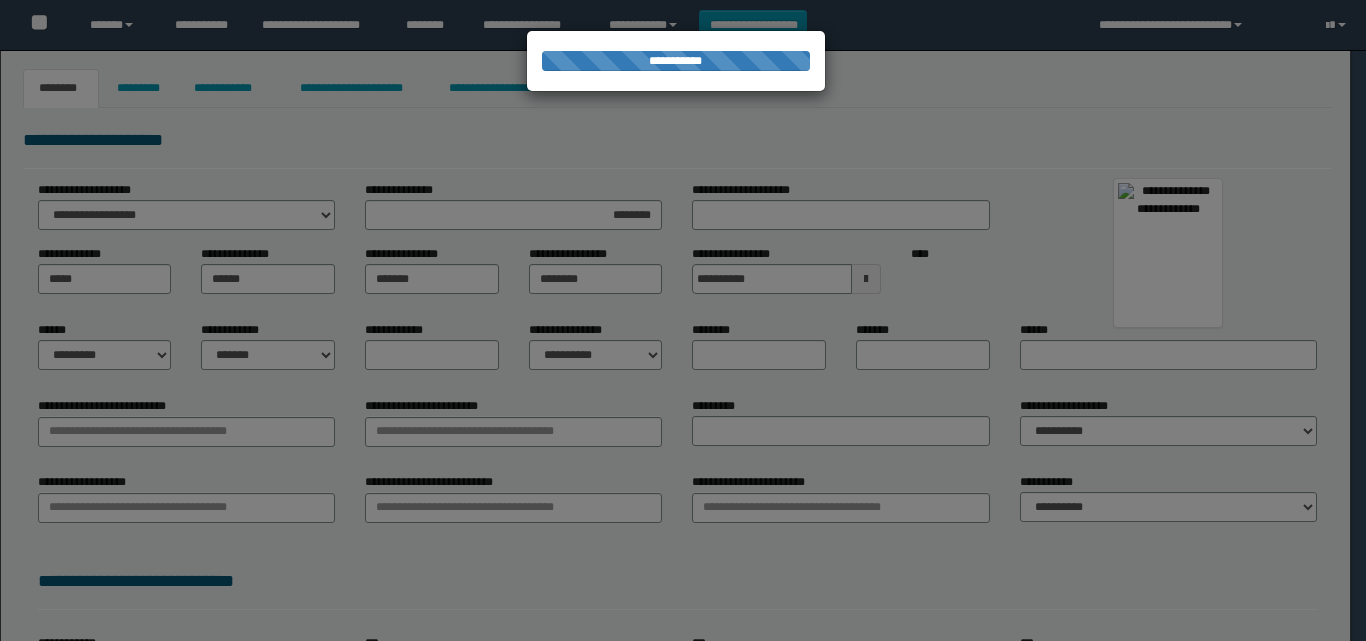 type on "*" 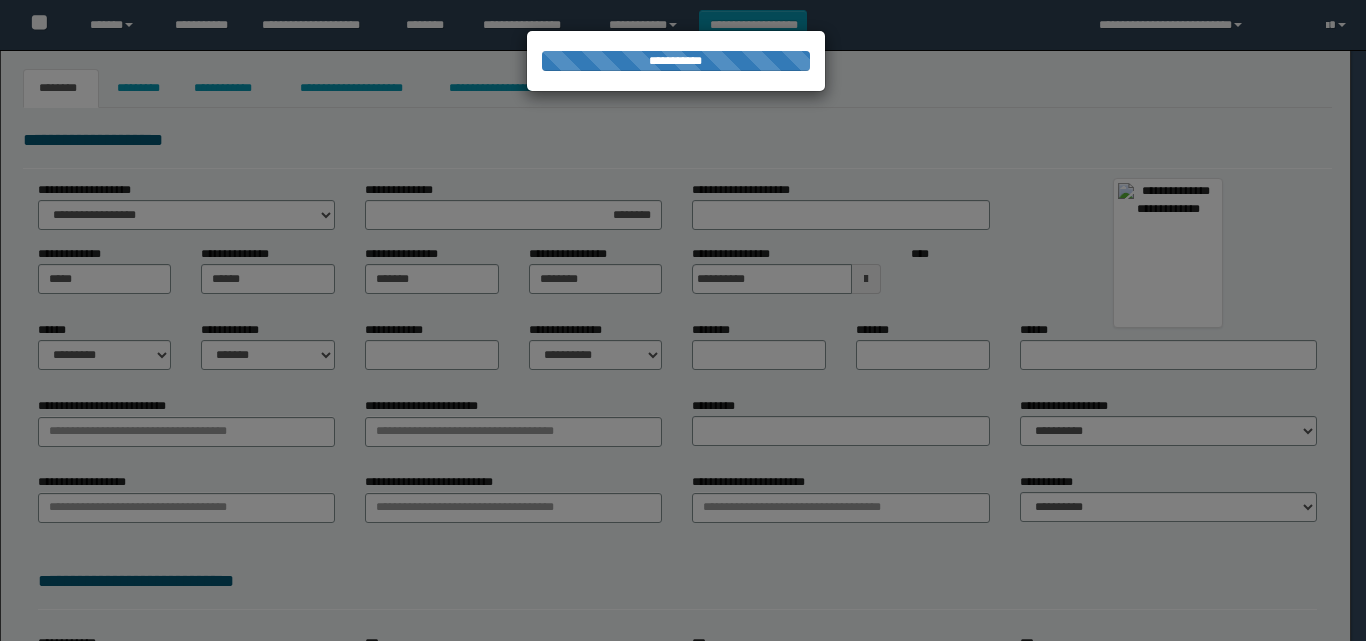 select on "*" 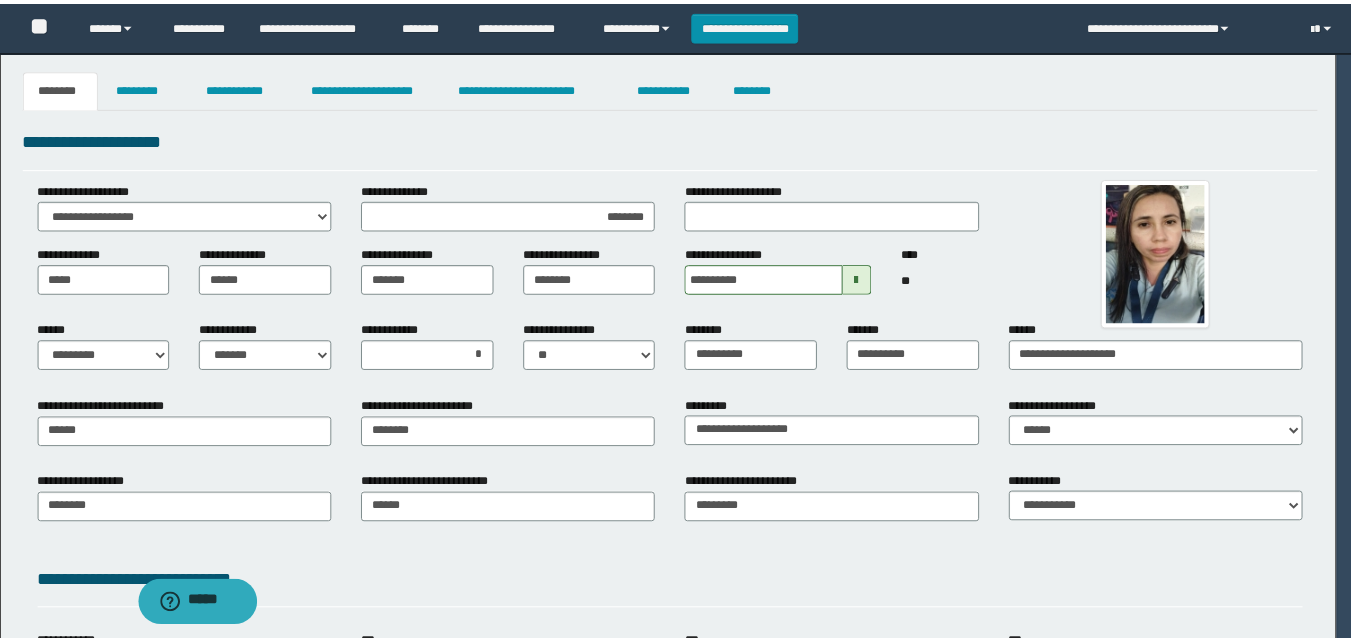scroll, scrollTop: 0, scrollLeft: 0, axis: both 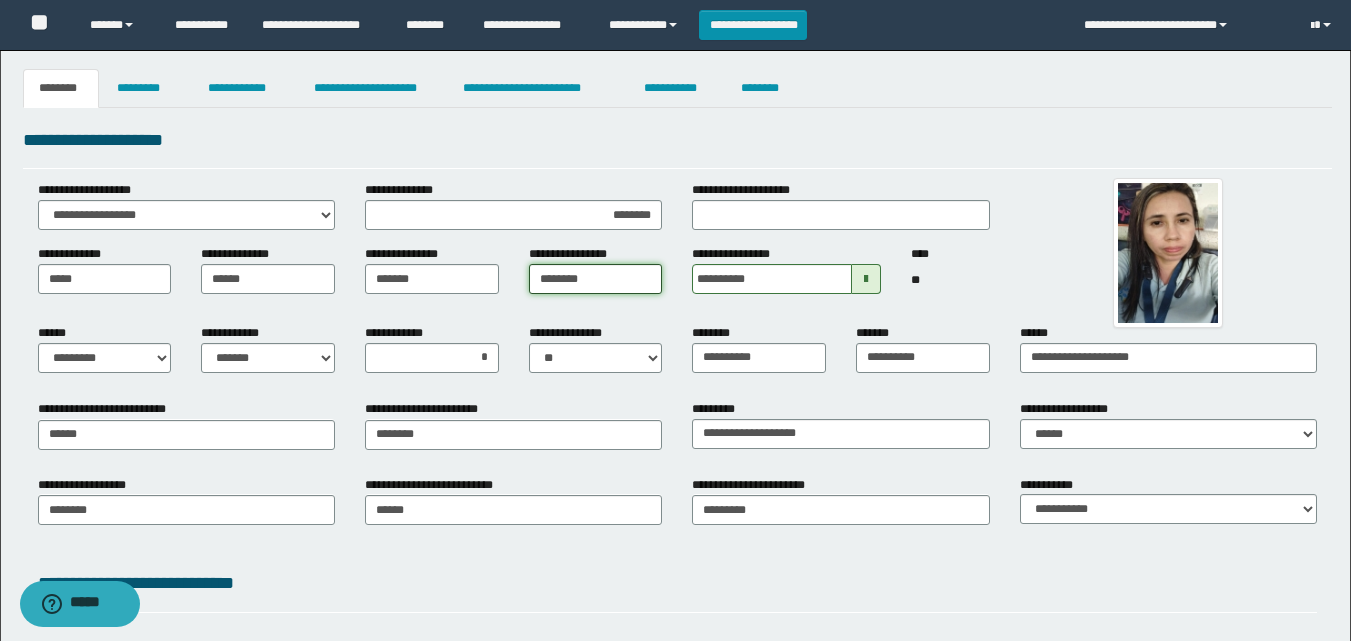 click on "********" at bounding box center [596, 279] 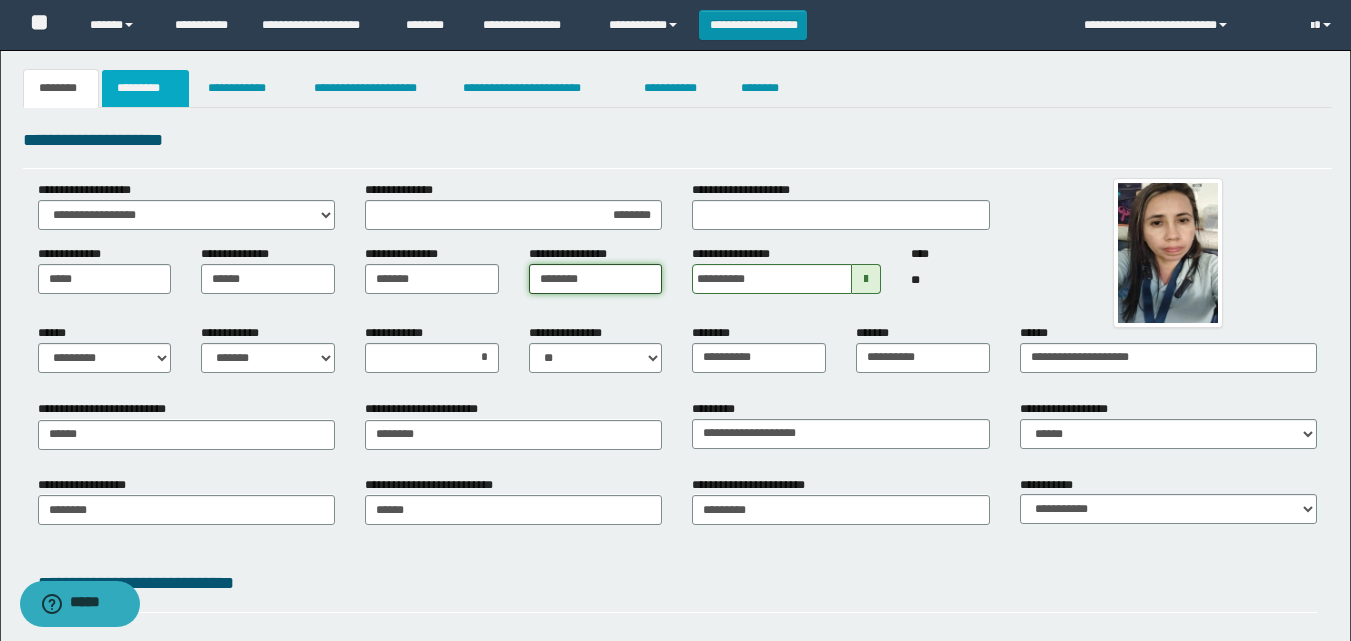 type on "********" 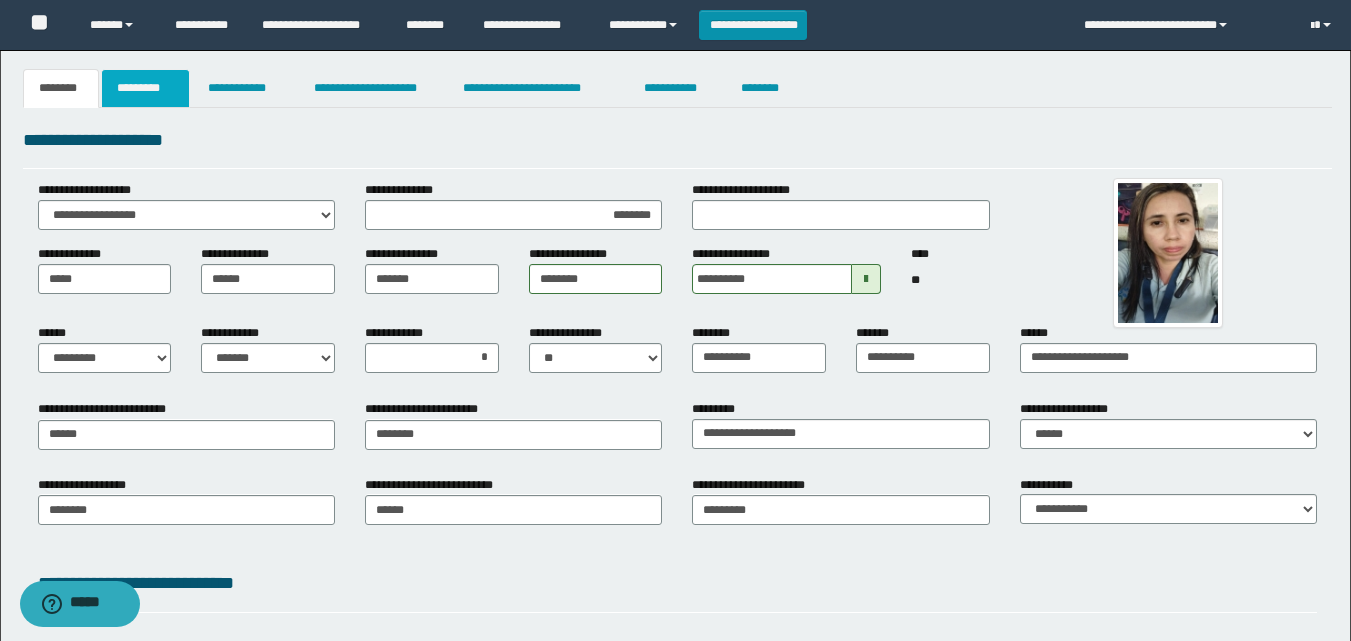 click on "*********" at bounding box center (145, 88) 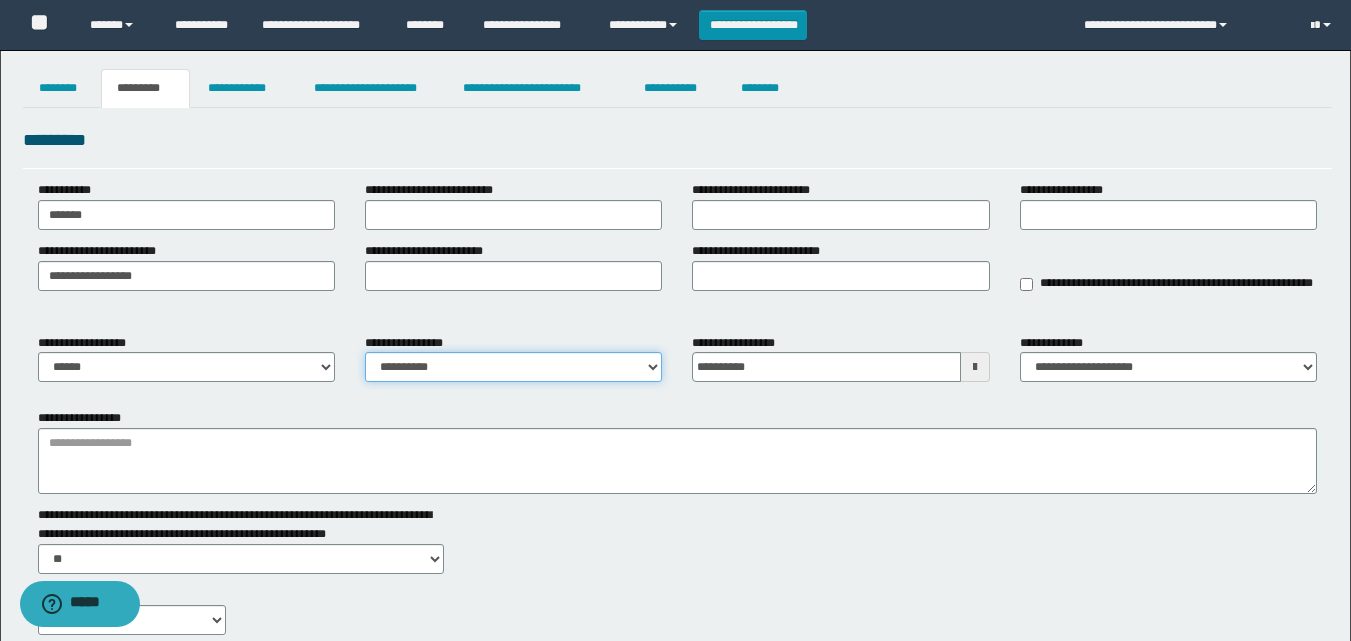 click on "**********" at bounding box center [513, 367] 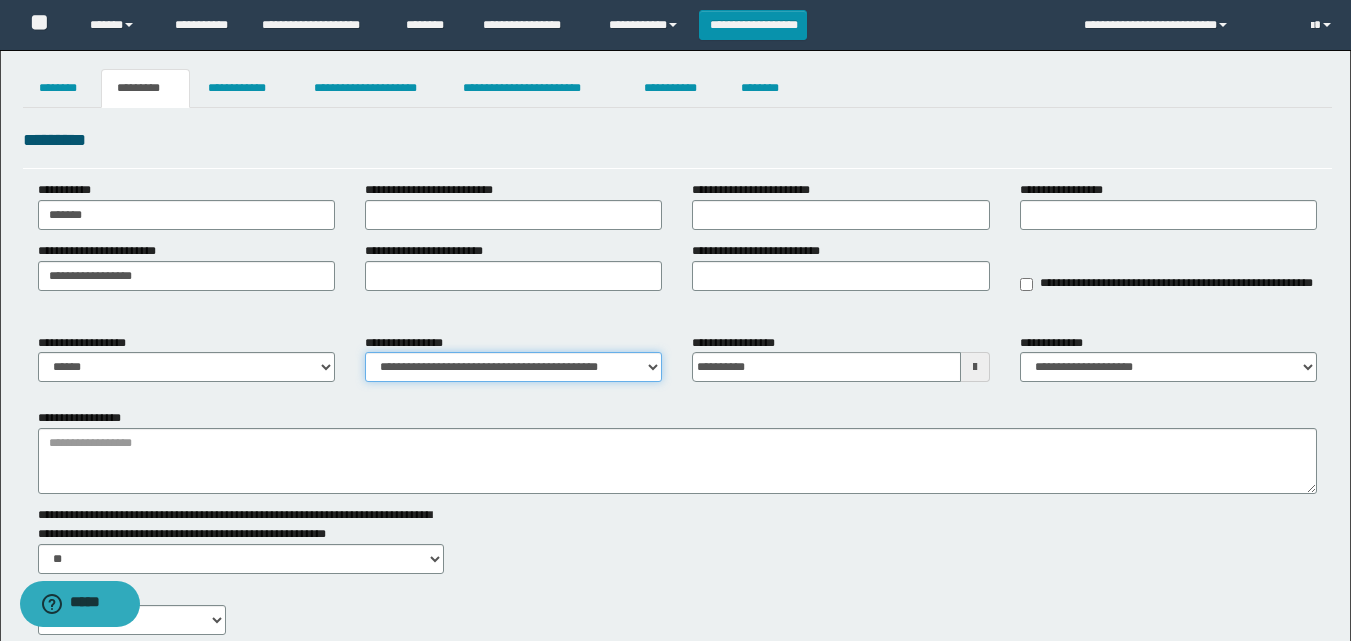 click on "**********" at bounding box center (513, 367) 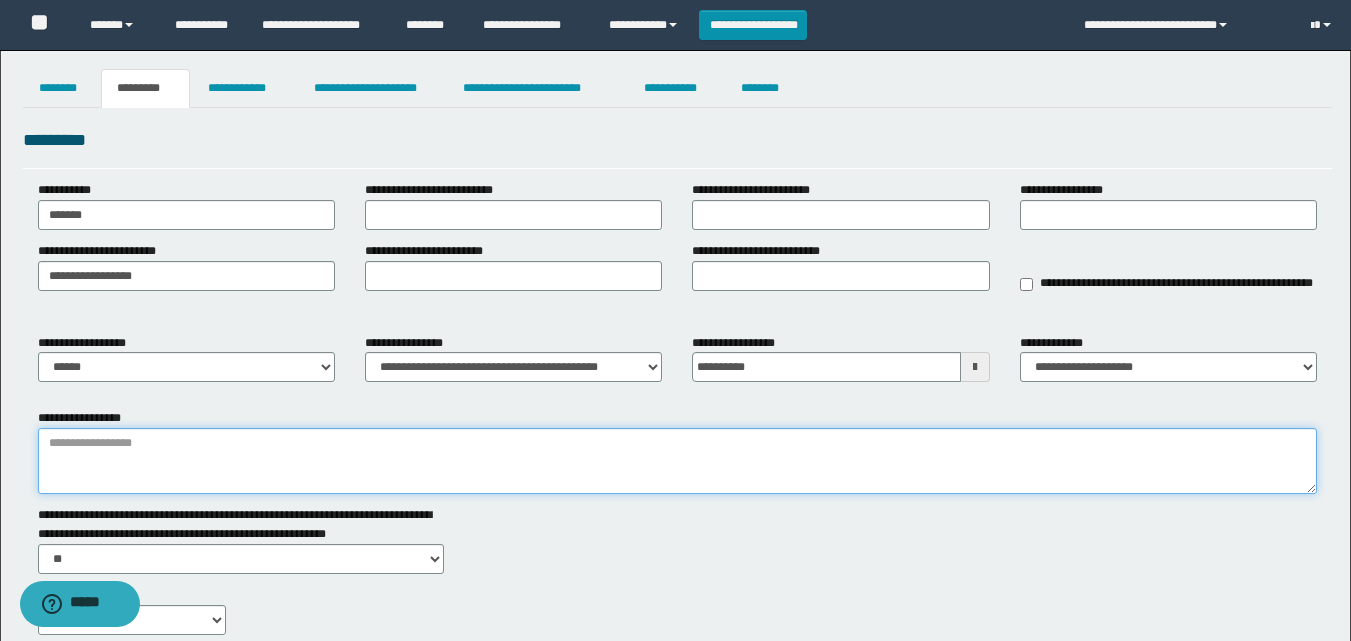 click on "**********" at bounding box center [677, 461] 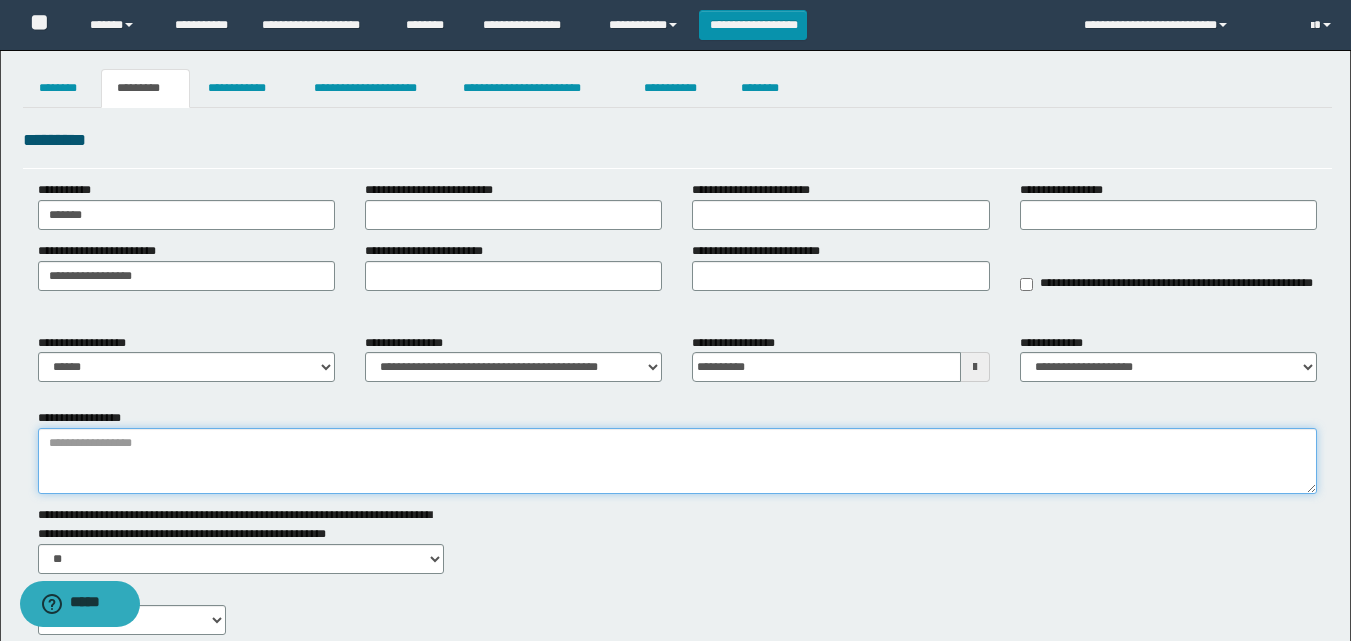 paste on "**********" 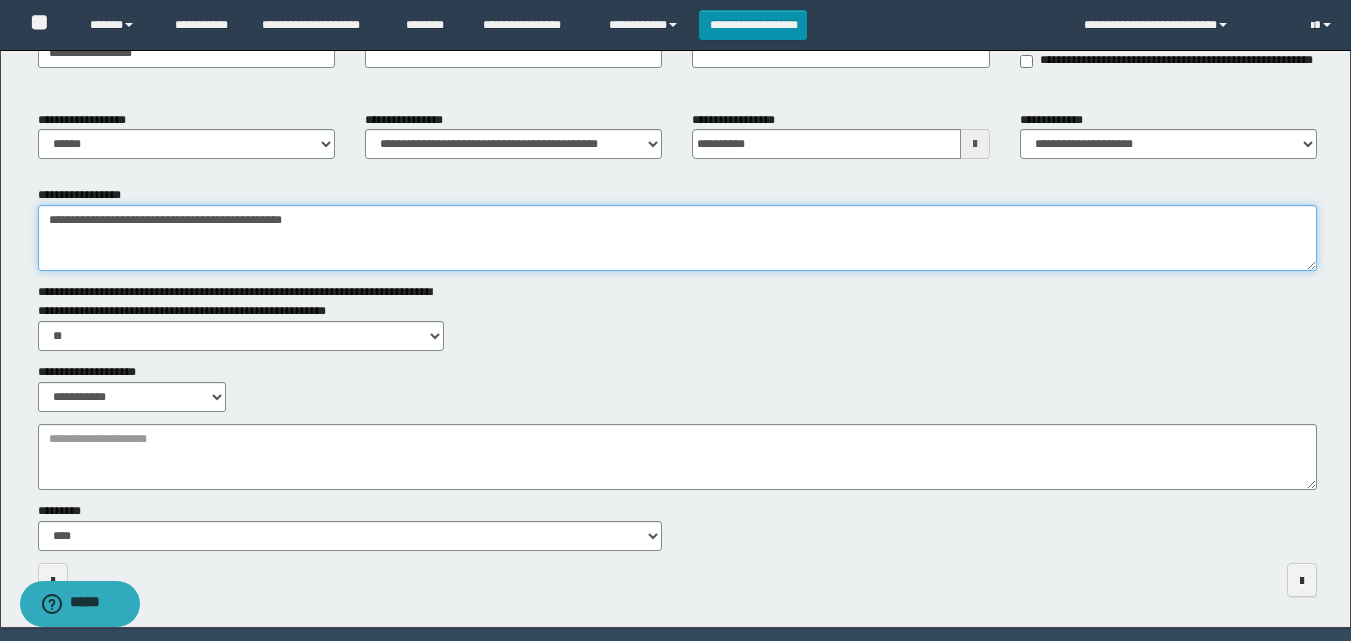 scroll, scrollTop: 236, scrollLeft: 0, axis: vertical 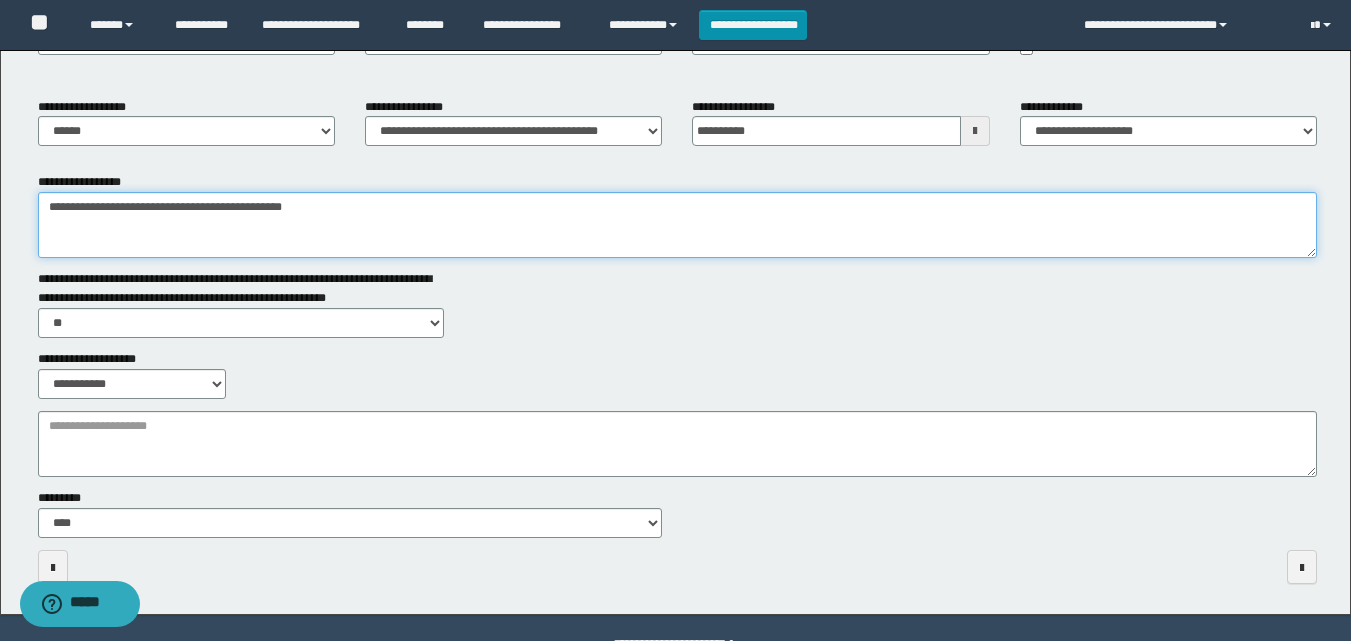 type on "**********" 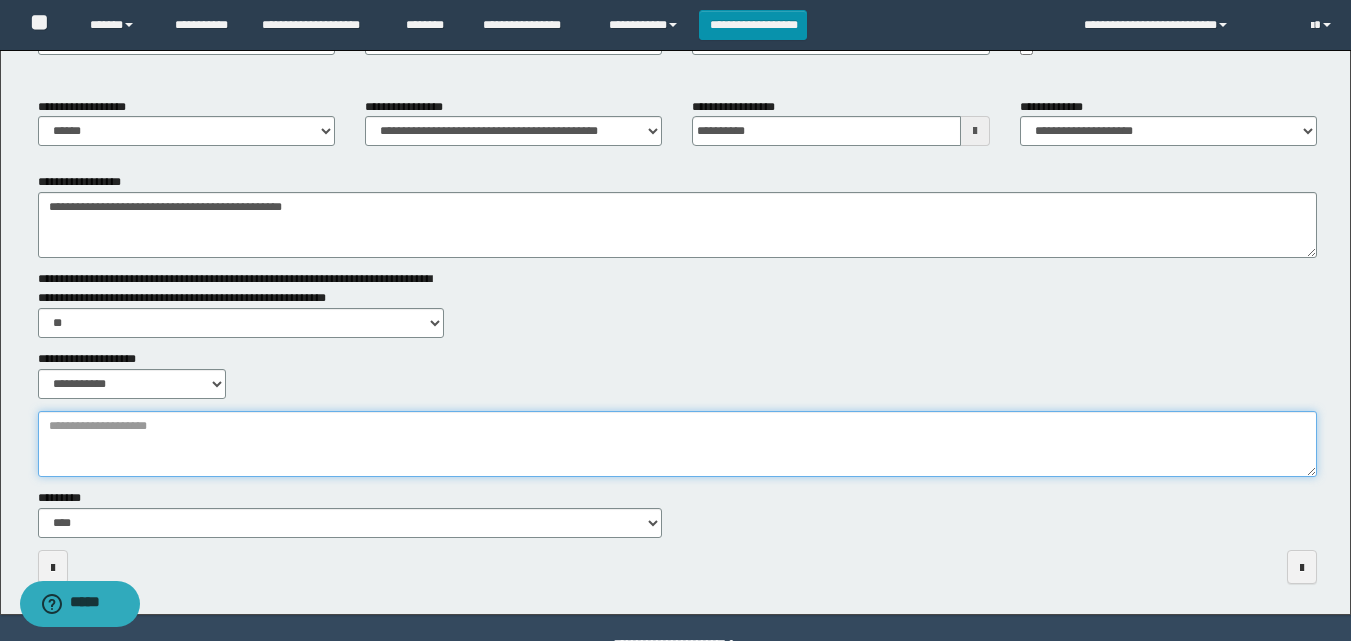 click on "**********" at bounding box center (677, 444) 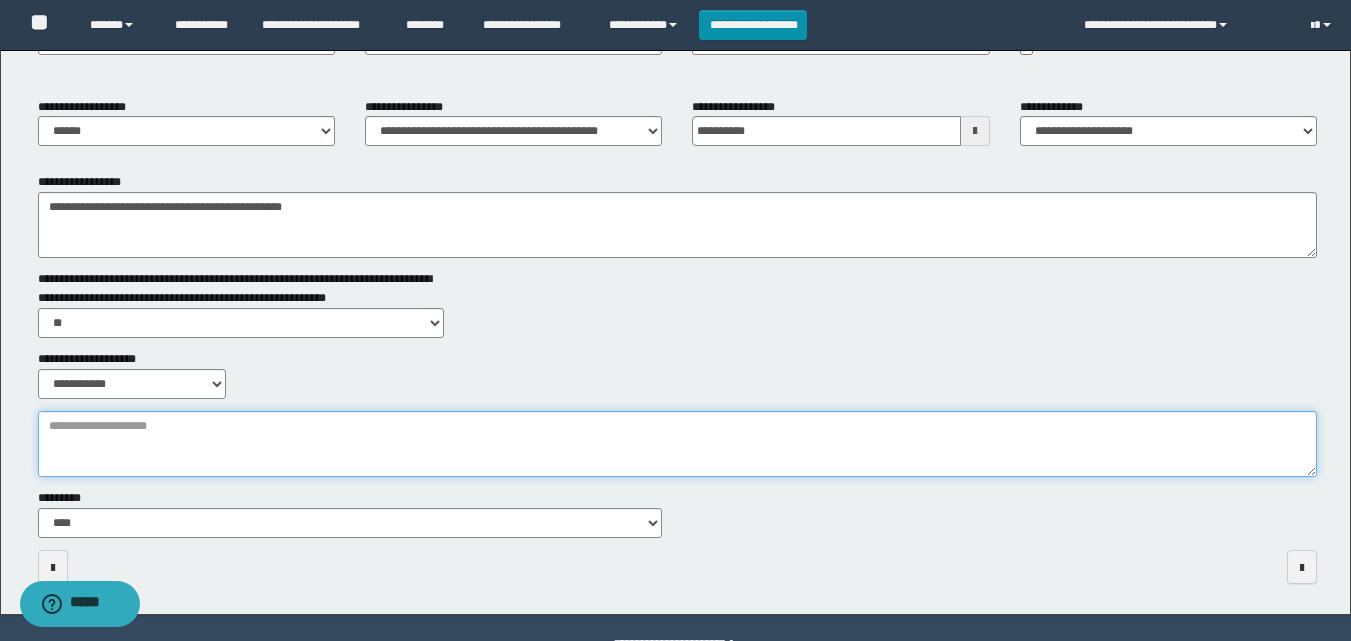 type on "*" 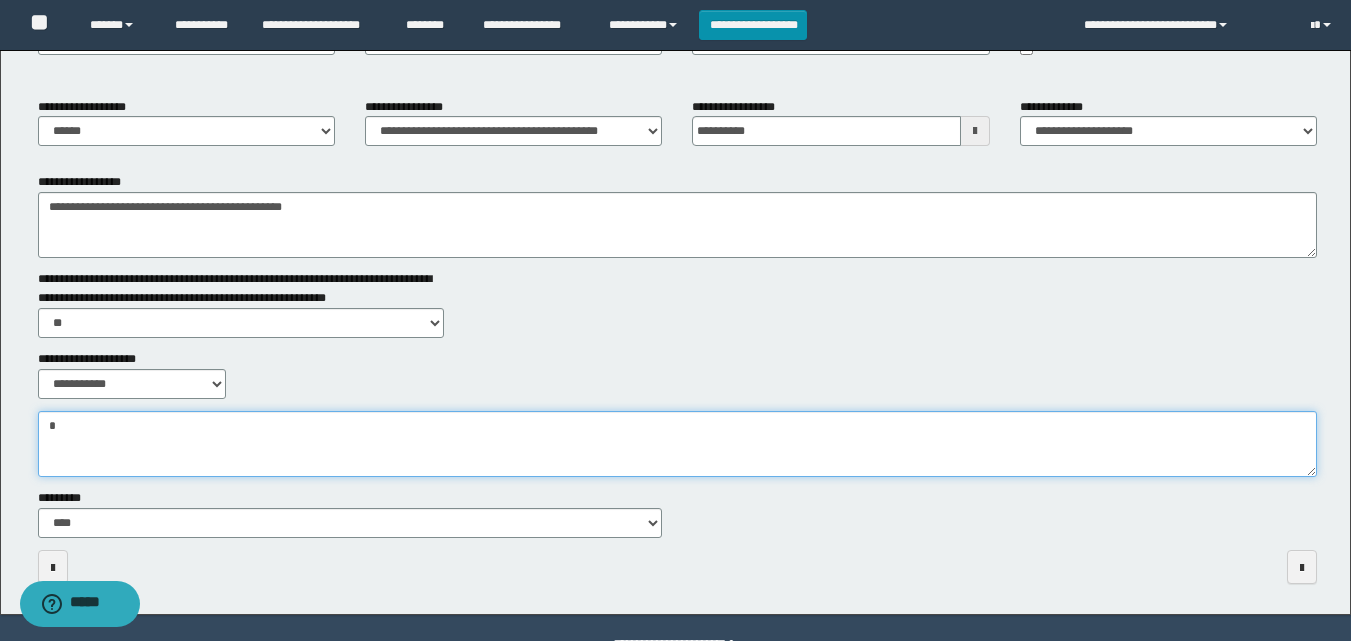 click on "**********" at bounding box center [677, 444] 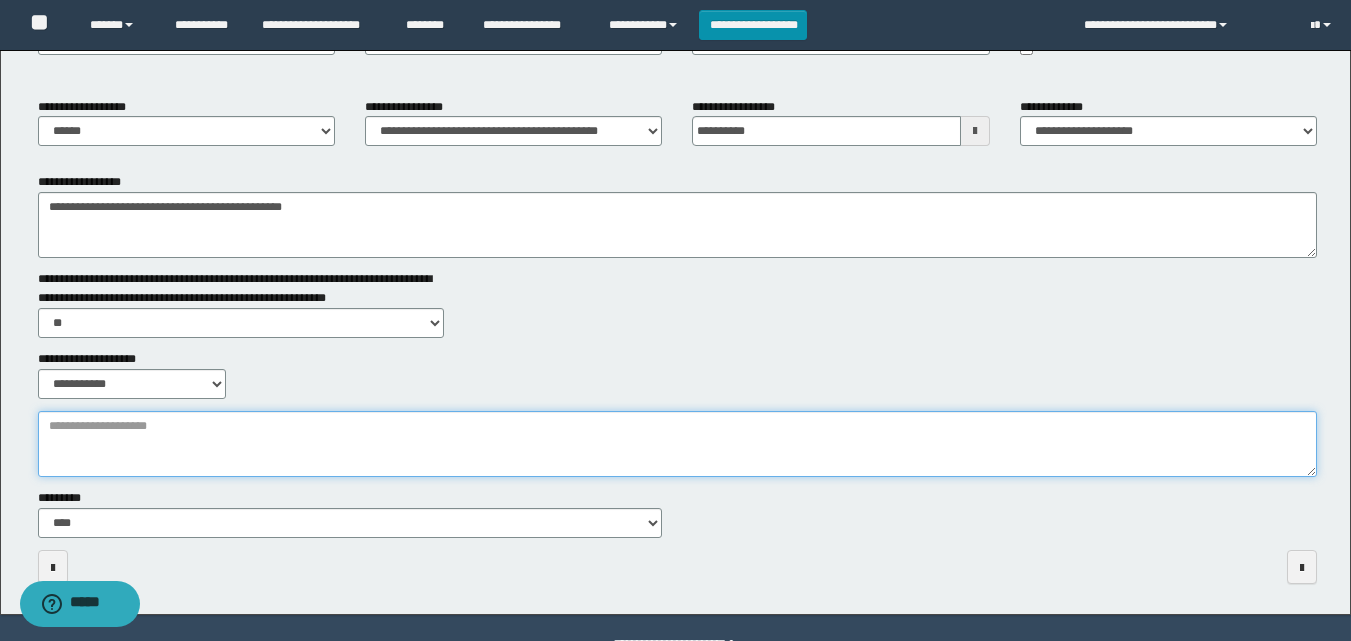 paste on "**********" 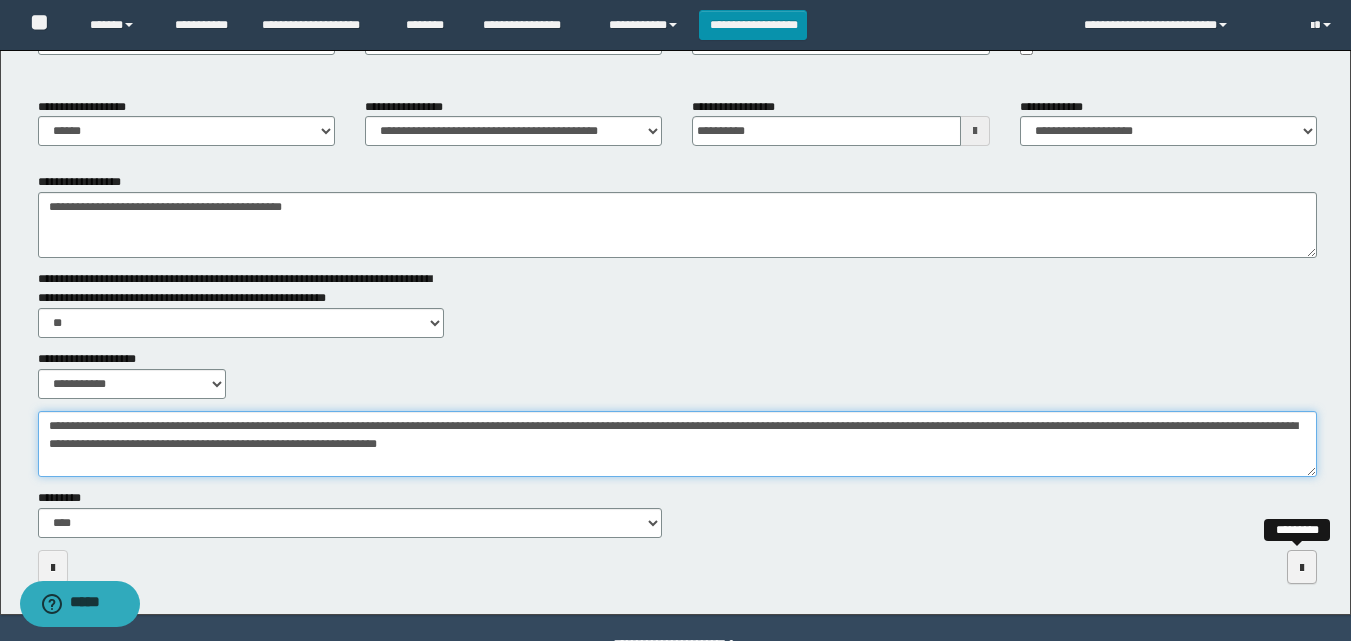 type on "**********" 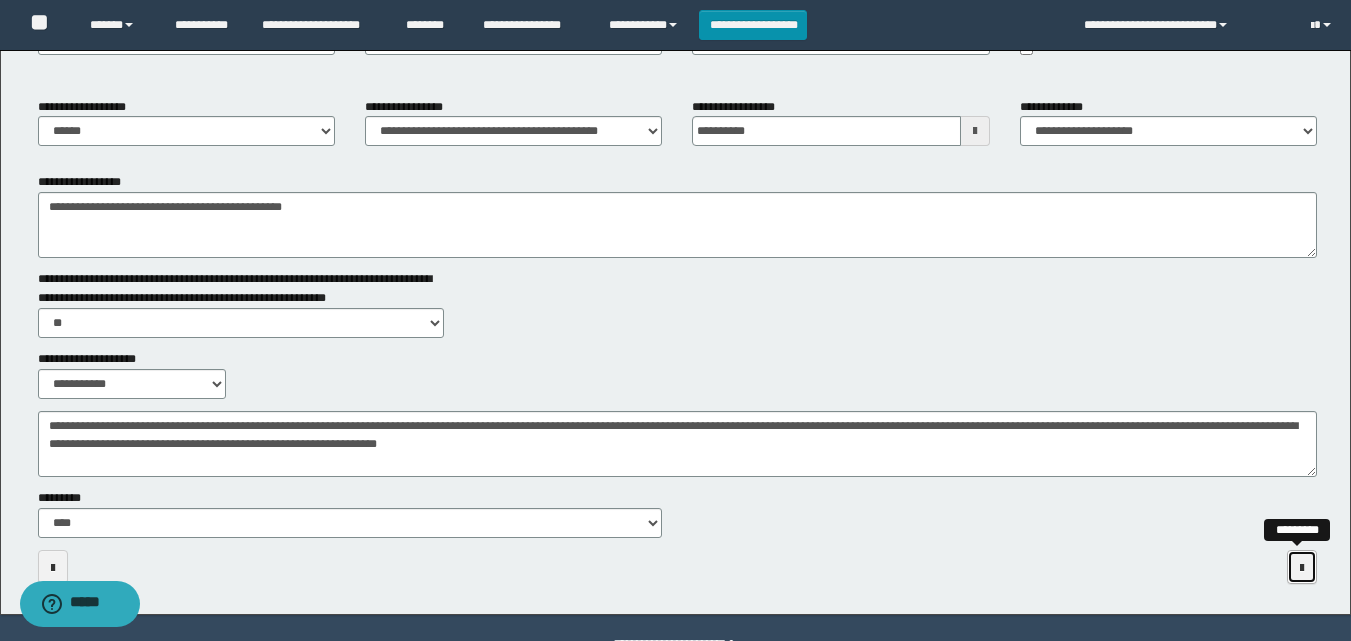 click at bounding box center (1302, 568) 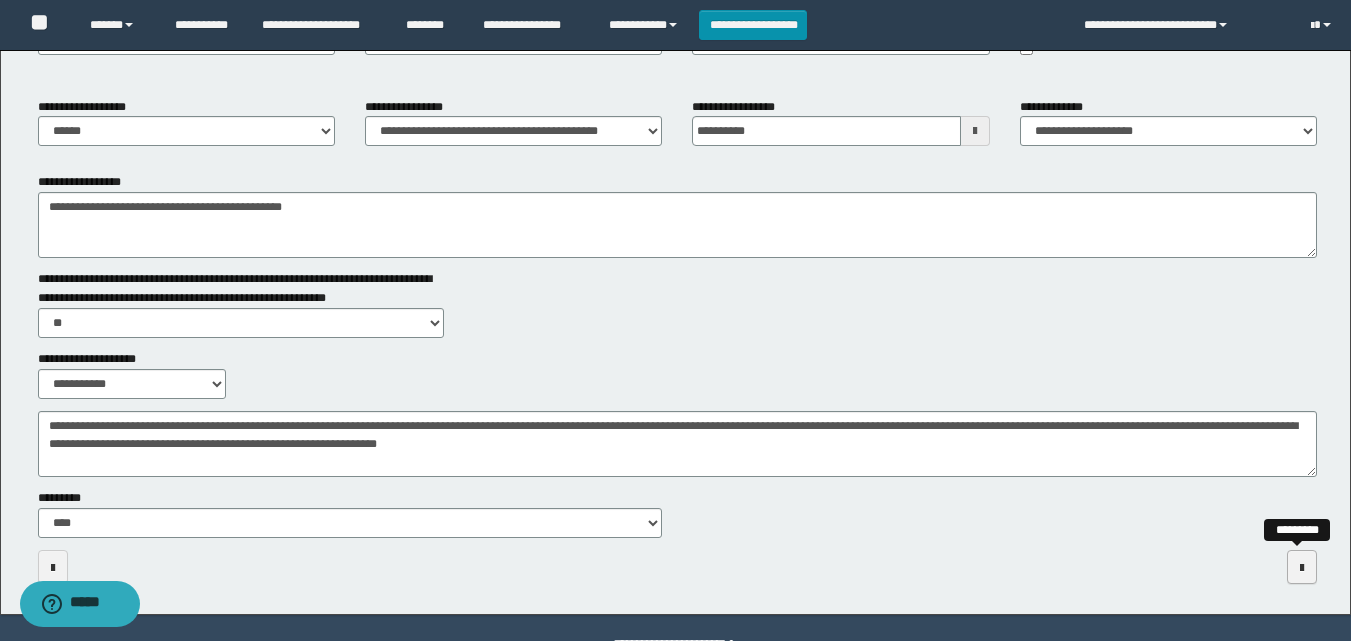 scroll, scrollTop: 0, scrollLeft: 0, axis: both 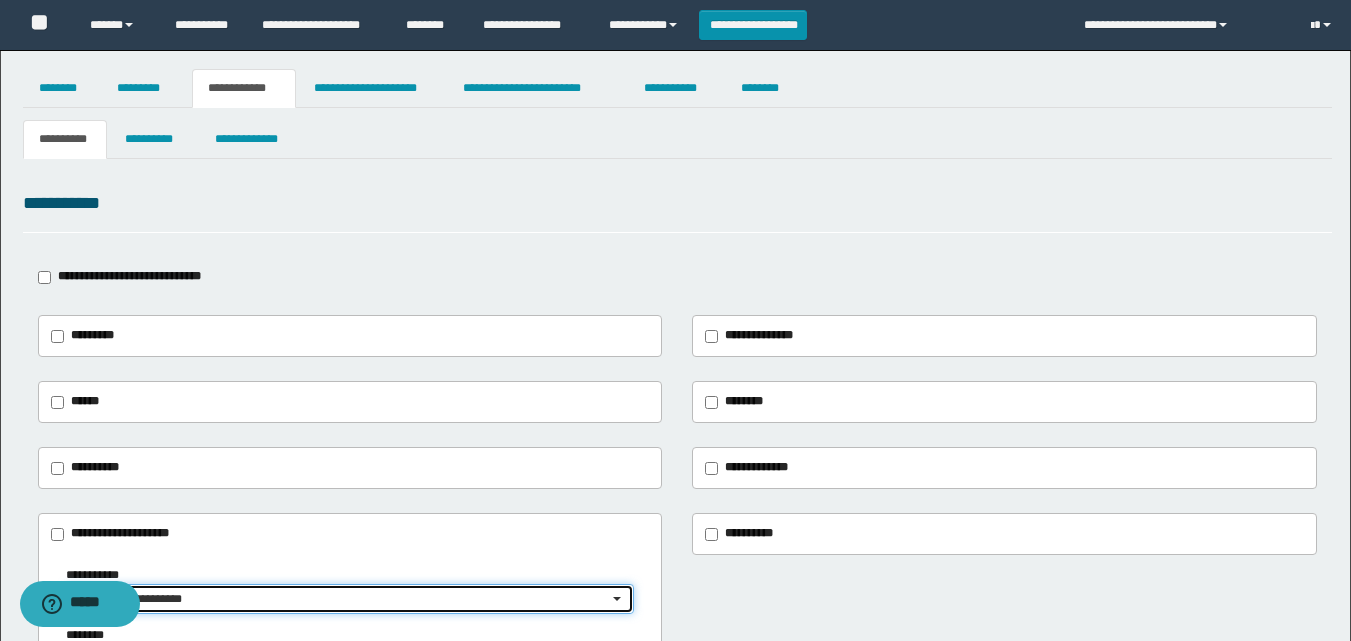 click on "**********" at bounding box center (344, 599) 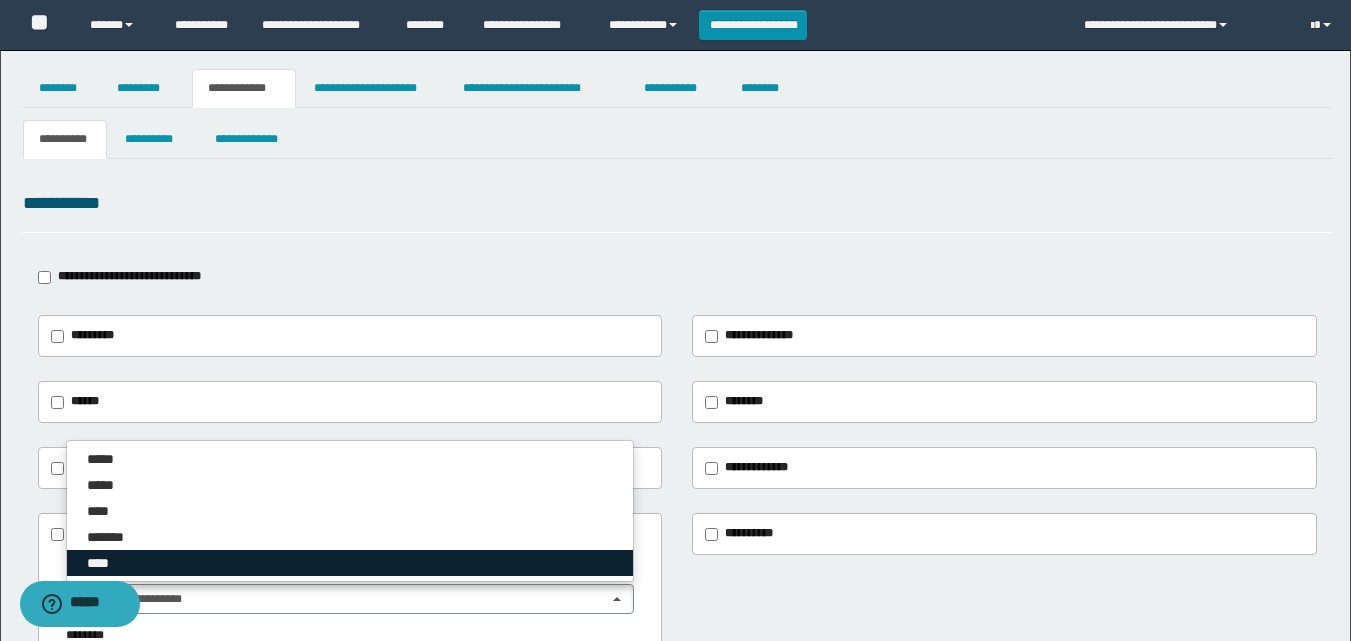 click on "****" at bounding box center (350, 563) 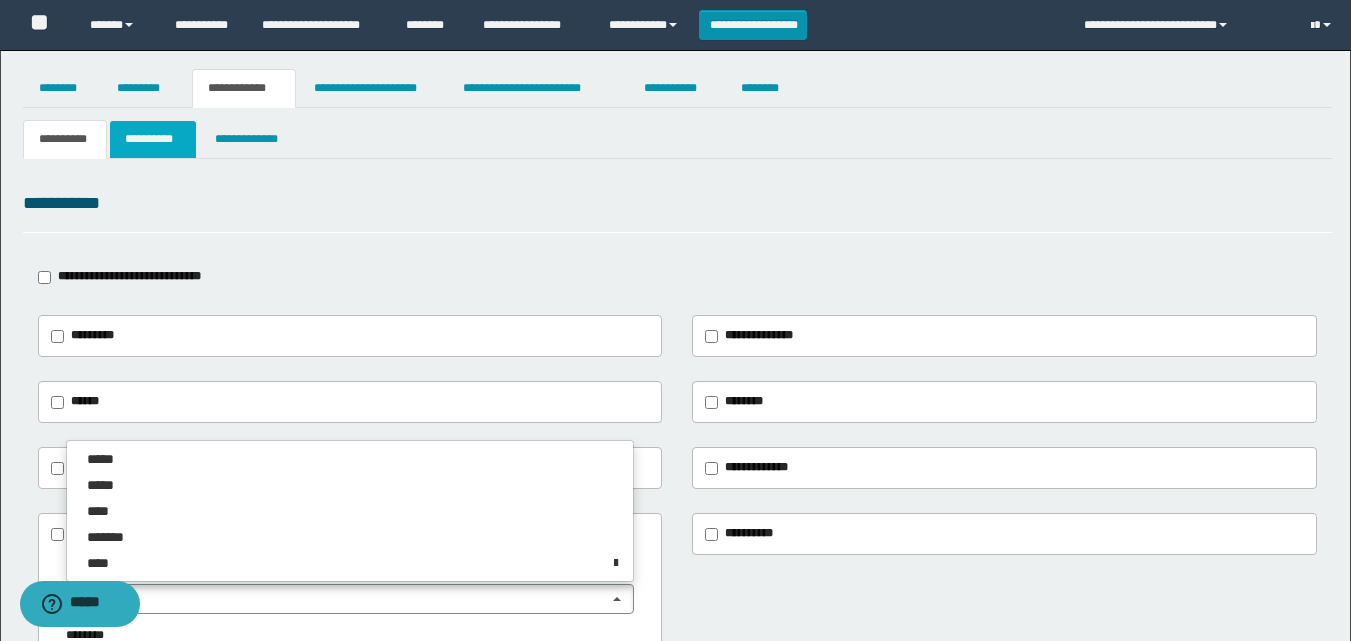 click on "**********" at bounding box center [153, 139] 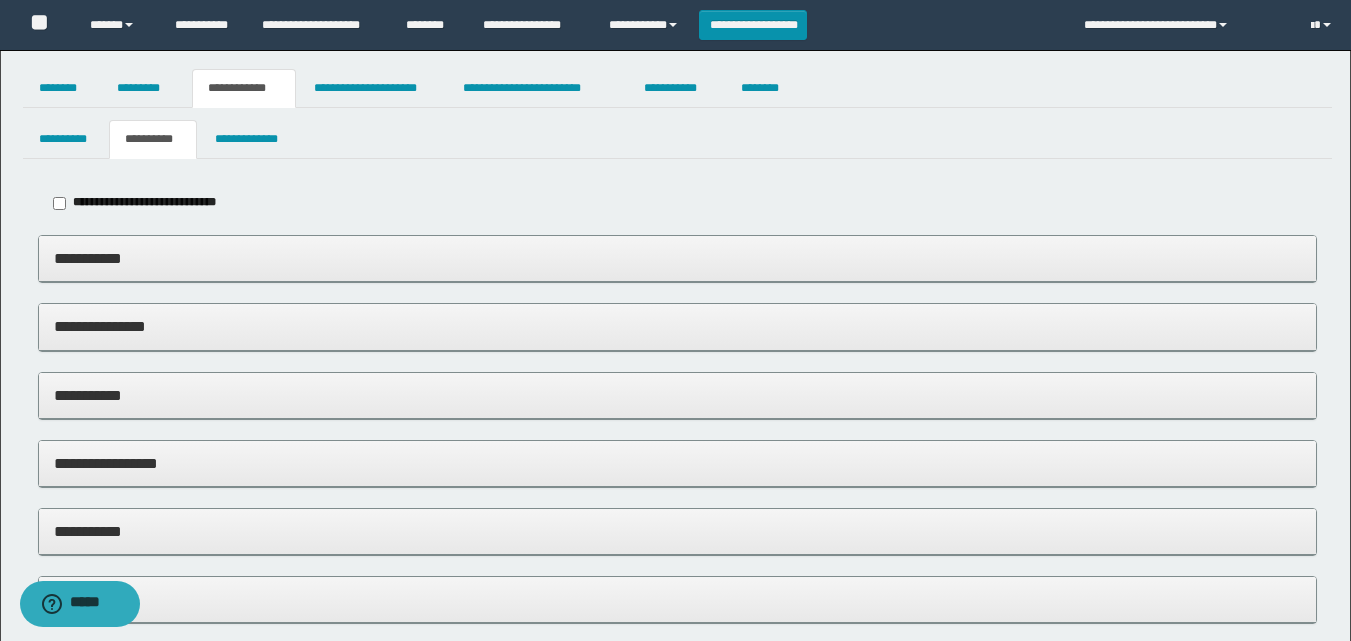 click on "**********" at bounding box center [677, 258] 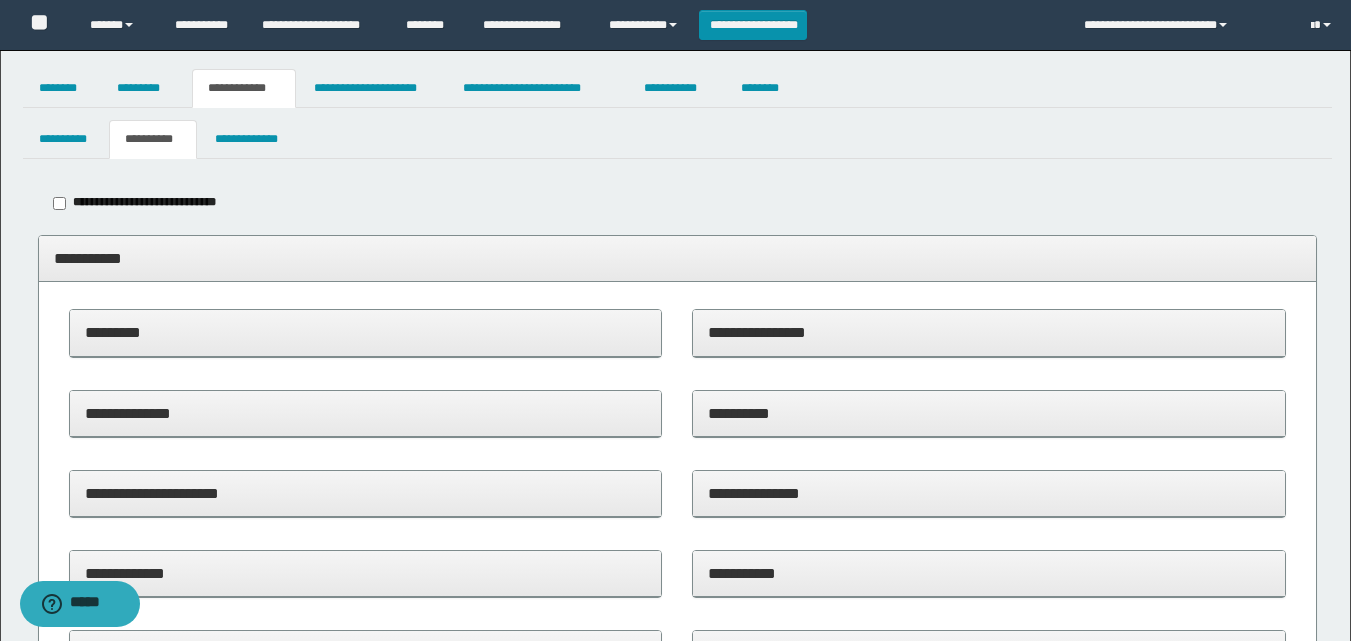 click on "**********" at bounding box center (989, 574) 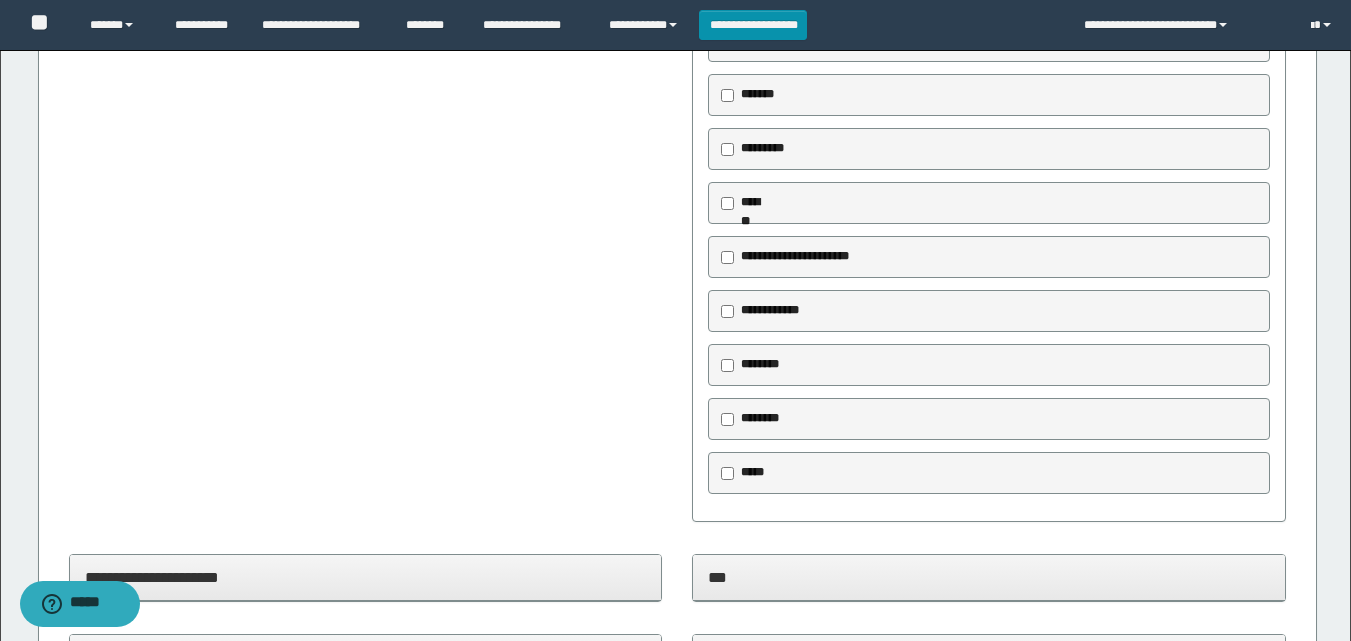 scroll, scrollTop: 1031, scrollLeft: 0, axis: vertical 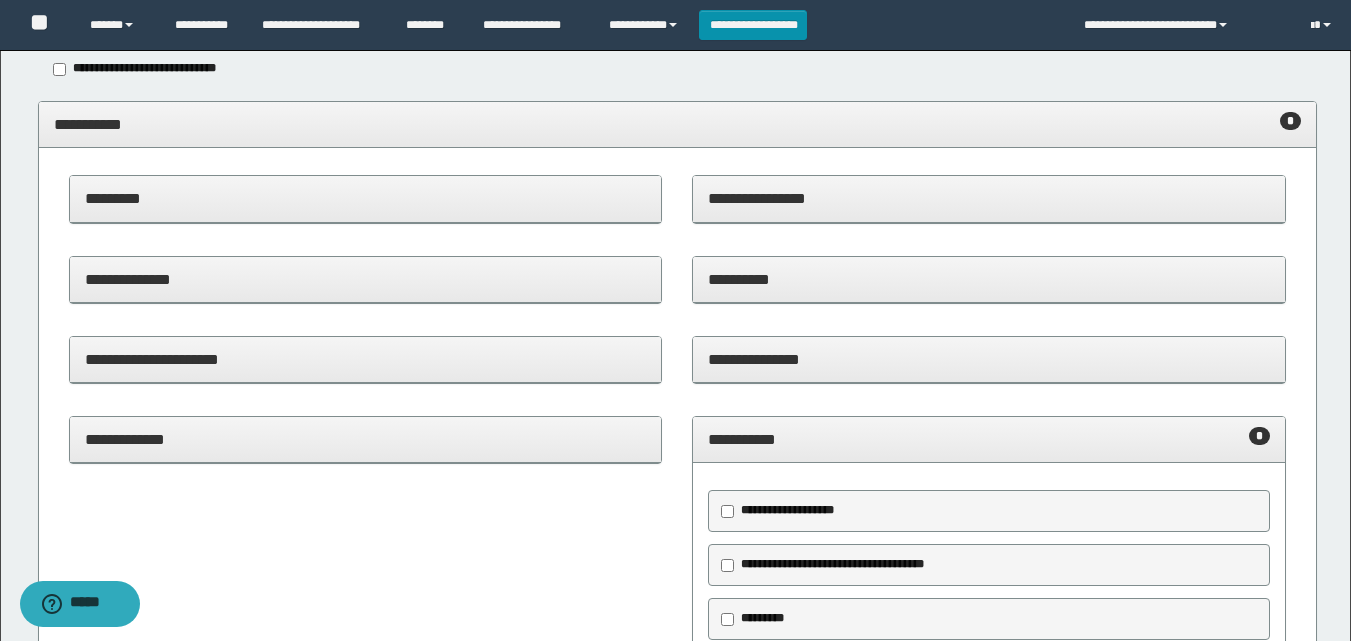 click on "**********" at bounding box center (989, 439) 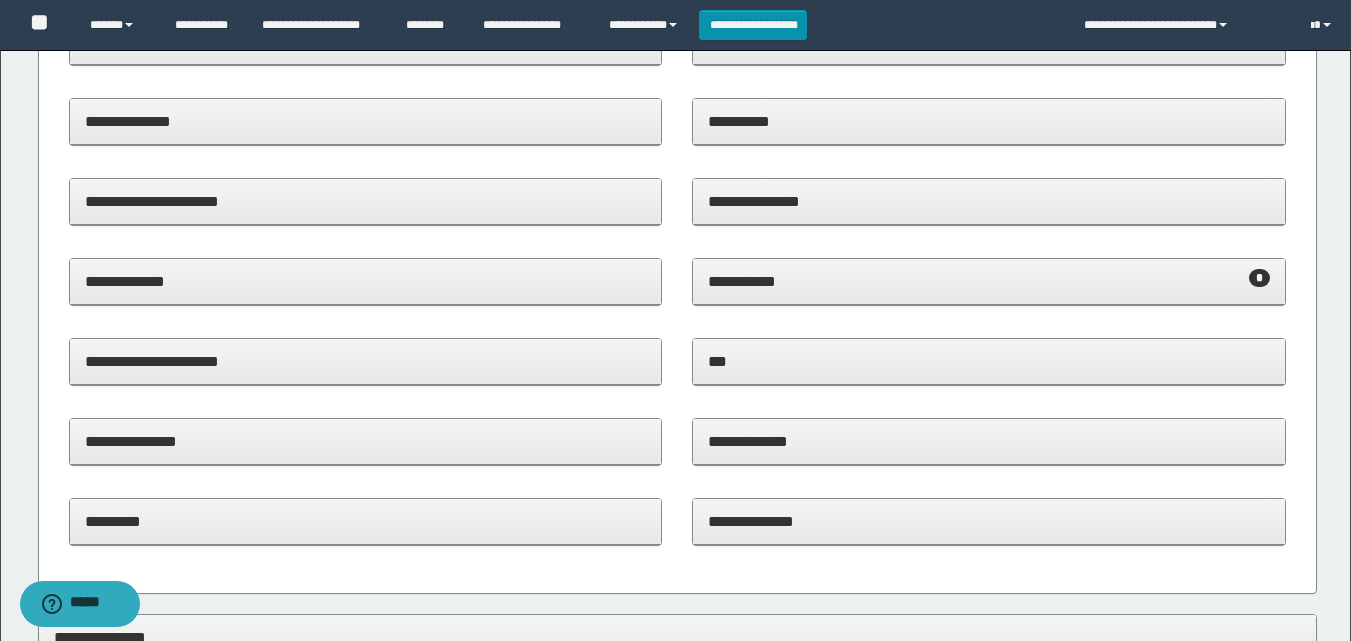 scroll, scrollTop: 295, scrollLeft: 0, axis: vertical 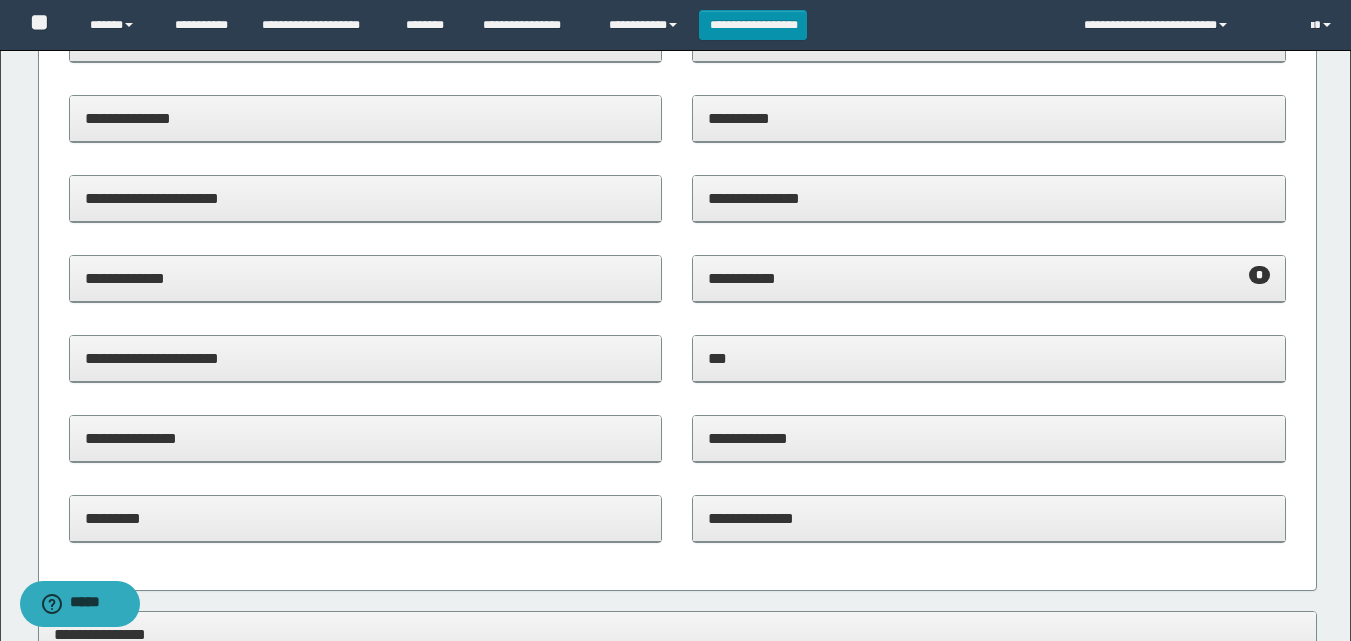 click on "**********" at bounding box center (989, 198) 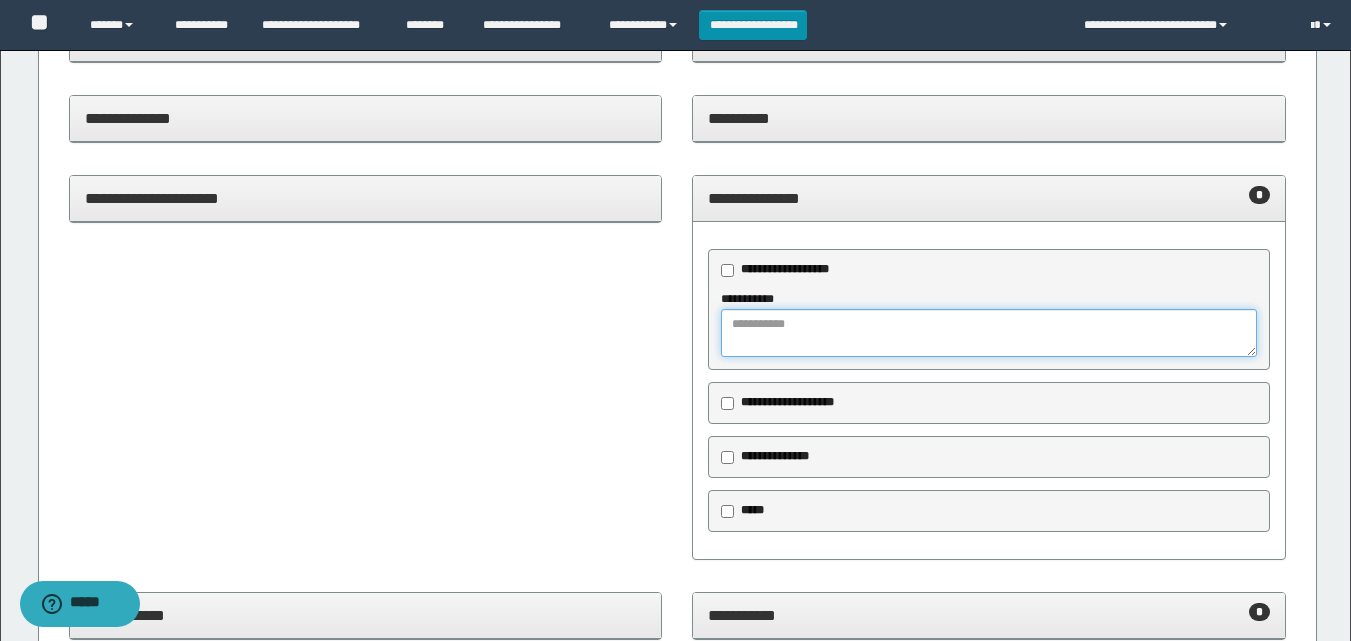 click at bounding box center [989, 333] 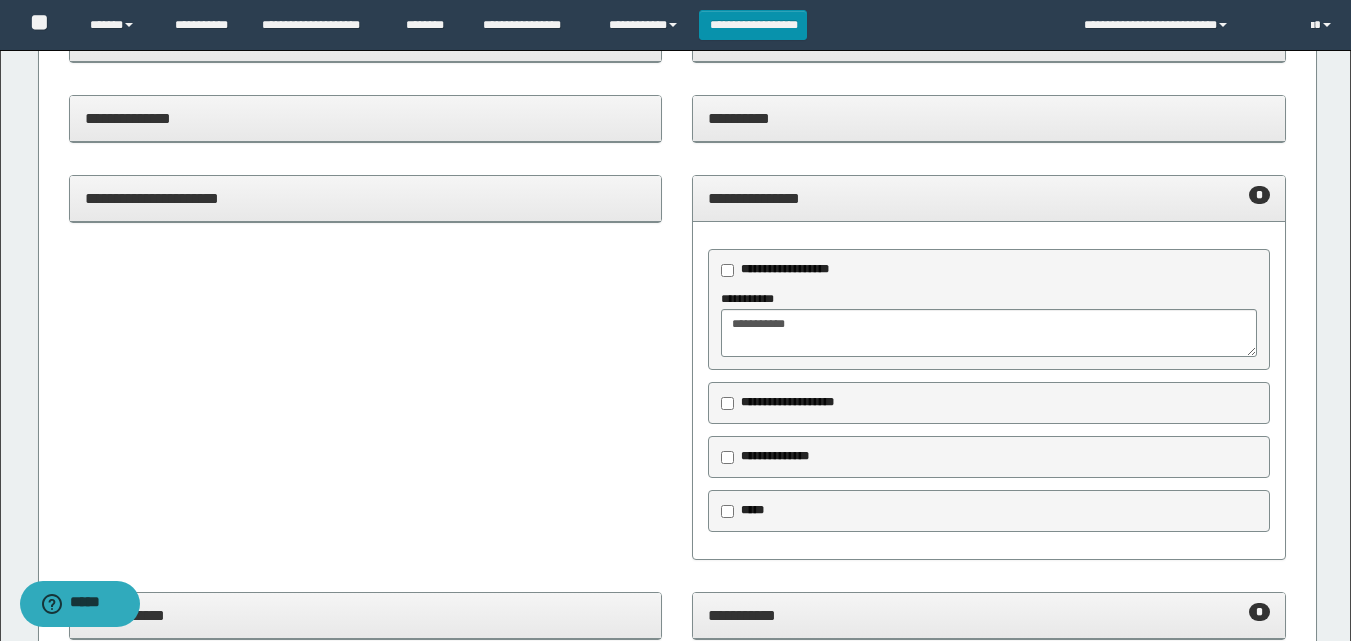 click on "**********" at bounding box center (989, 198) 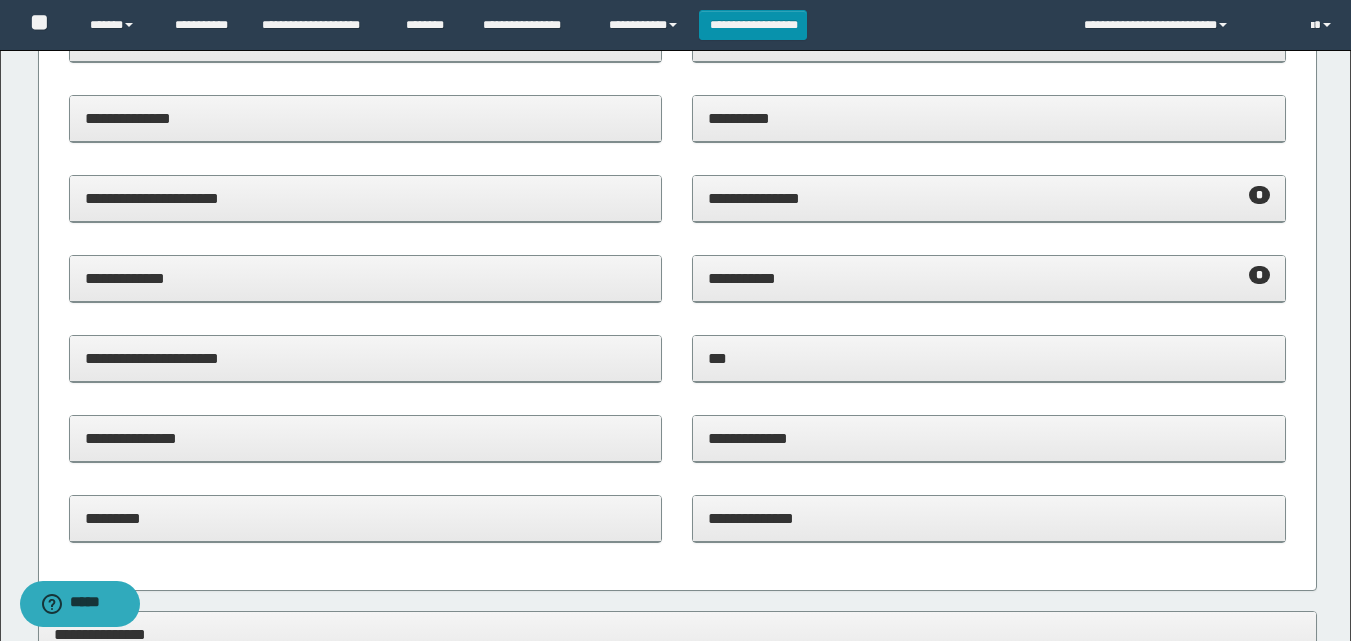click on "**********" at bounding box center [989, 198] 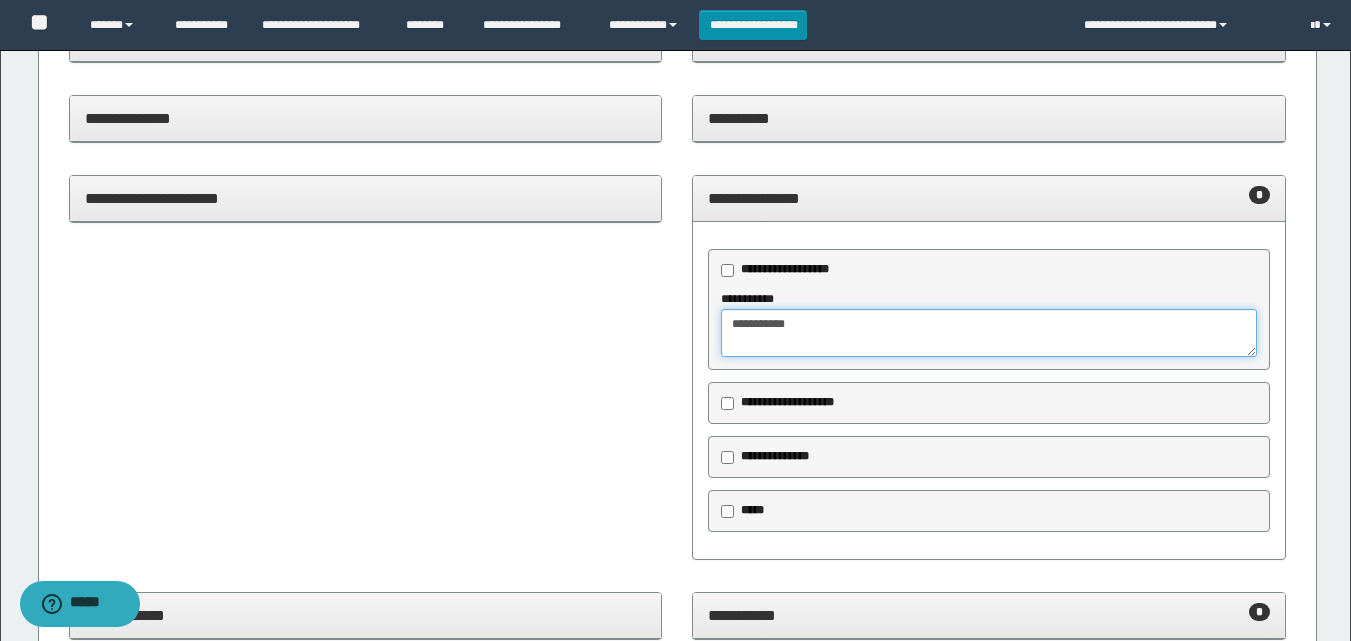 click on "**********" at bounding box center [989, 333] 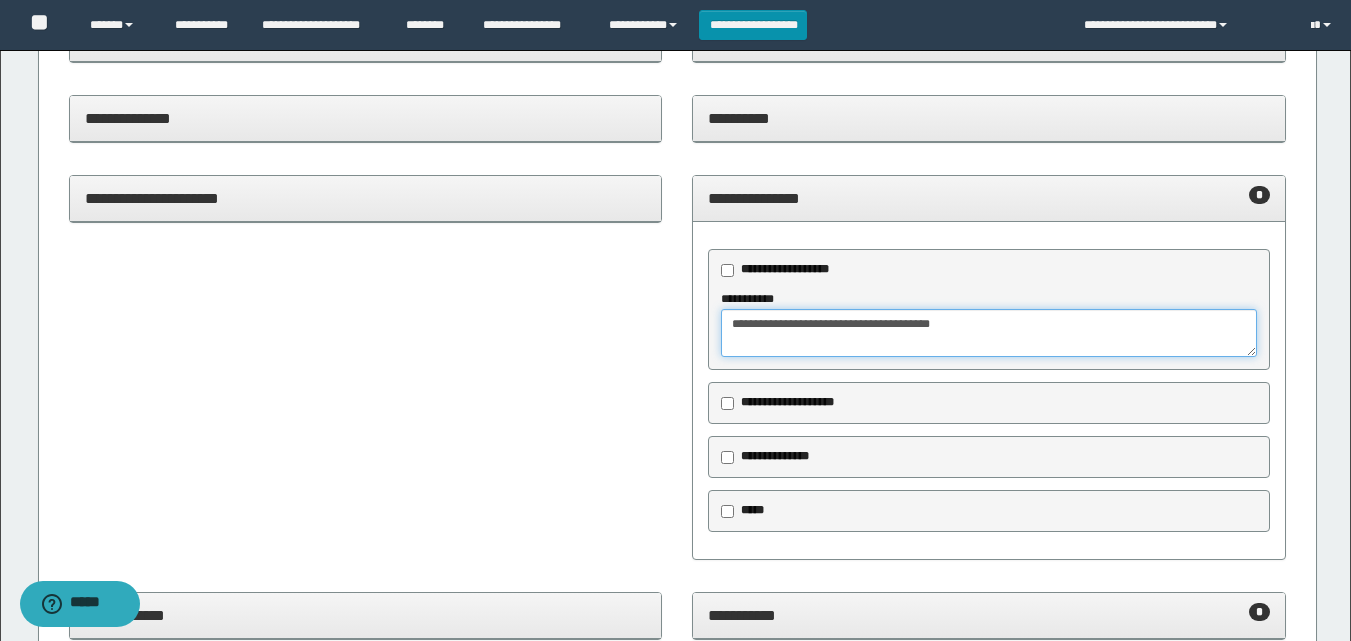 type on "**********" 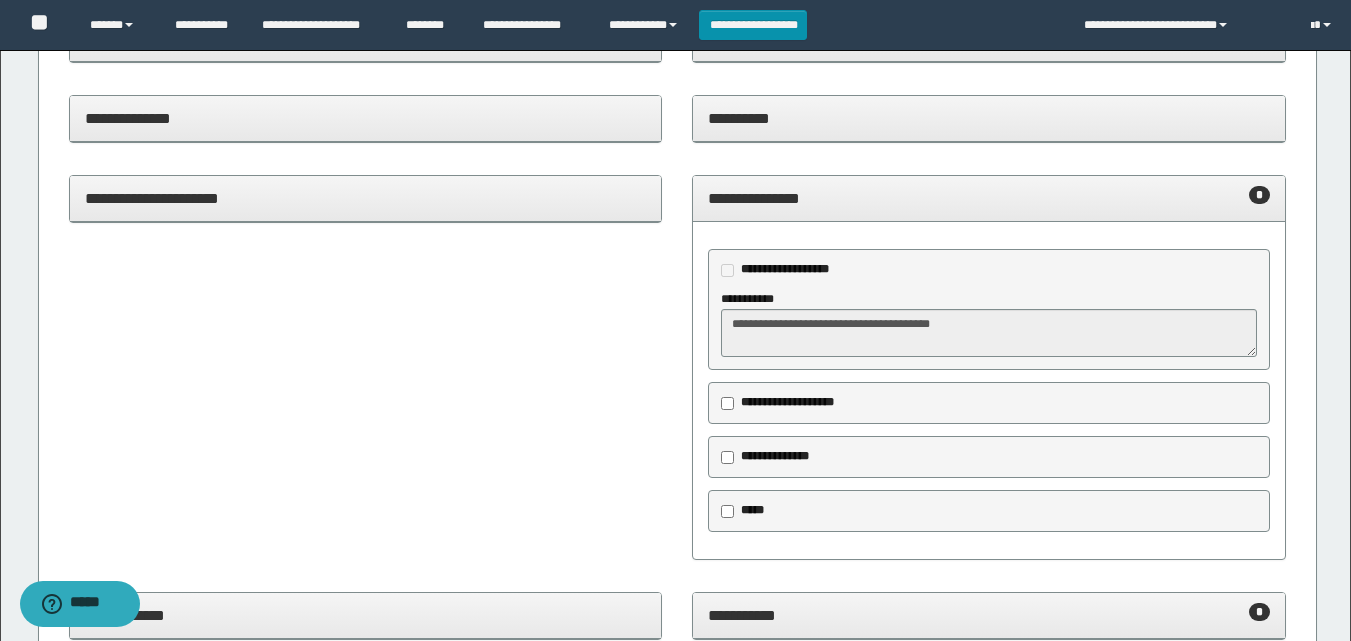 click on "**********" at bounding box center (989, 198) 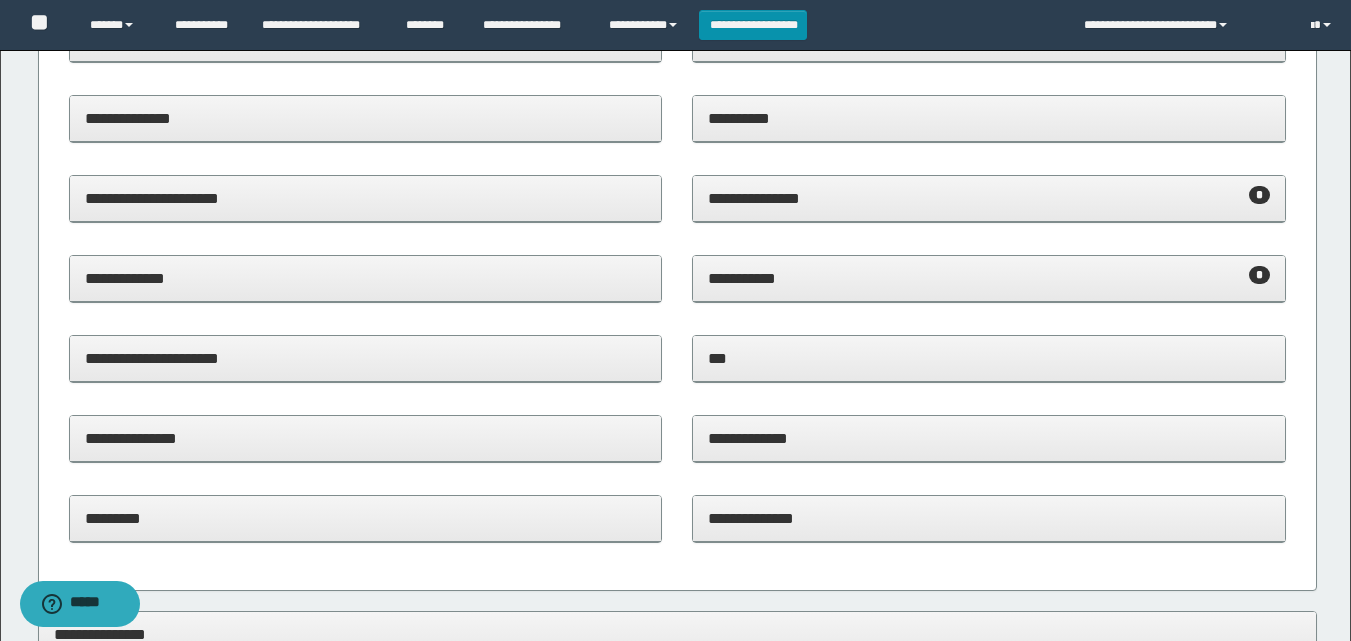 click on "**********" at bounding box center (989, 438) 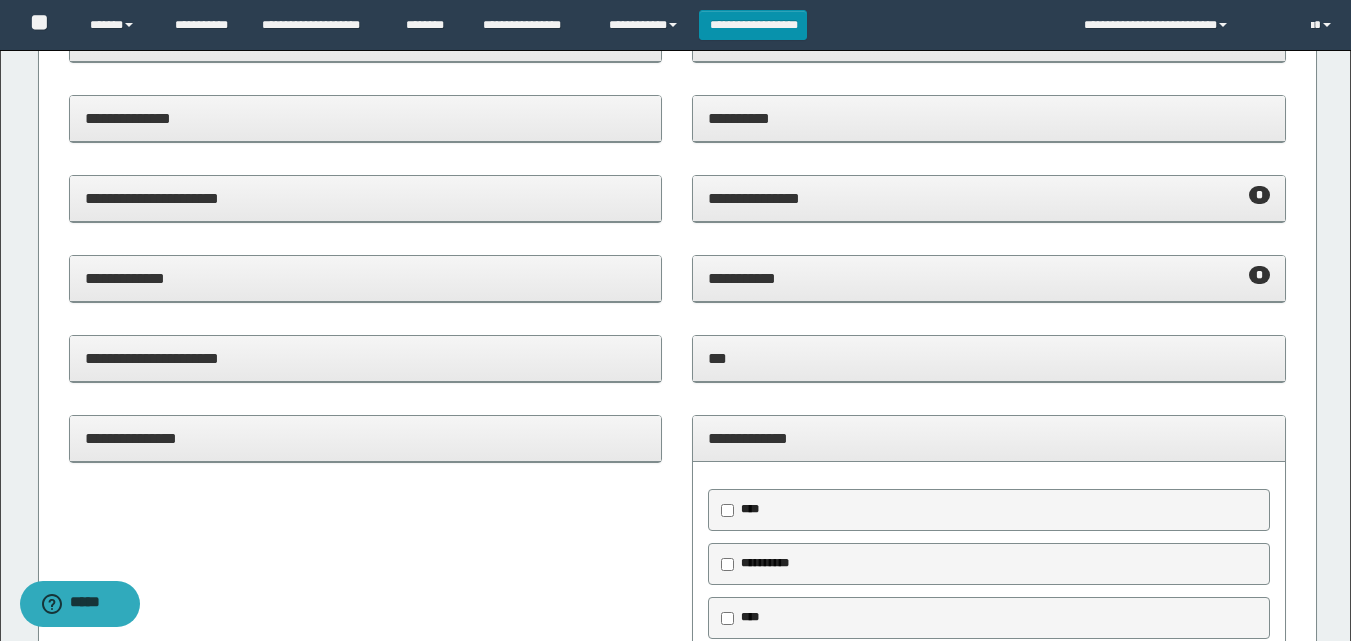 click on "****" at bounding box center (746, 510) 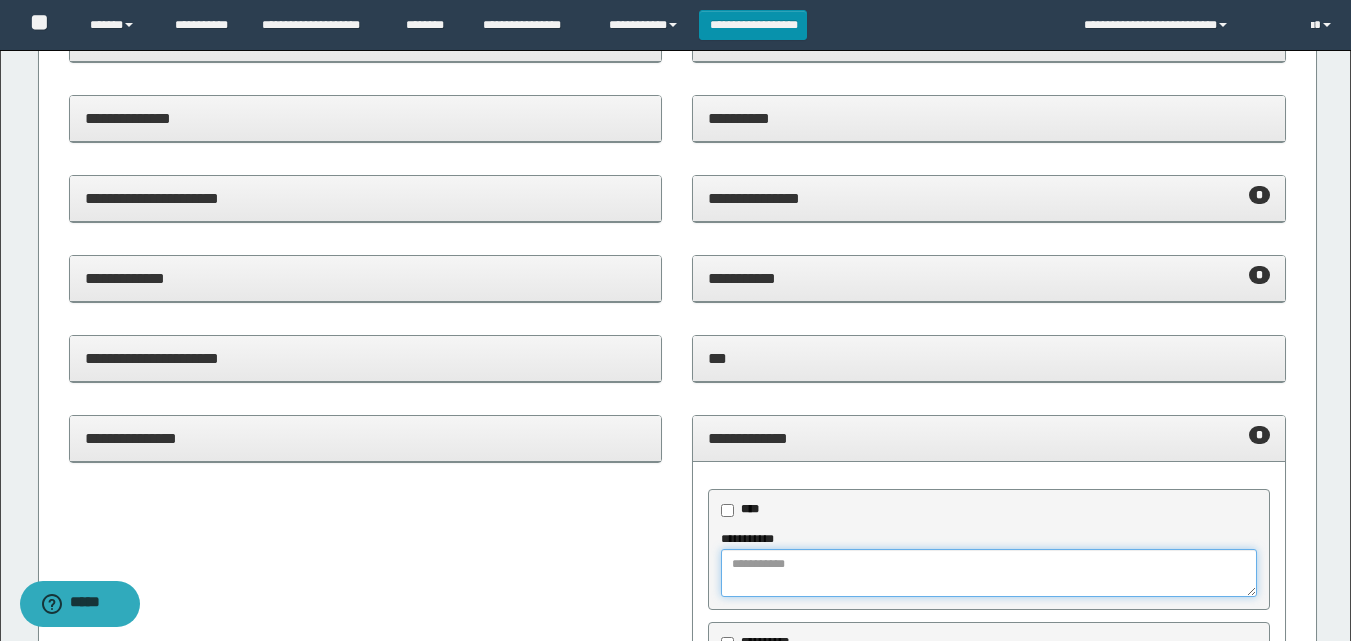 click at bounding box center [989, 573] 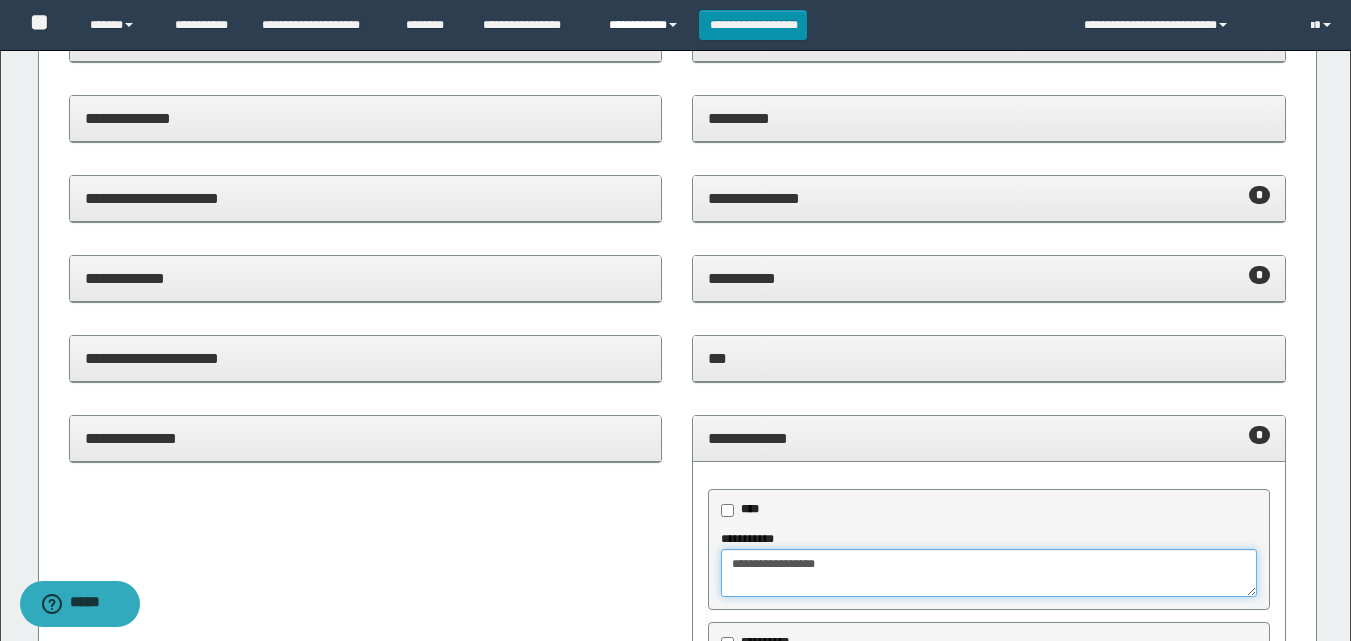 type on "**********" 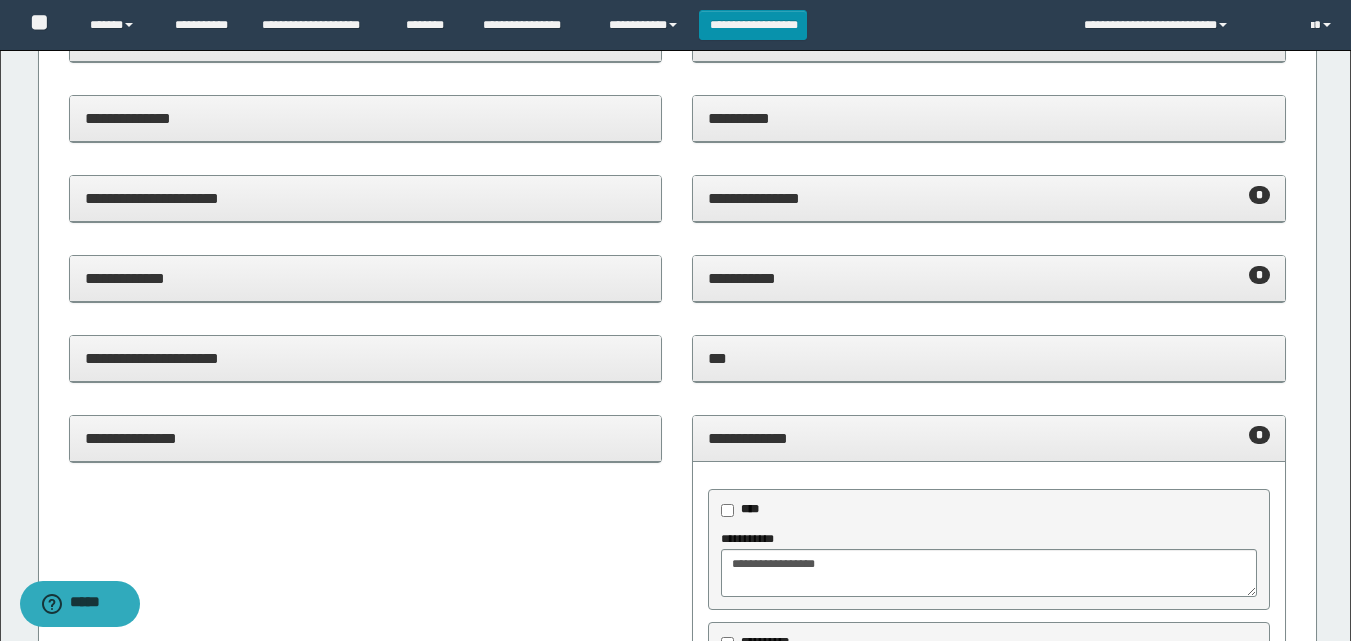 click on "**********" at bounding box center [989, 439] 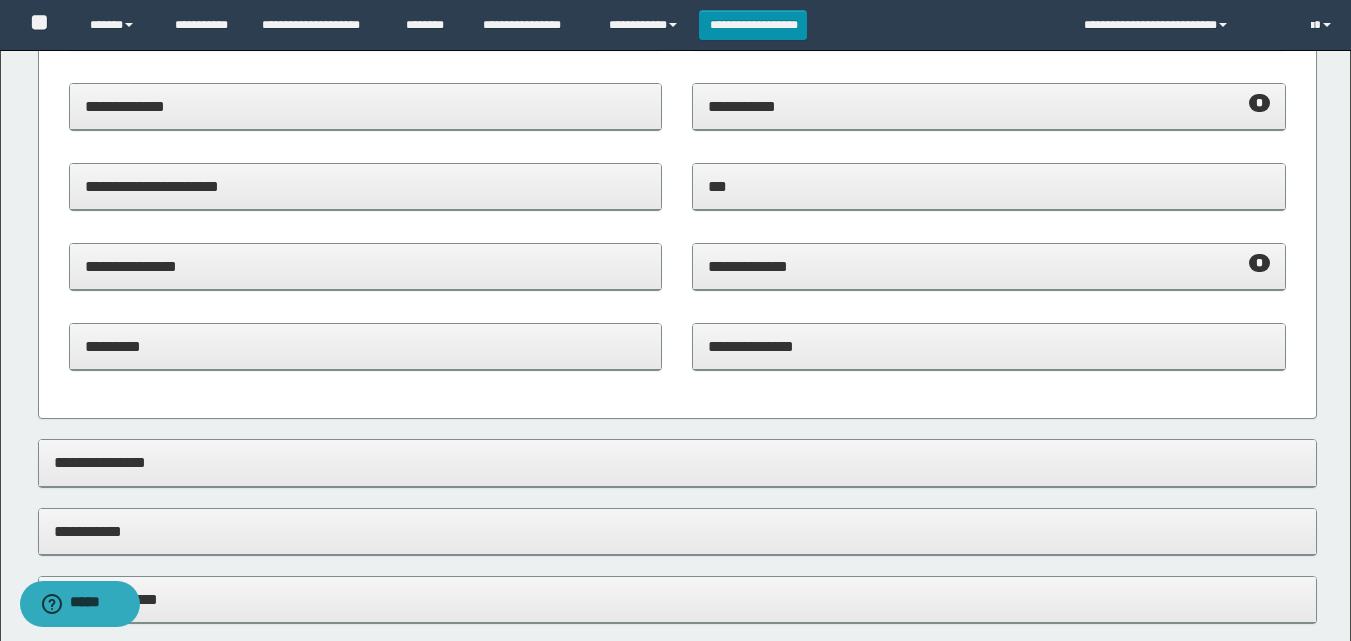 scroll, scrollTop: 469, scrollLeft: 0, axis: vertical 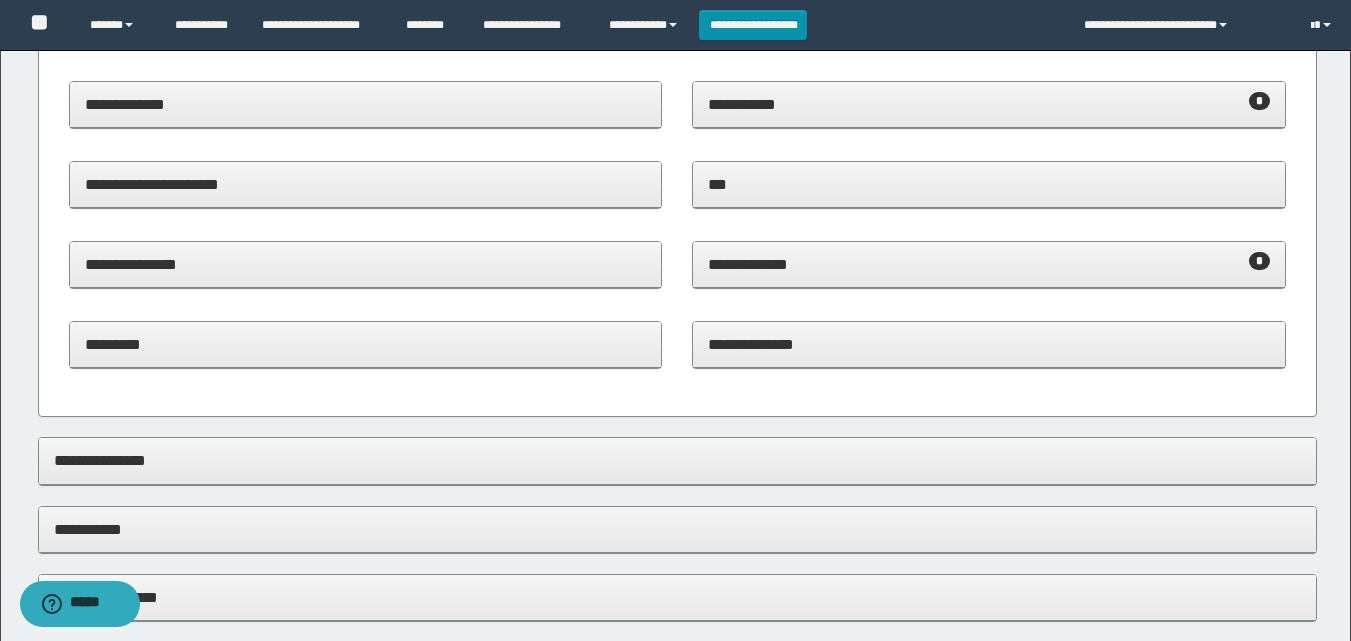 click on "**********" at bounding box center (989, 344) 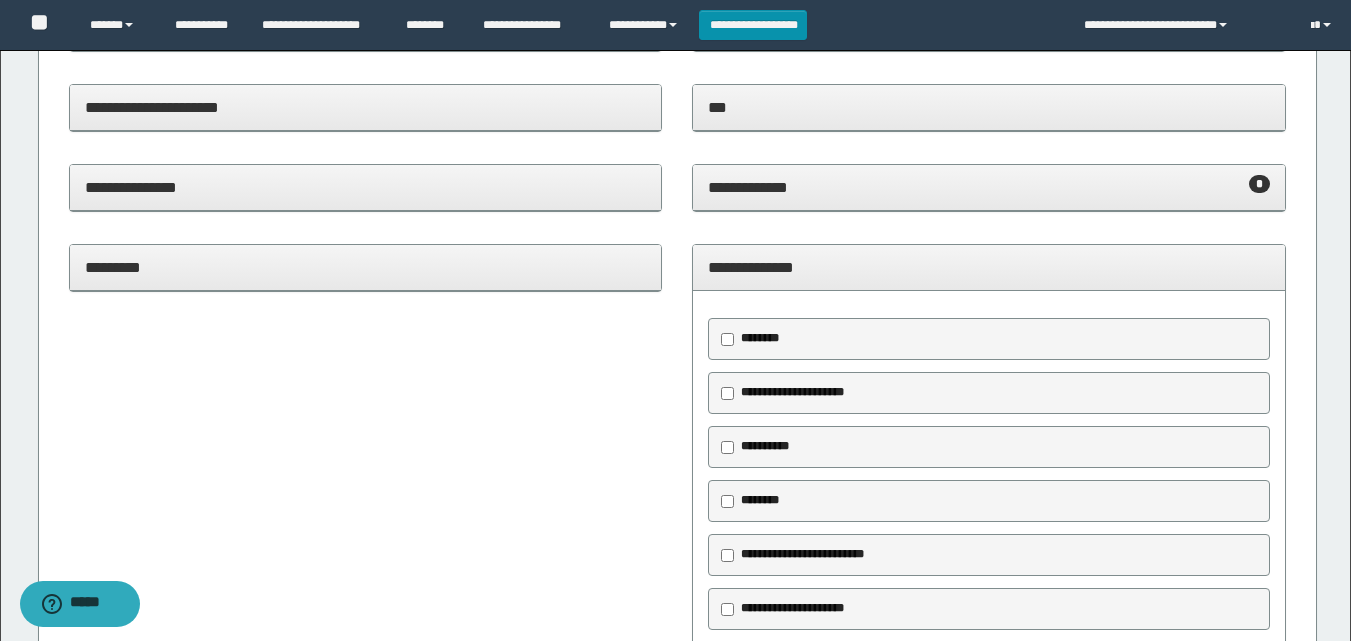 scroll, scrollTop: 553, scrollLeft: 0, axis: vertical 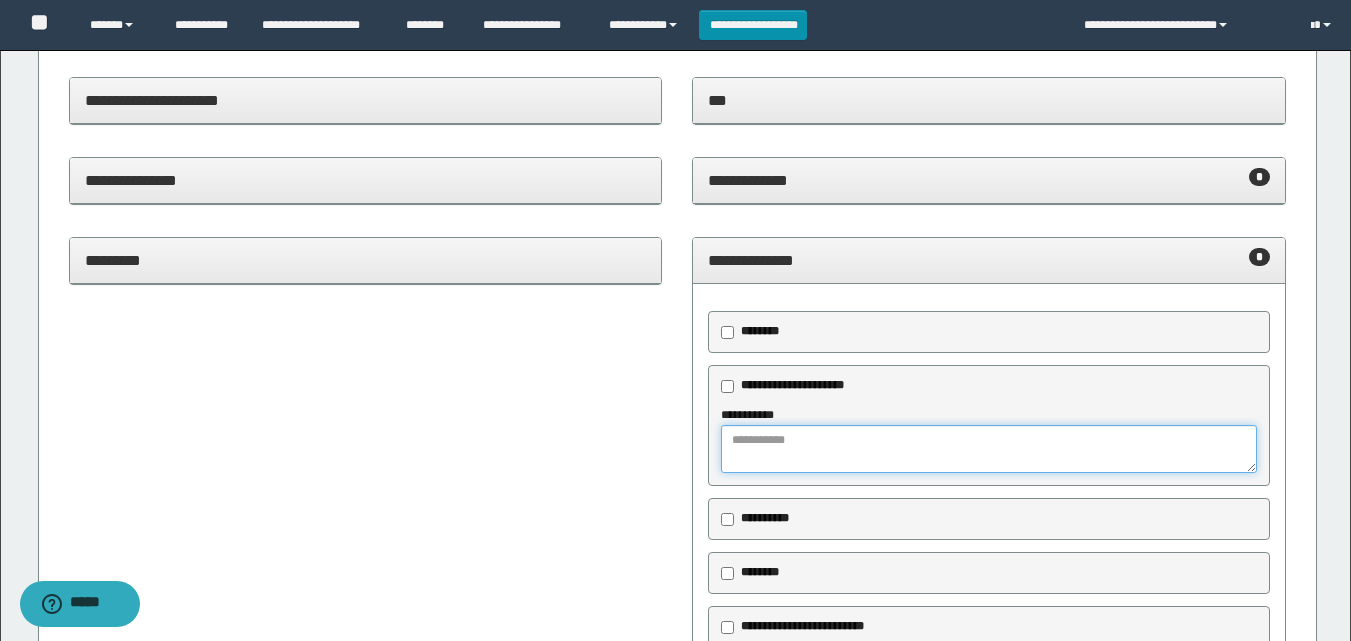 click at bounding box center (989, 449) 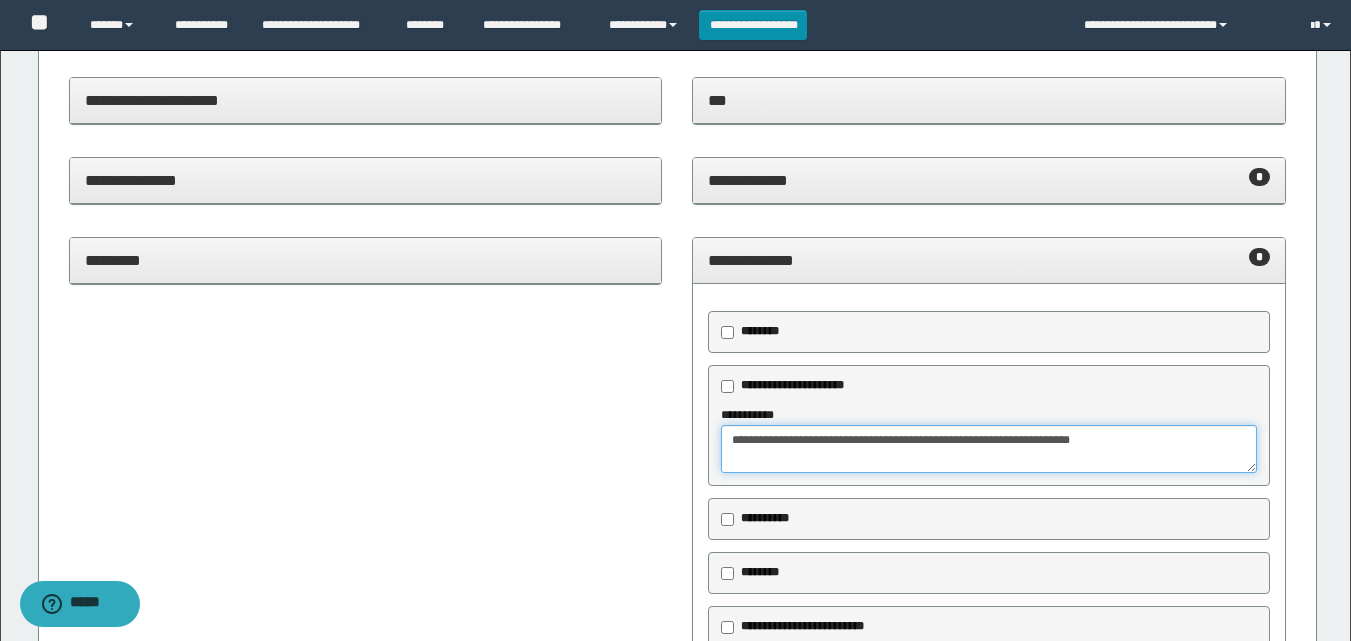 type on "**********" 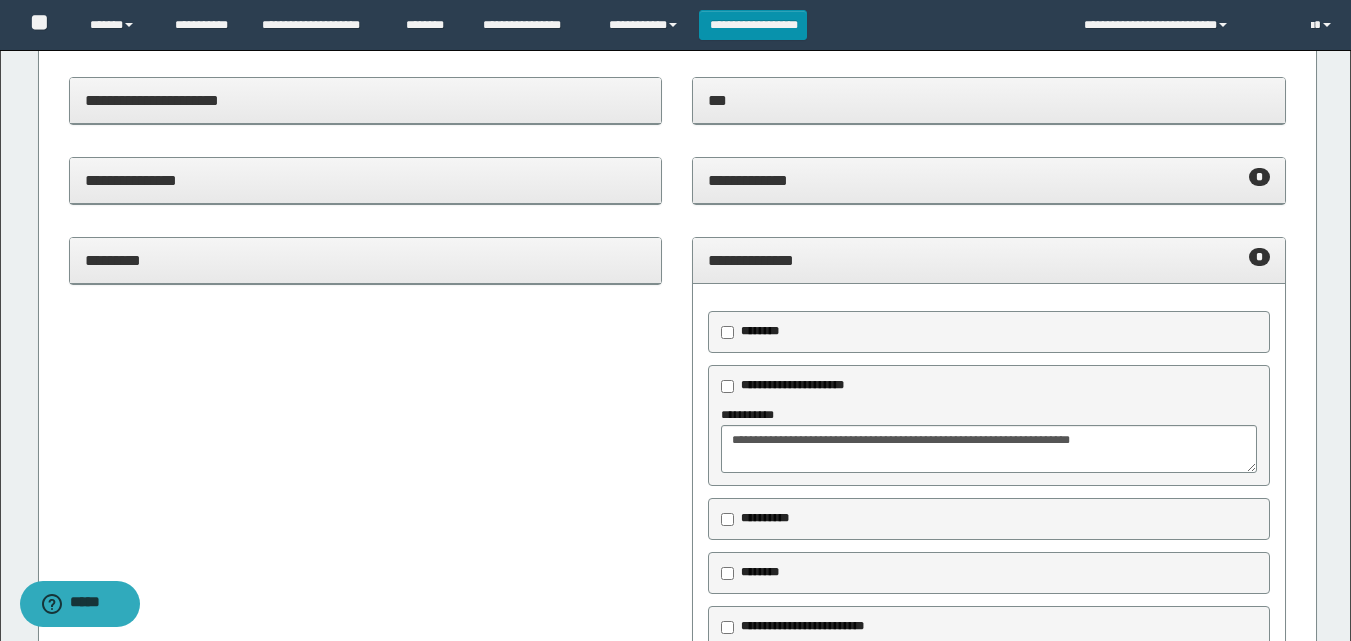 click on "**********" at bounding box center [989, 260] 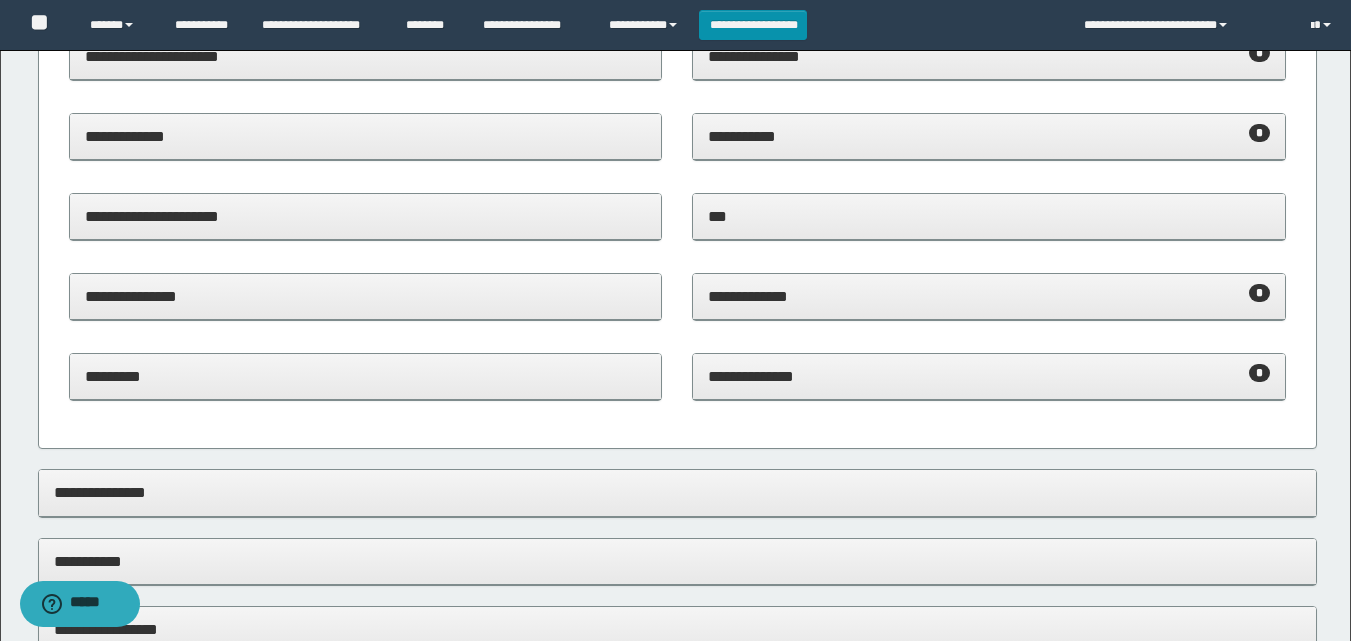 scroll, scrollTop: 442, scrollLeft: 0, axis: vertical 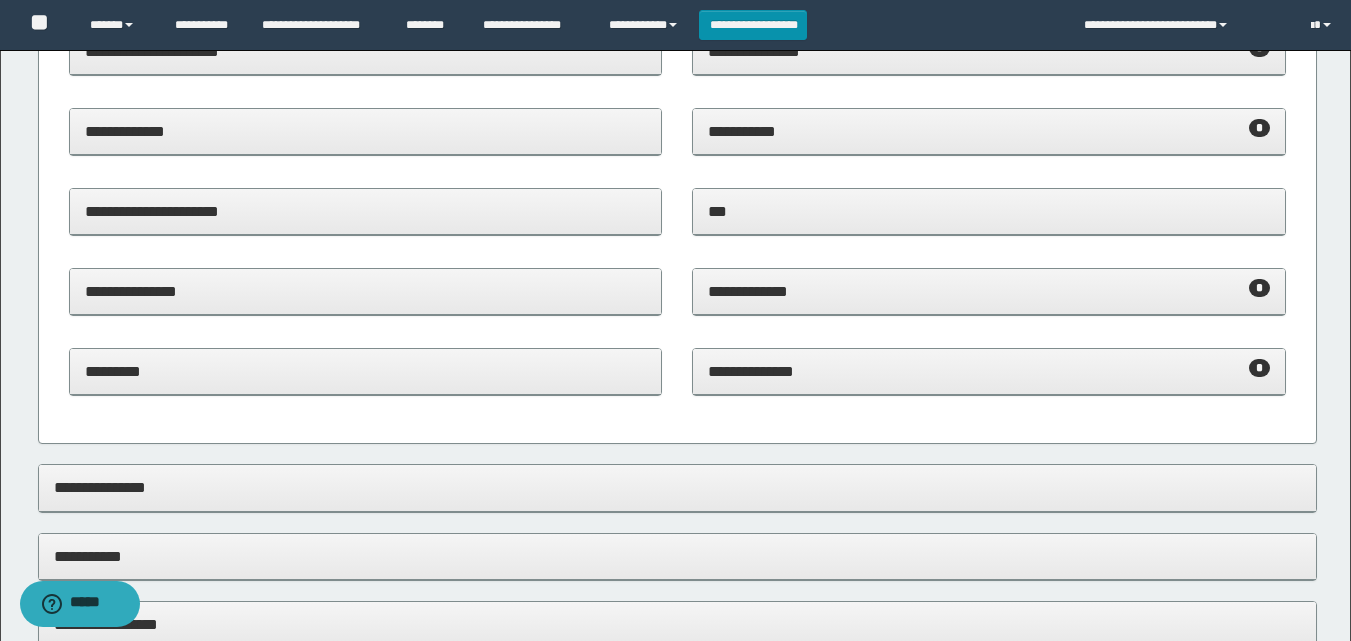 click on "**********" at bounding box center (677, 556) 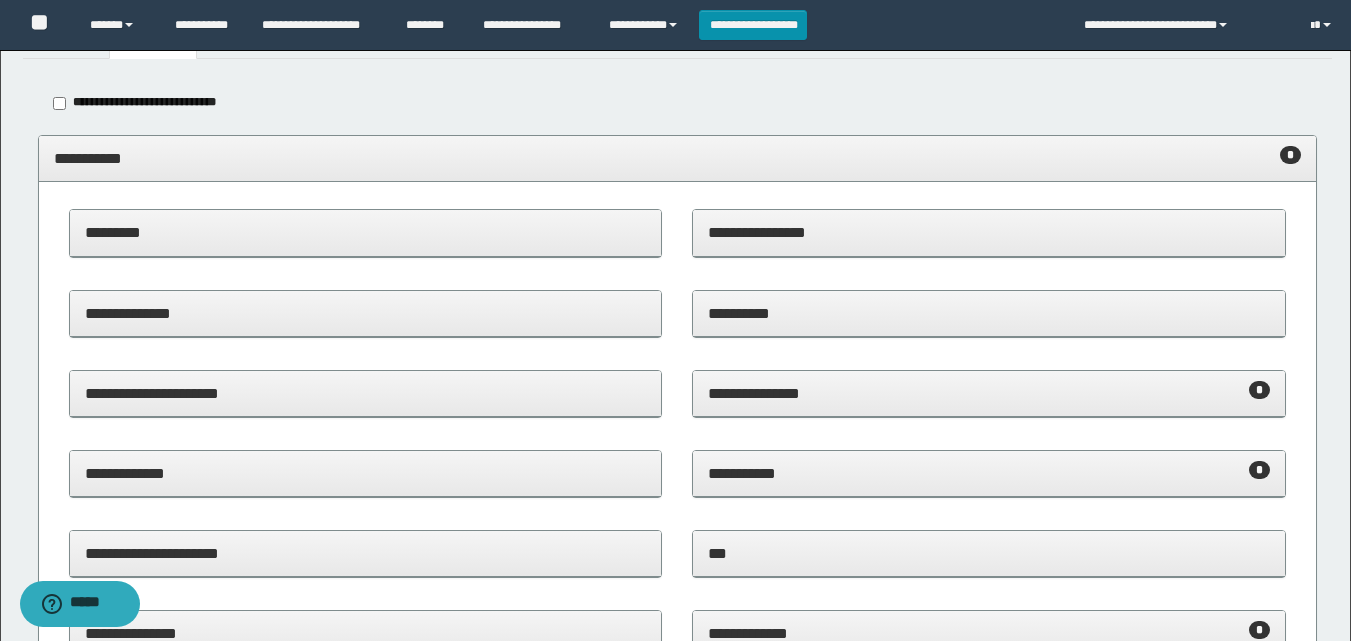 scroll, scrollTop: 97, scrollLeft: 0, axis: vertical 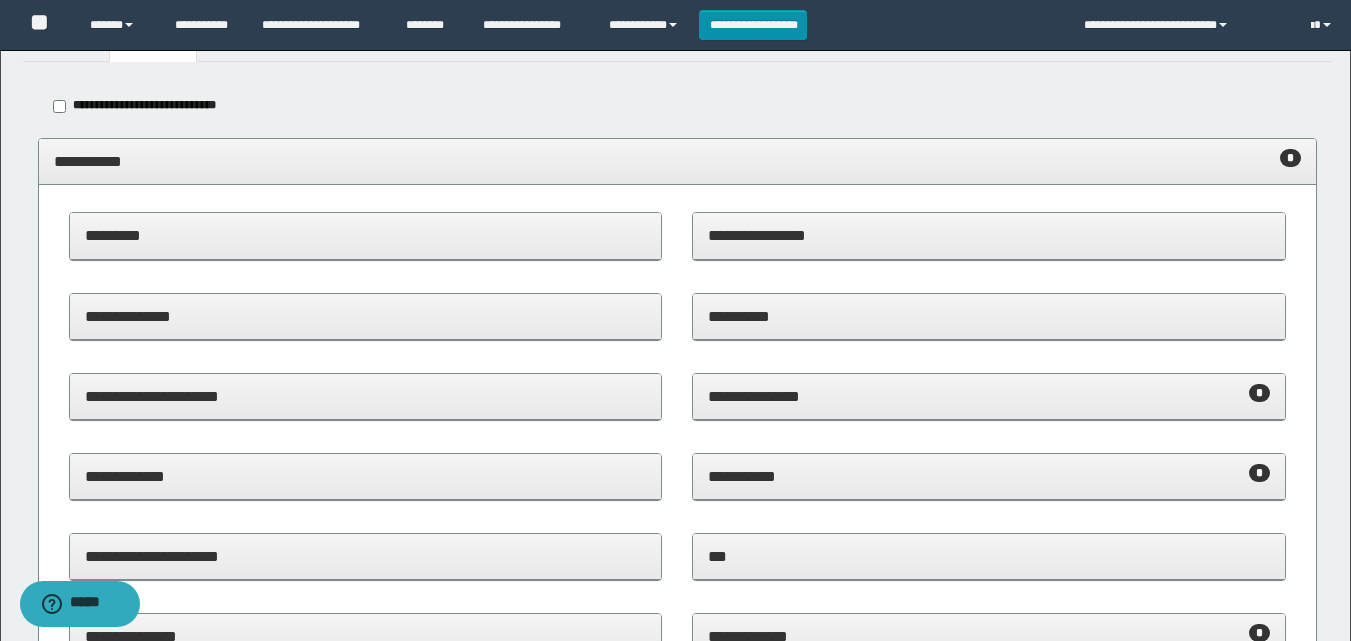 click on "**********" at bounding box center [677, 161] 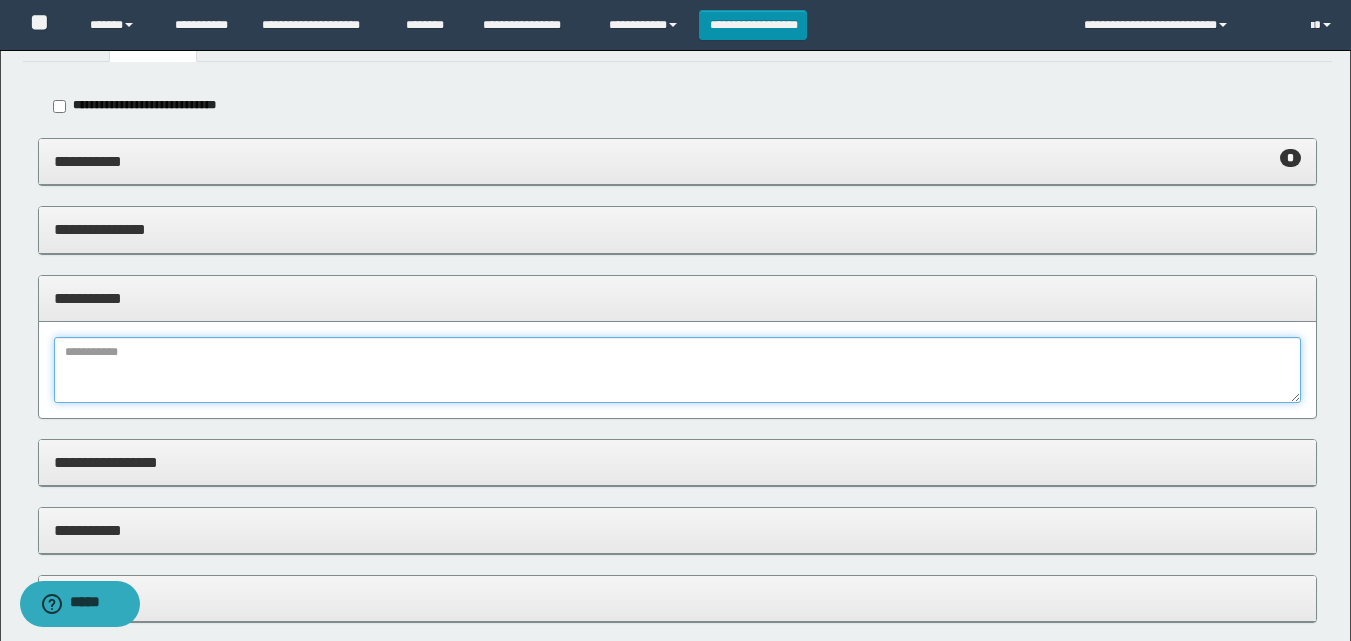 click at bounding box center [677, 370] 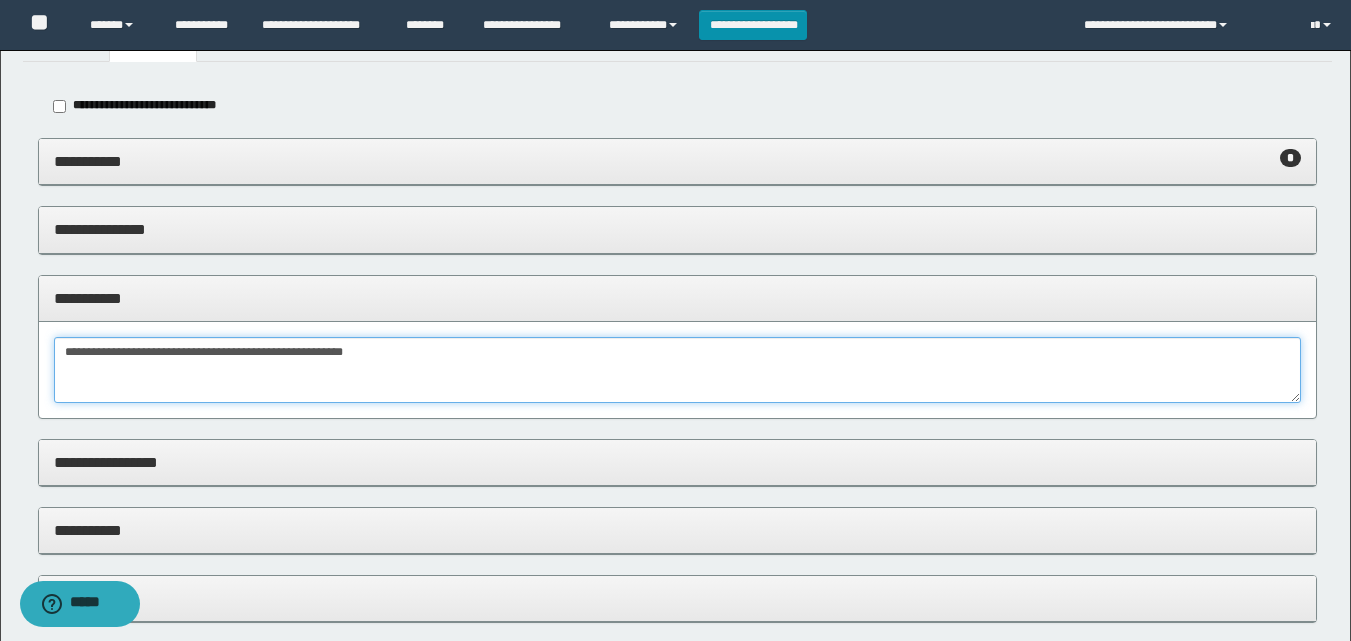 type on "**********" 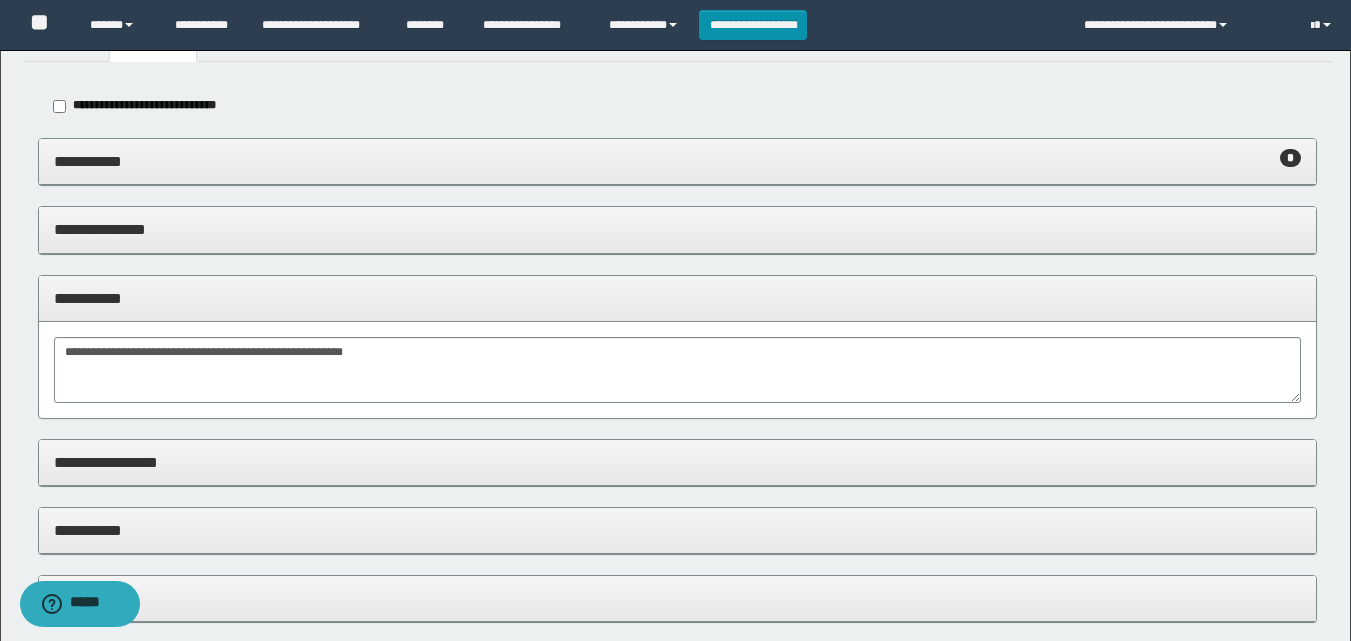 click on "**********" at bounding box center (677, 298) 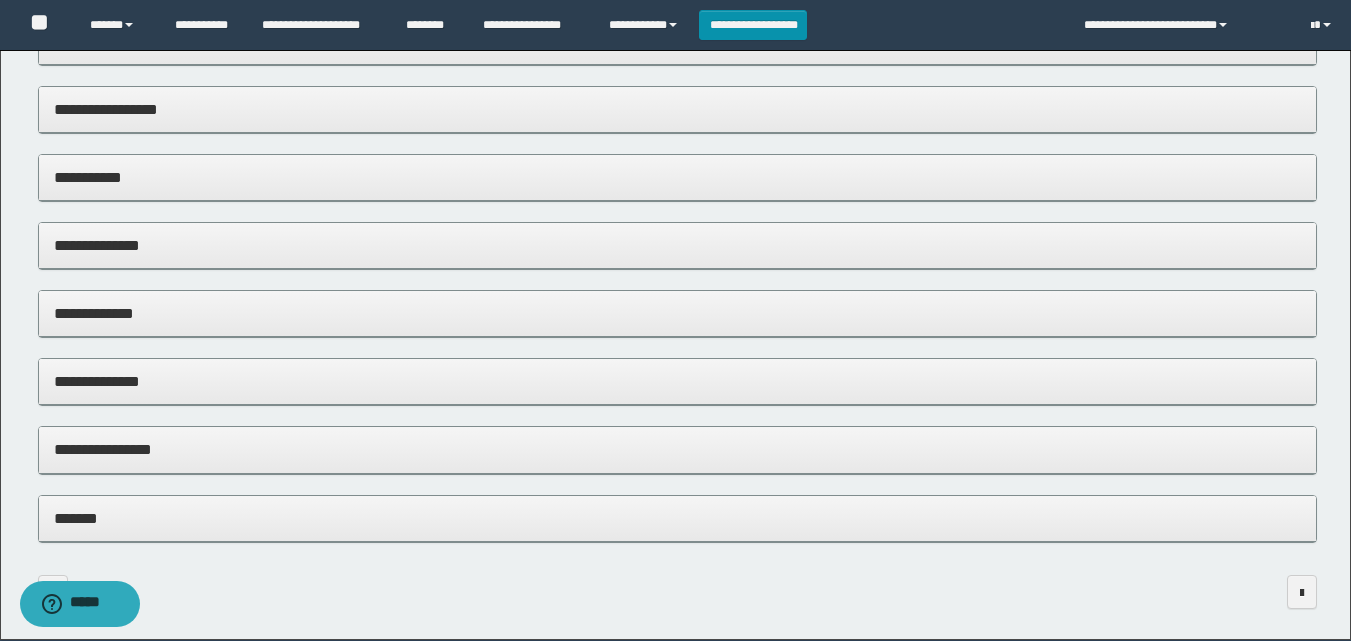 scroll, scrollTop: 356, scrollLeft: 0, axis: vertical 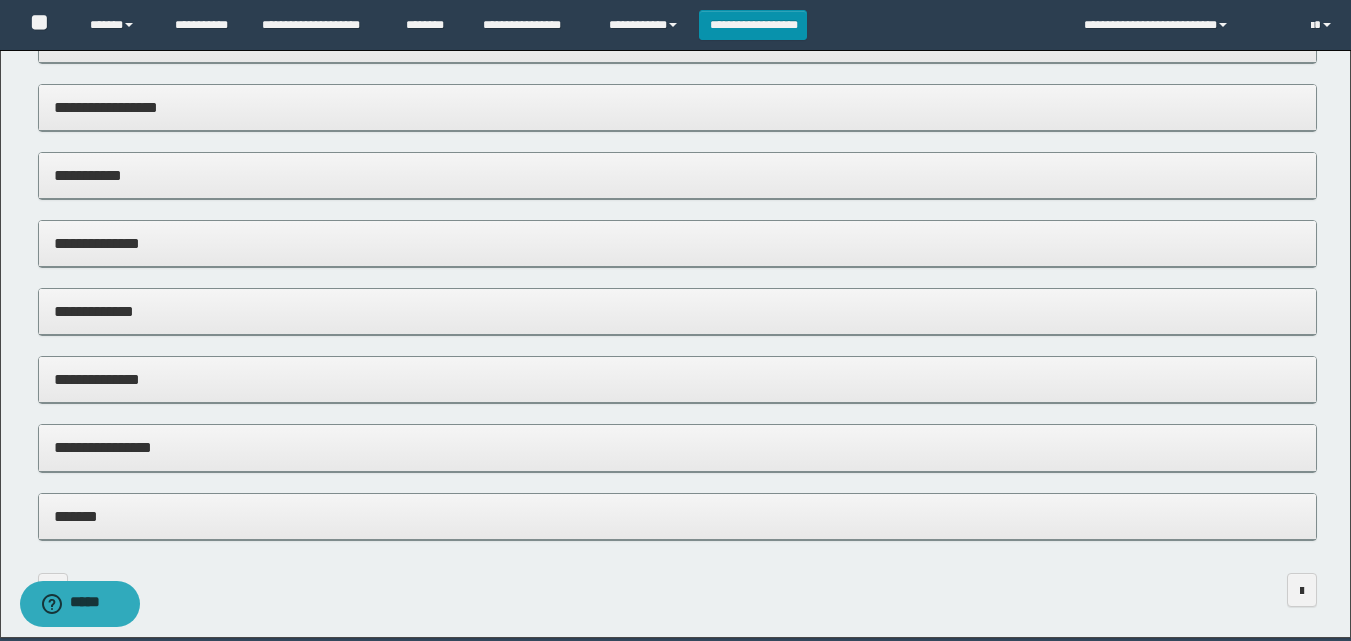 click on "**********" at bounding box center [677, 448] 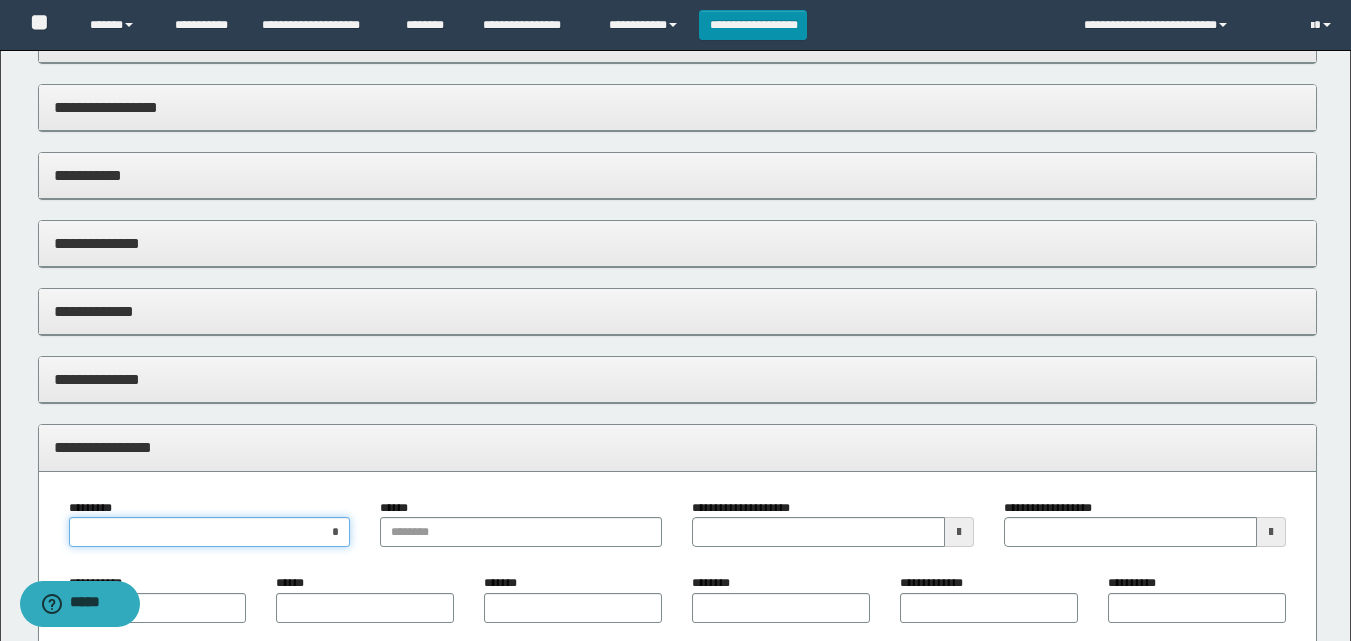 click on "*" at bounding box center [210, 532] 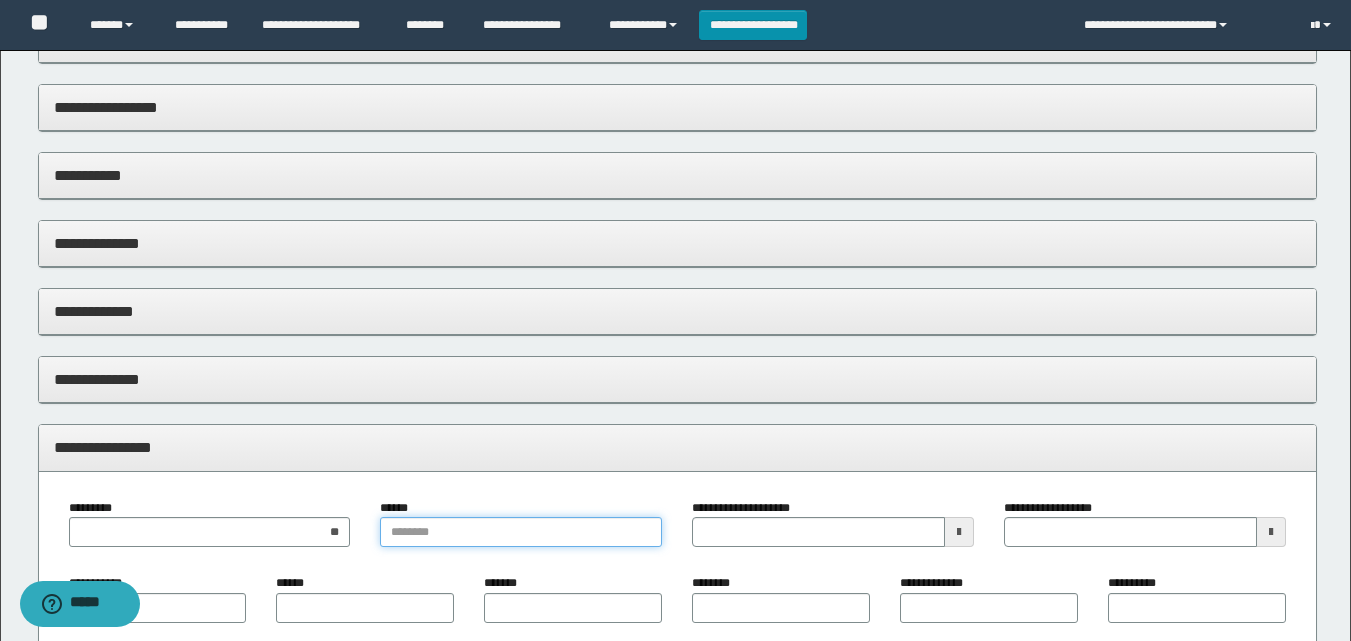 click on "******" at bounding box center [521, 532] 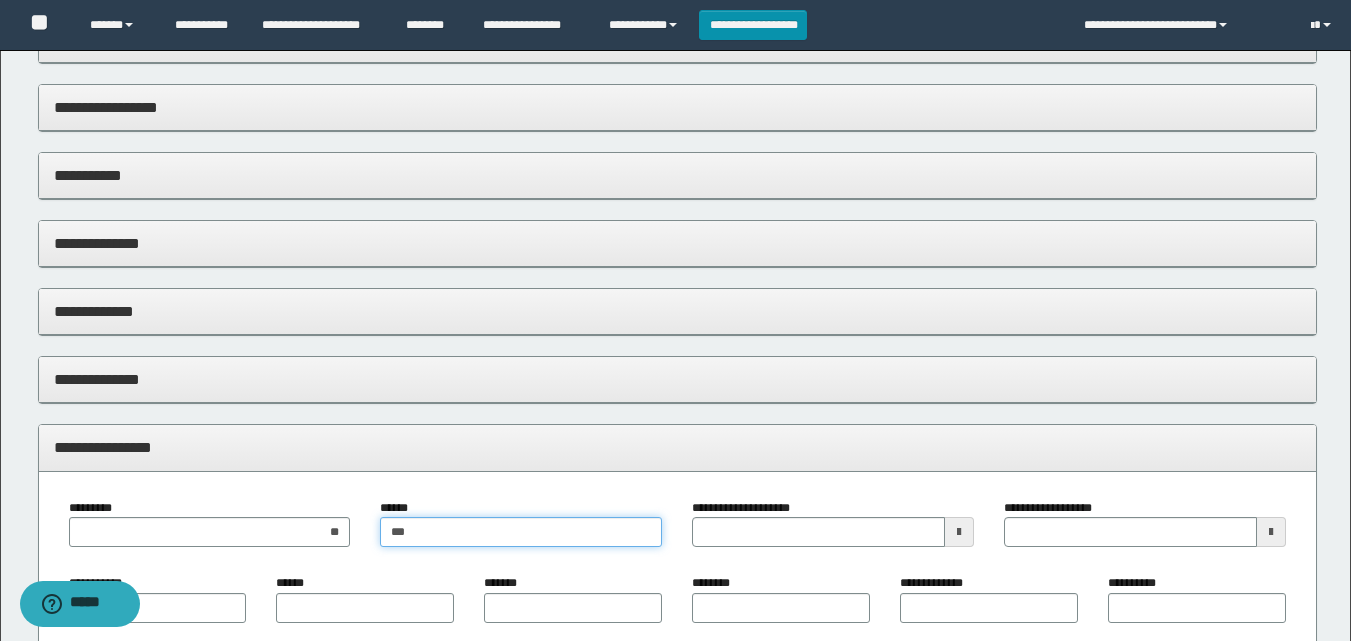 type on "****" 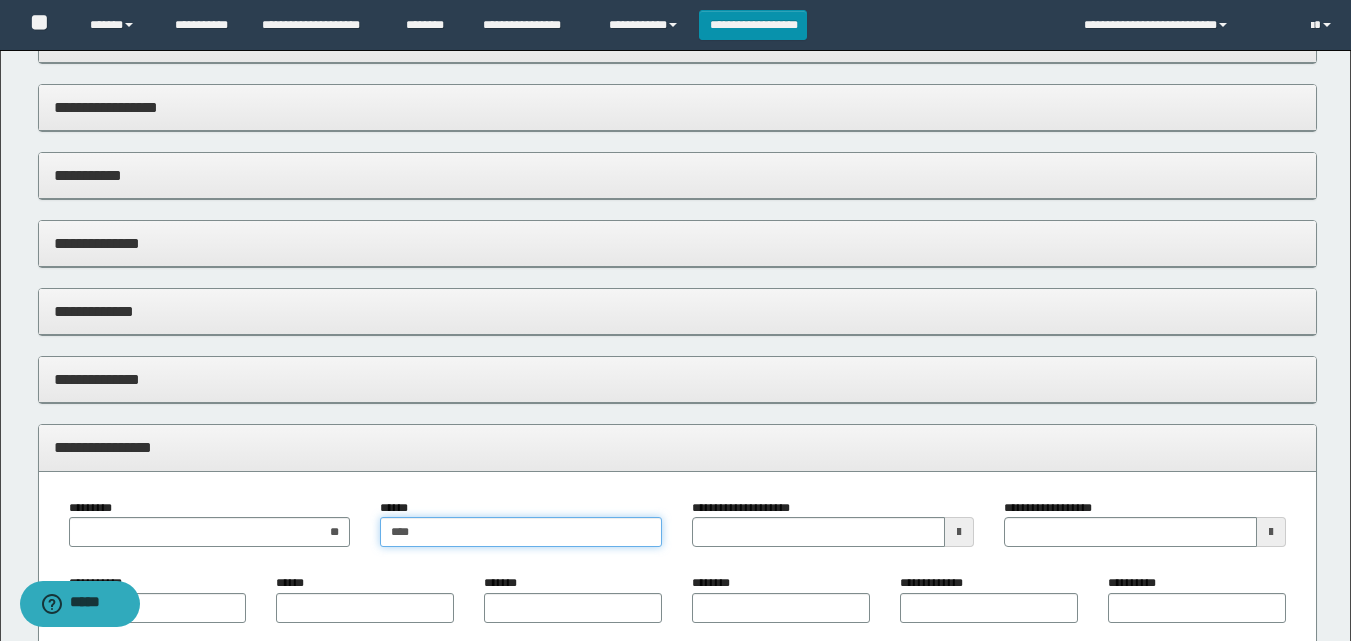 type 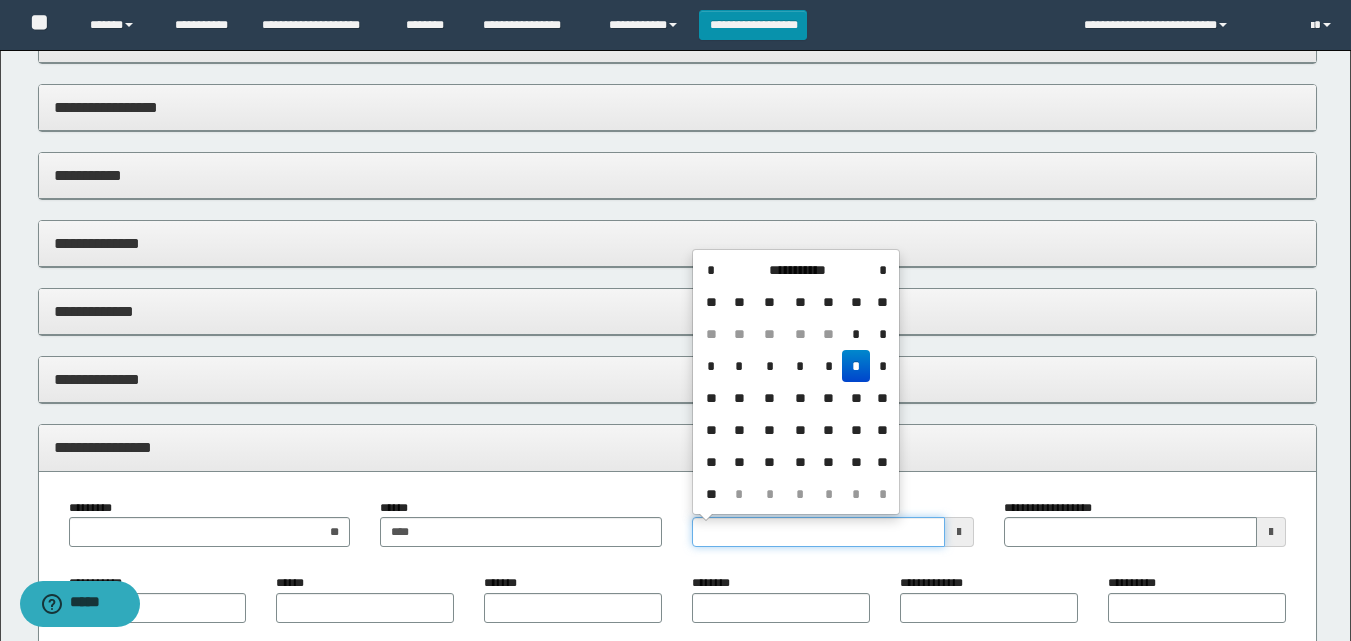 click on "**********" at bounding box center (818, 532) 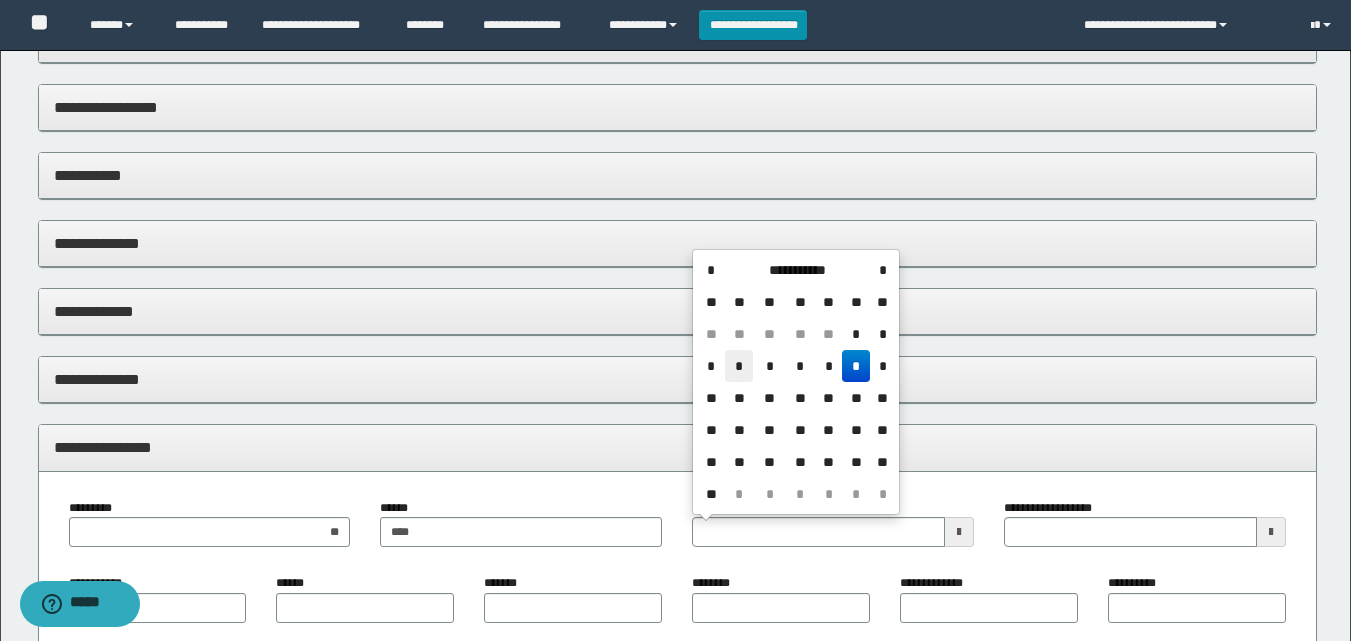 click on "*" at bounding box center [739, 366] 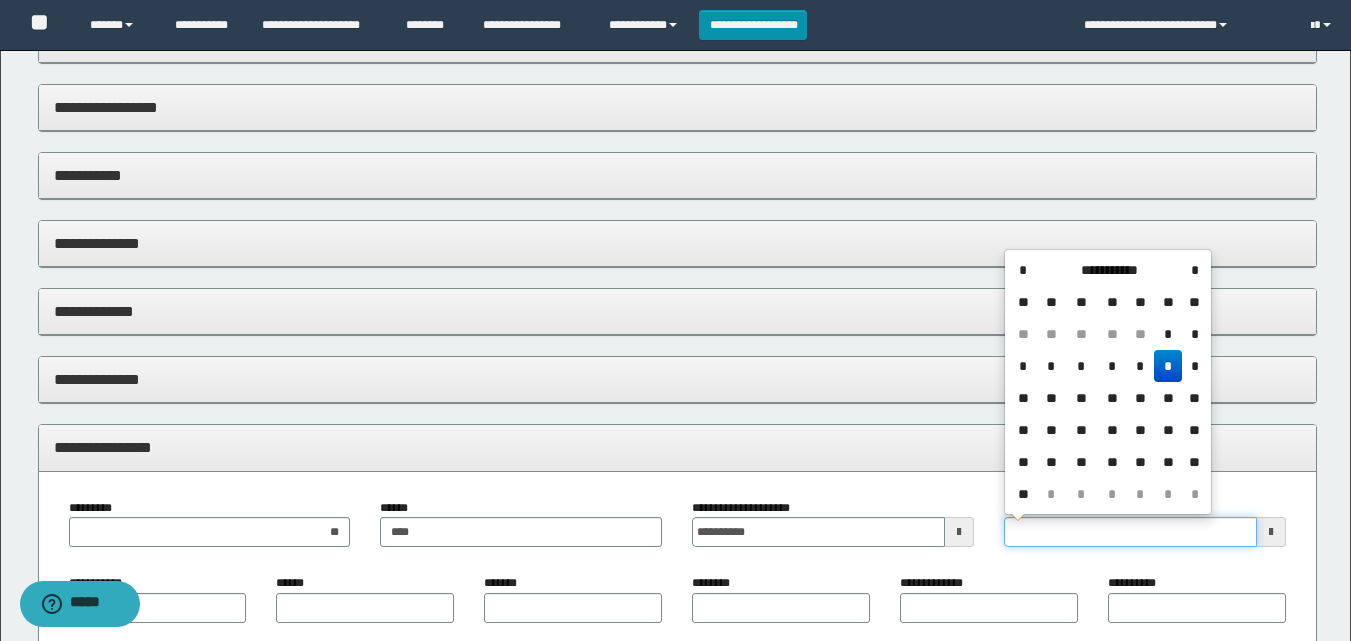 click on "**********" at bounding box center (1130, 532) 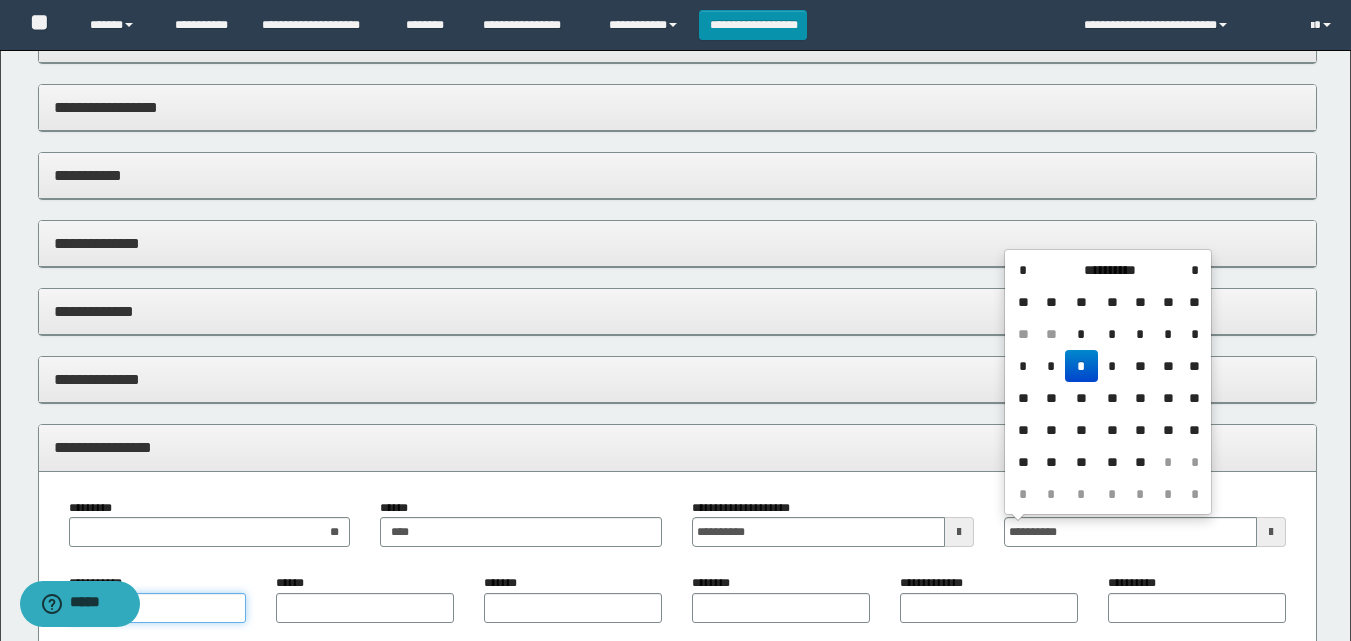 type on "**********" 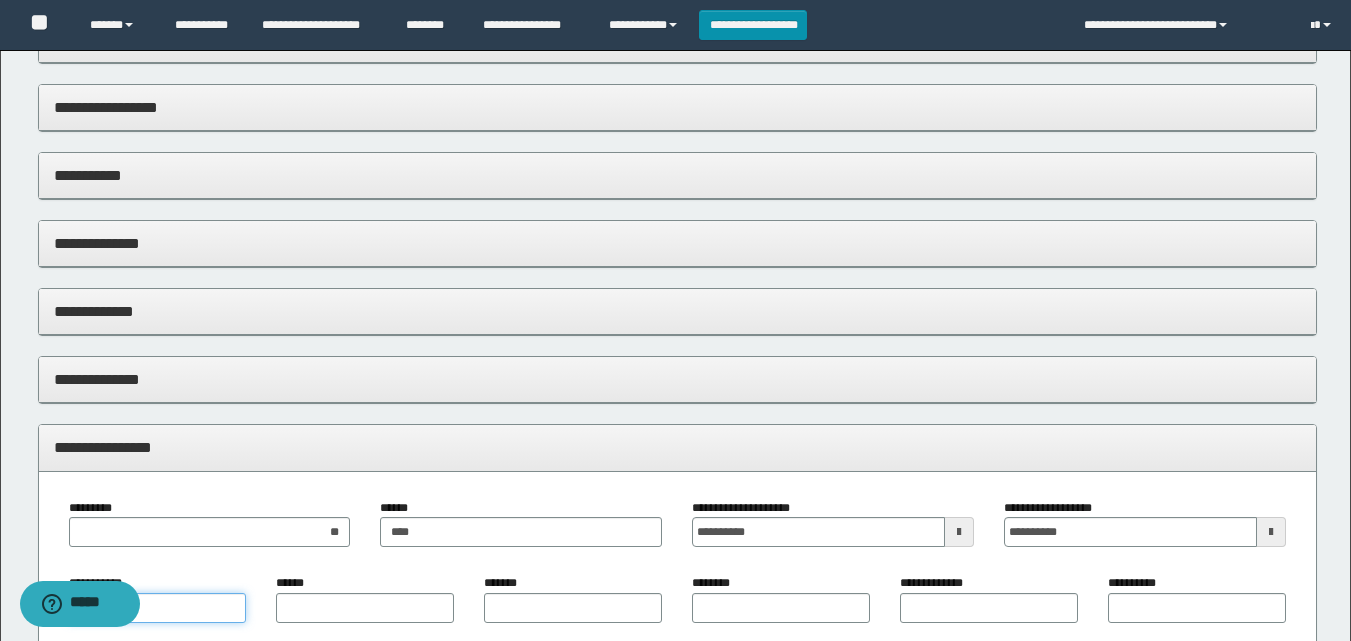 click on "**********" at bounding box center (158, 608) 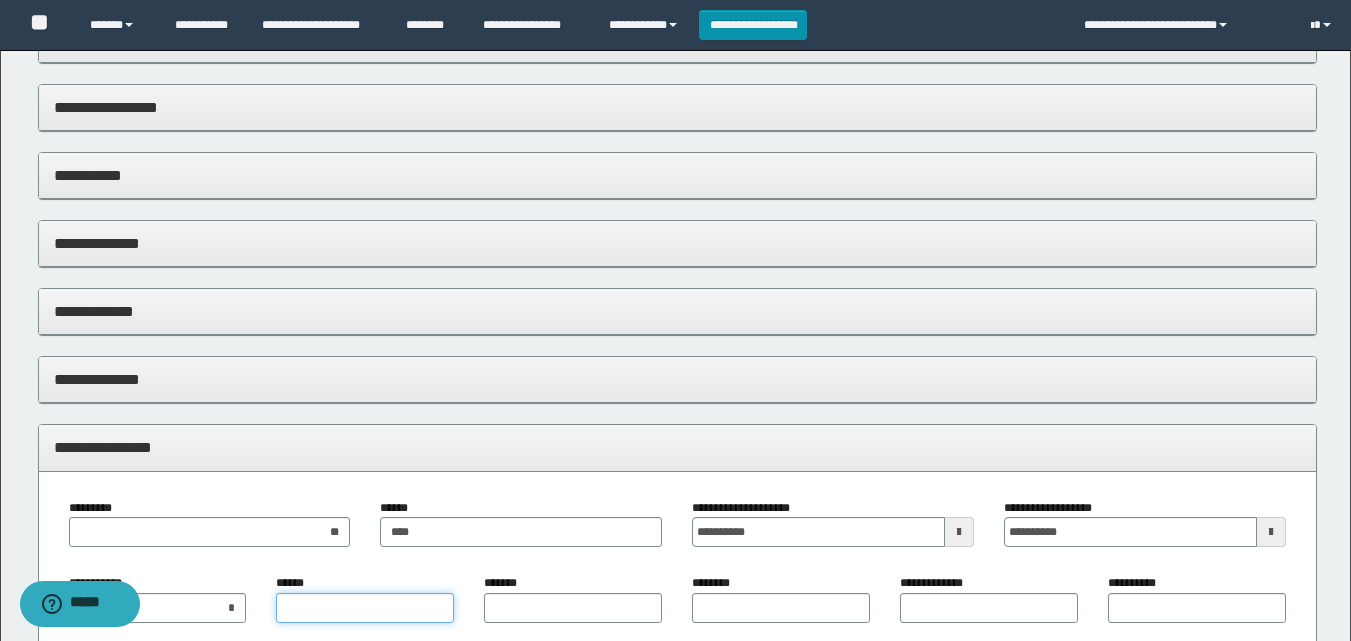 type on "*" 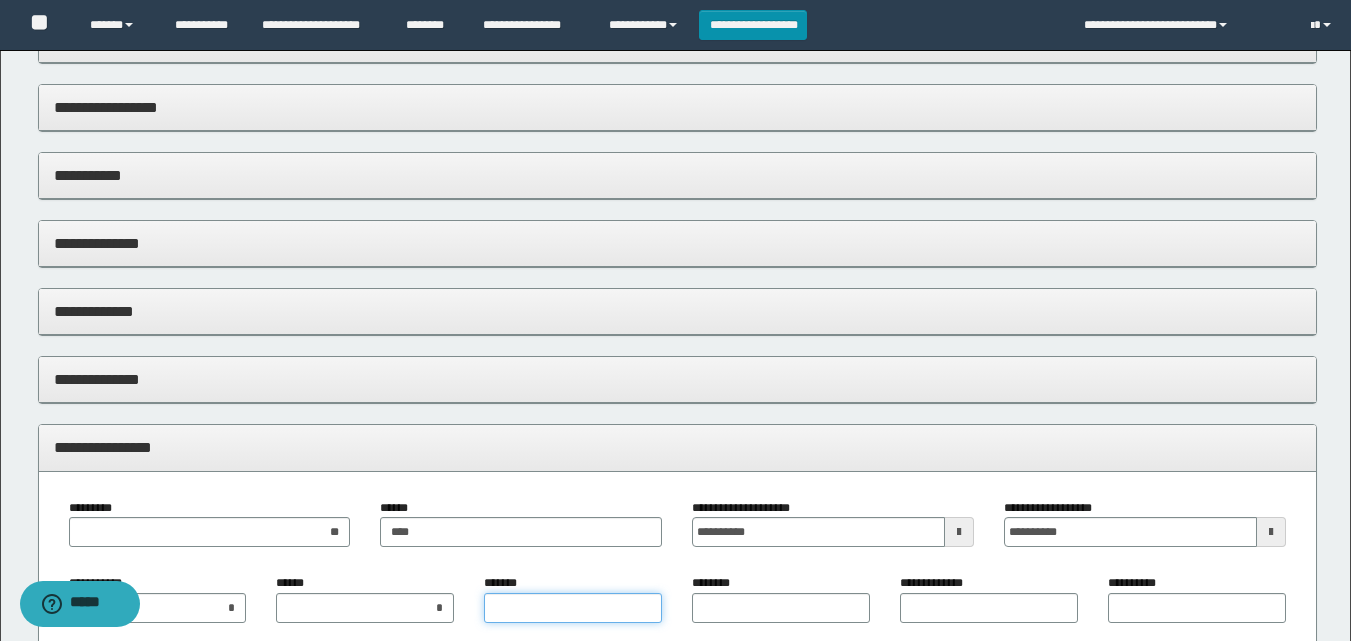 type on "*" 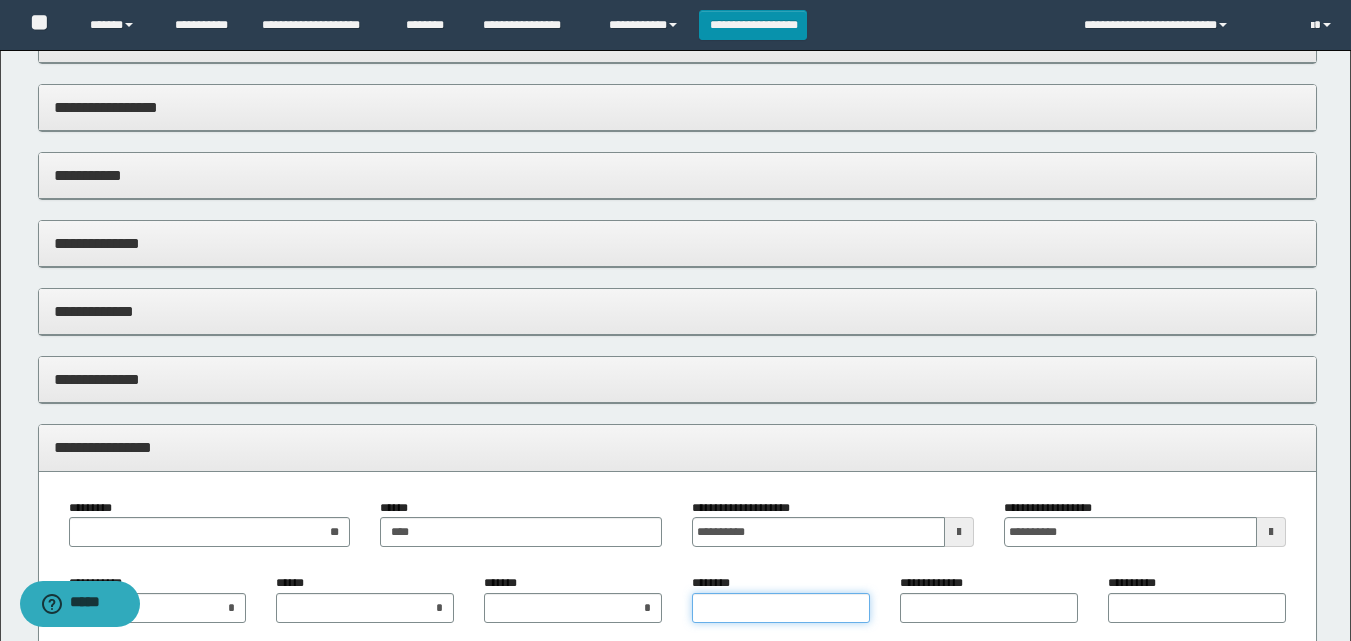 type on "*" 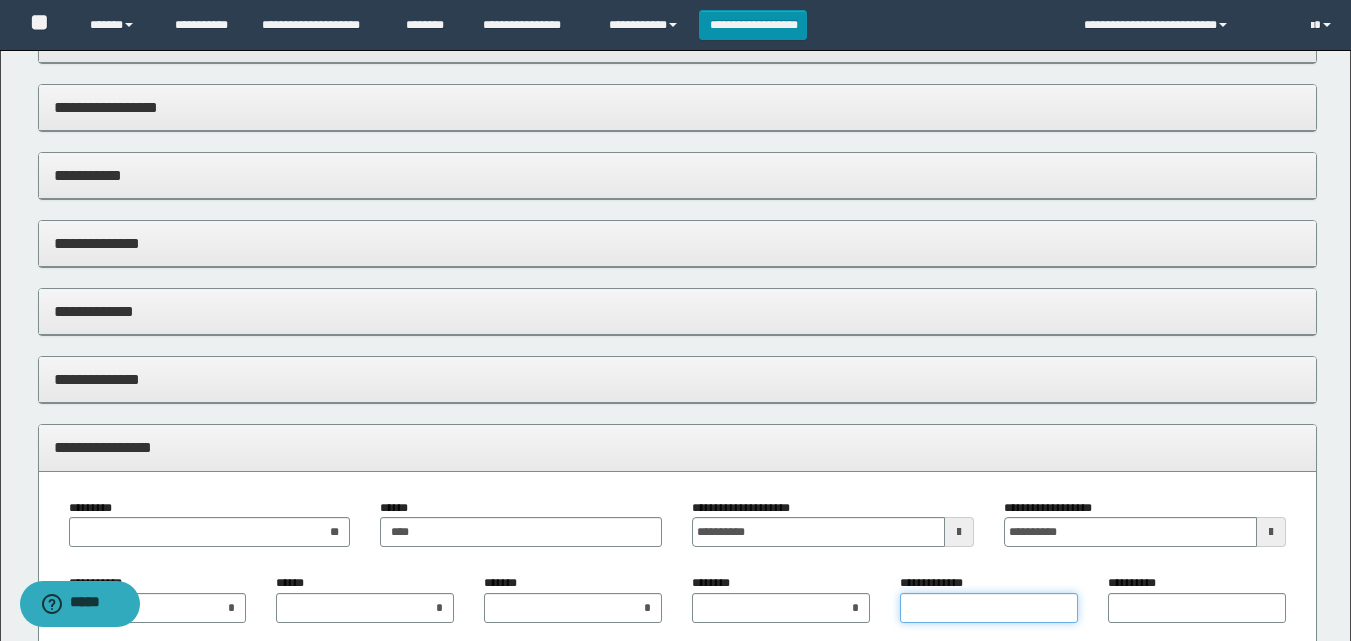 type on "*" 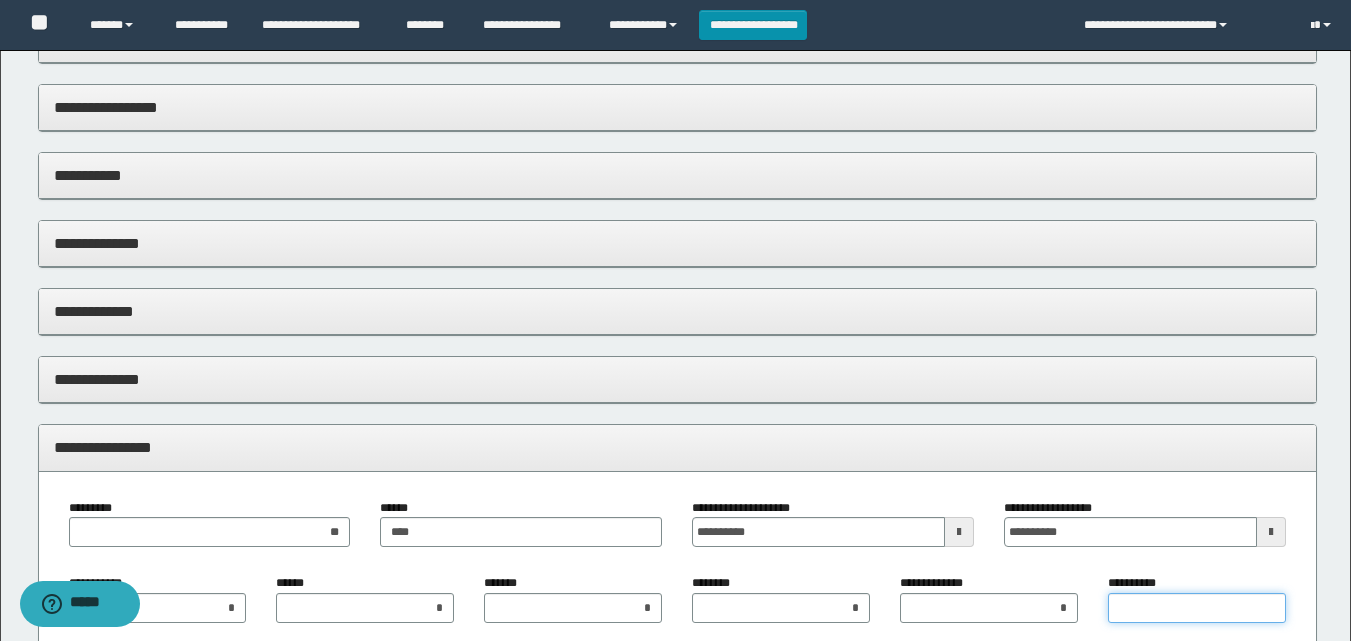 type on "*" 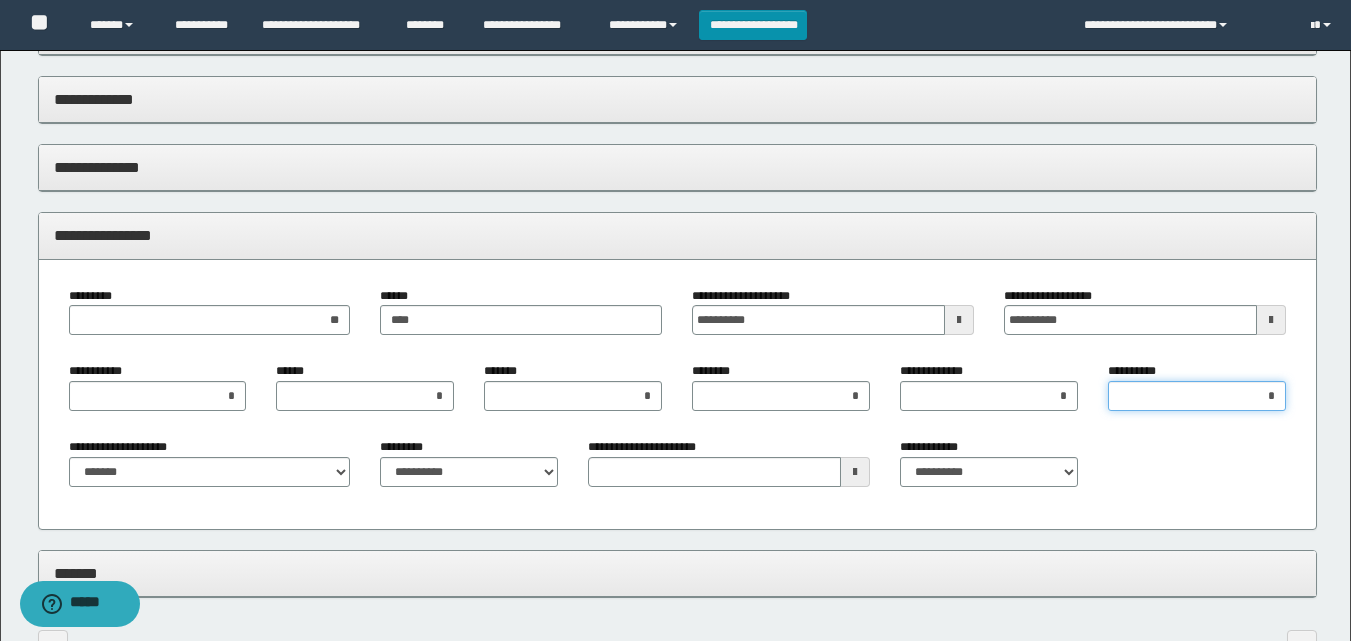 scroll, scrollTop: 573, scrollLeft: 0, axis: vertical 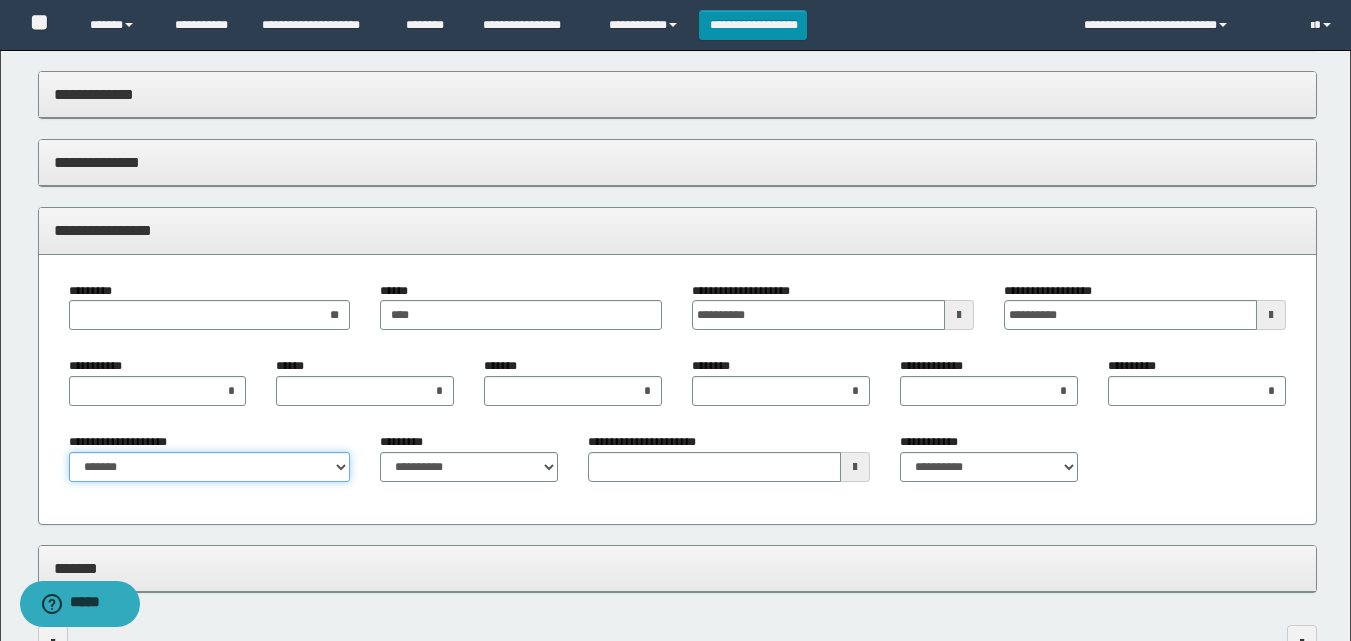 click on "**********" at bounding box center (210, 467) 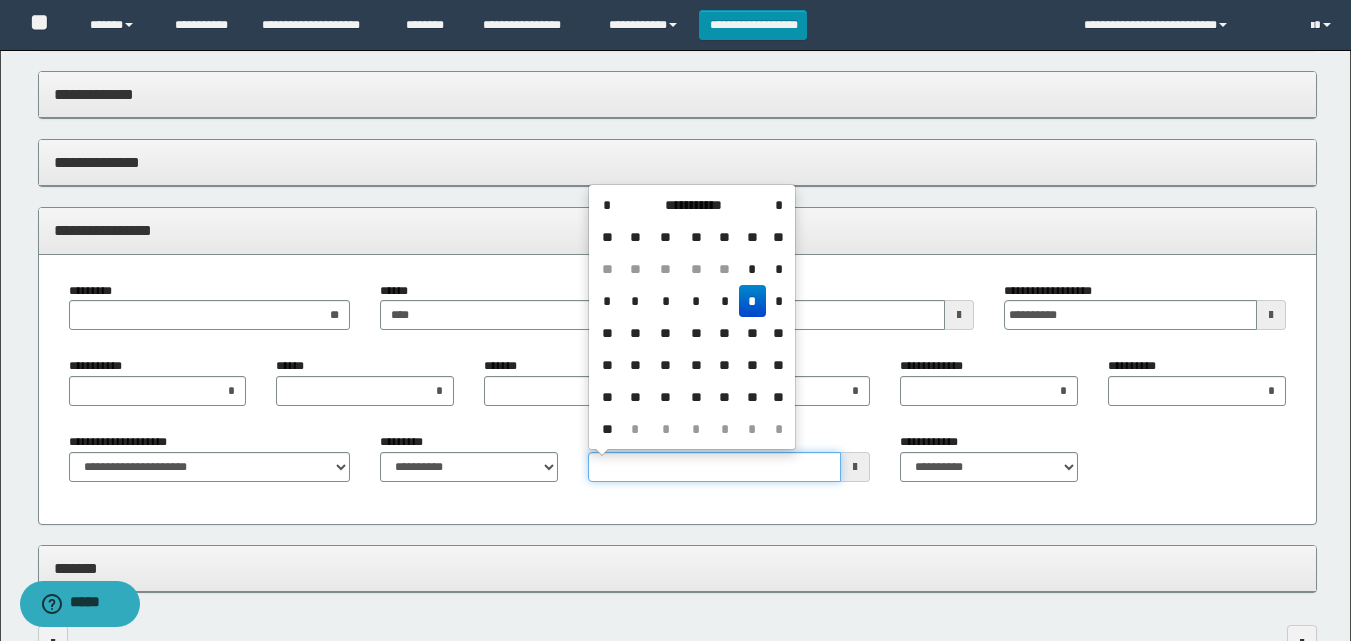 click on "**********" at bounding box center [714, 467] 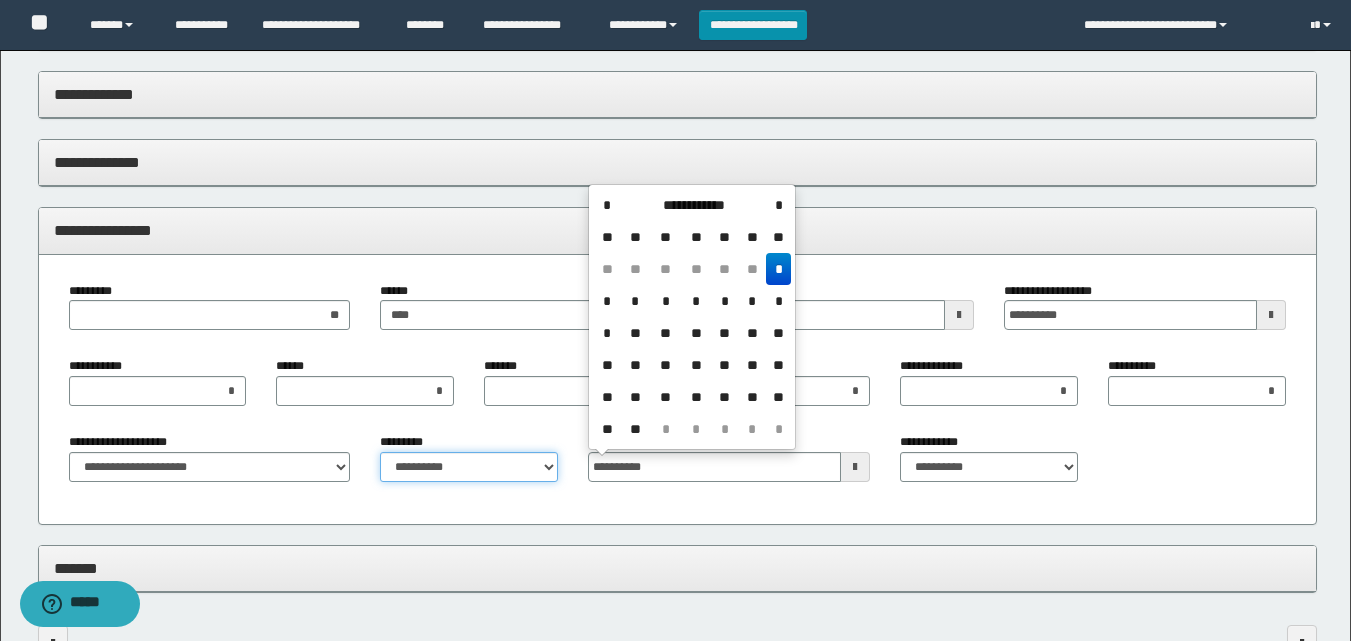 type on "**********" 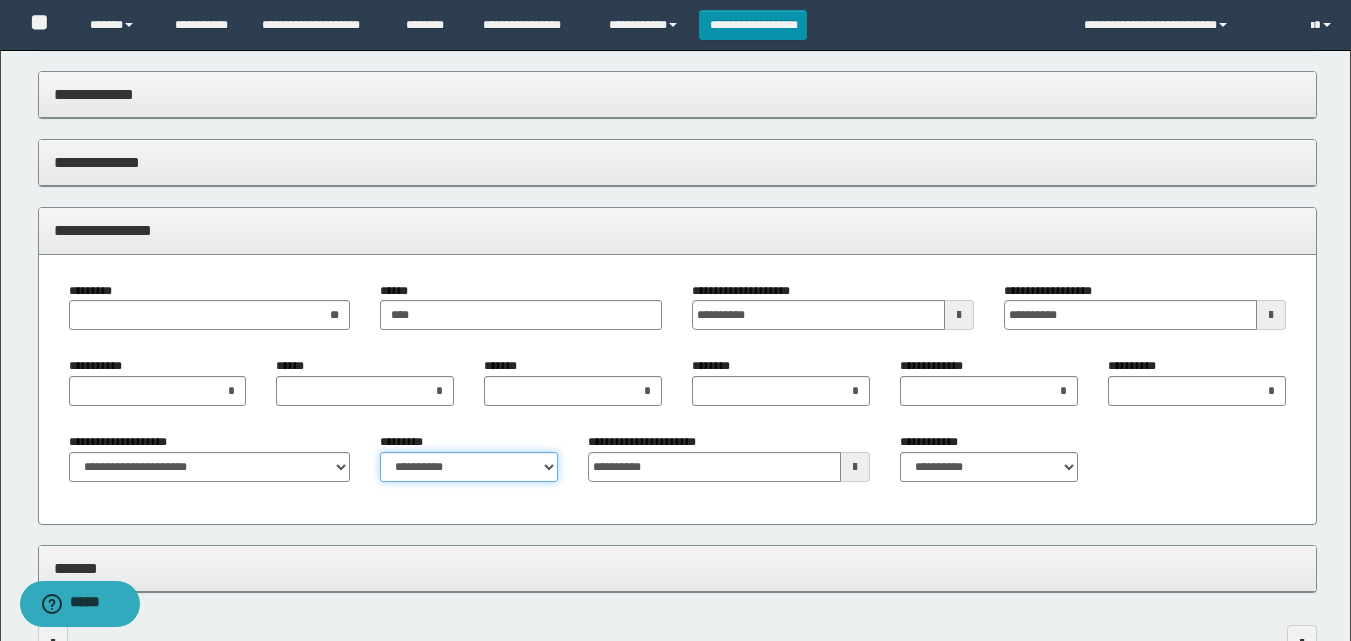 click on "**********" at bounding box center [469, 467] 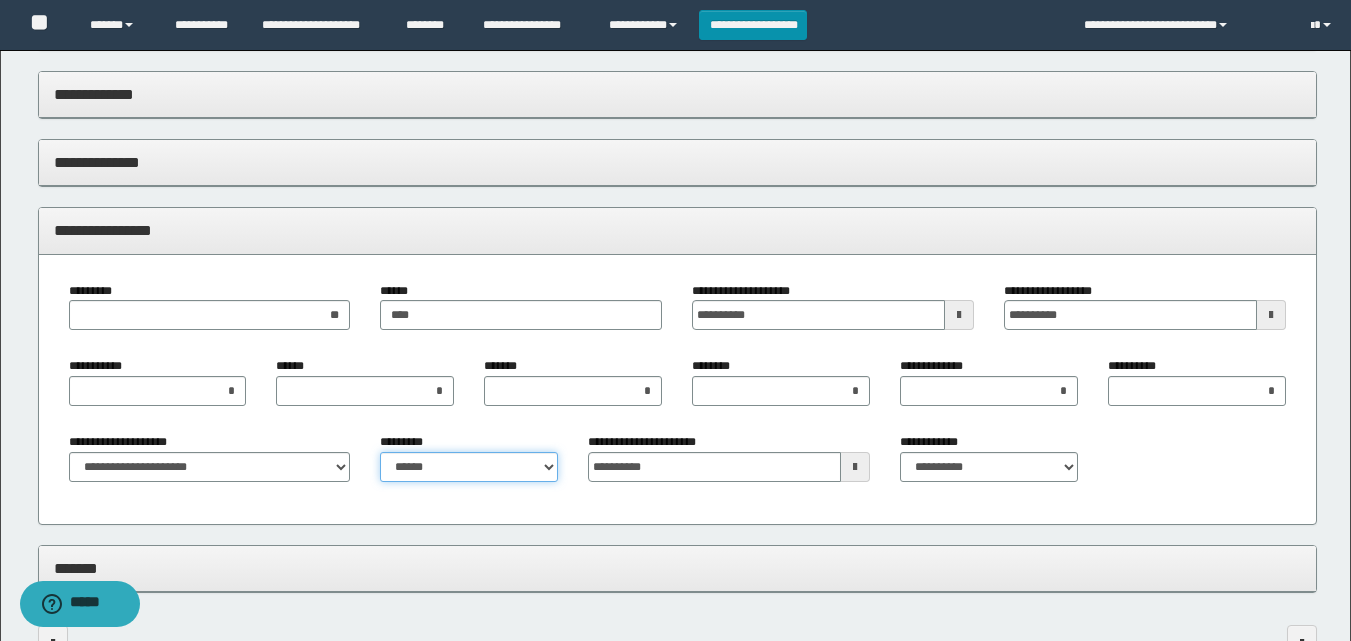 click on "**********" at bounding box center [469, 467] 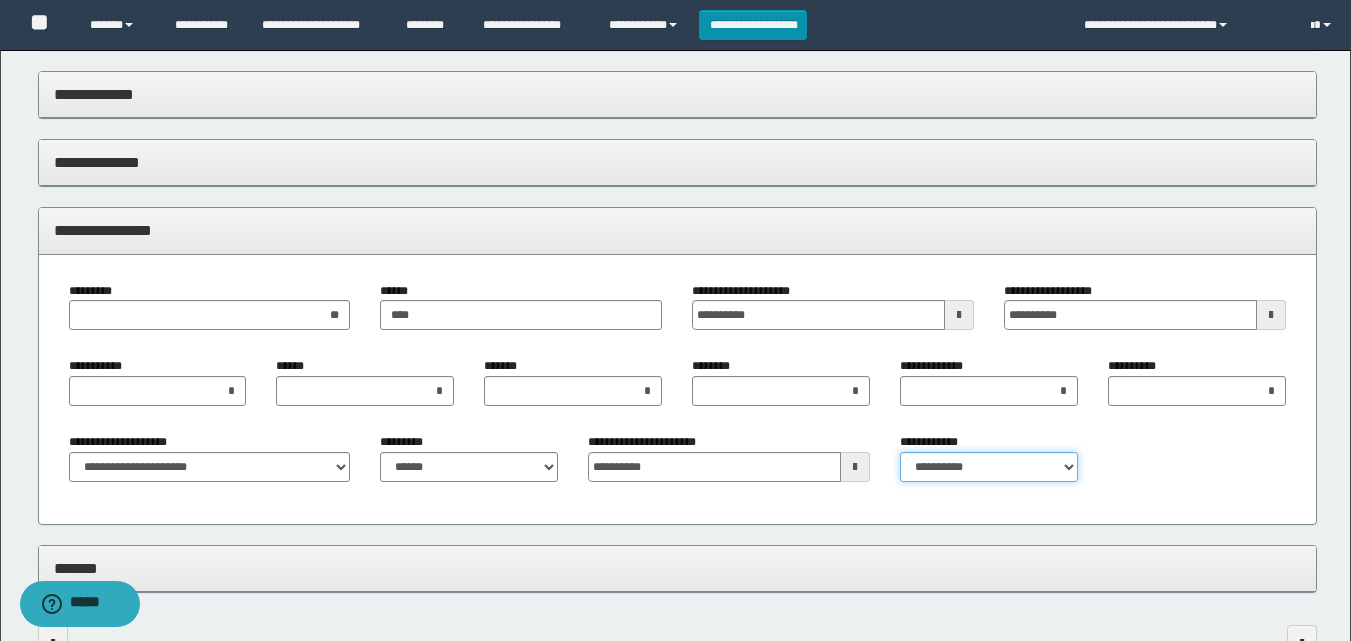 click on "**********" at bounding box center [989, 467] 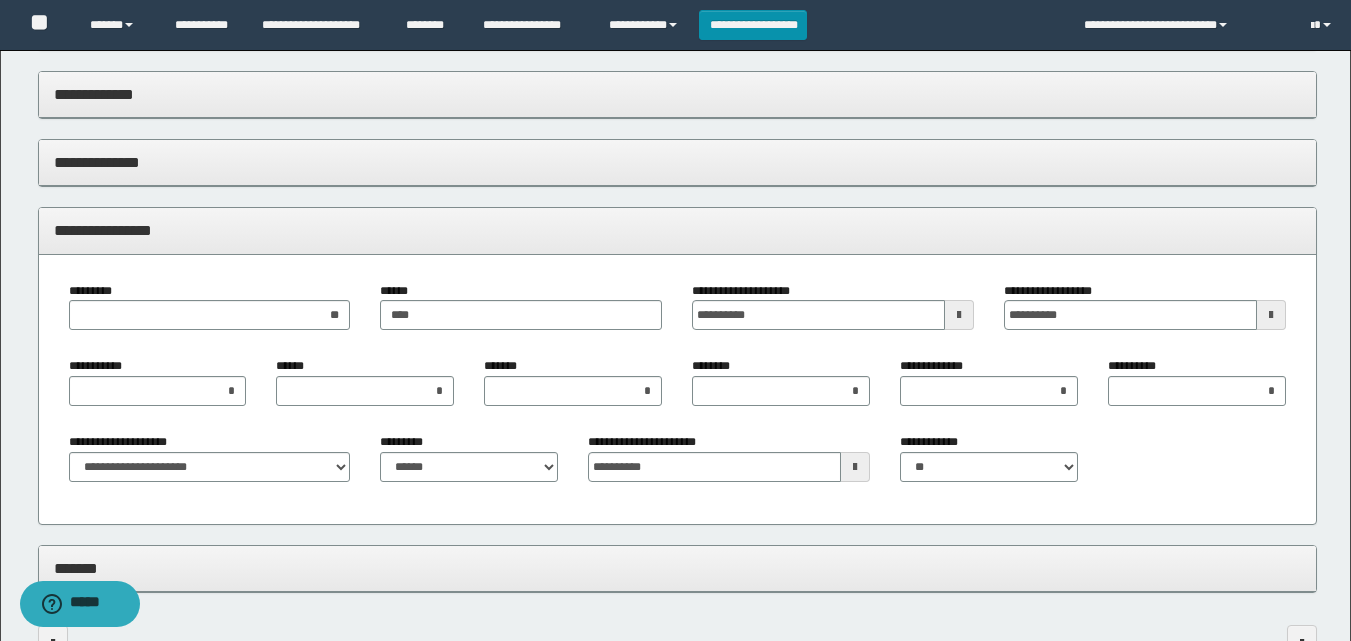 click on "**********" at bounding box center (677, 230) 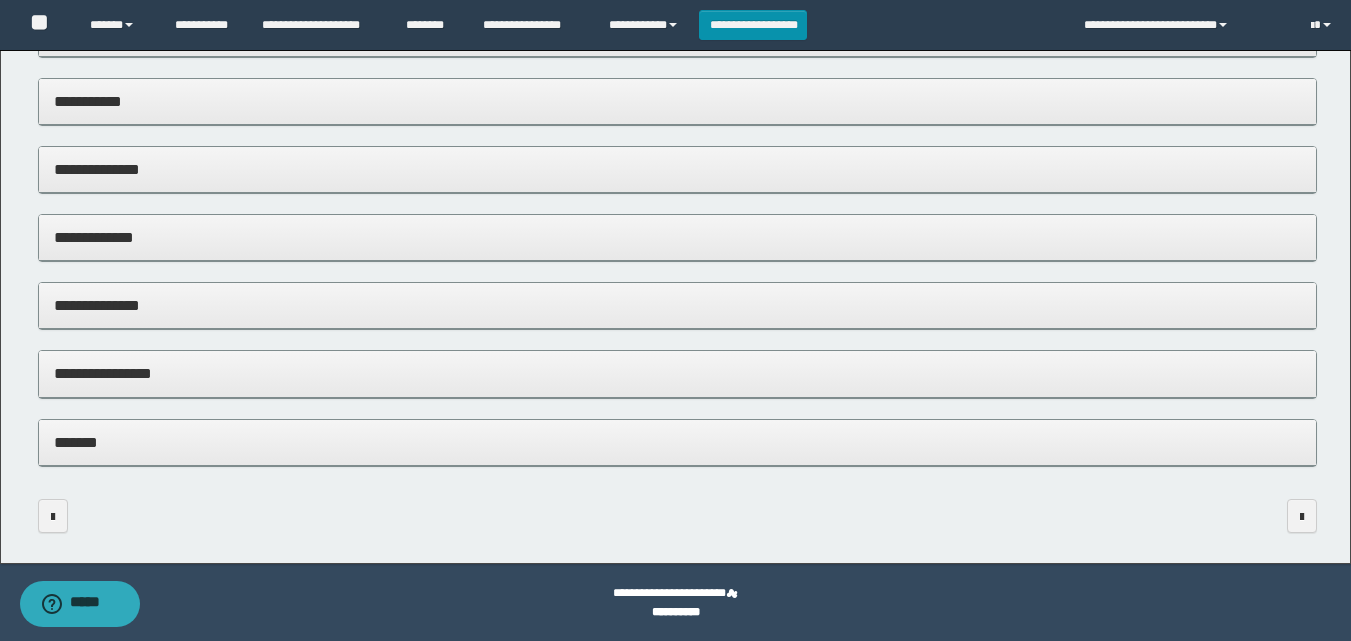 click on "*******" at bounding box center [677, 442] 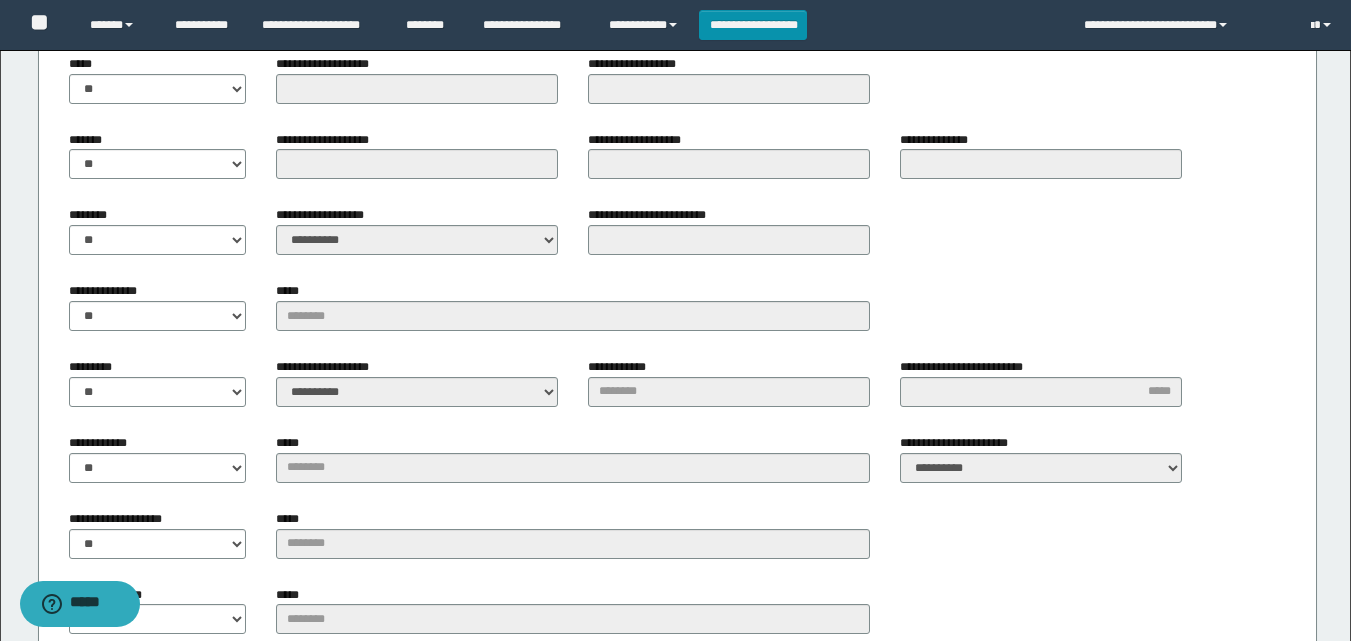 scroll, scrollTop: 1079, scrollLeft: 0, axis: vertical 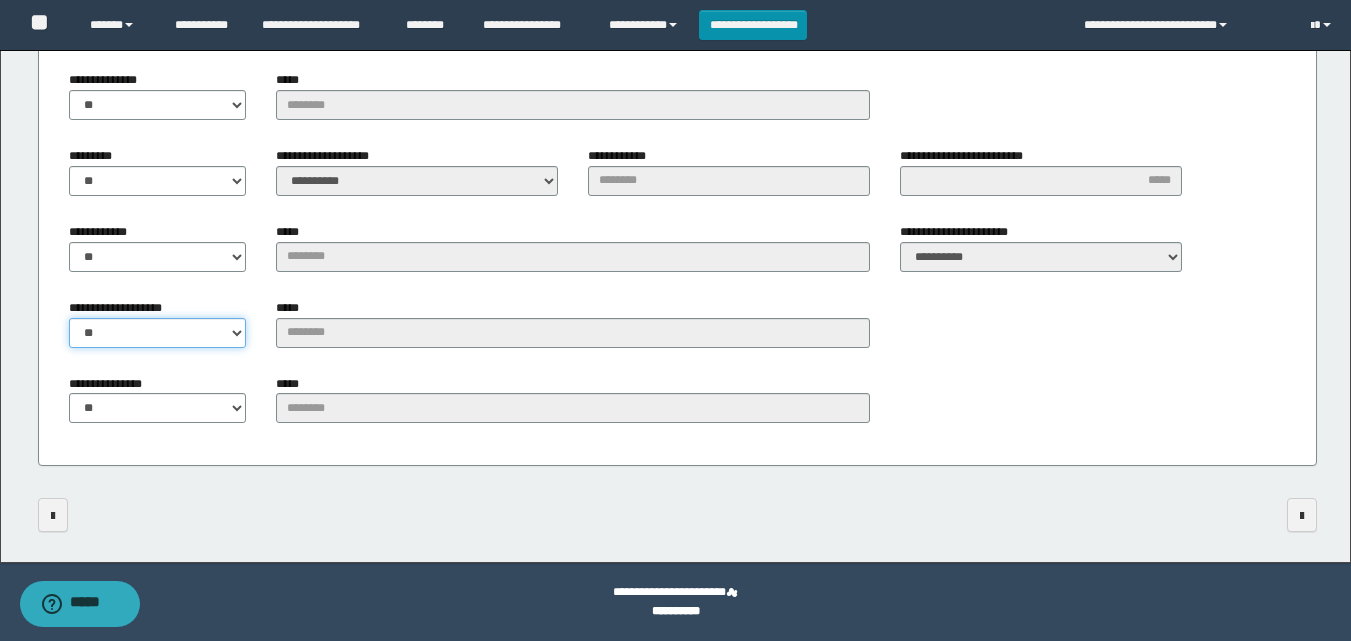 click on "**
**" at bounding box center [158, 333] 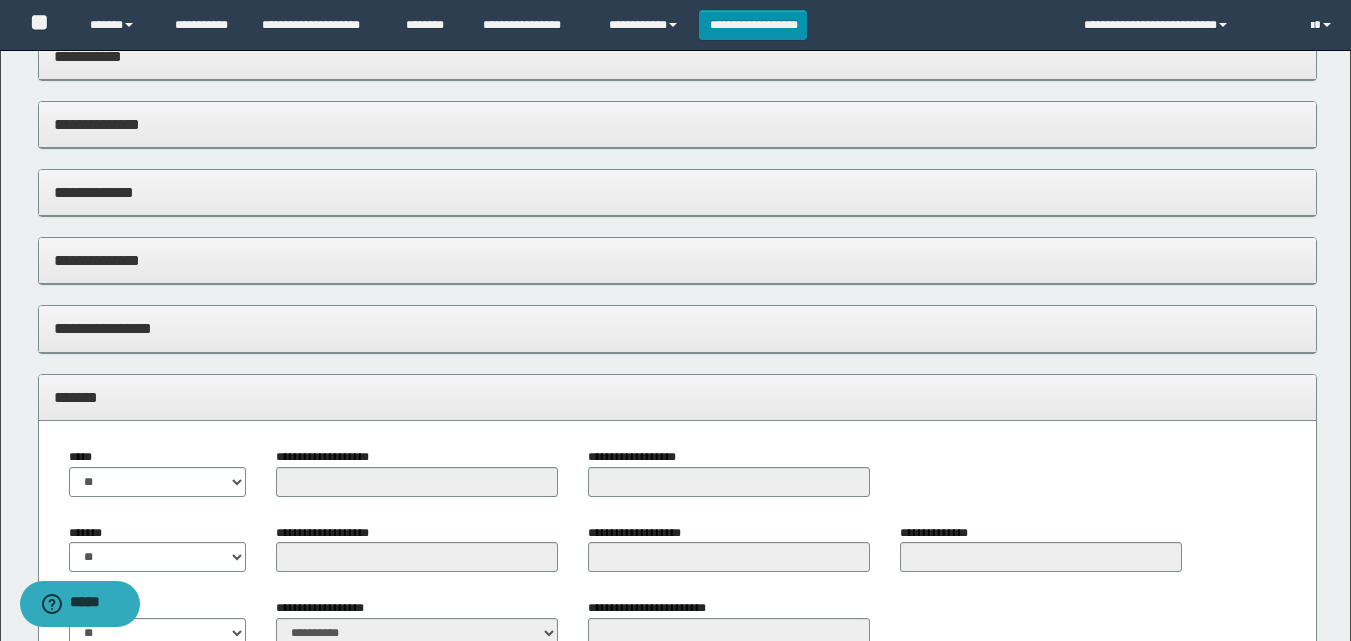 scroll, scrollTop: 483, scrollLeft: 0, axis: vertical 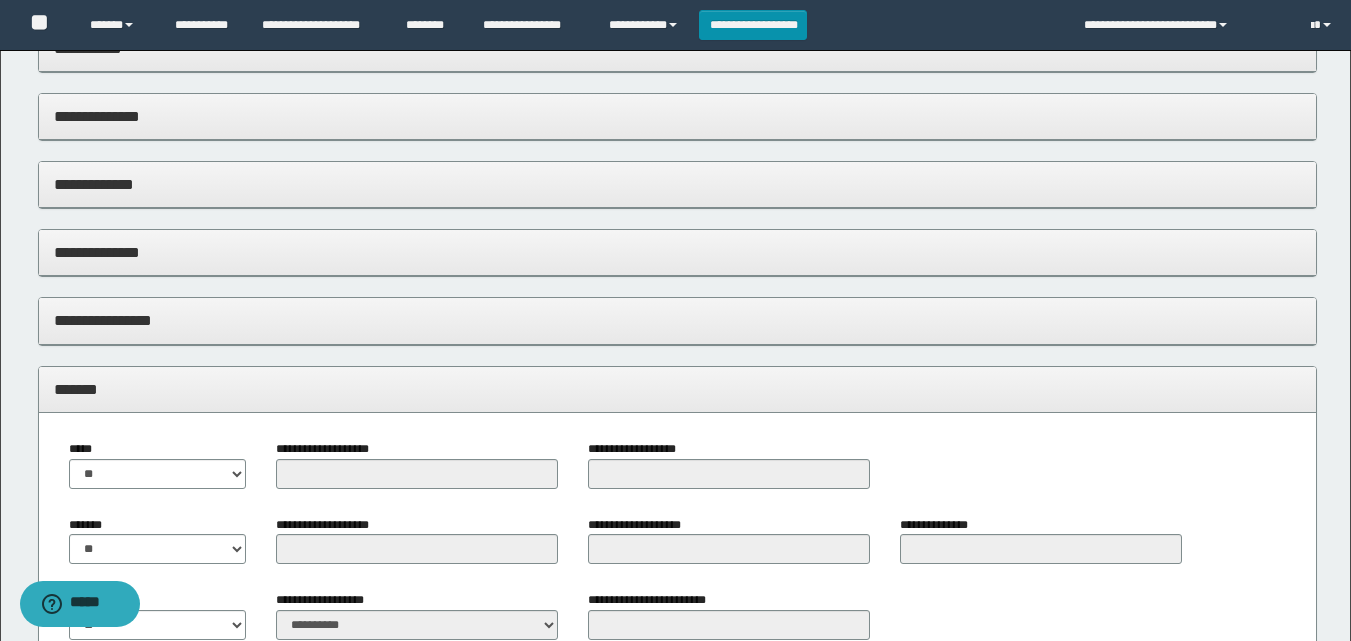 click on "*******" at bounding box center [677, 389] 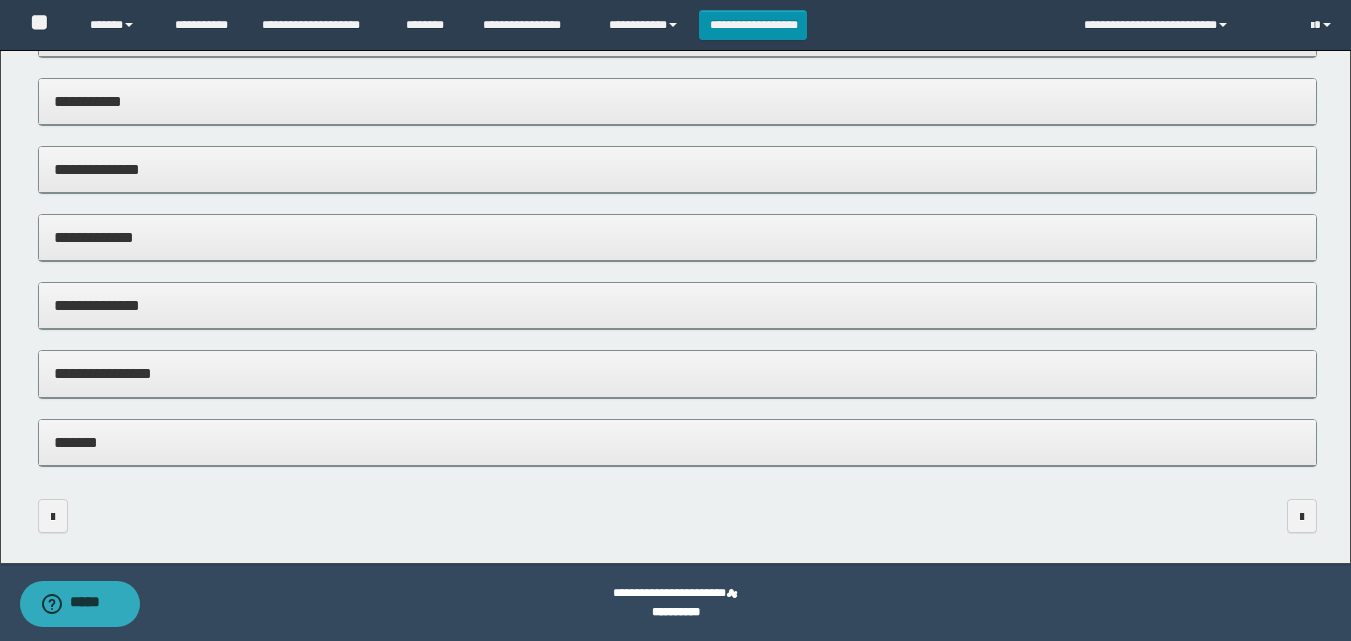 scroll, scrollTop: 430, scrollLeft: 0, axis: vertical 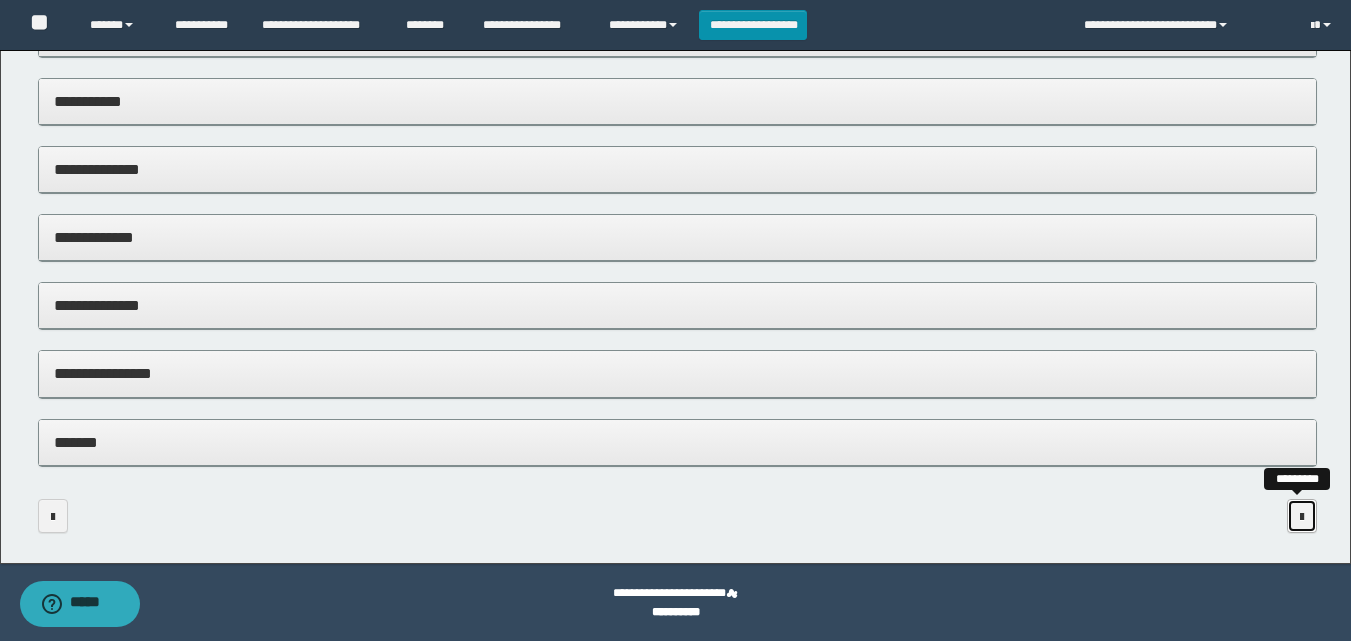 click at bounding box center [1302, 517] 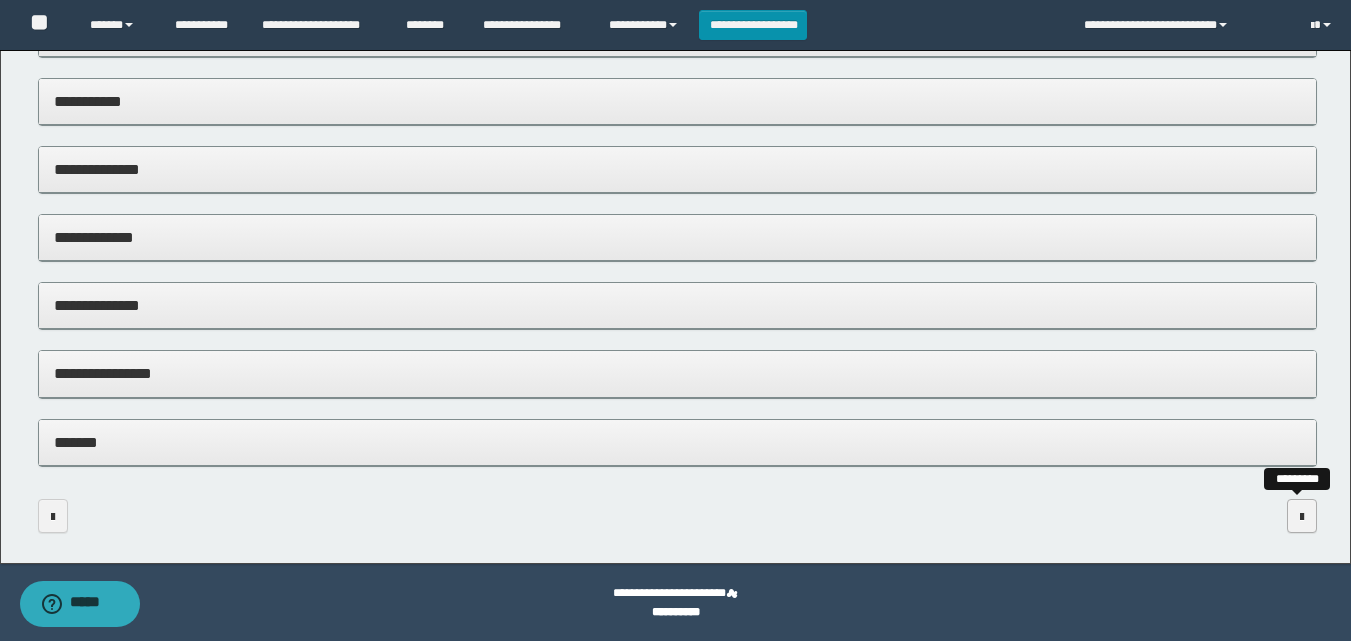 scroll, scrollTop: 0, scrollLeft: 0, axis: both 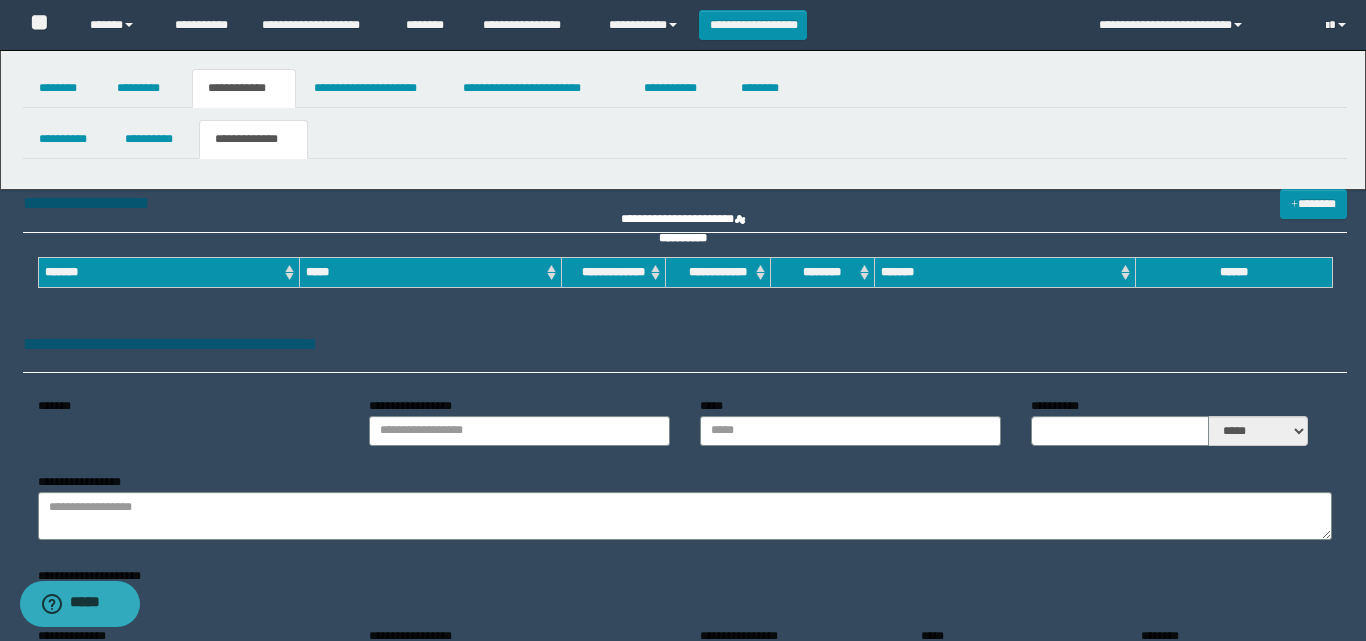 type on "**********" 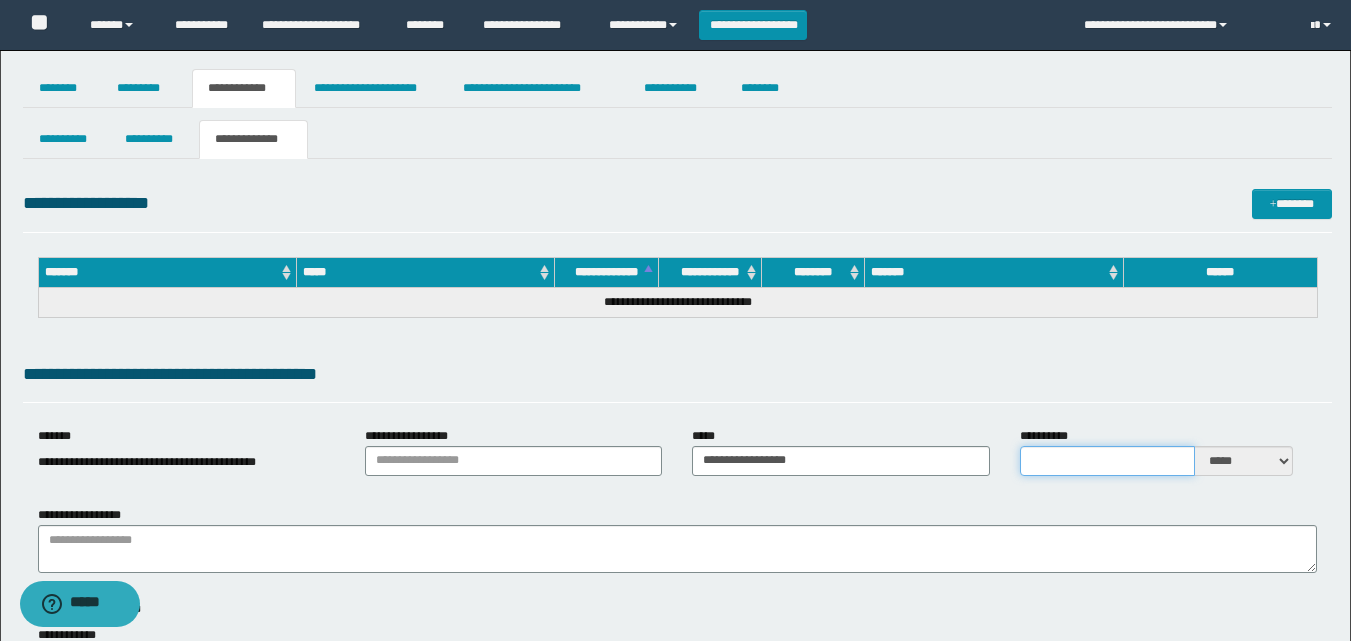 click on "**********" at bounding box center [1107, 461] 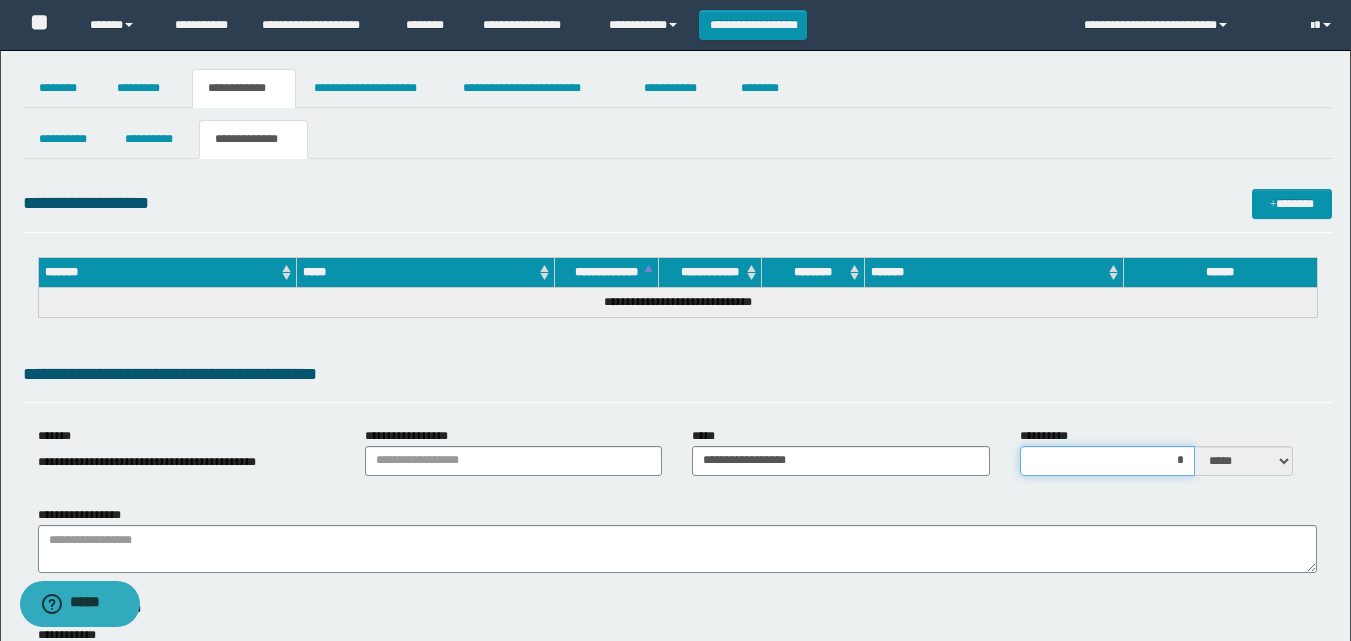 type on "**" 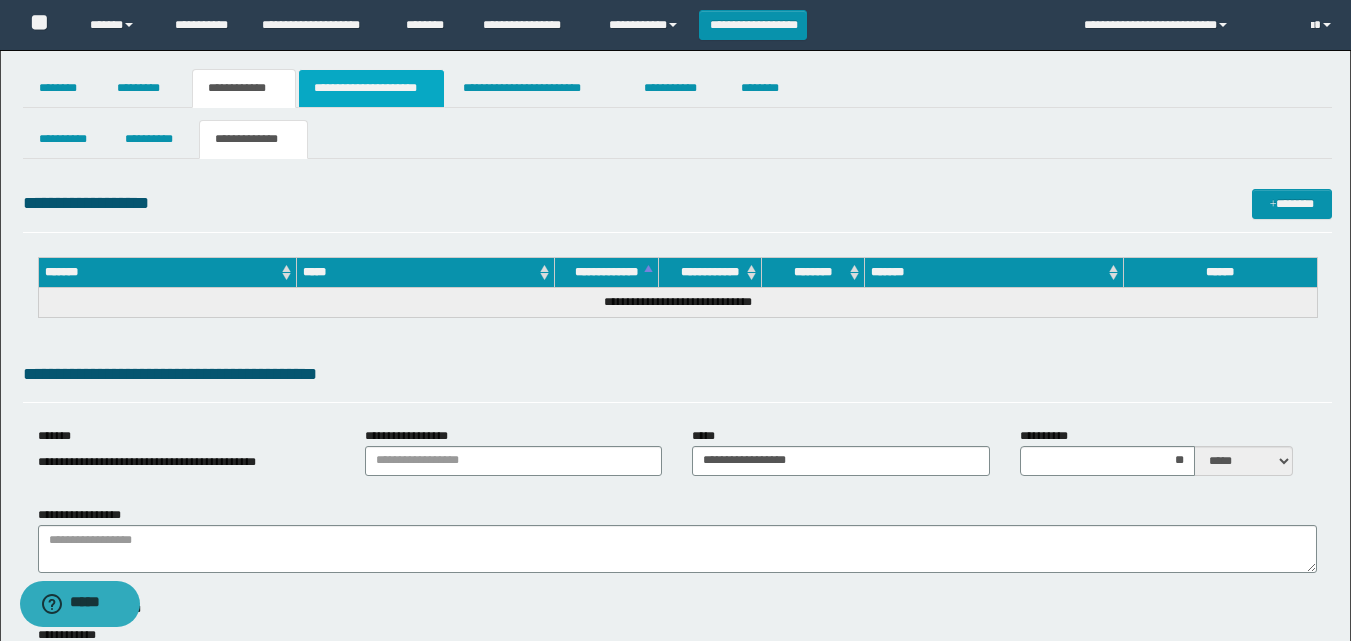 click on "**********" at bounding box center [371, 88] 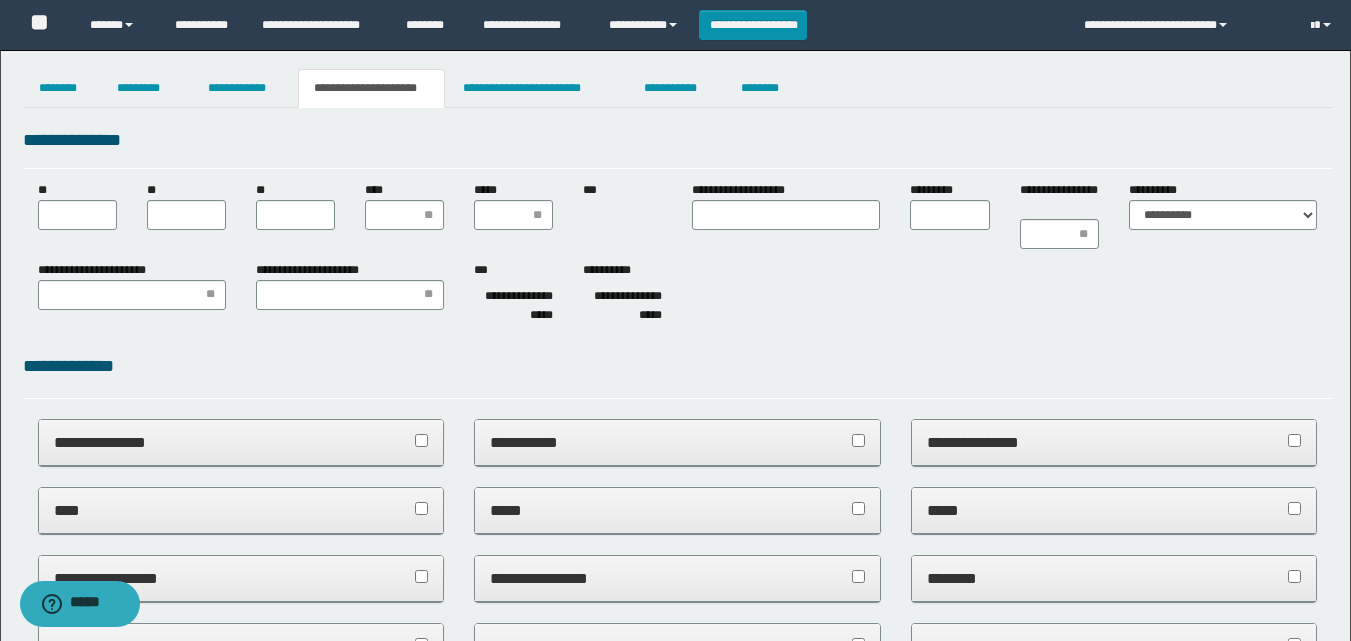 scroll, scrollTop: 0, scrollLeft: 0, axis: both 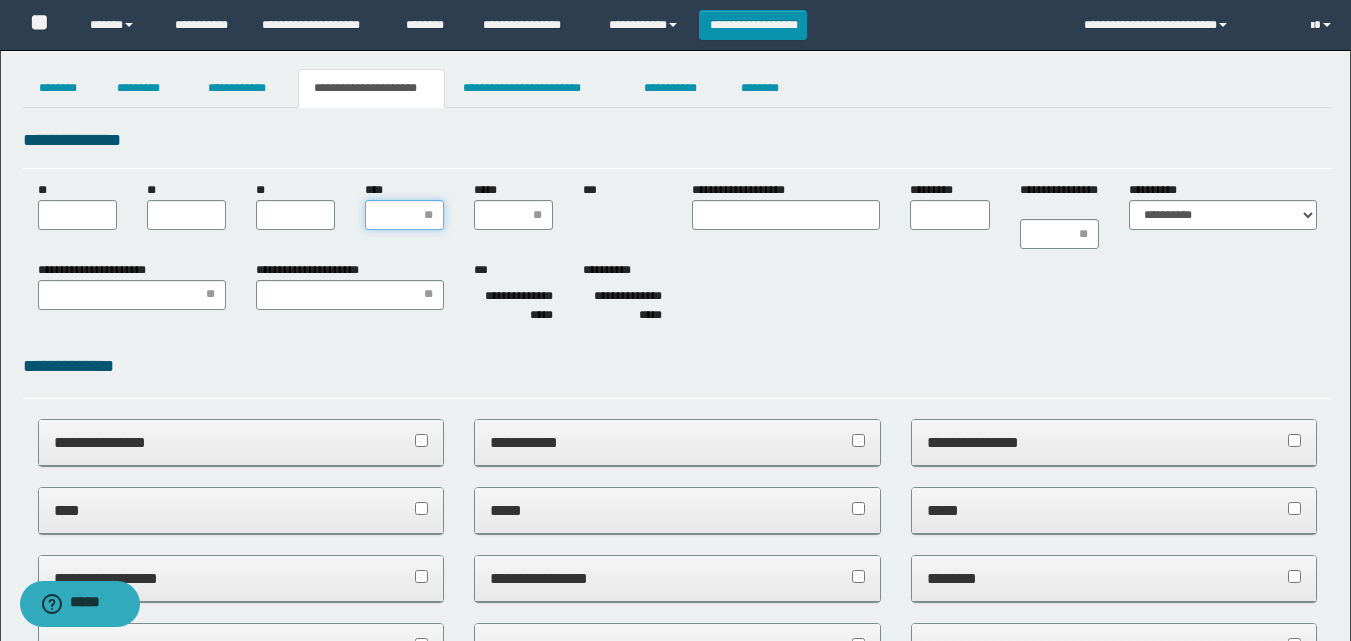 click on "****" at bounding box center [404, 215] 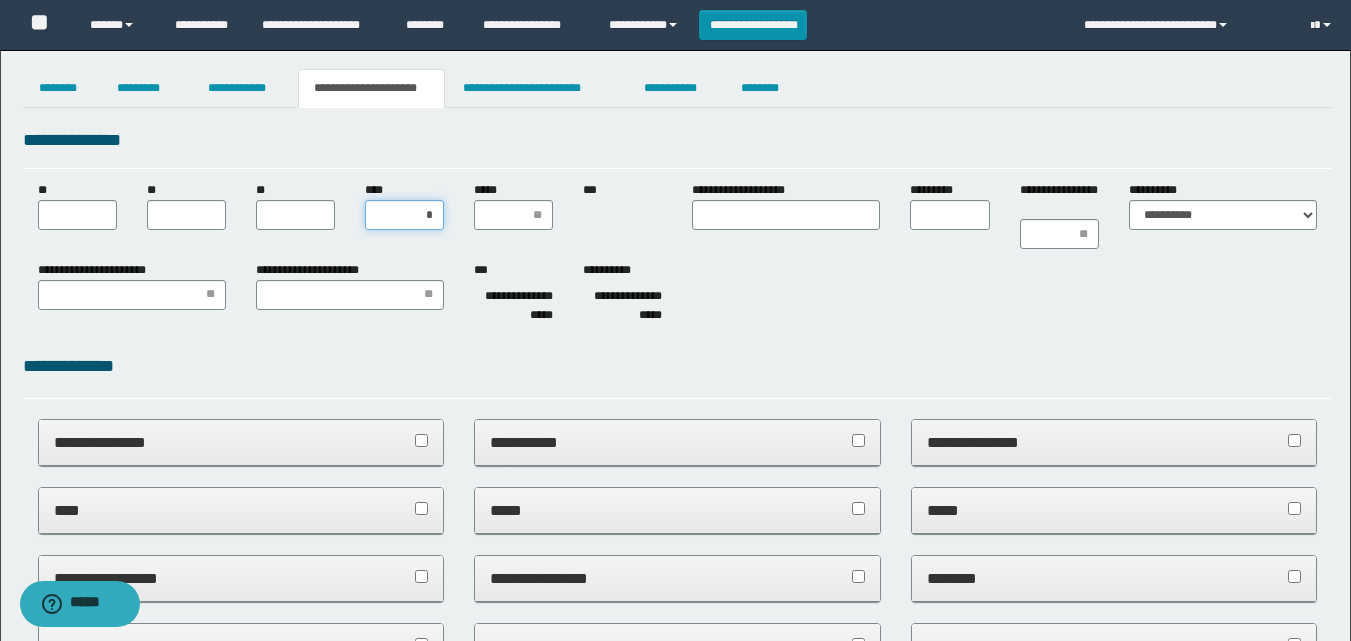 type on "**" 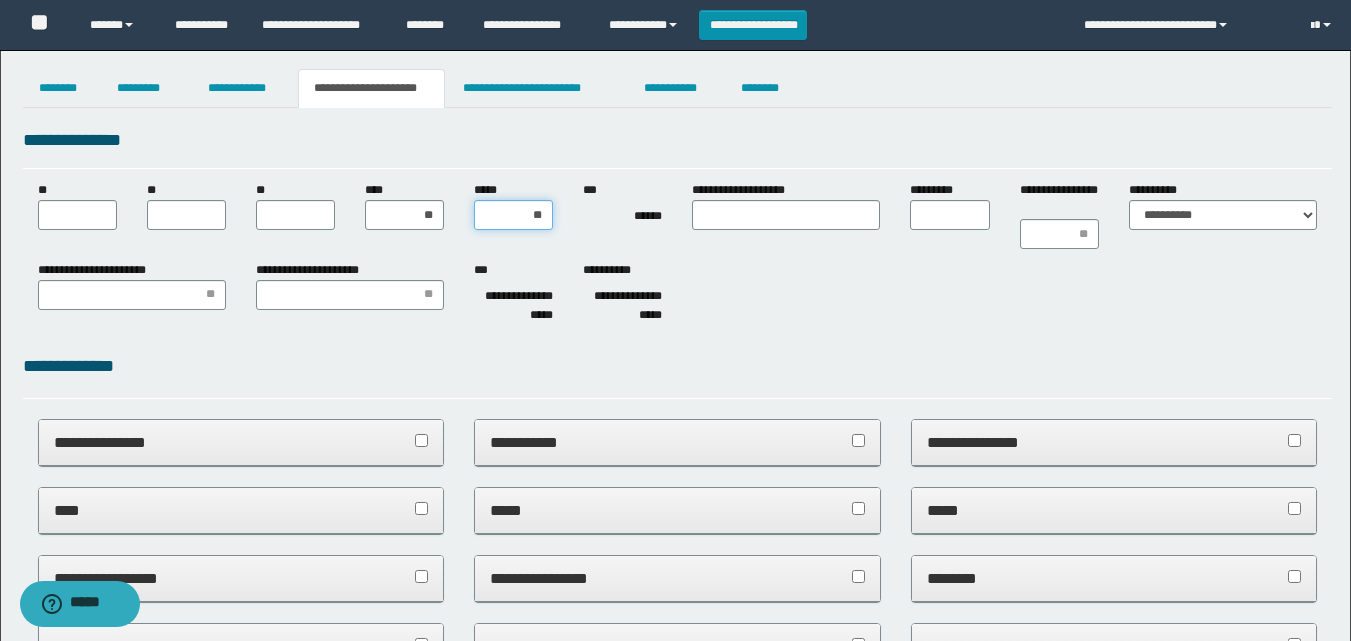 type on "***" 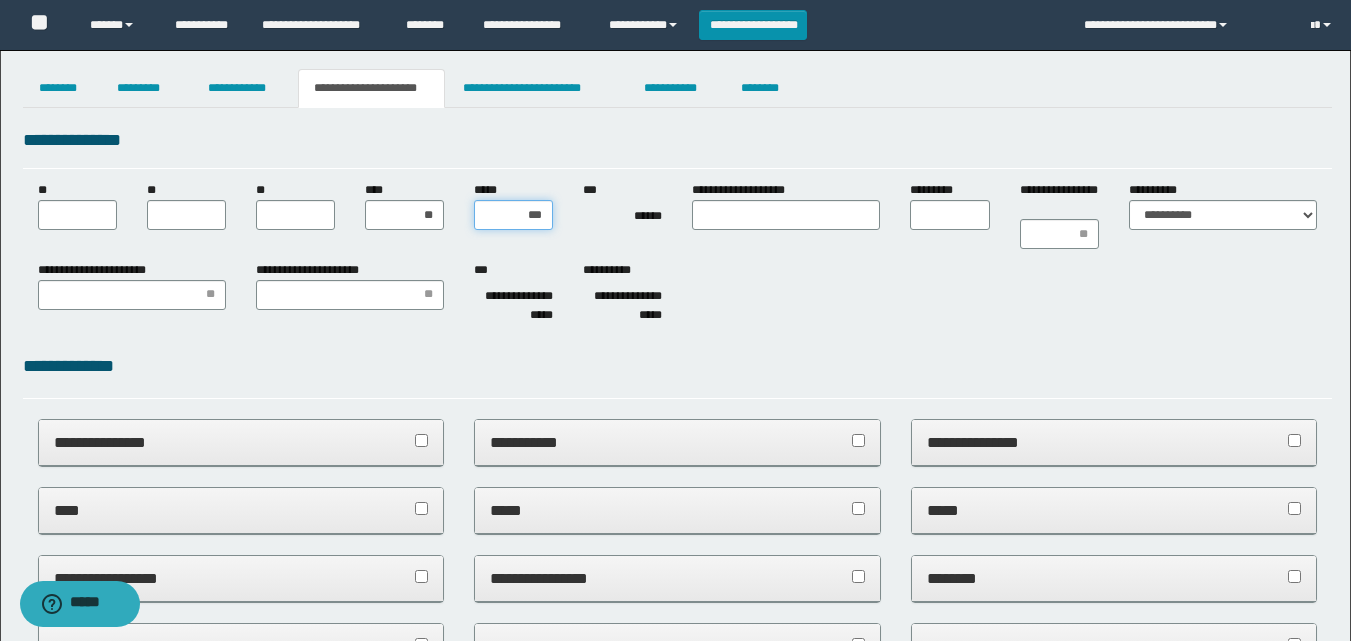 type 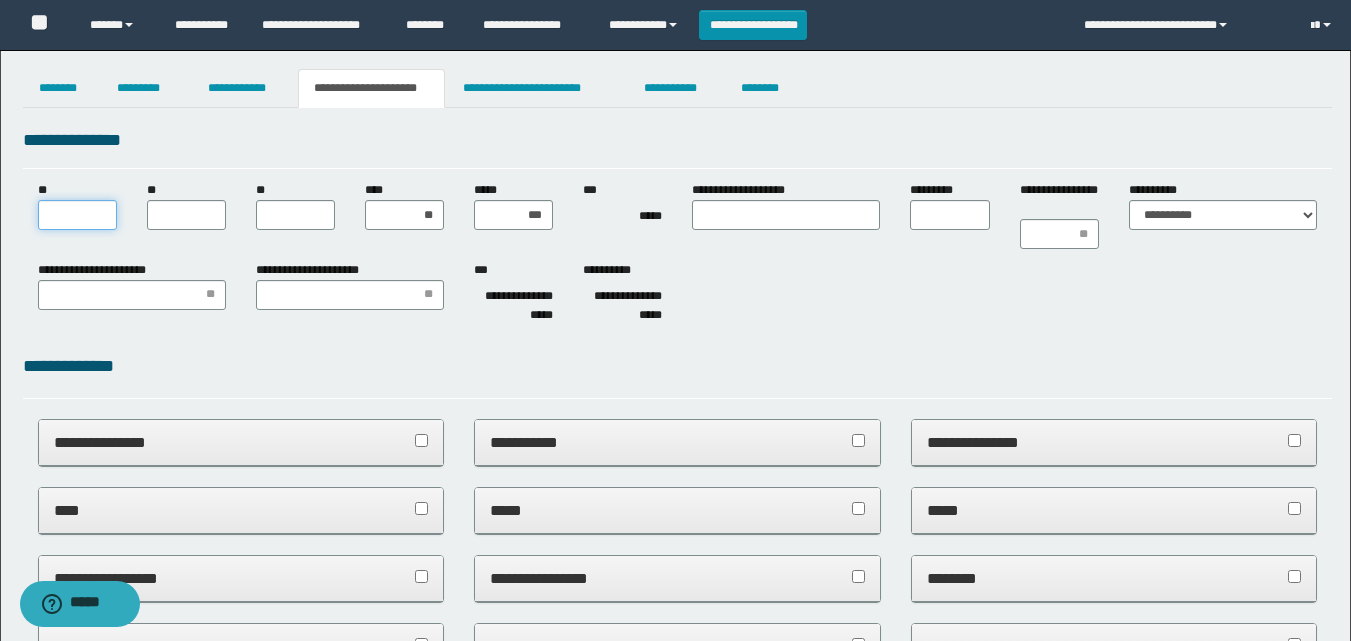 click on "**" at bounding box center (77, 215) 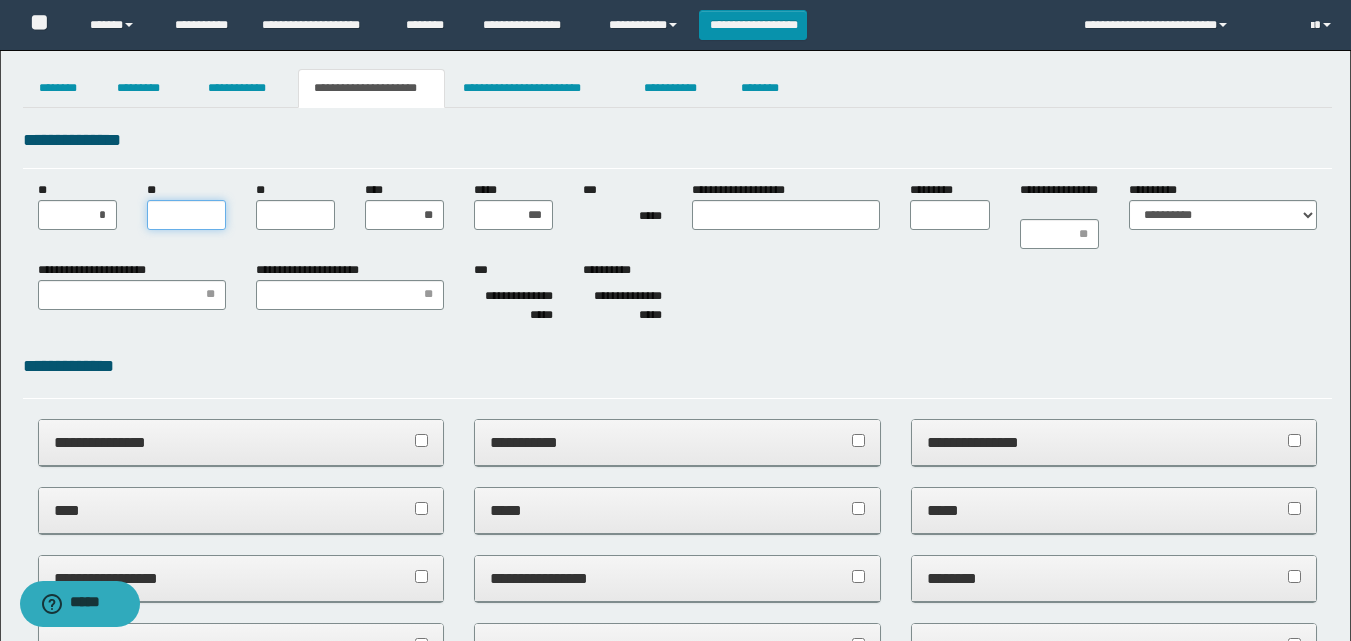type on "*" 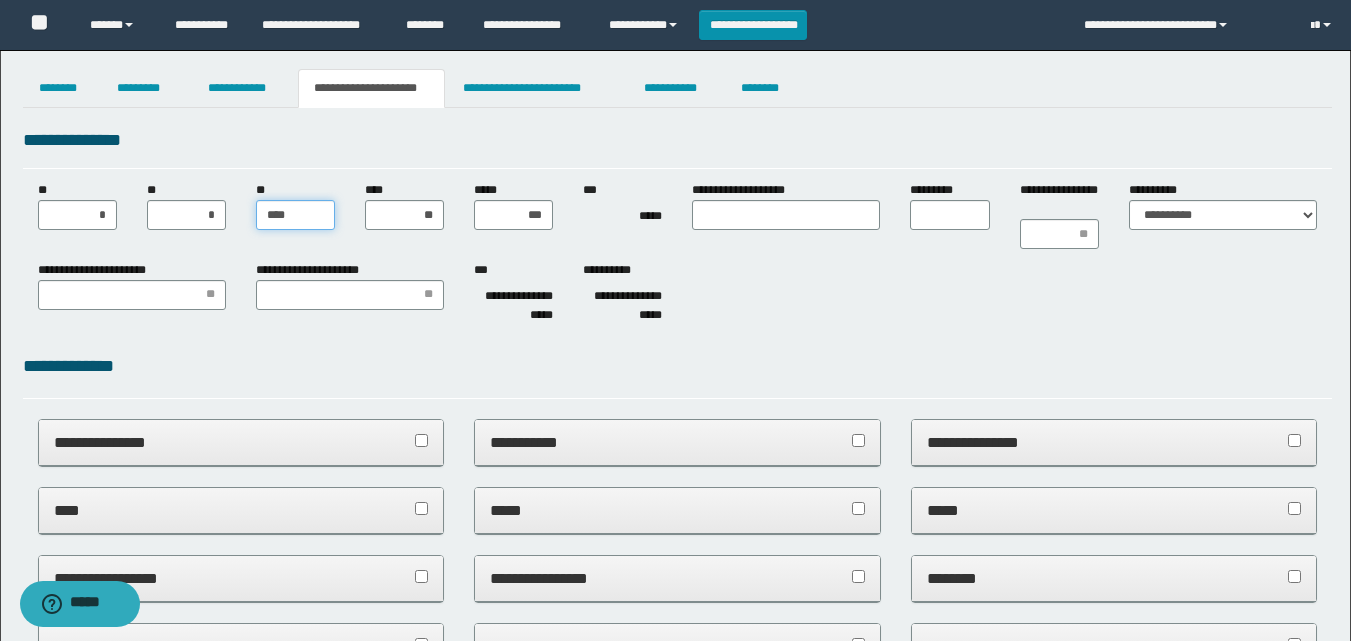 type on "*****" 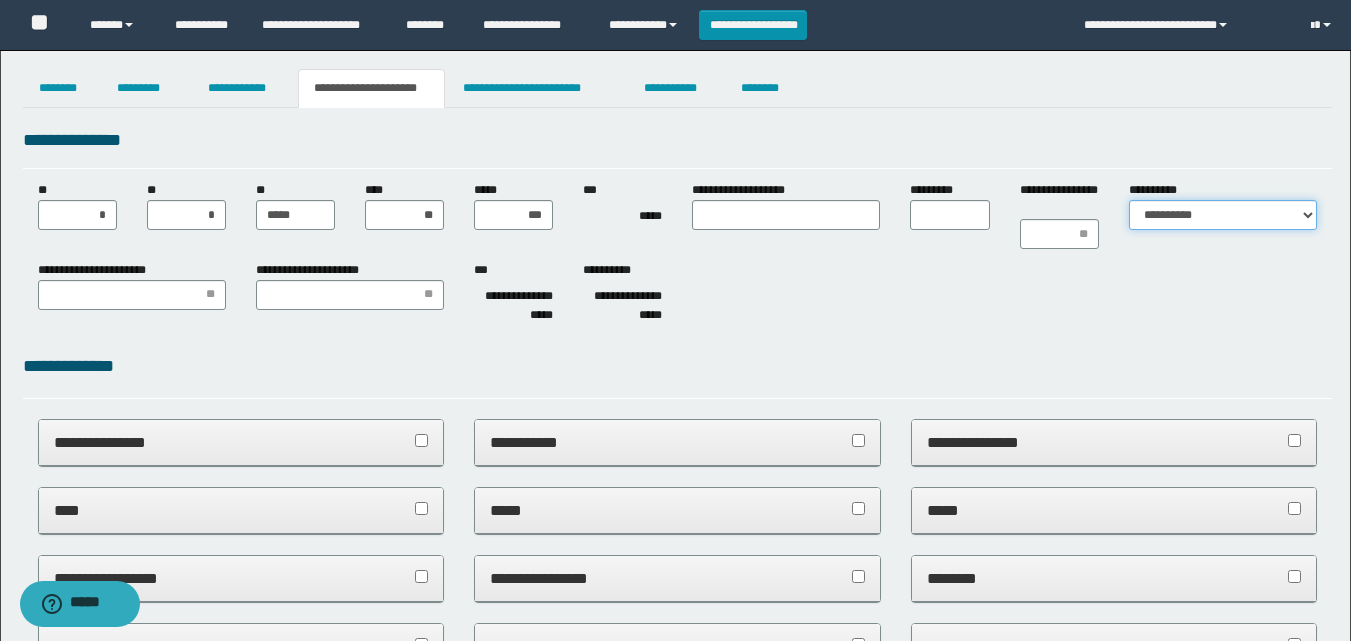 click on "**********" at bounding box center (1223, 215) 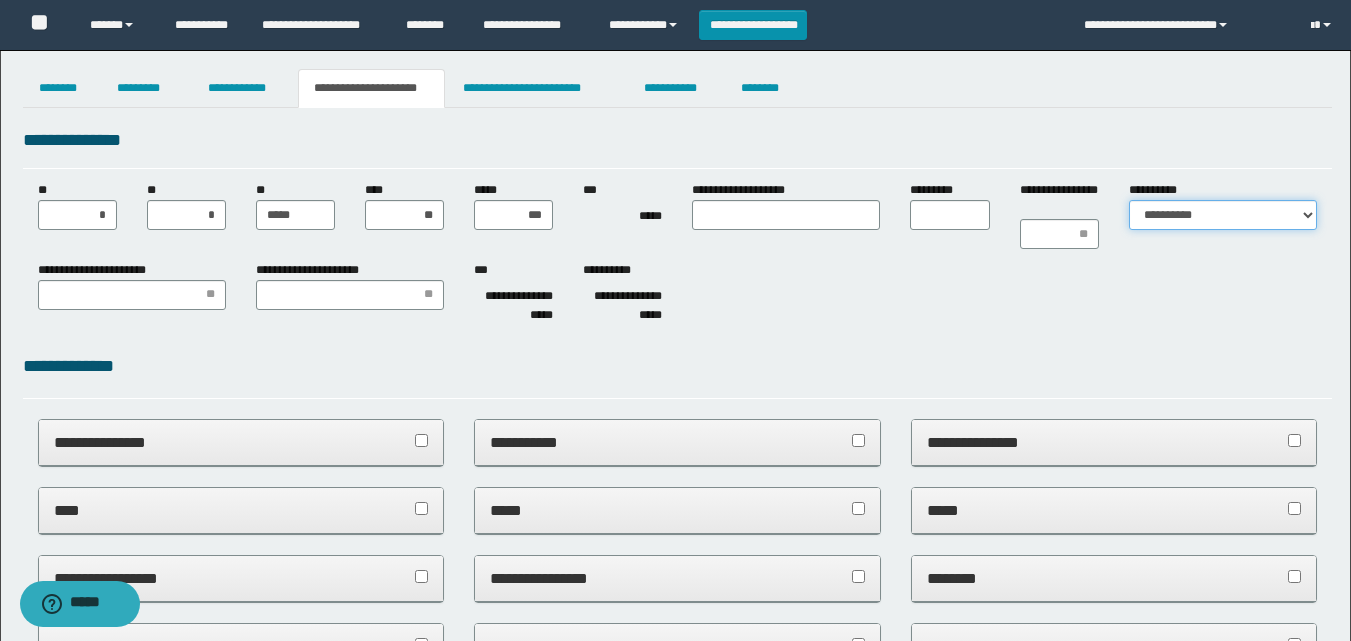 select on "*" 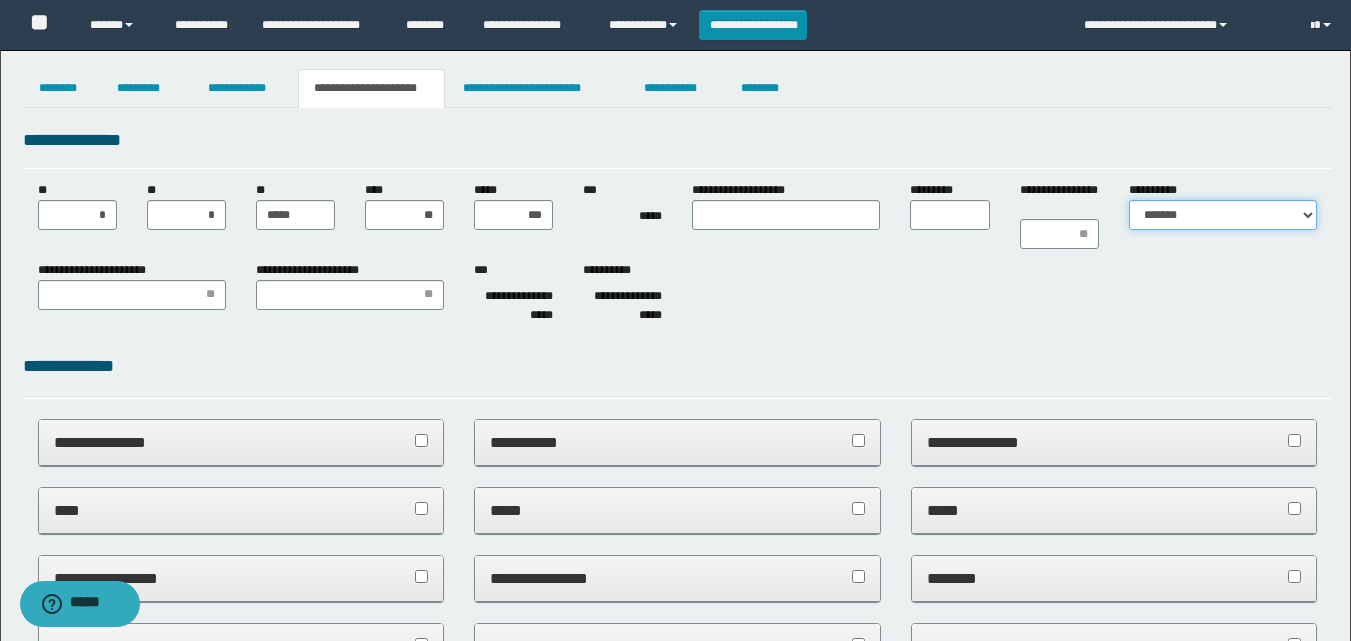 click on "**********" at bounding box center (1223, 215) 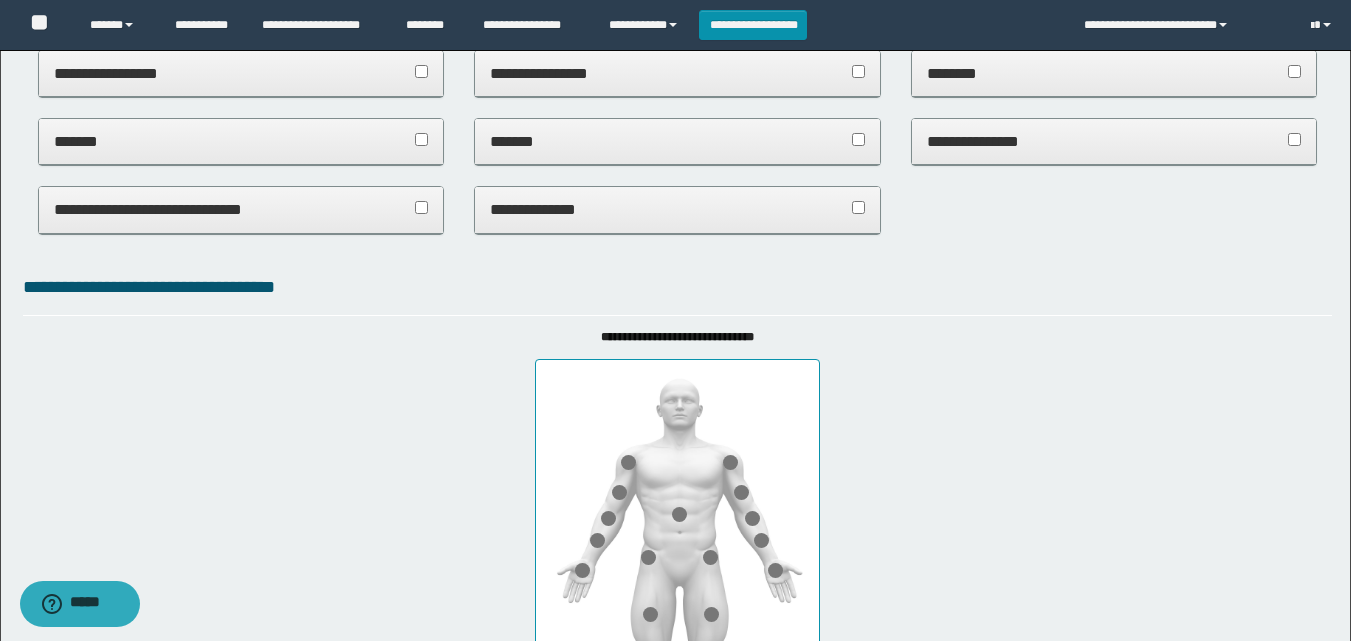 scroll, scrollTop: 508, scrollLeft: 0, axis: vertical 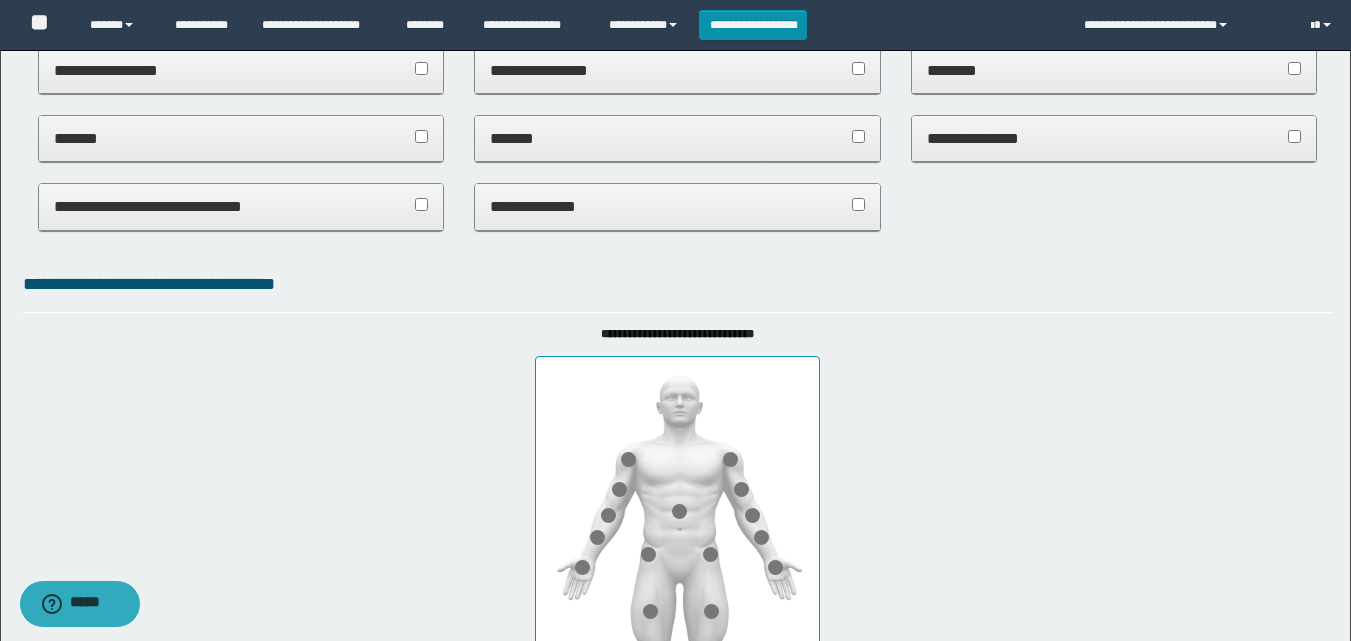 click on "**********" at bounding box center (241, 206) 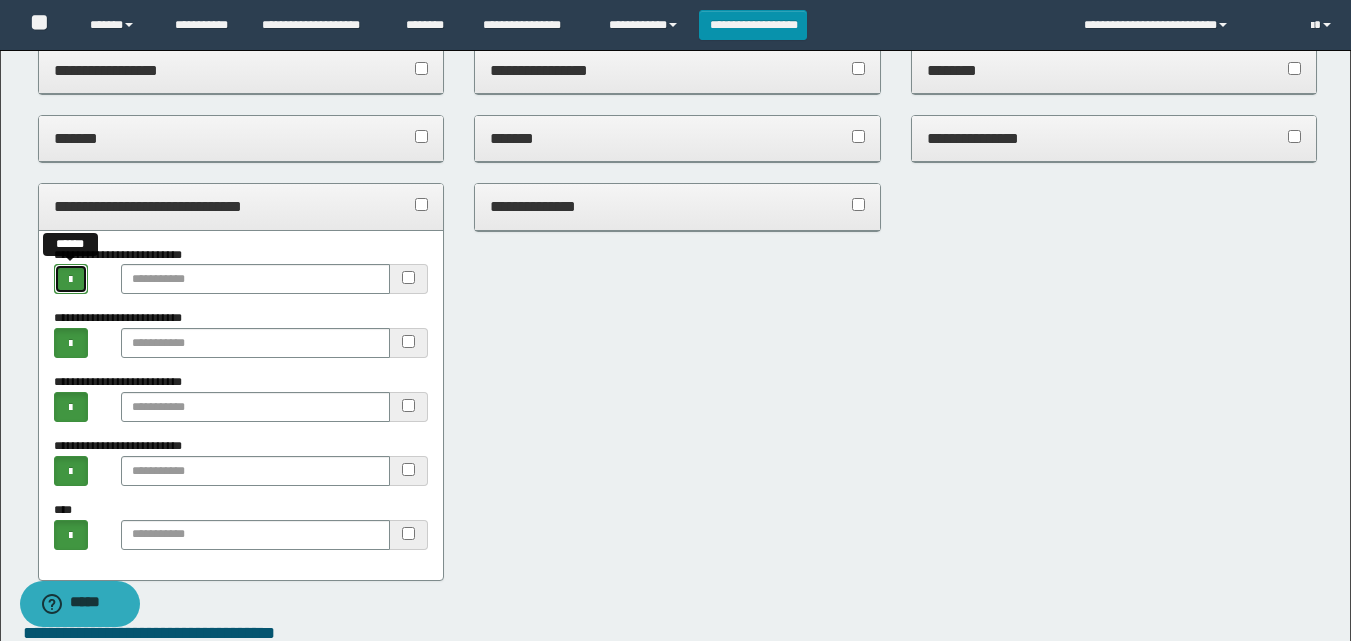 click at bounding box center [71, 279] 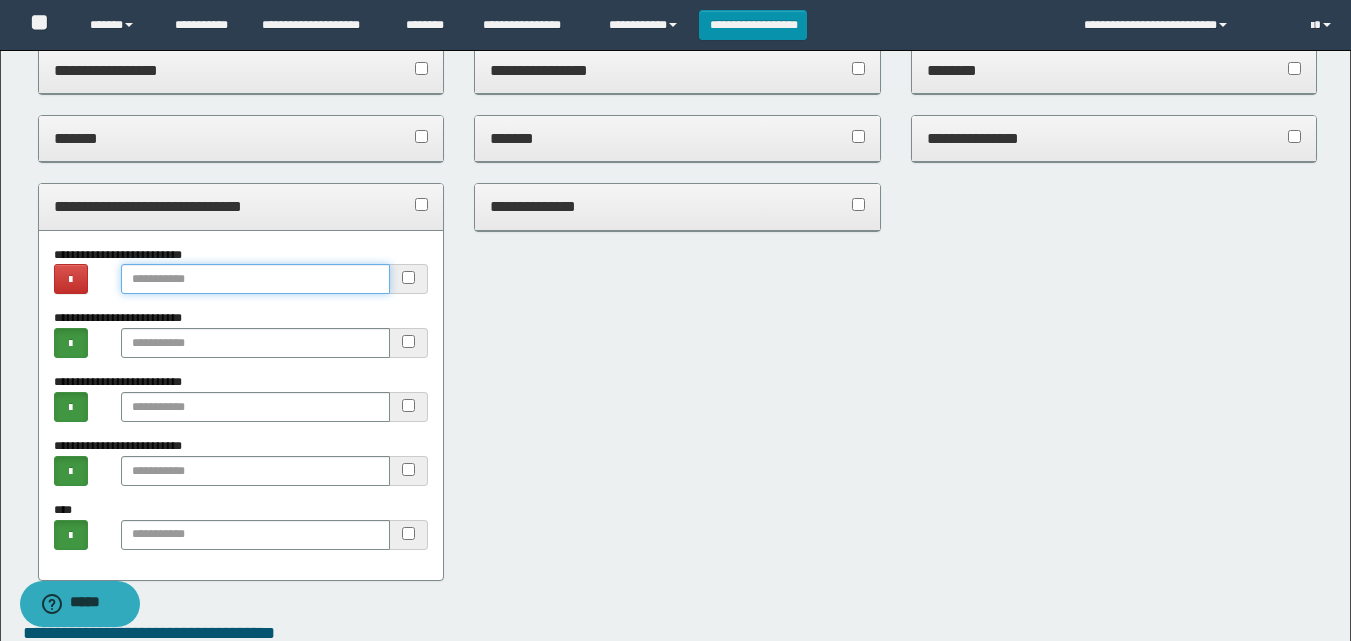 click at bounding box center [255, 279] 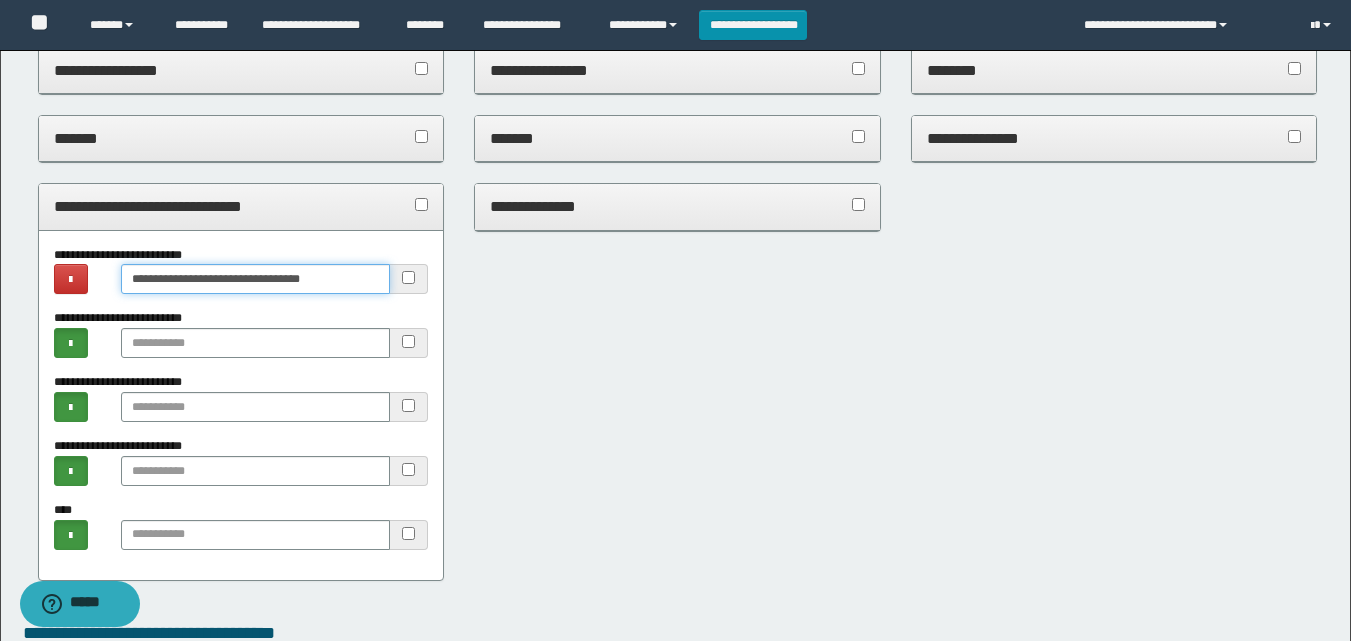 type on "**********" 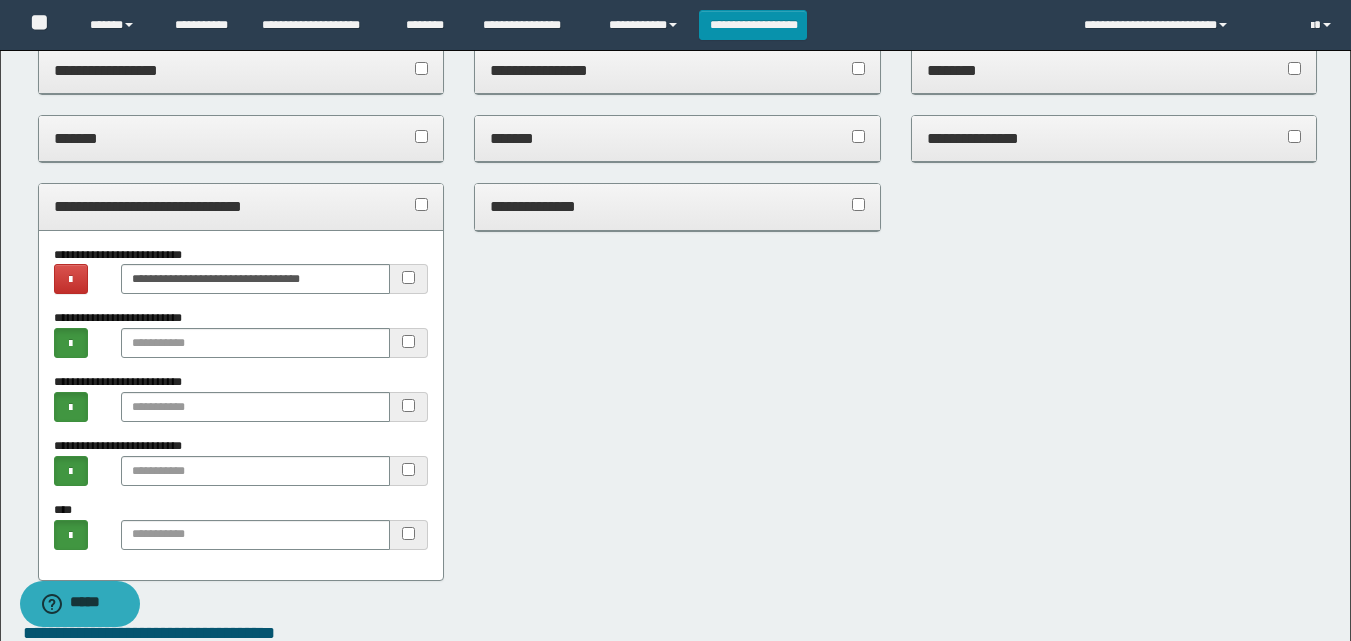 click on "**********" at bounding box center [241, 206] 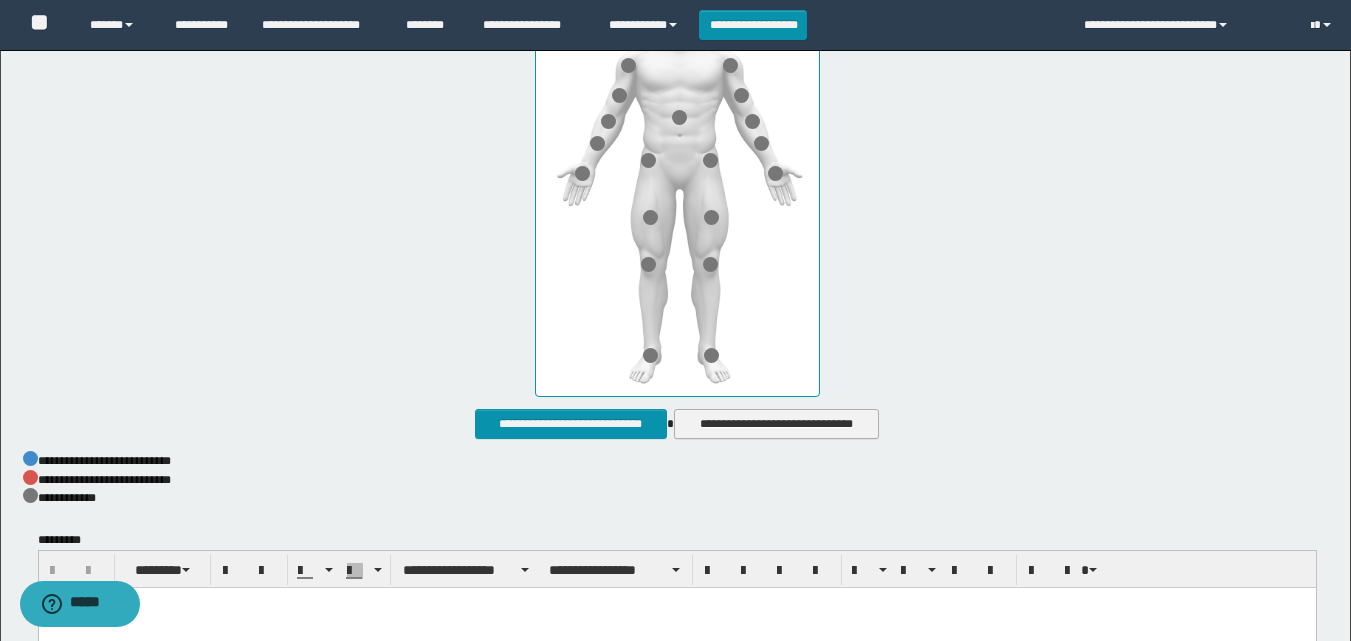 scroll, scrollTop: 905, scrollLeft: 0, axis: vertical 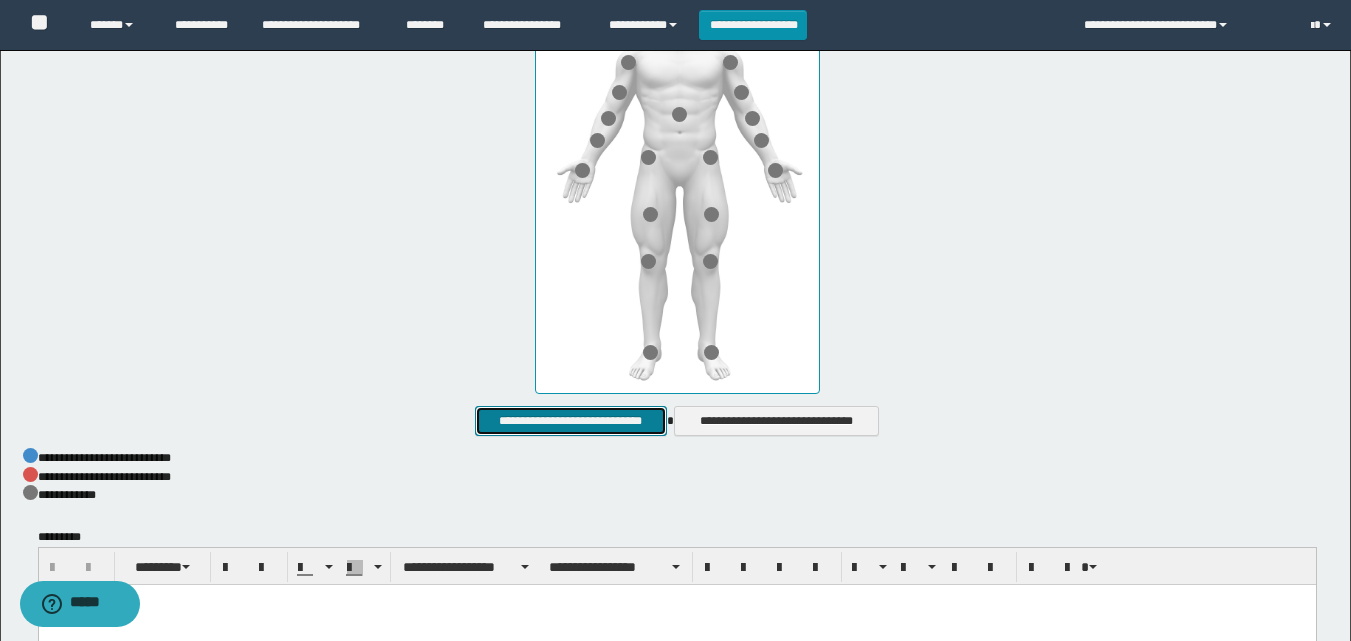 click on "**********" at bounding box center (570, 421) 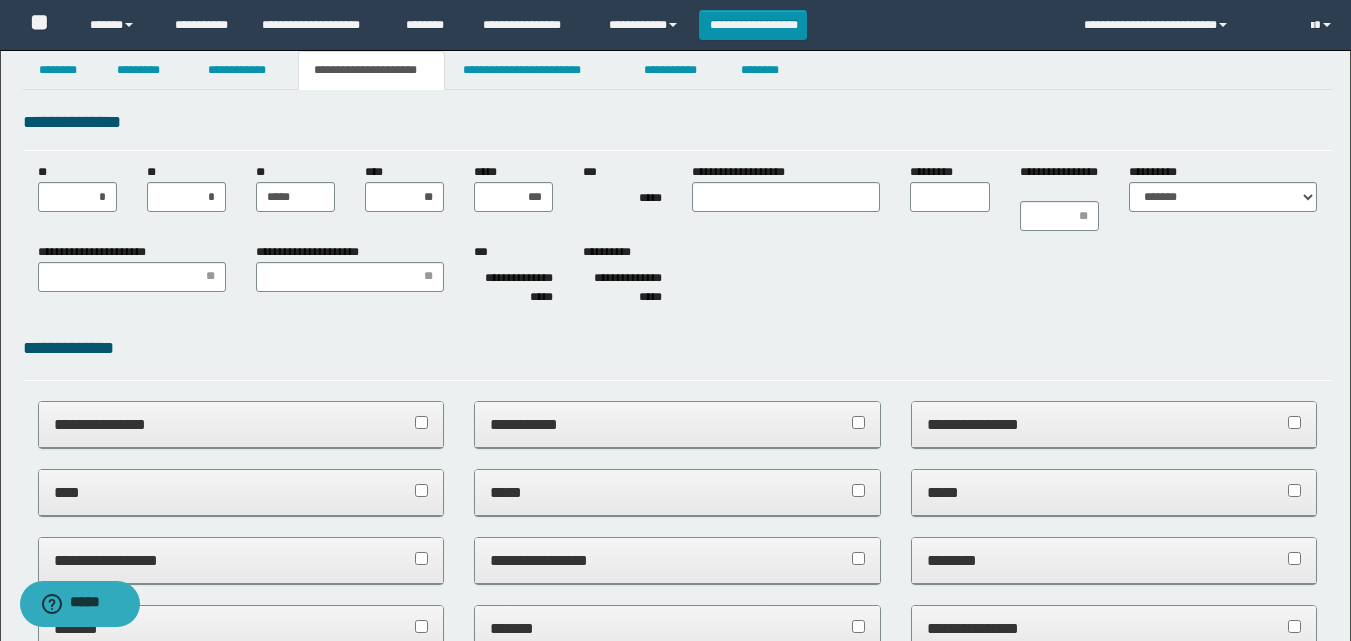 scroll, scrollTop: 12, scrollLeft: 0, axis: vertical 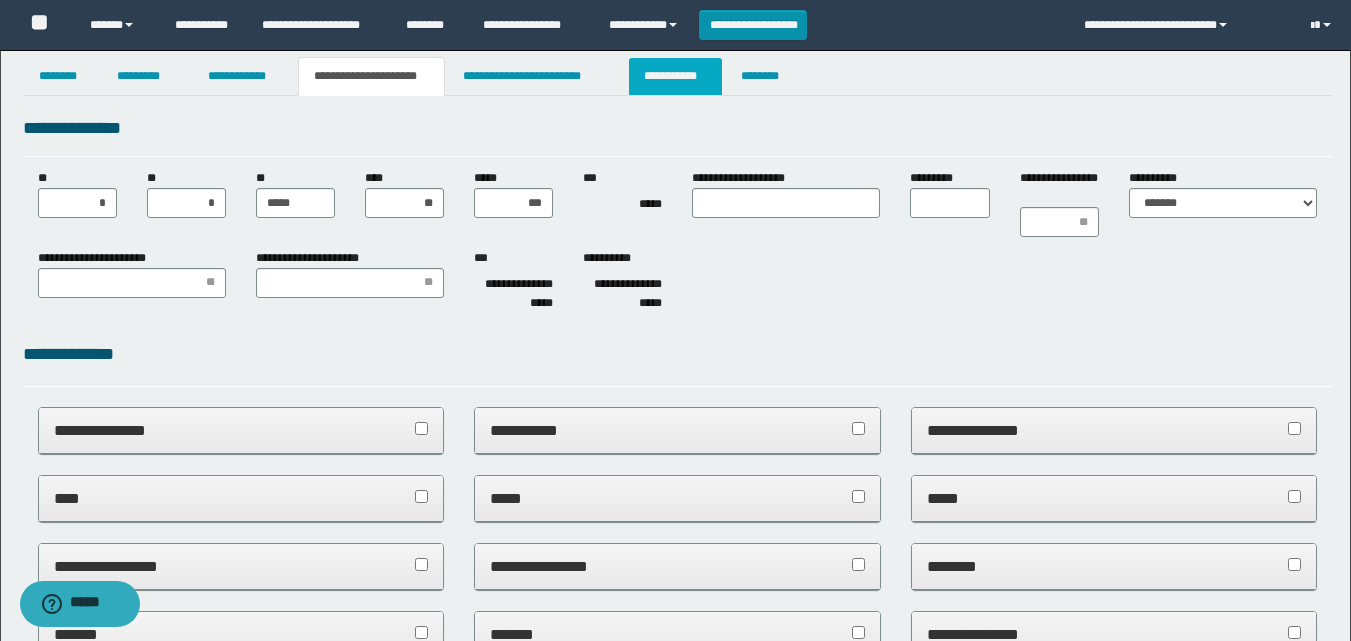 click on "**********" at bounding box center (675, 76) 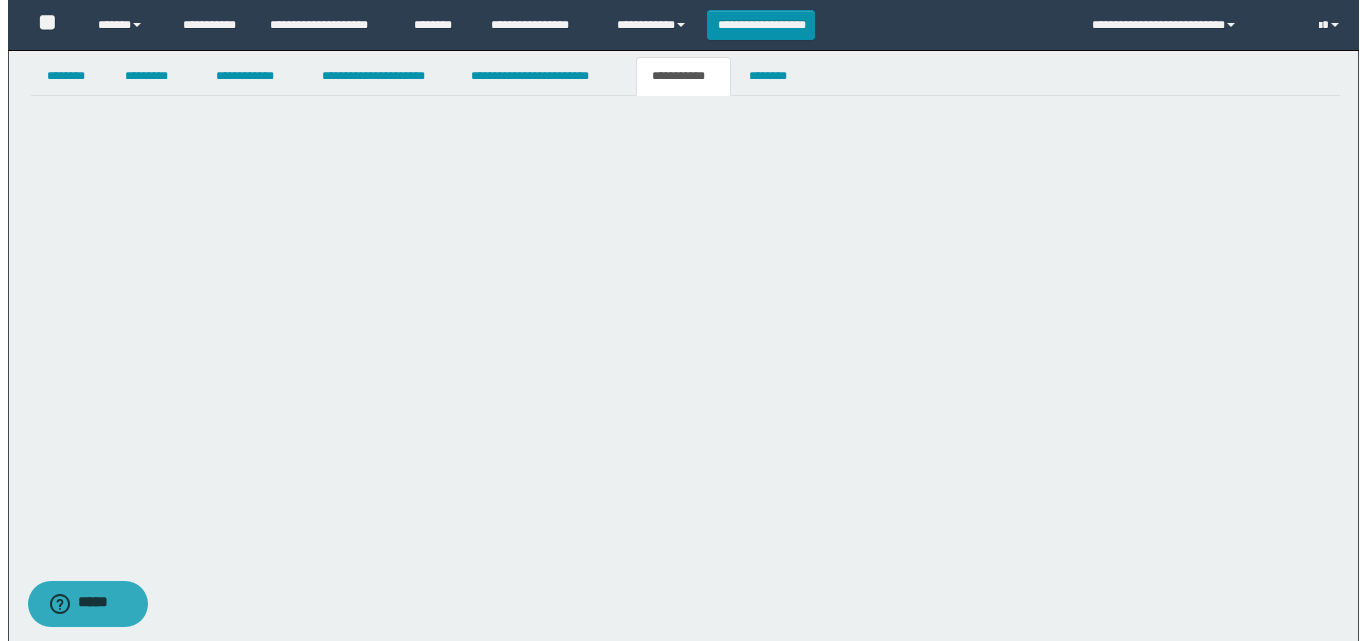 scroll, scrollTop: 0, scrollLeft: 0, axis: both 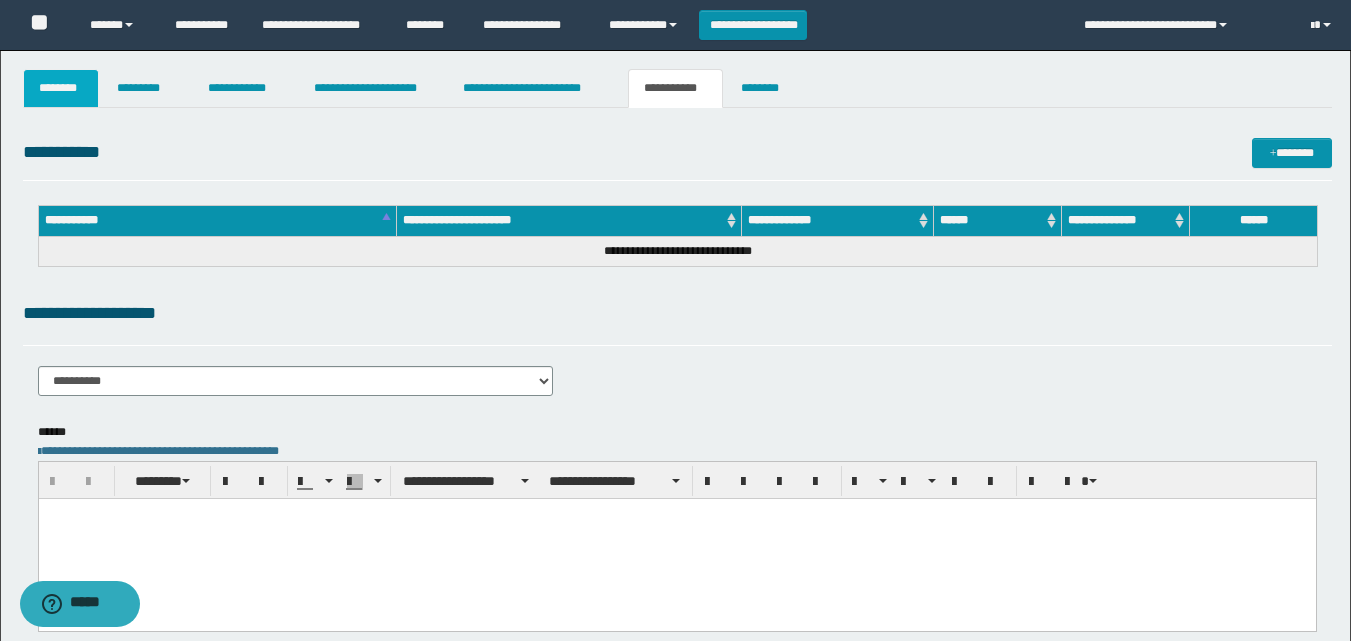 click on "********" at bounding box center [61, 88] 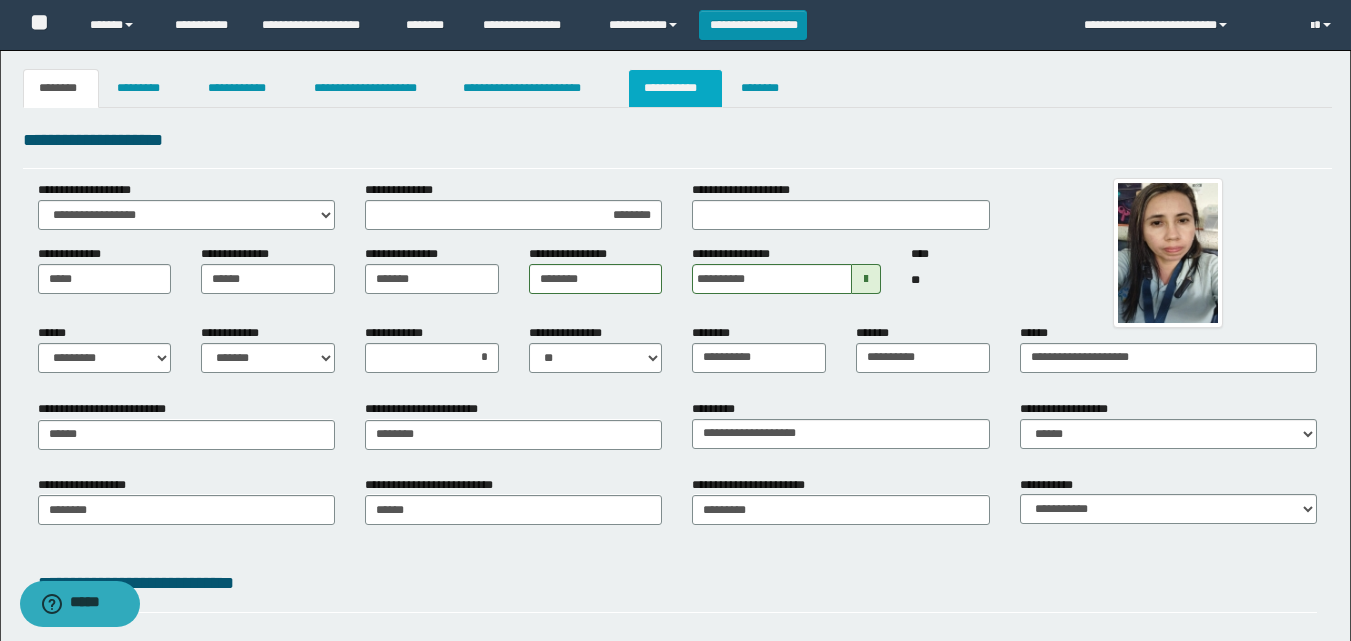 click on "**********" at bounding box center [675, 88] 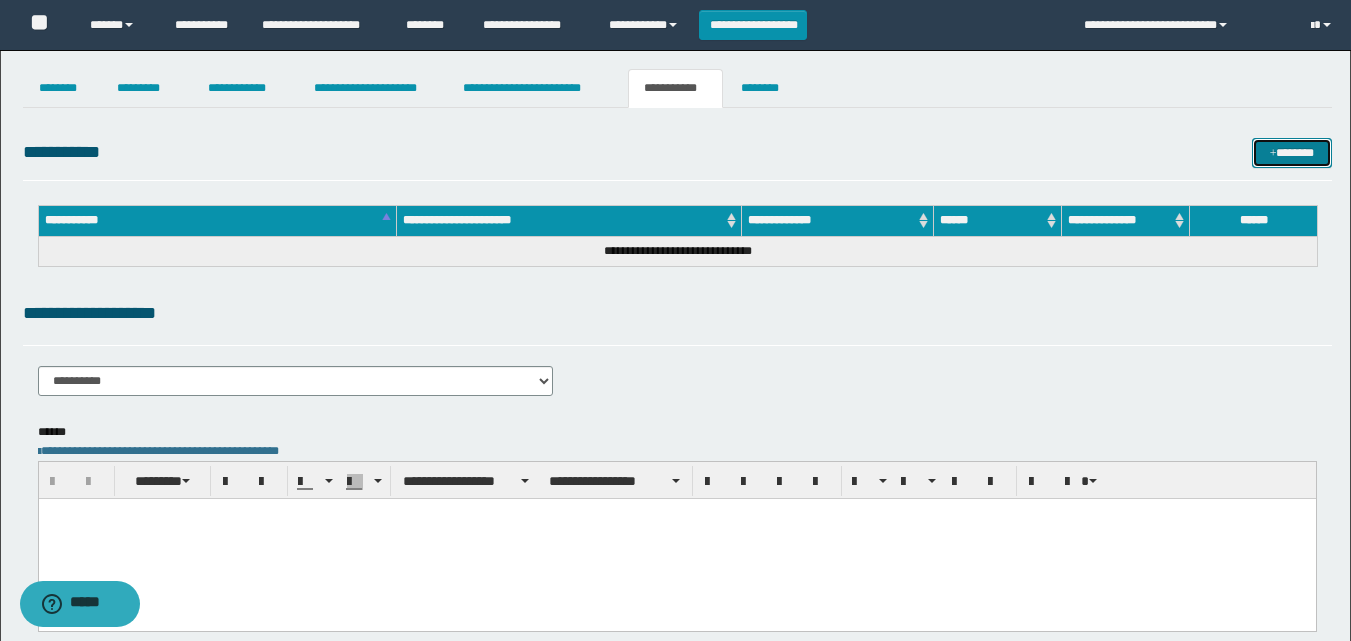 click on "*******" at bounding box center (1292, 153) 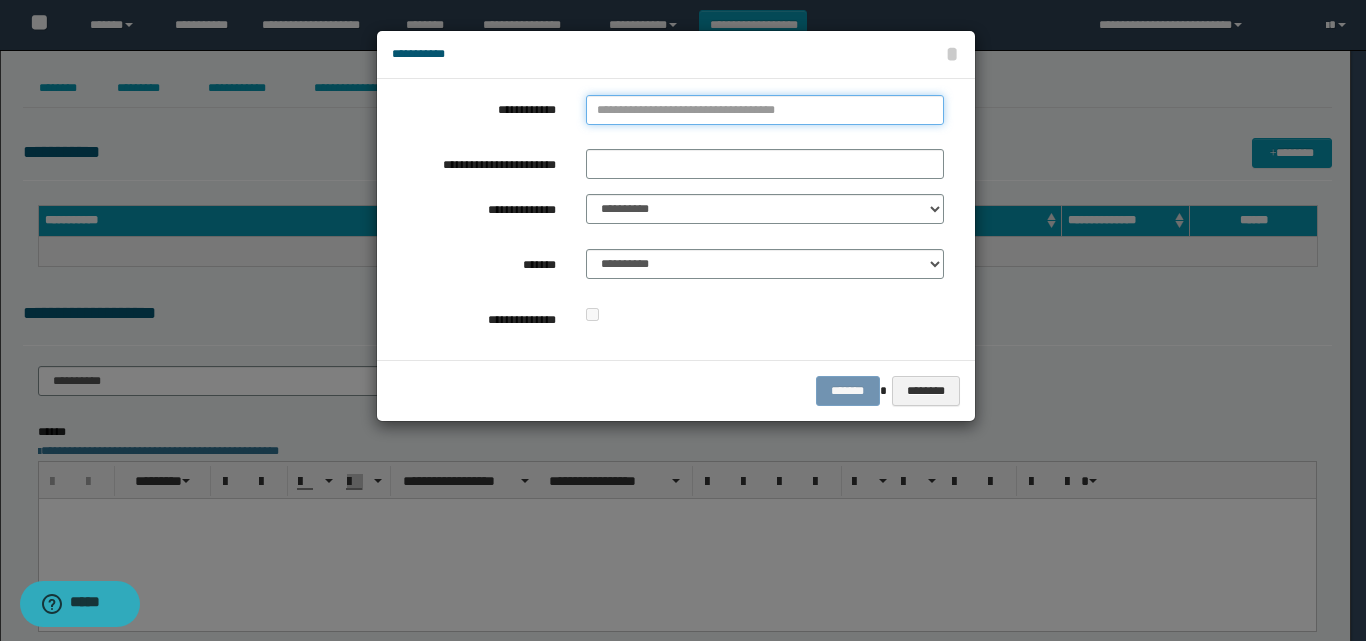click on "**********" at bounding box center (765, 110) 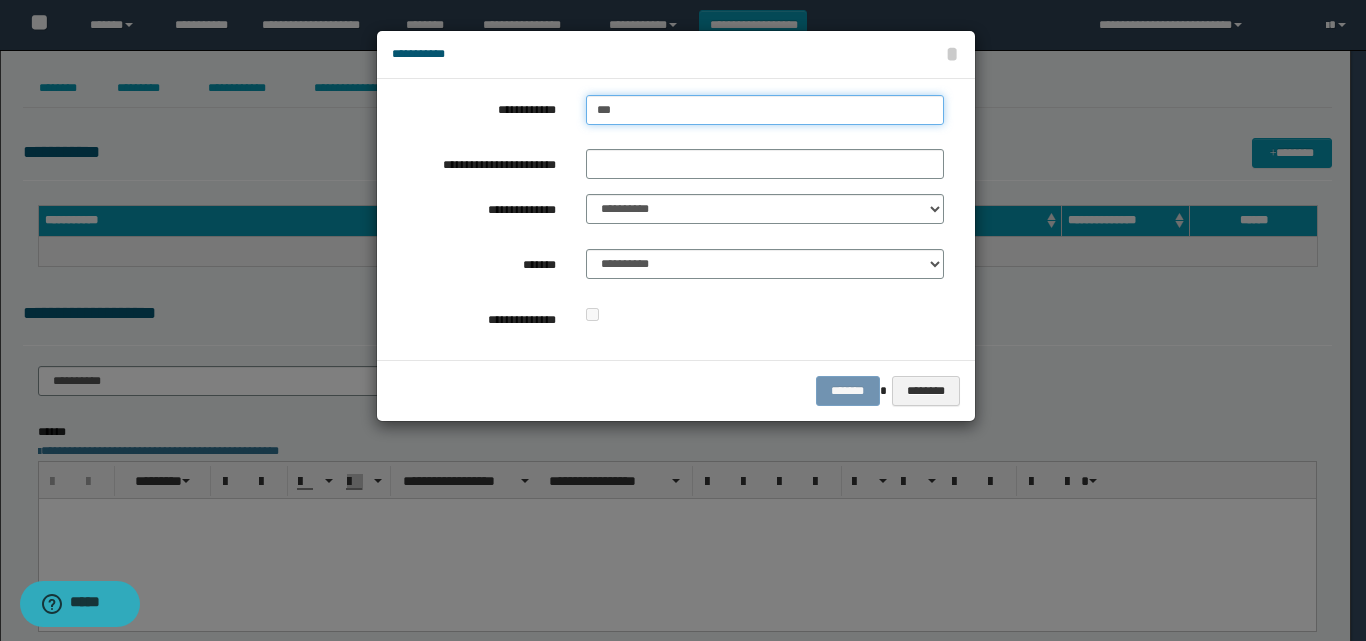 type on "****" 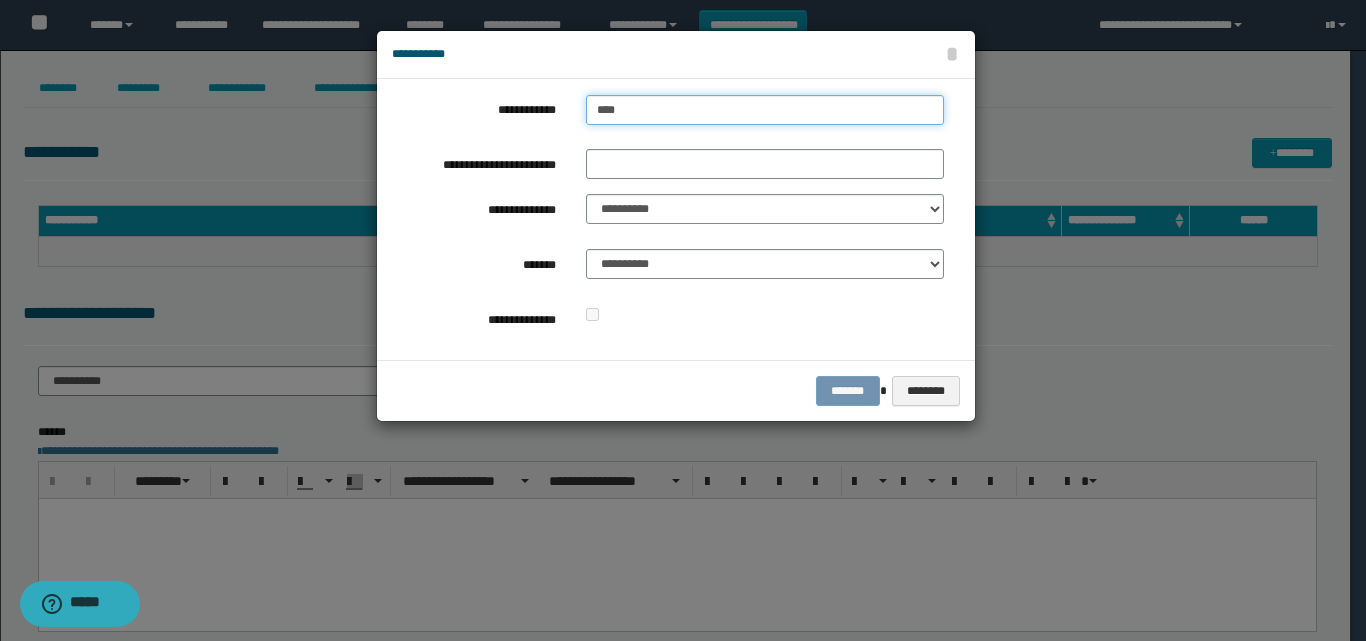 type on "****" 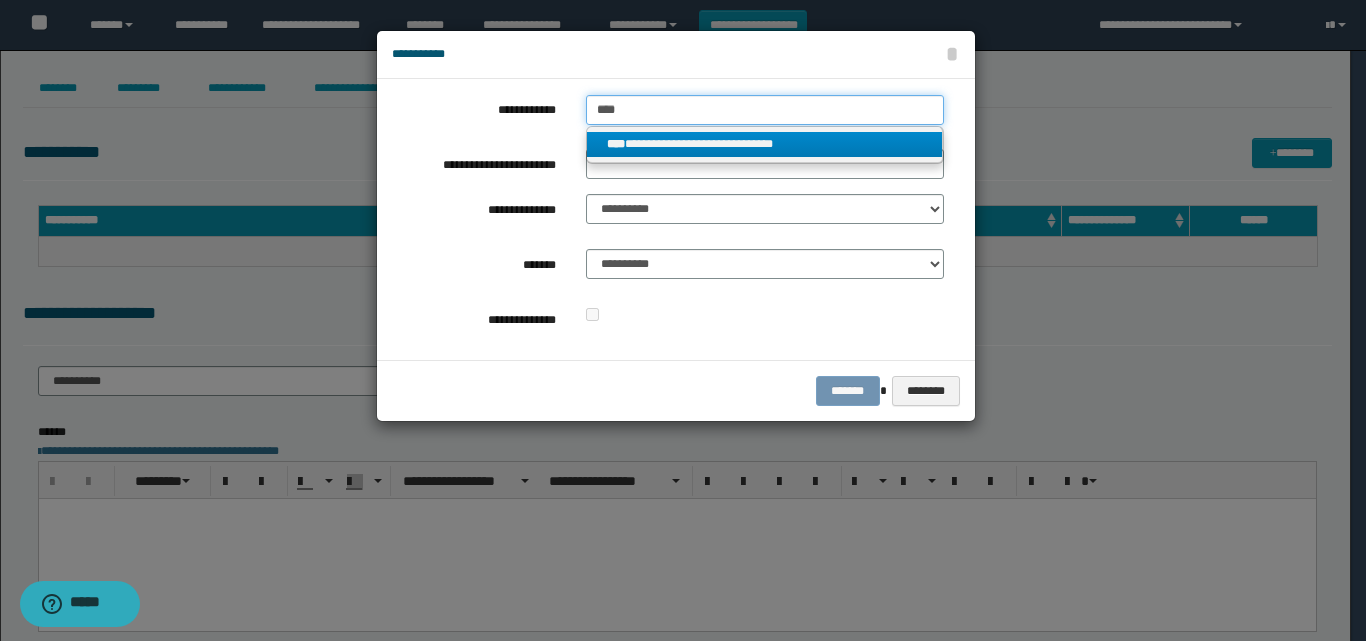 type on "****" 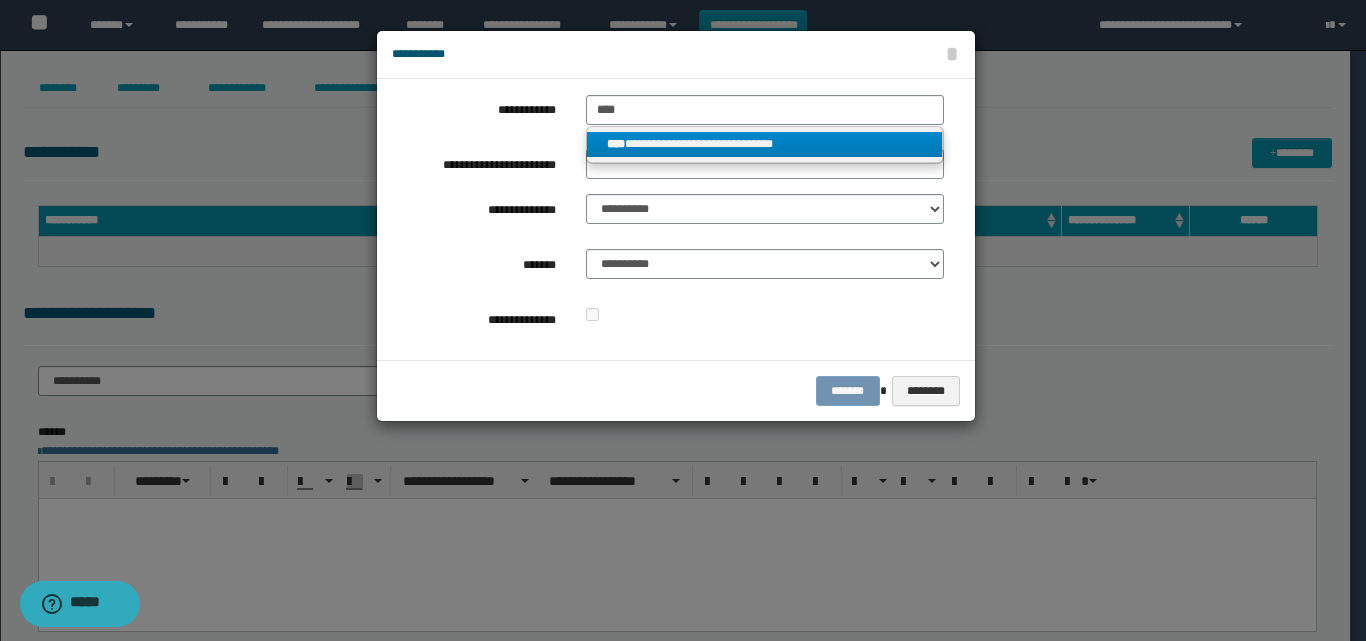click on "**********" at bounding box center (765, 144) 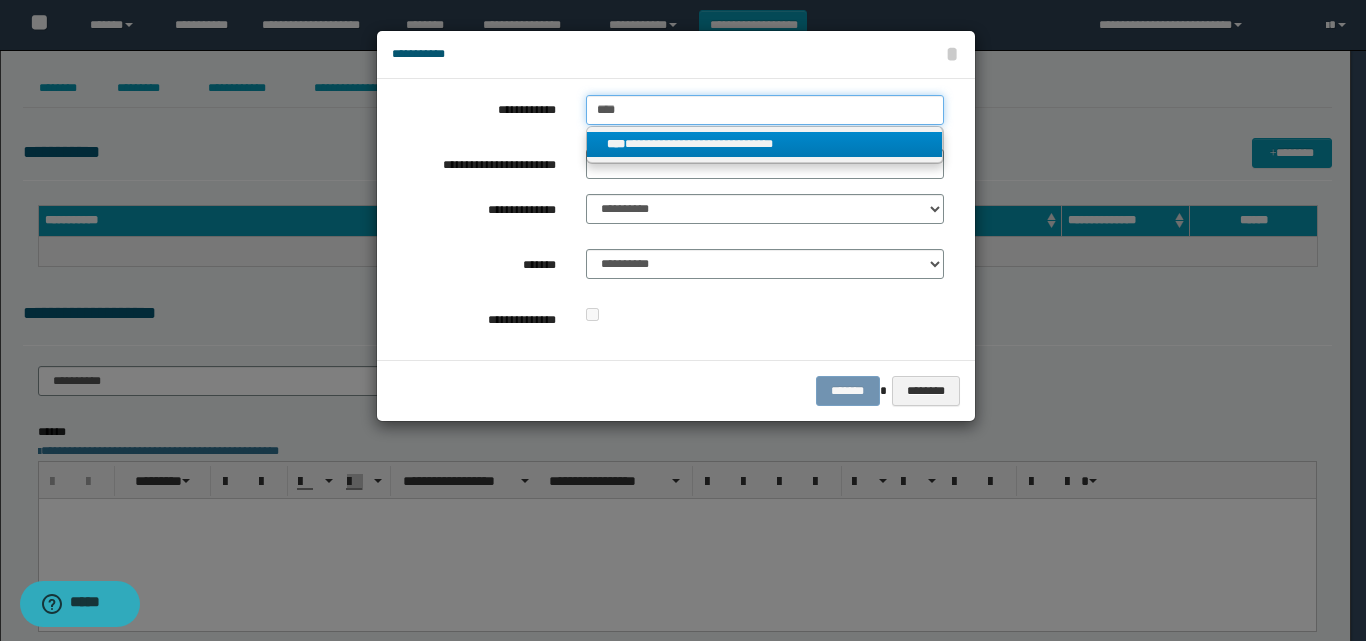 type 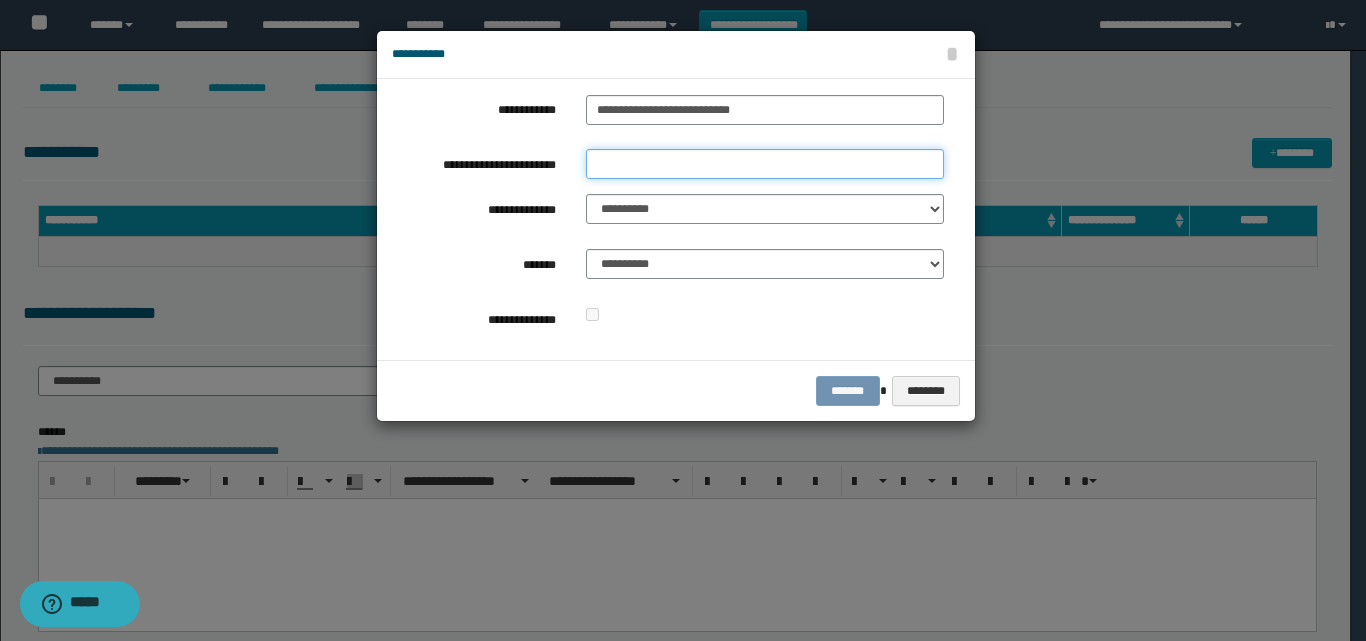 click on "**********" at bounding box center [765, 164] 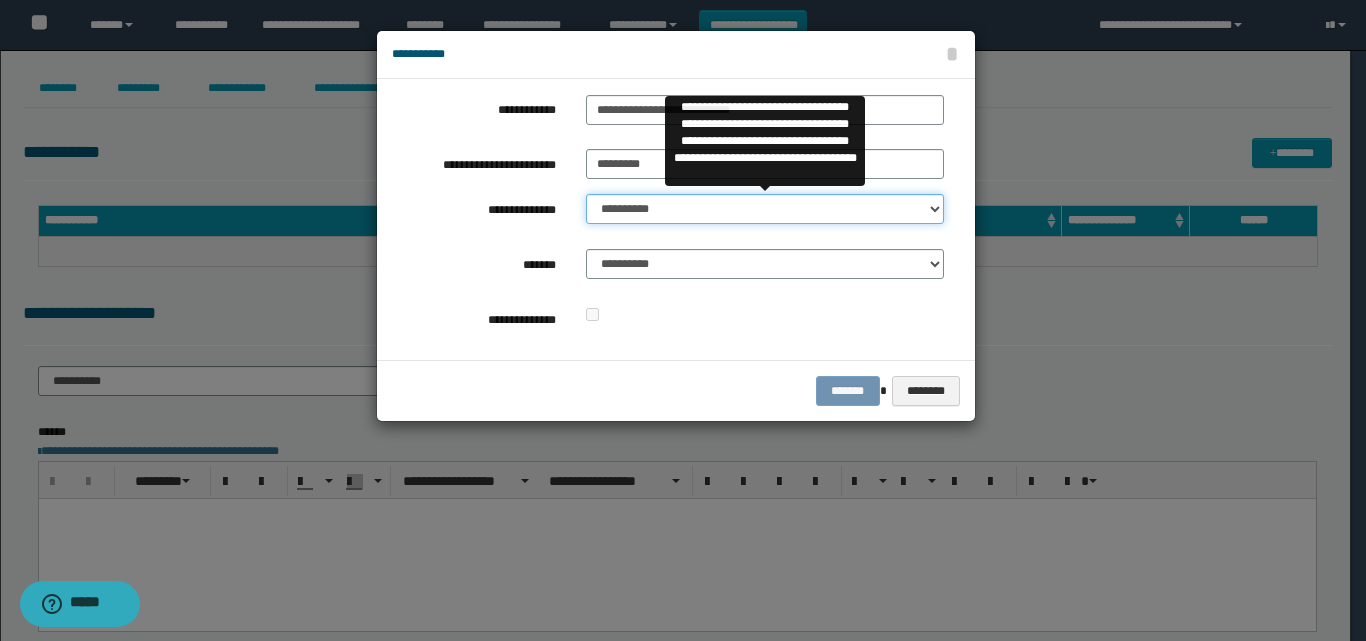 click on "**********" at bounding box center [765, 209] 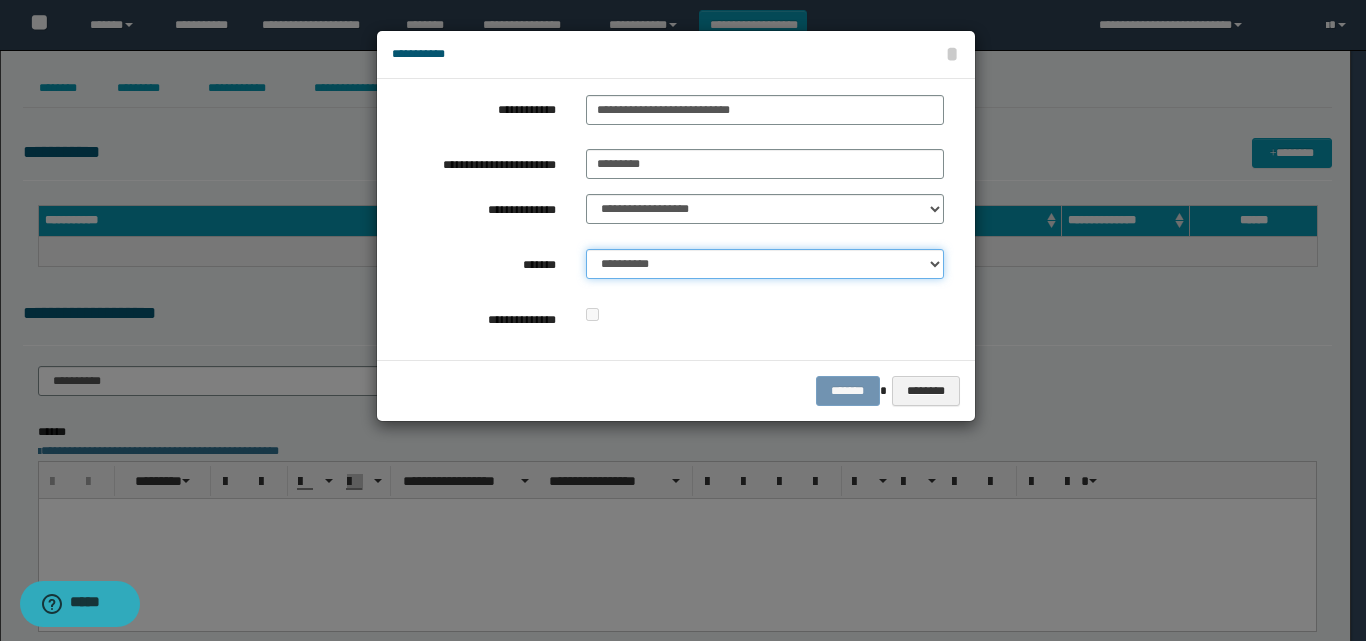 click on "**********" at bounding box center (765, 264) 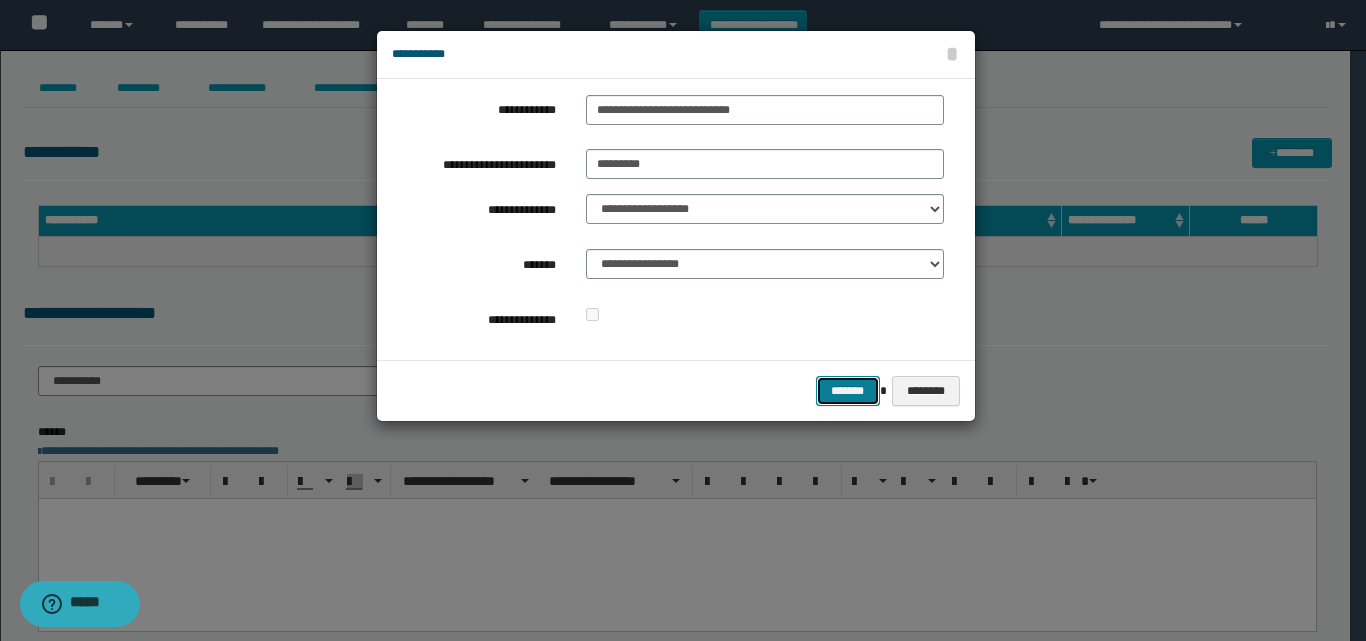 click on "*******" at bounding box center [848, 391] 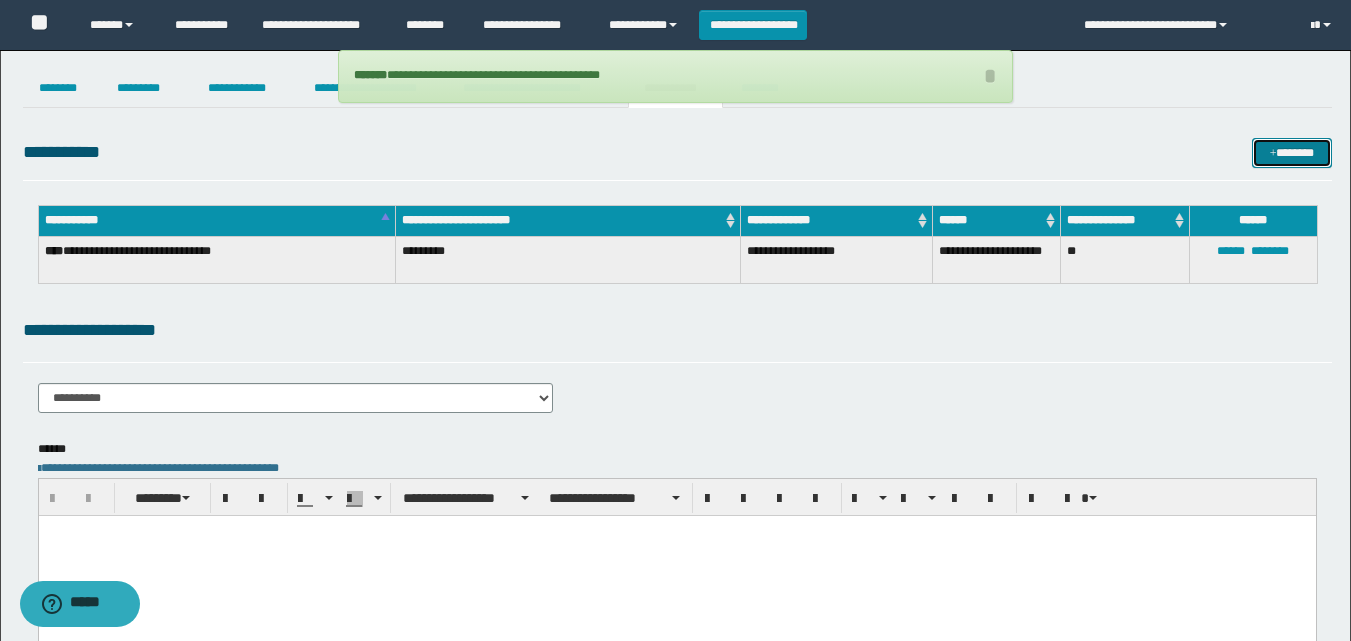 click on "*******" at bounding box center (1292, 153) 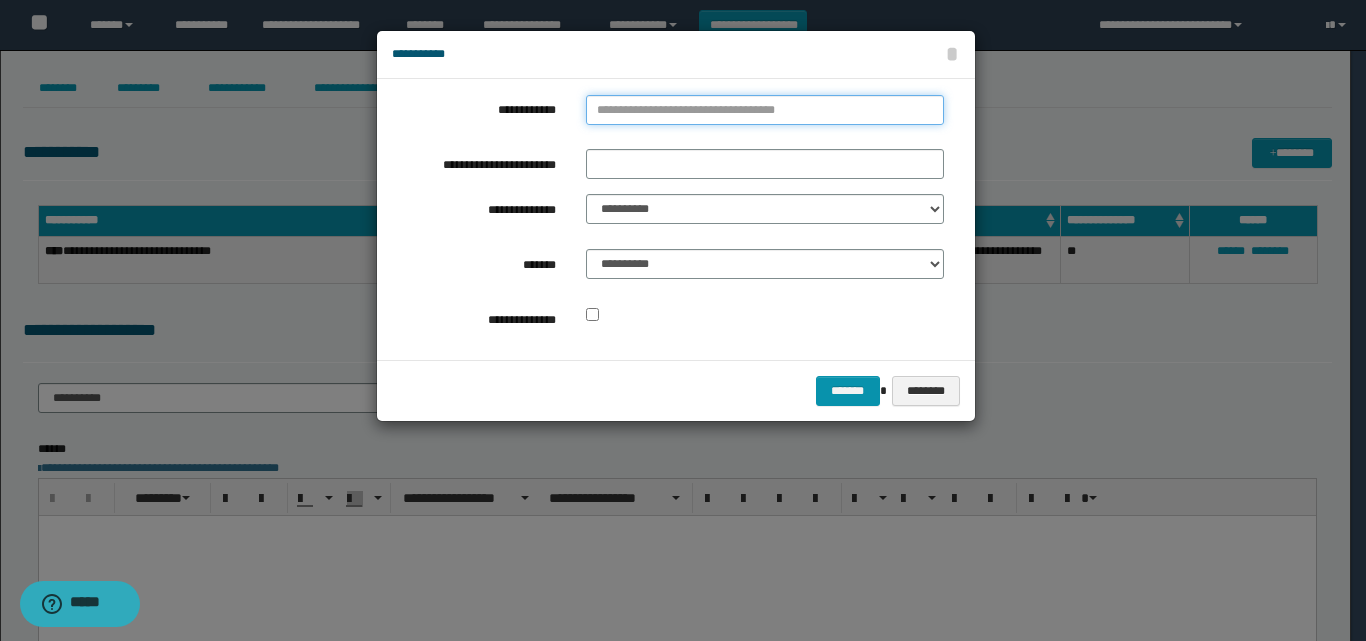 type on "**********" 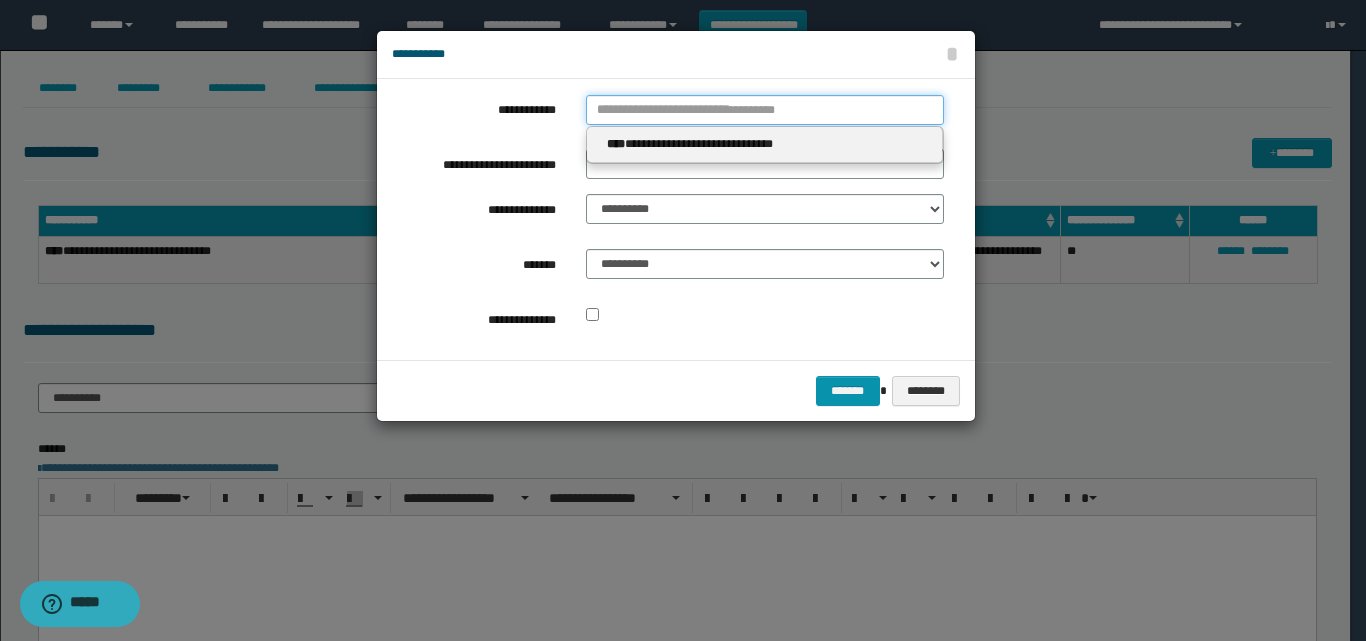 click on "**********" at bounding box center (765, 110) 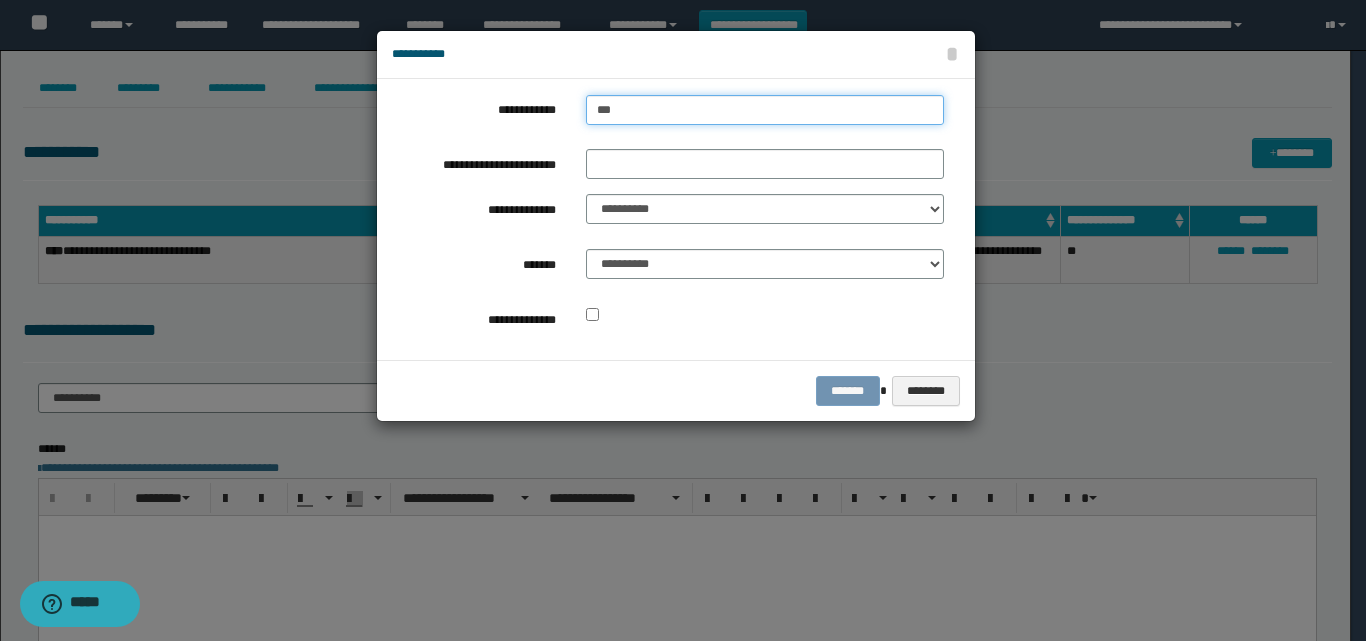 type on "****" 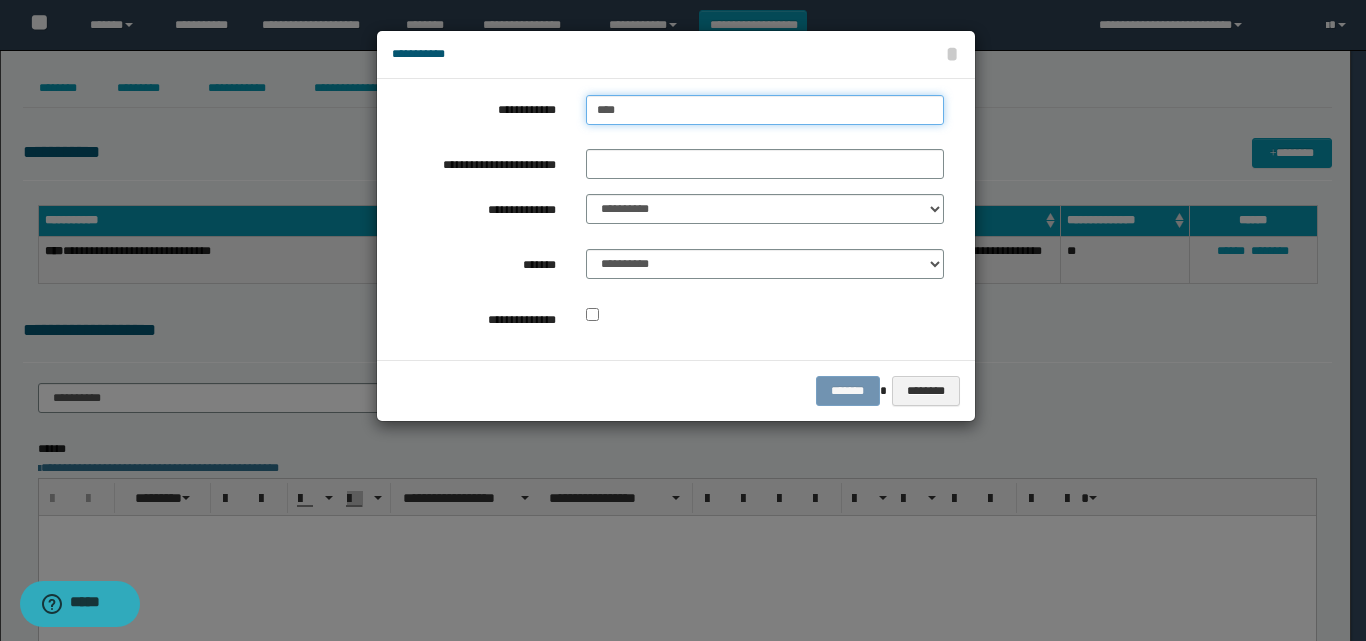 type on "****" 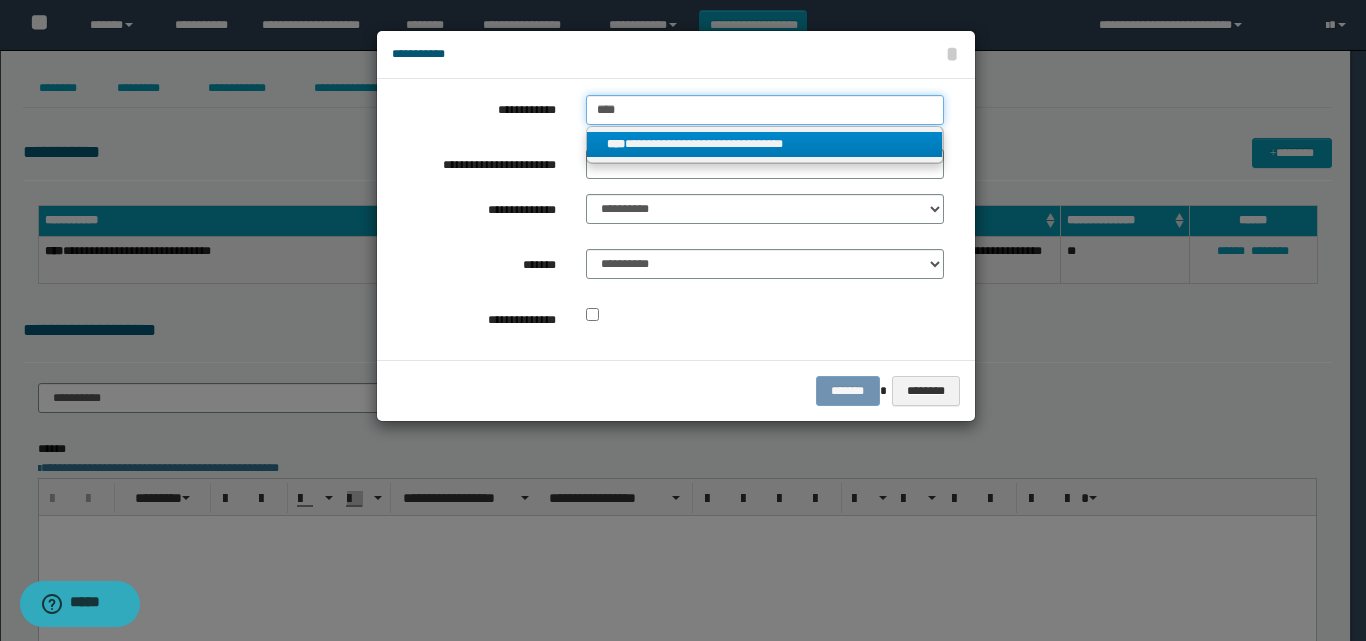 type on "****" 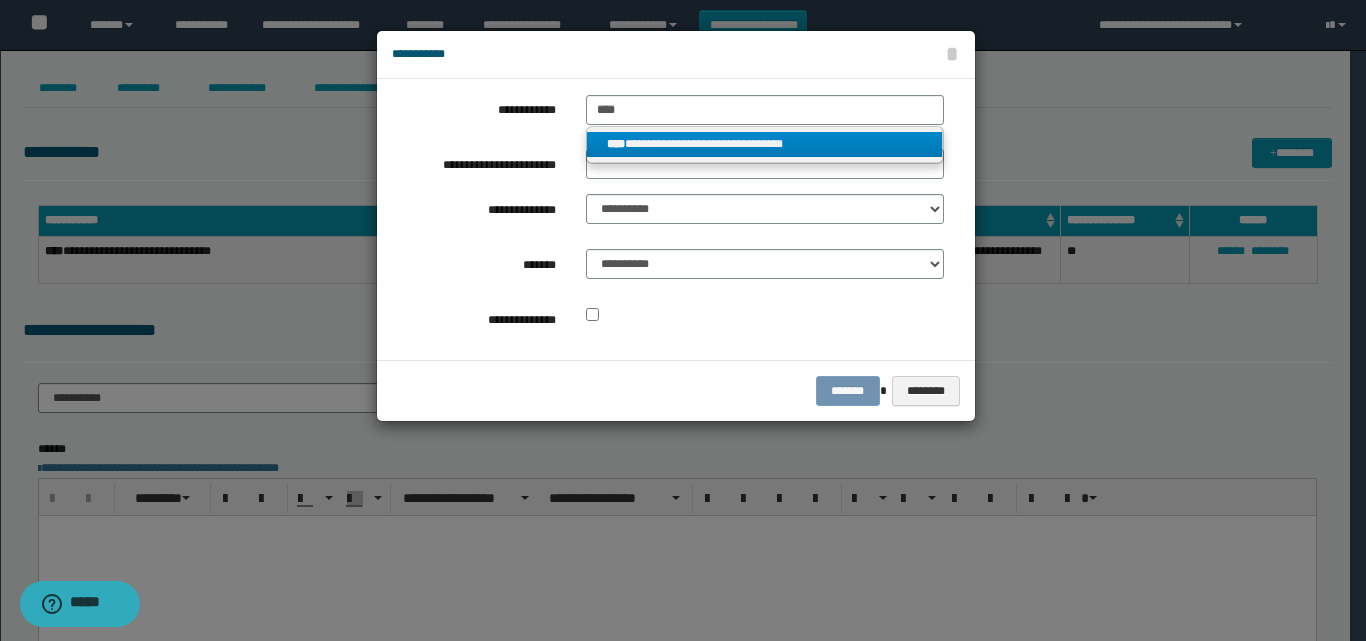 click on "**********" at bounding box center (765, 144) 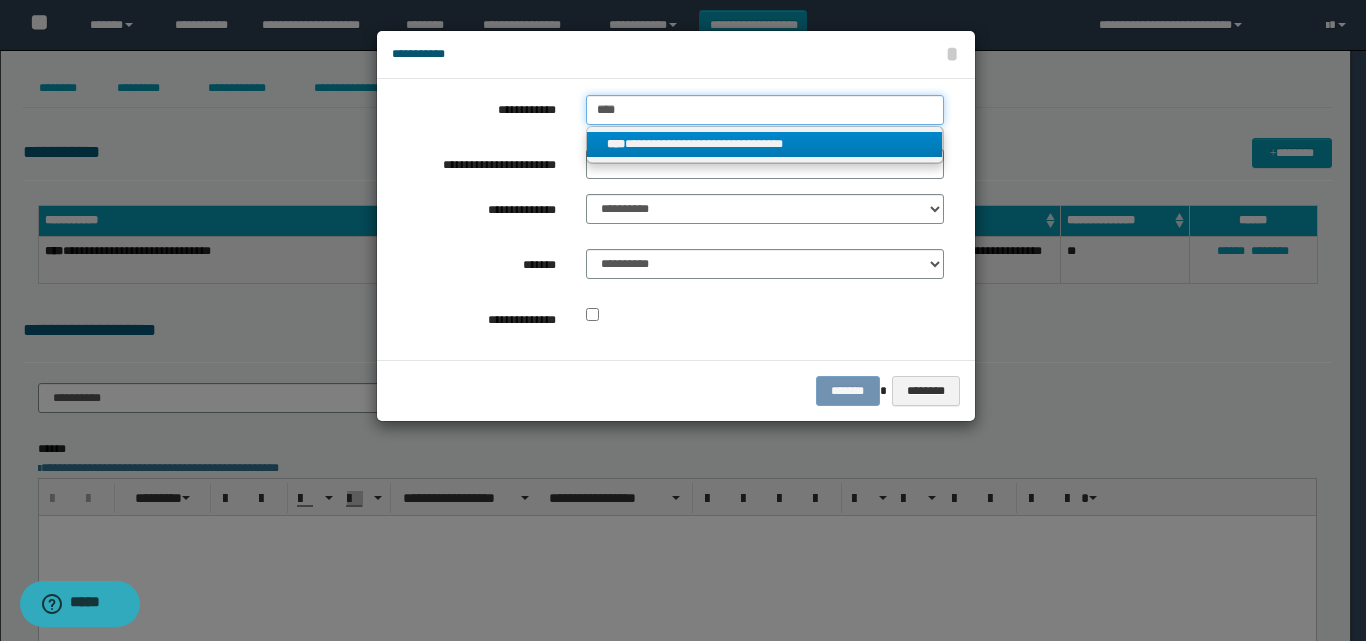 type 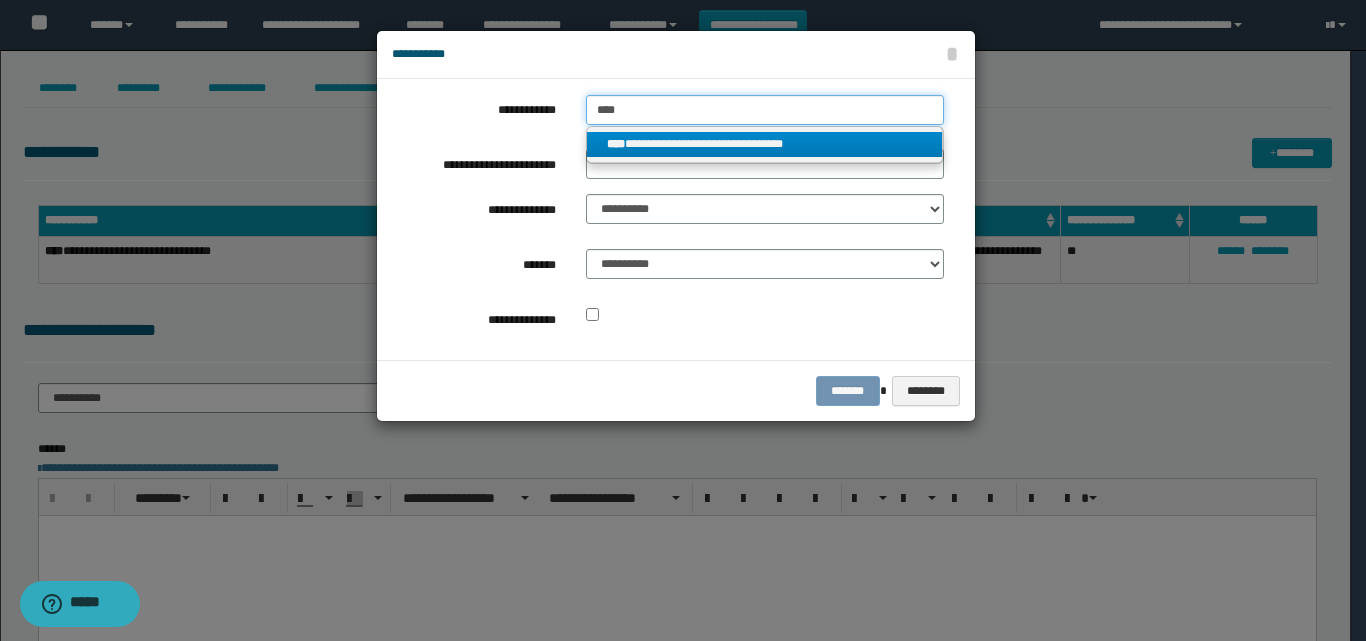 type on "**********" 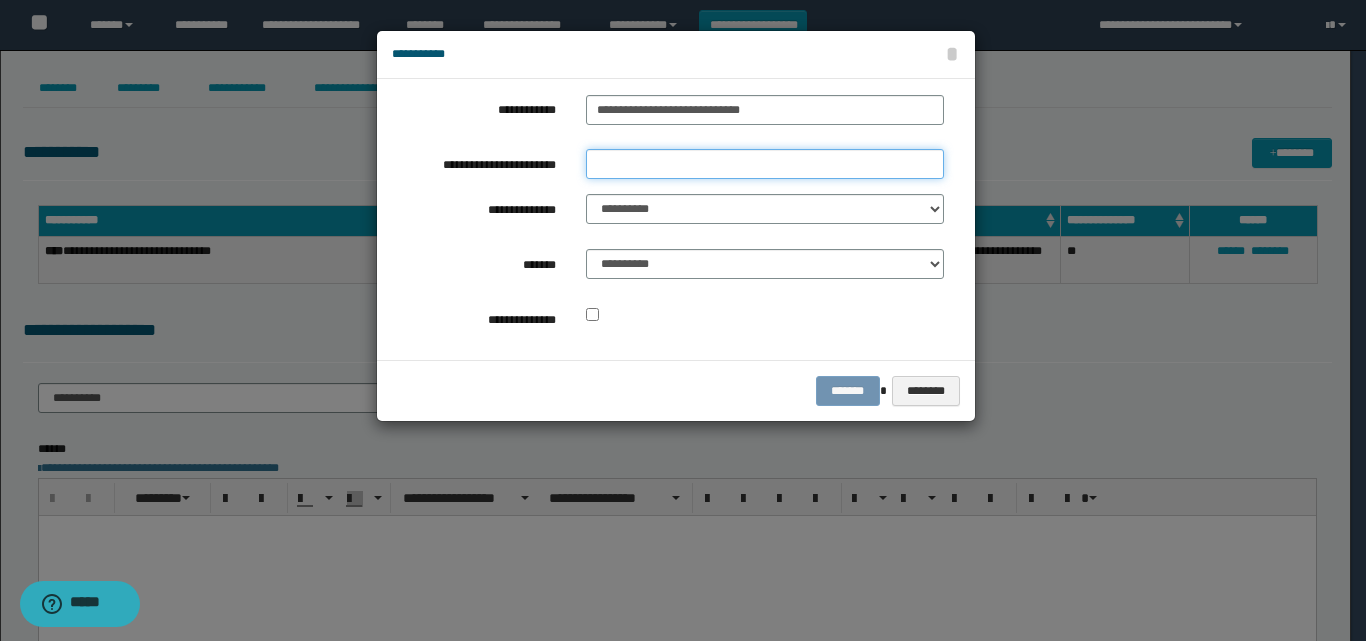 click on "**********" at bounding box center [765, 164] 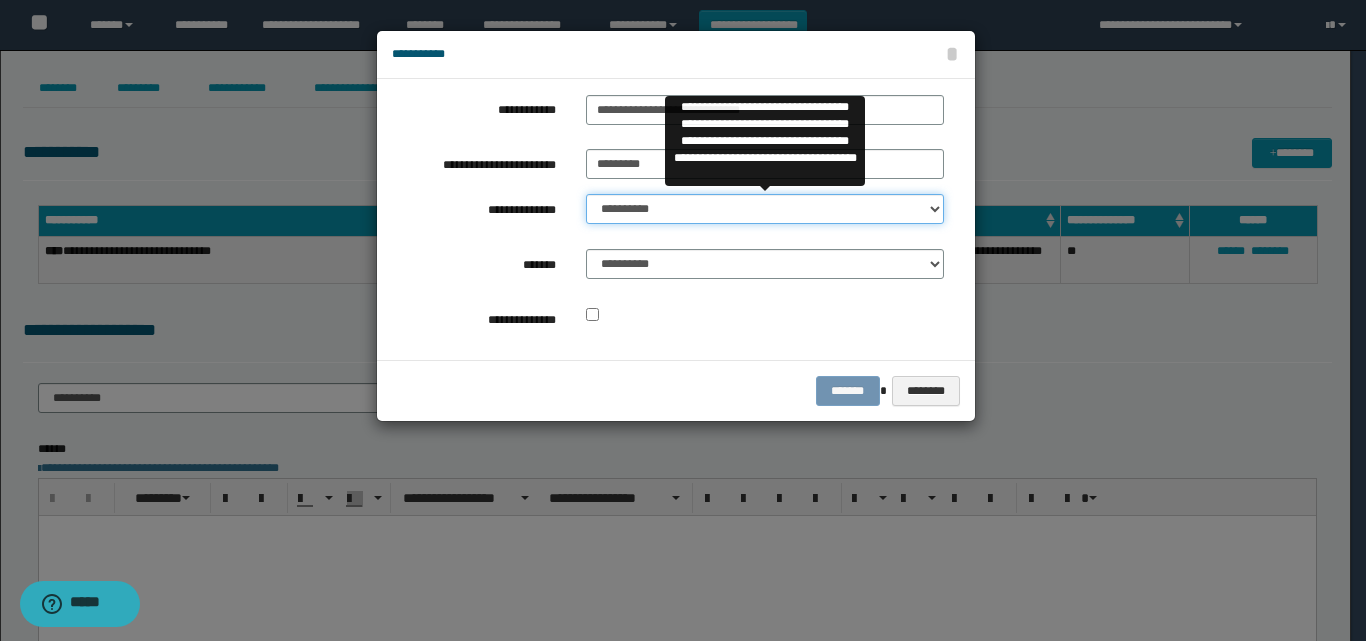 click on "**********" at bounding box center [765, 209] 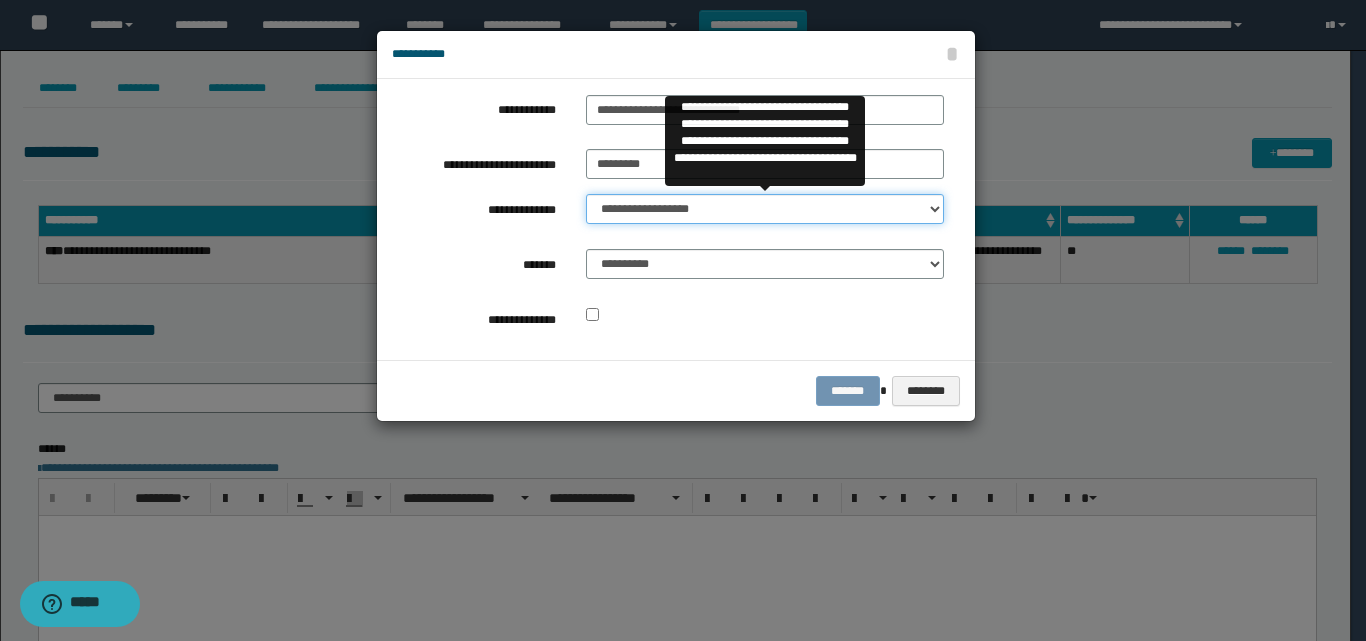 click on "**********" at bounding box center (765, 209) 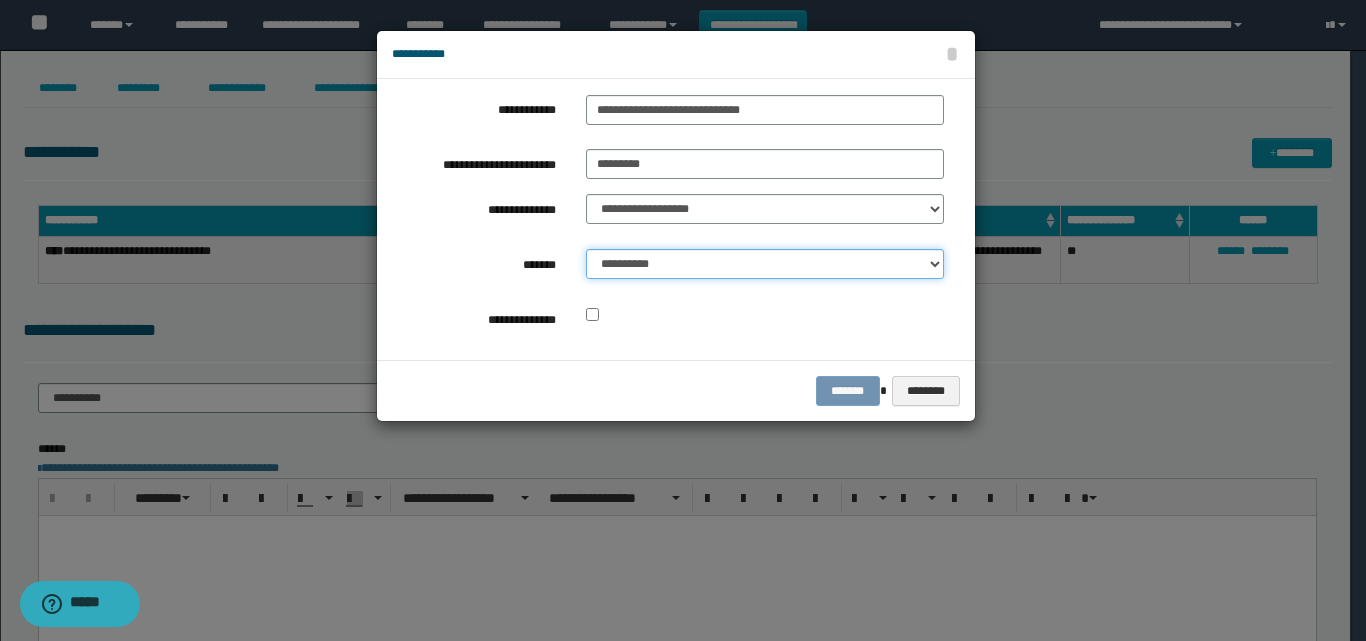 click on "**********" at bounding box center (765, 264) 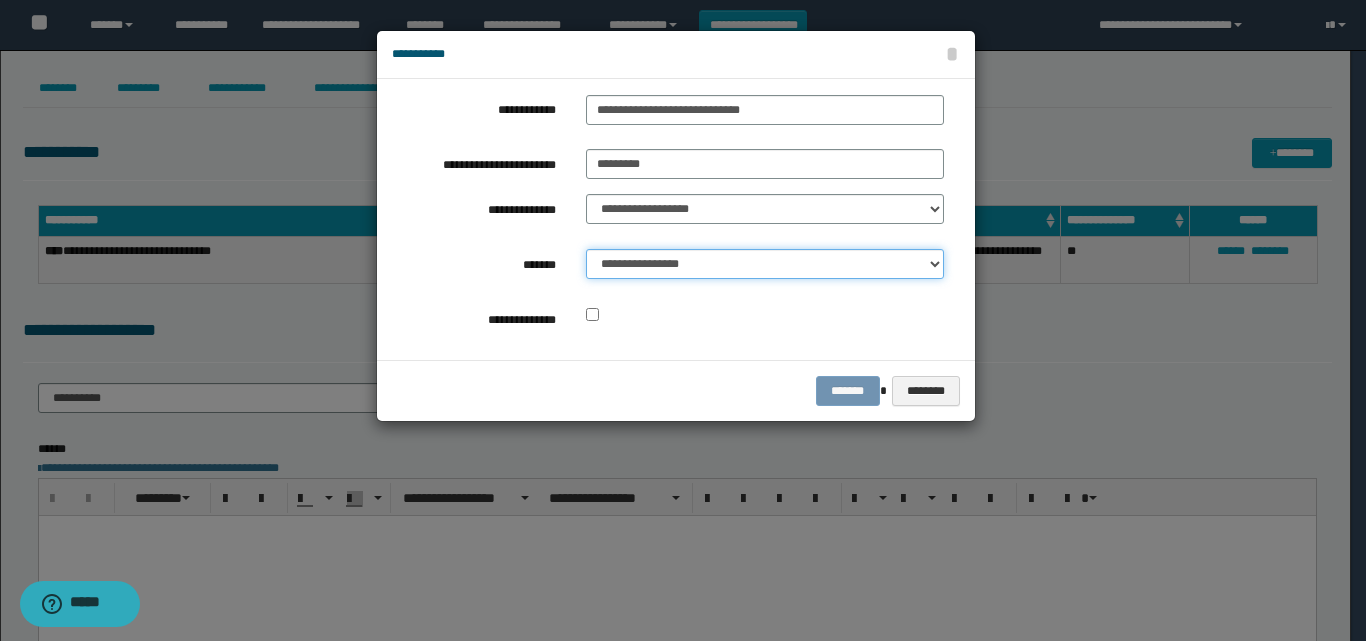 click on "**********" at bounding box center (765, 264) 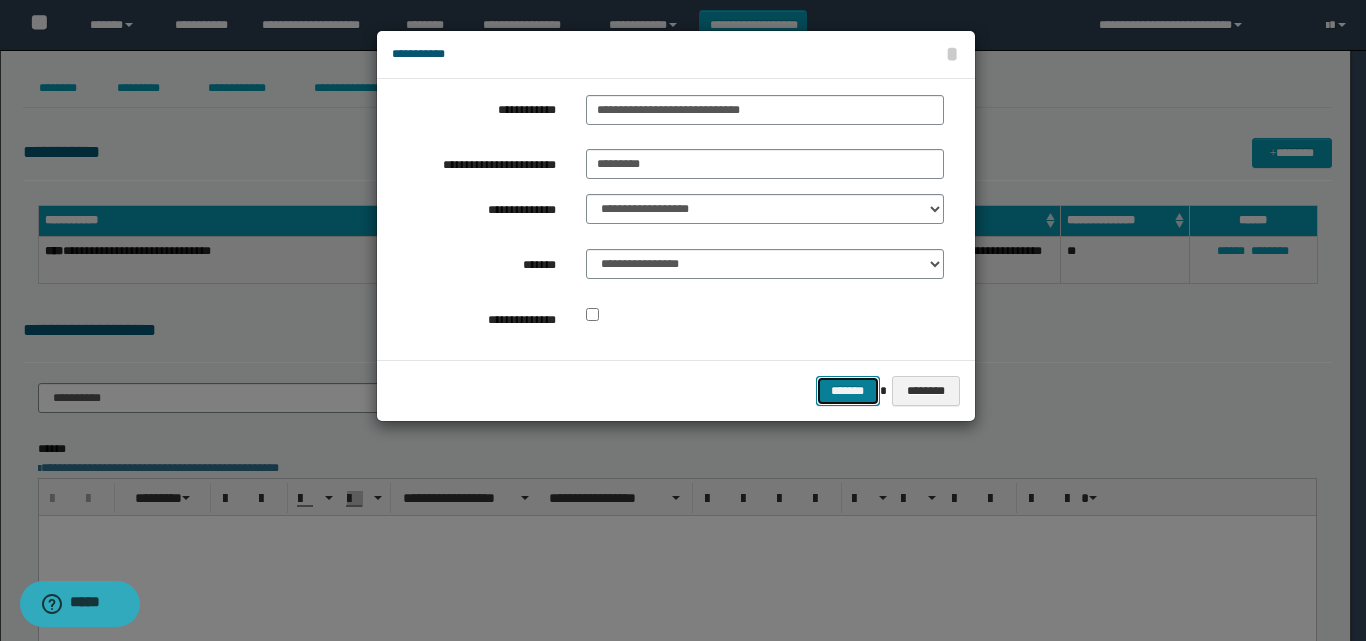 click on "*******" at bounding box center (848, 391) 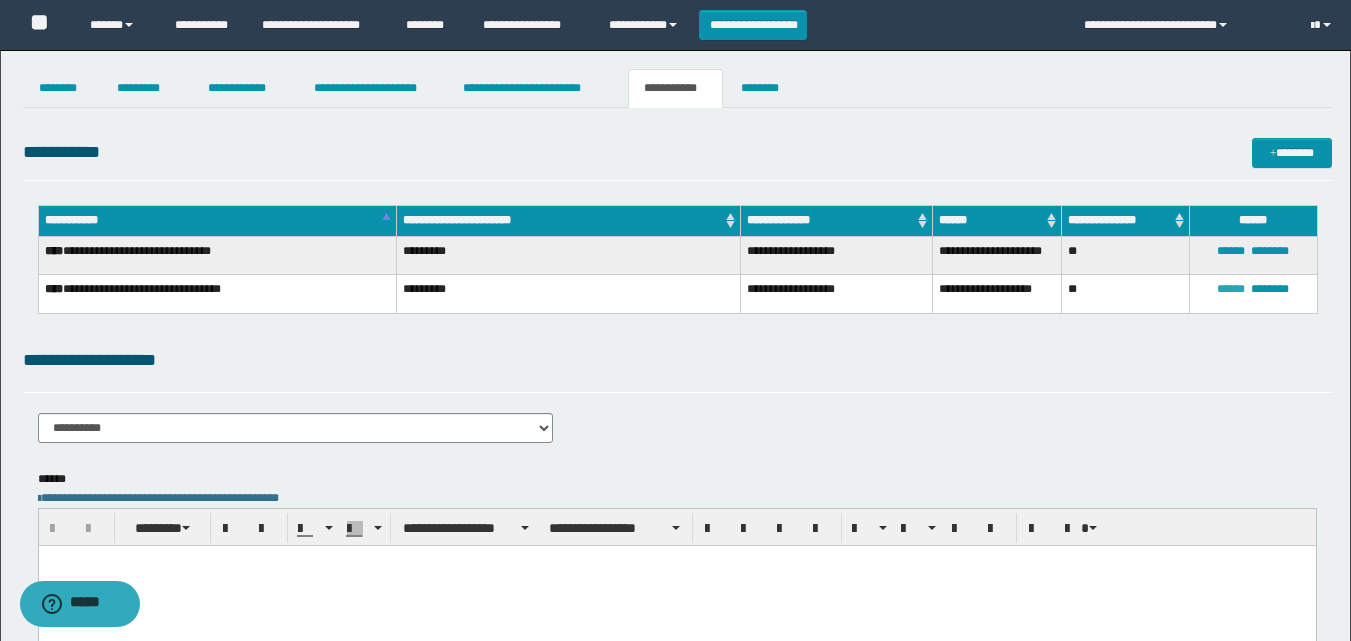 click on "******" at bounding box center [1231, 289] 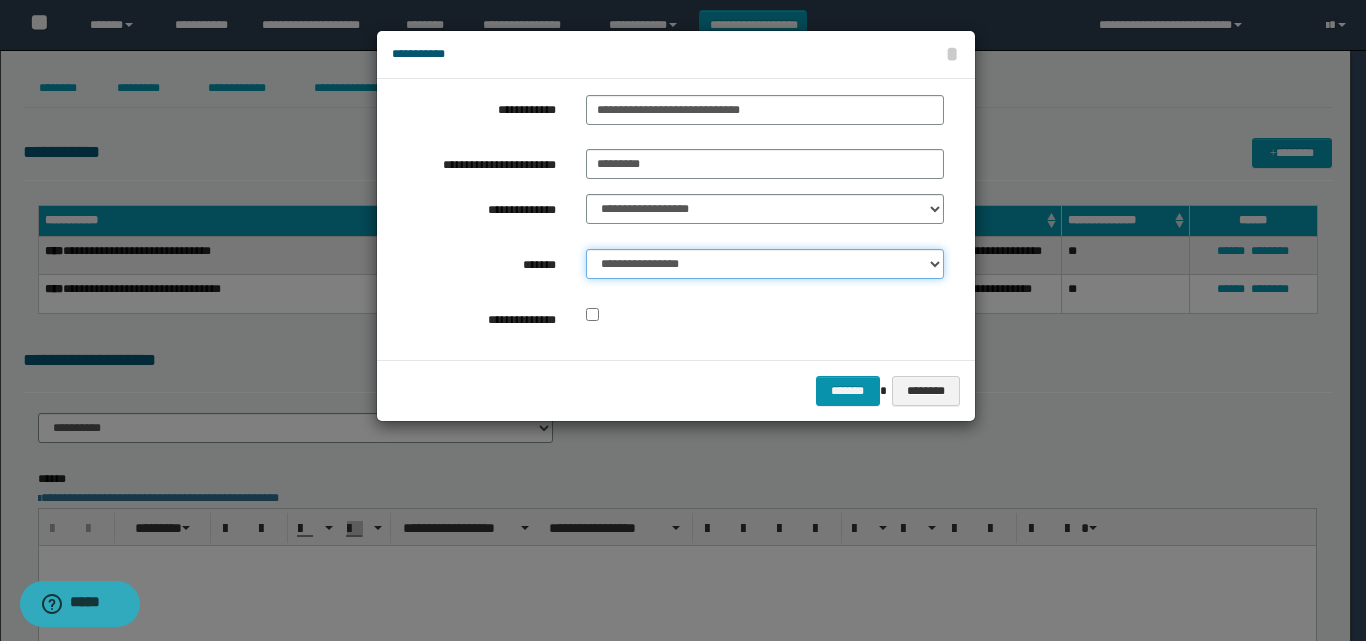 click on "**********" at bounding box center (765, 264) 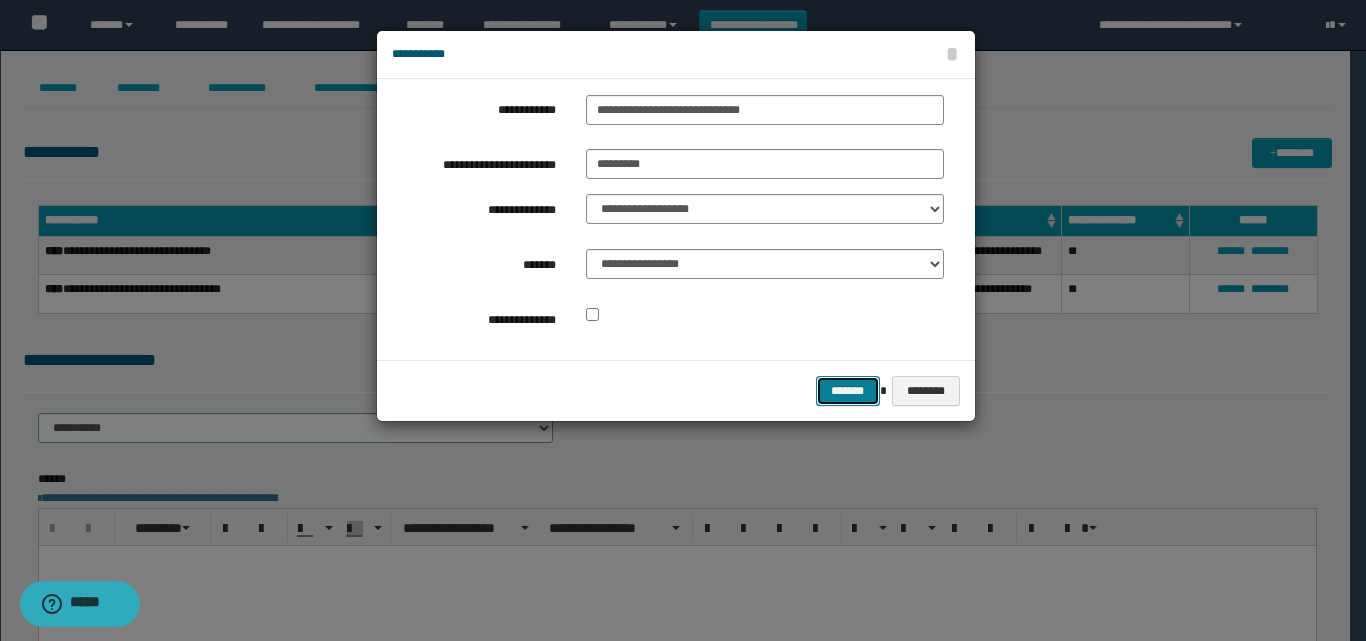 click on "*******" at bounding box center [848, 391] 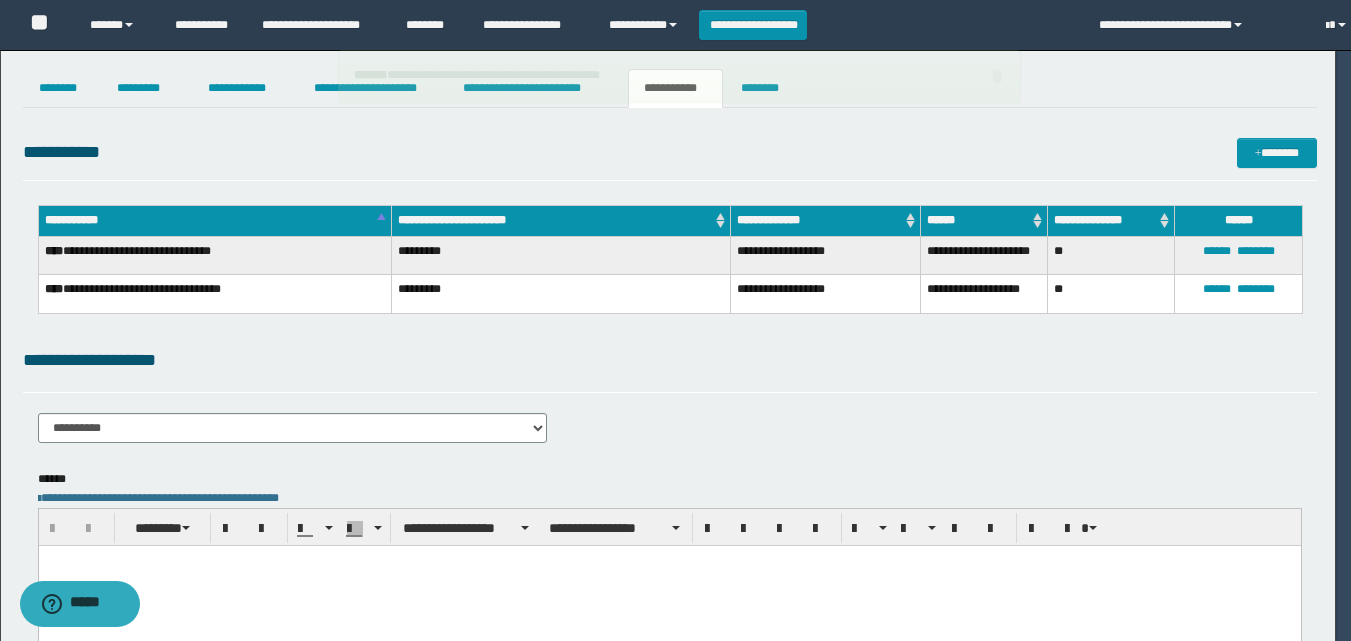type 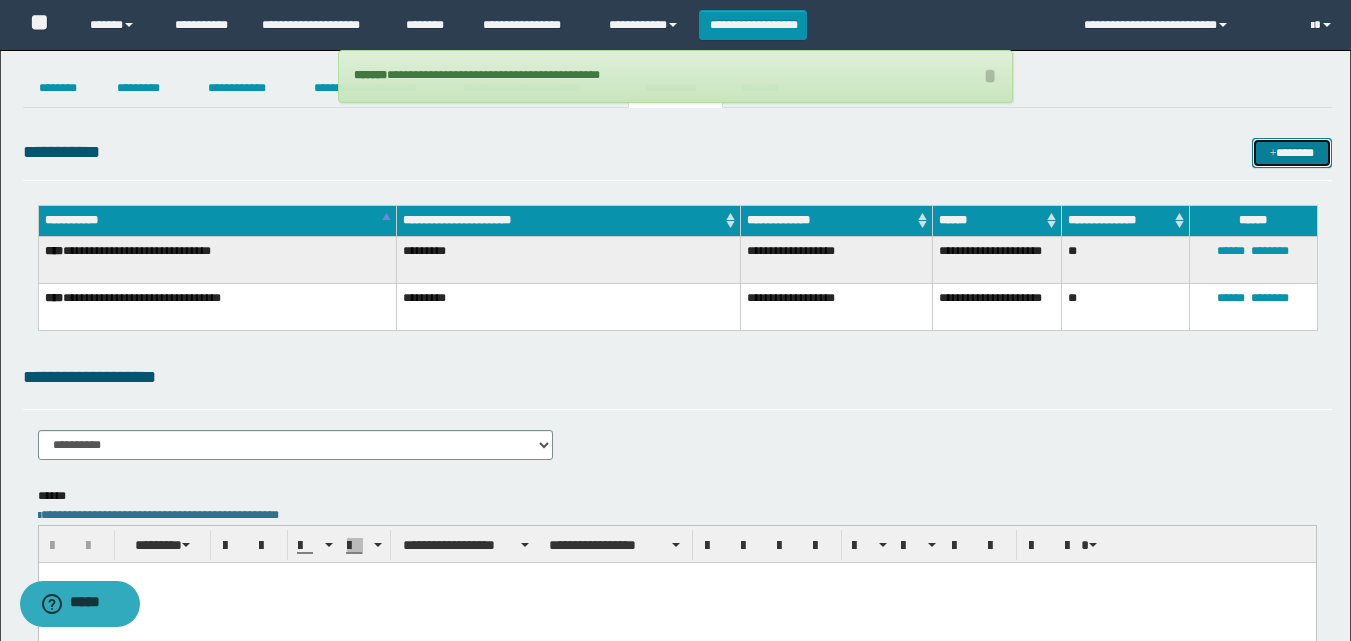 click on "*******" at bounding box center [1292, 153] 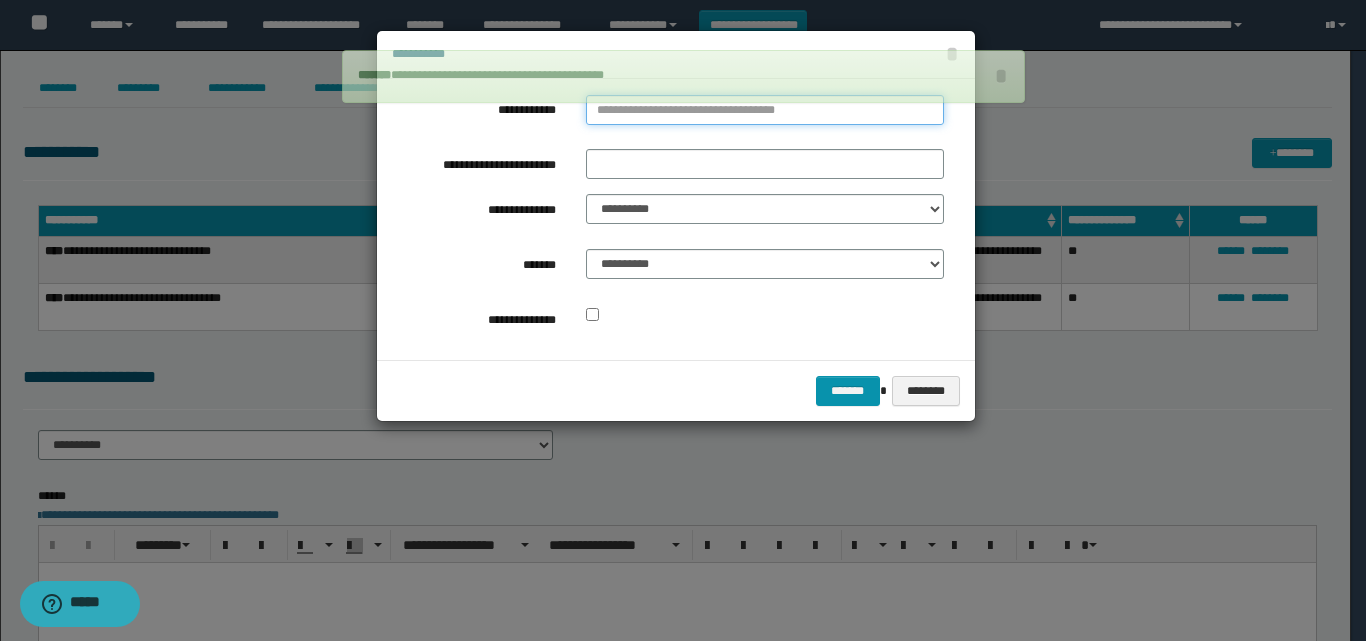 type on "**********" 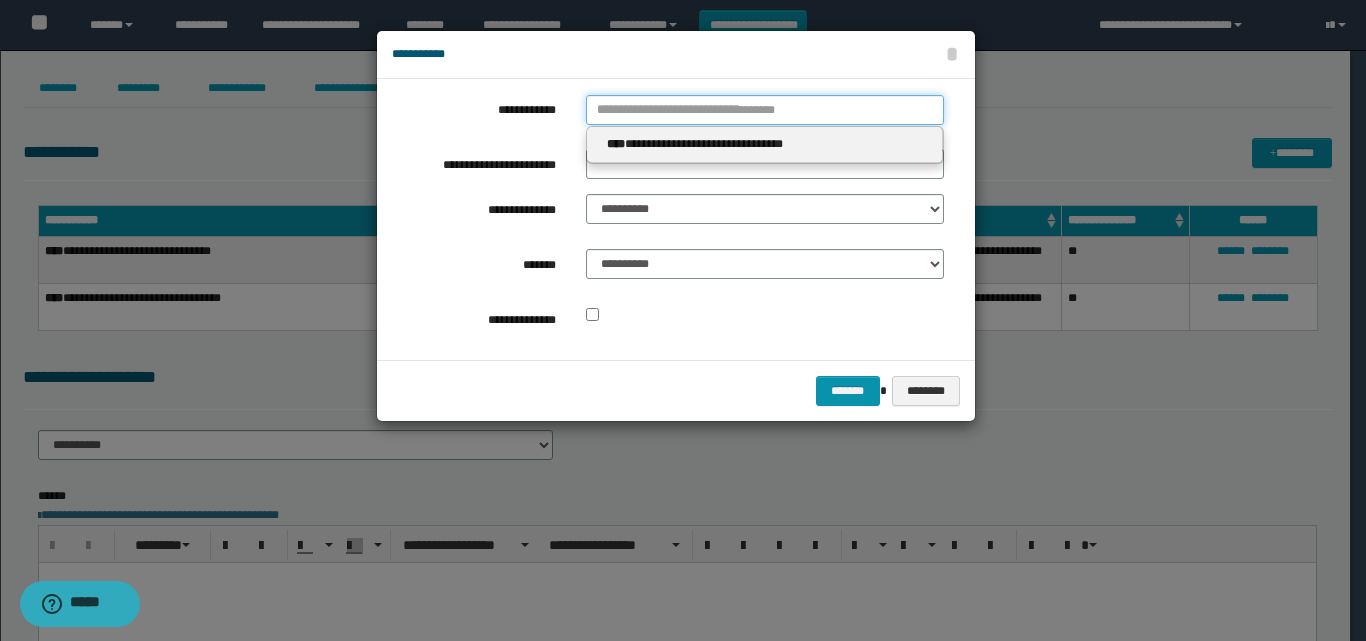 click on "**********" at bounding box center (765, 110) 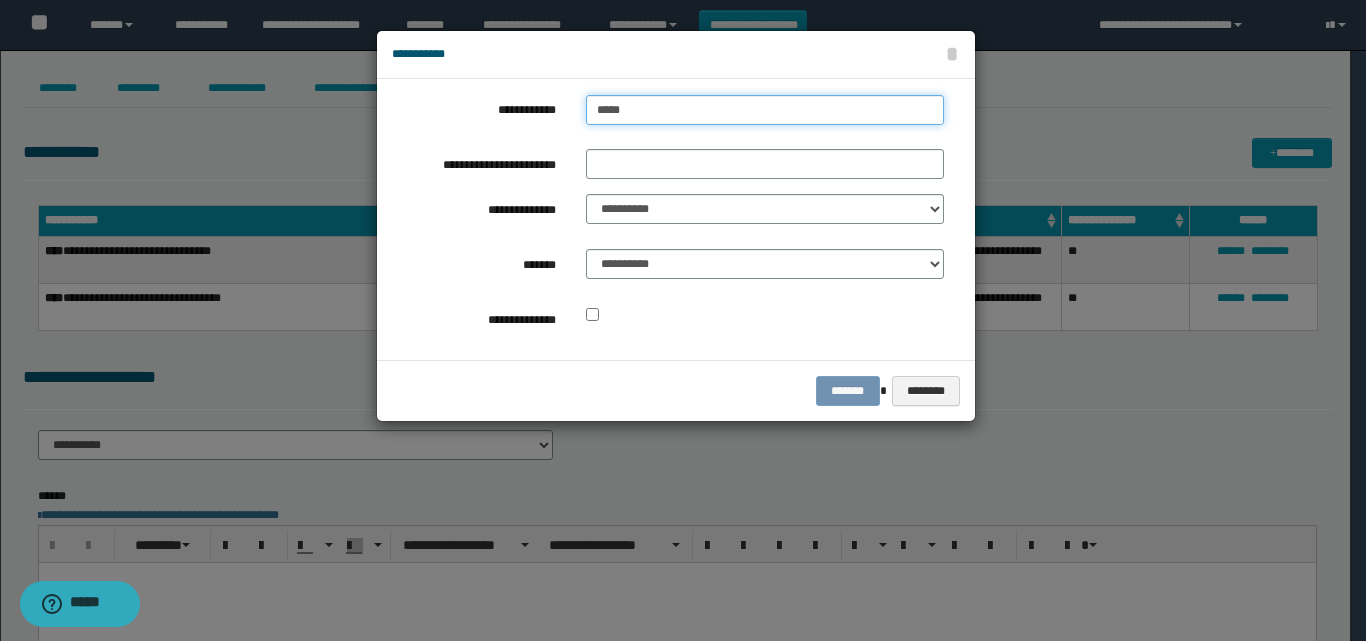 type on "******" 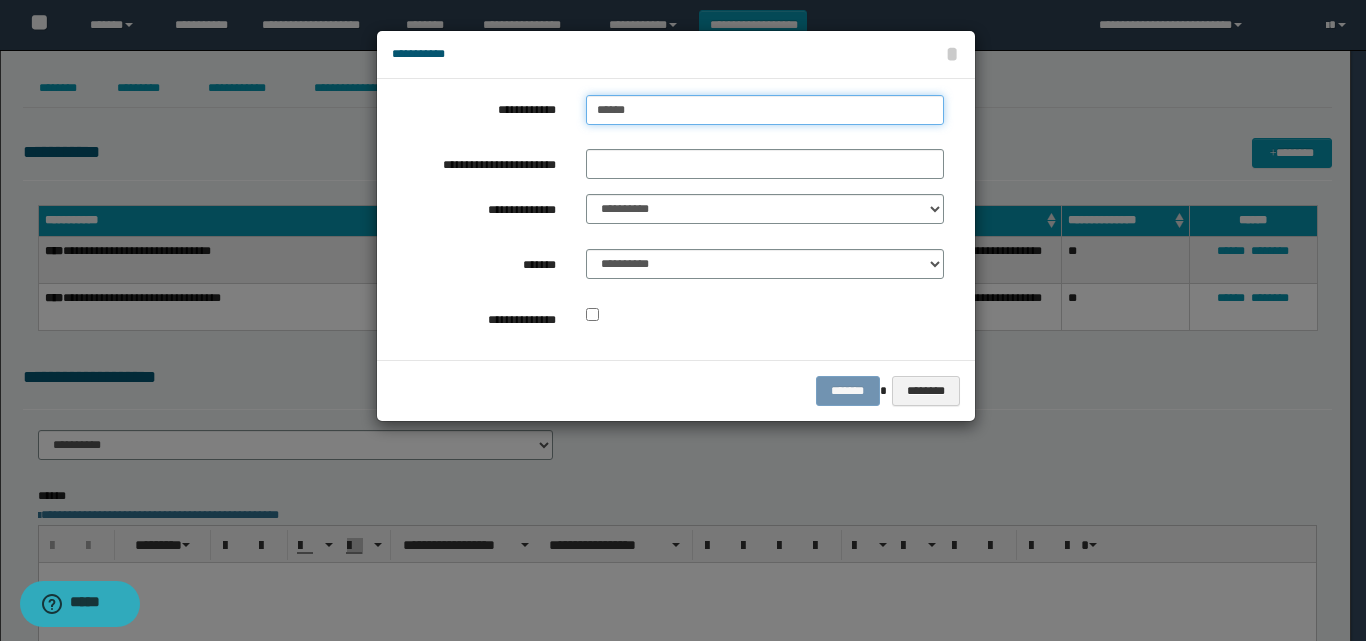 type on "******" 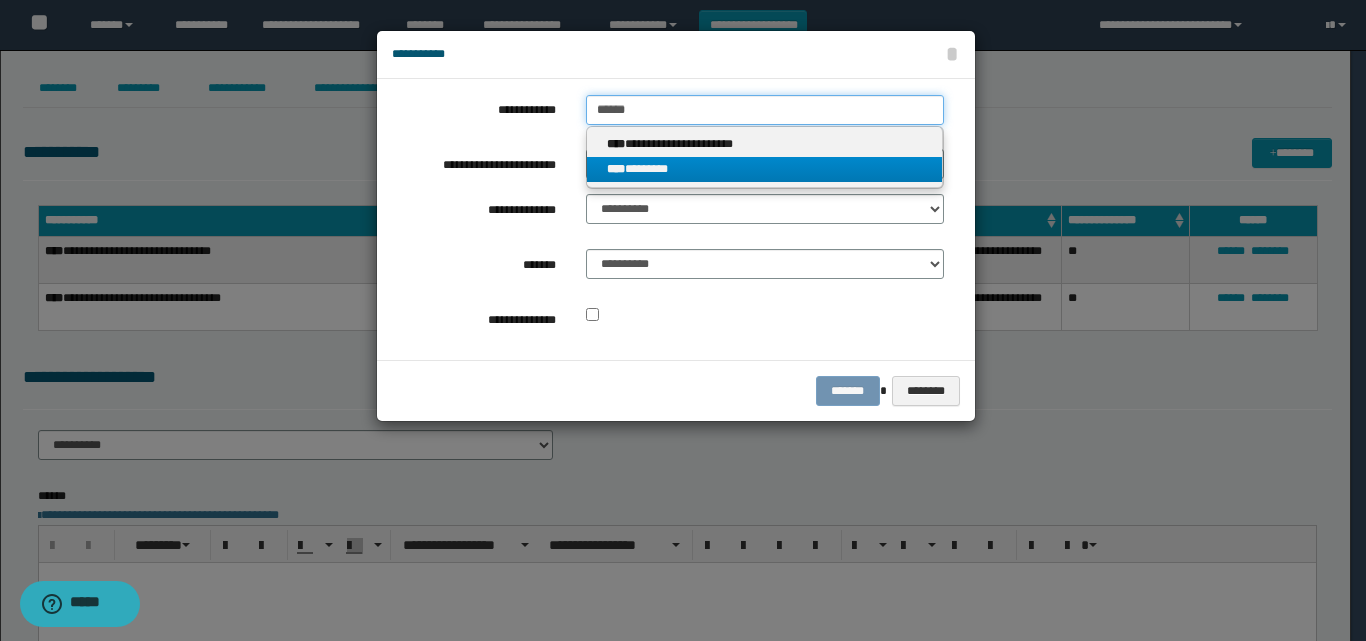 type on "******" 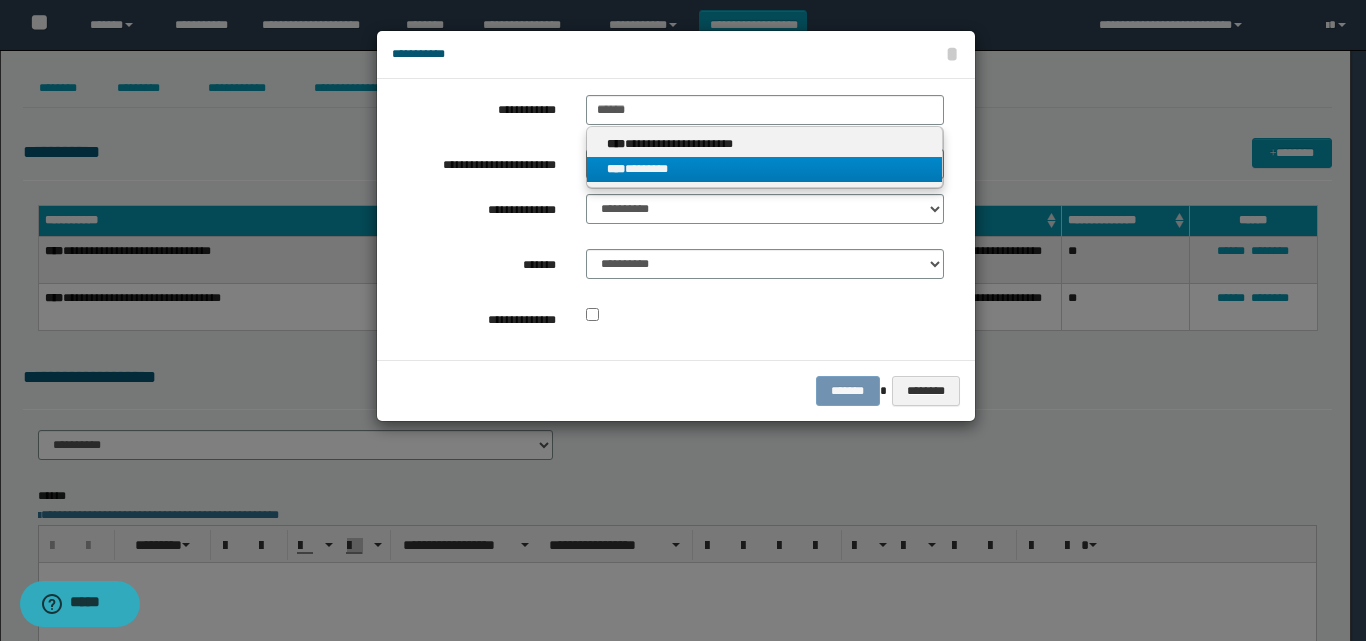 click on "**** ********" at bounding box center [765, 169] 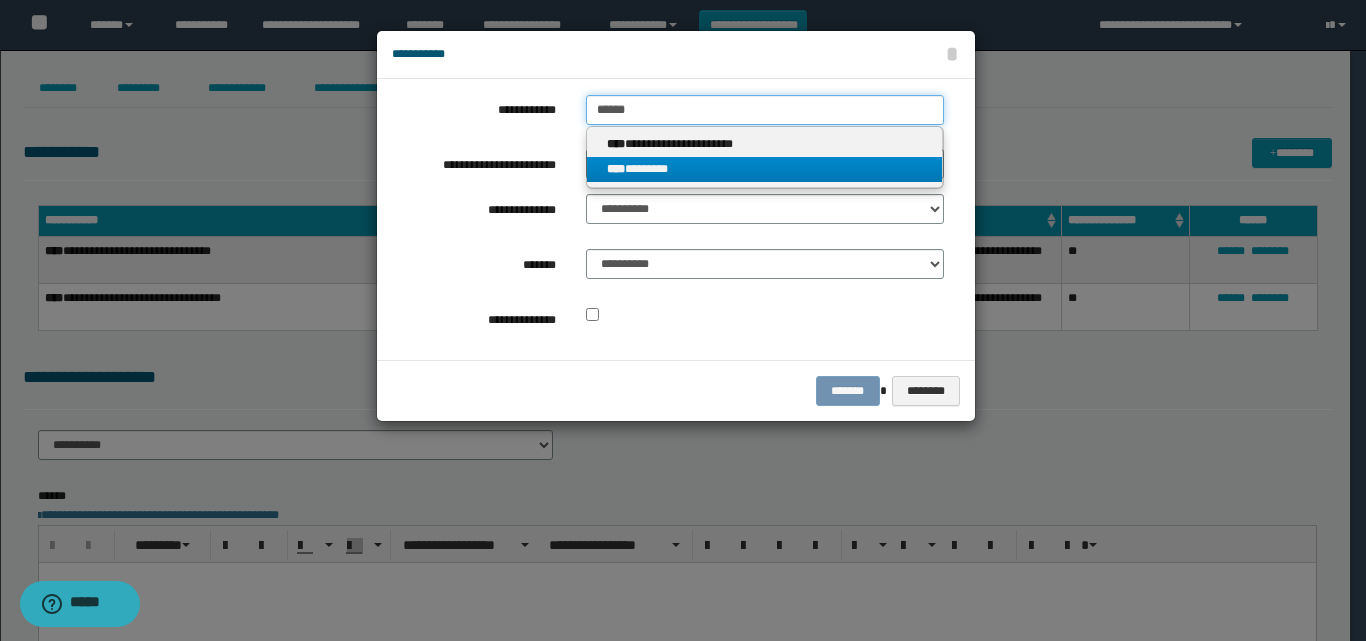 type 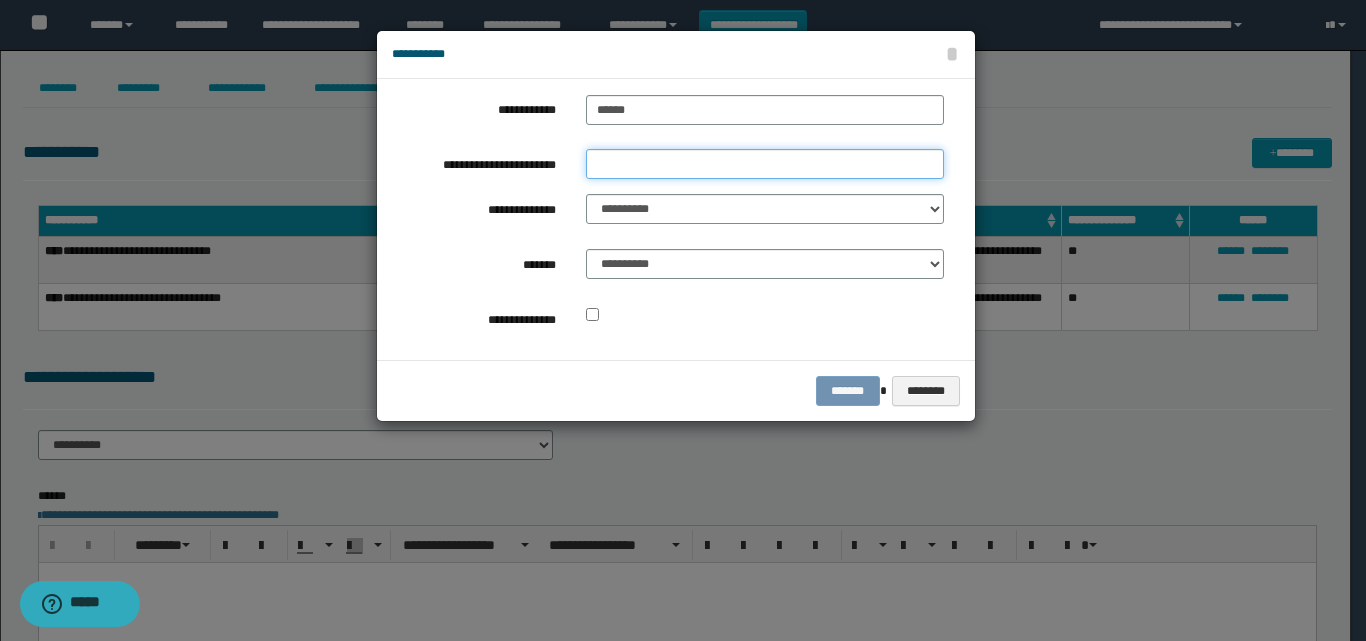 click on "**********" at bounding box center [765, 164] 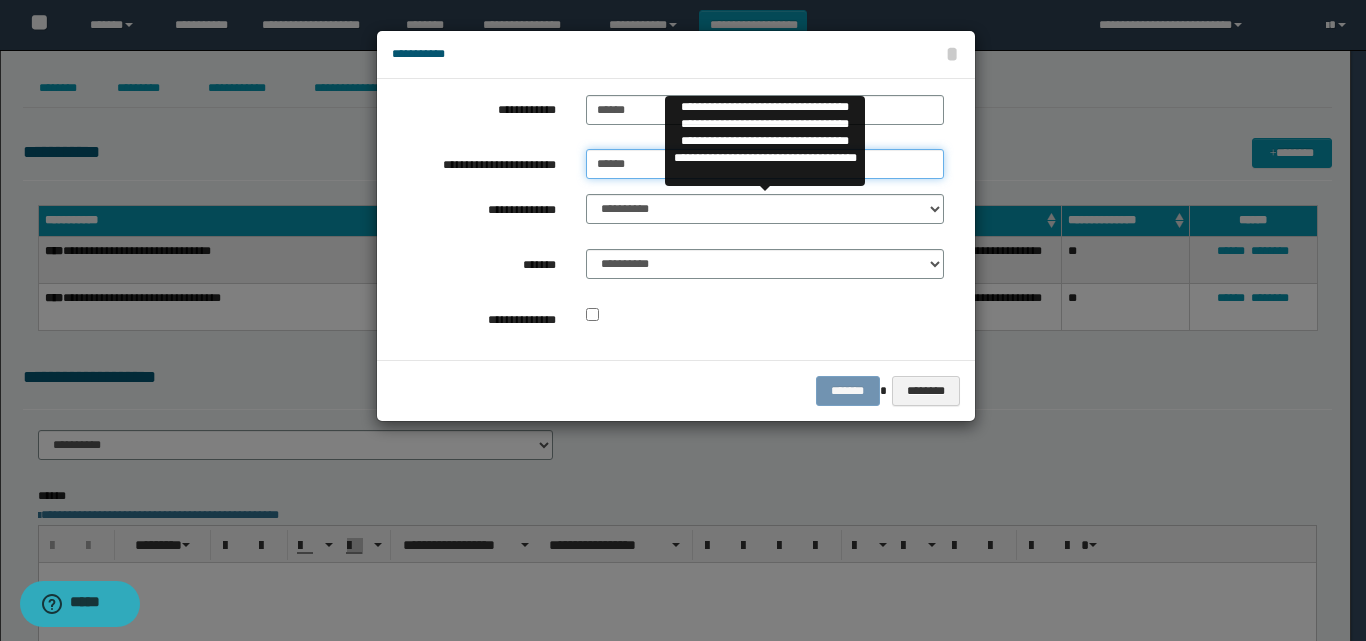 type on "******" 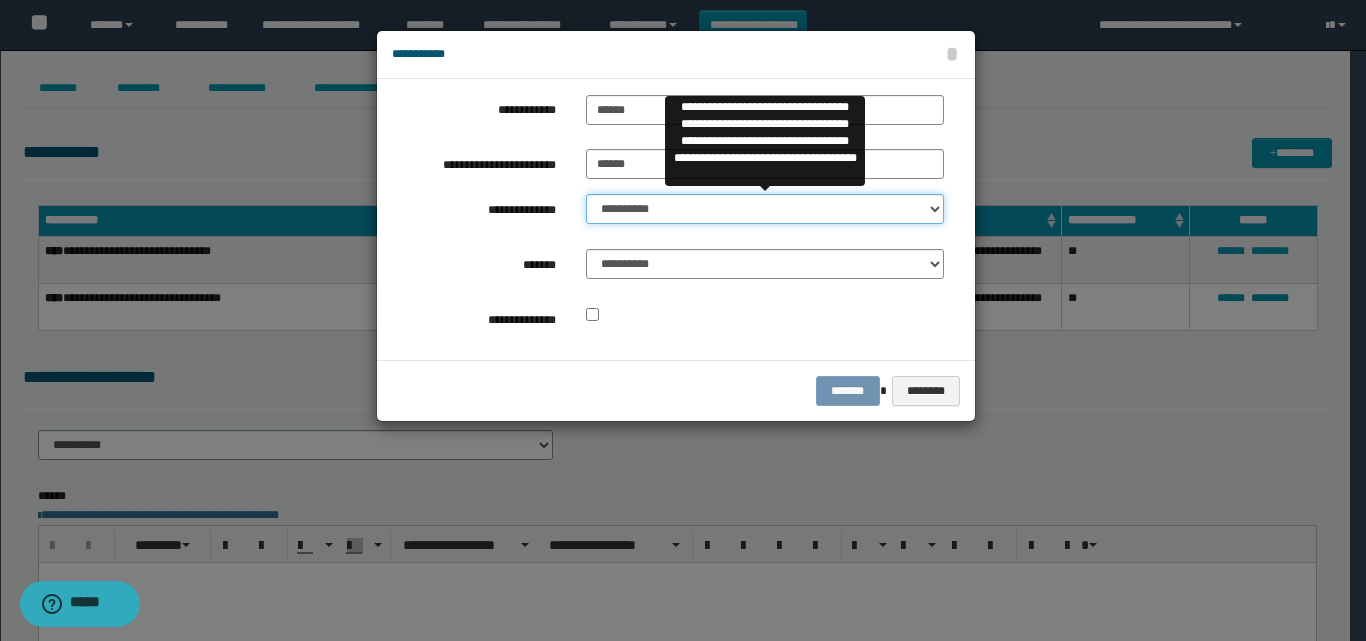 click on "**********" at bounding box center (765, 209) 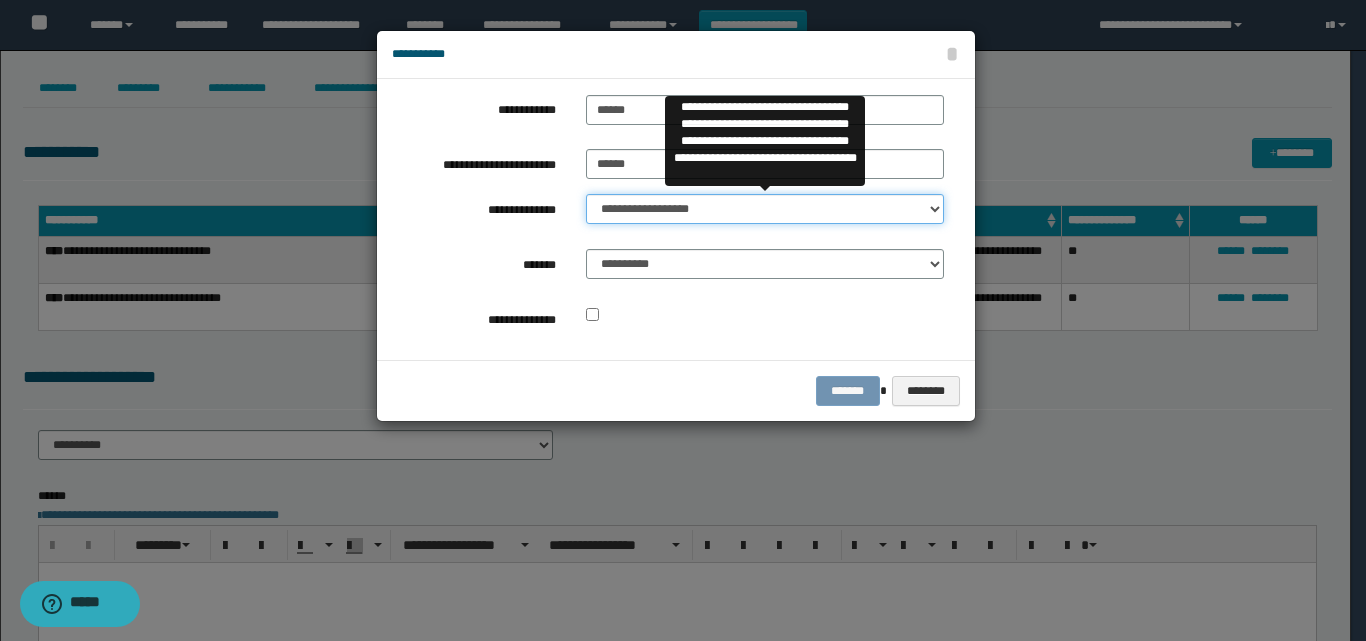 click on "**********" at bounding box center [765, 209] 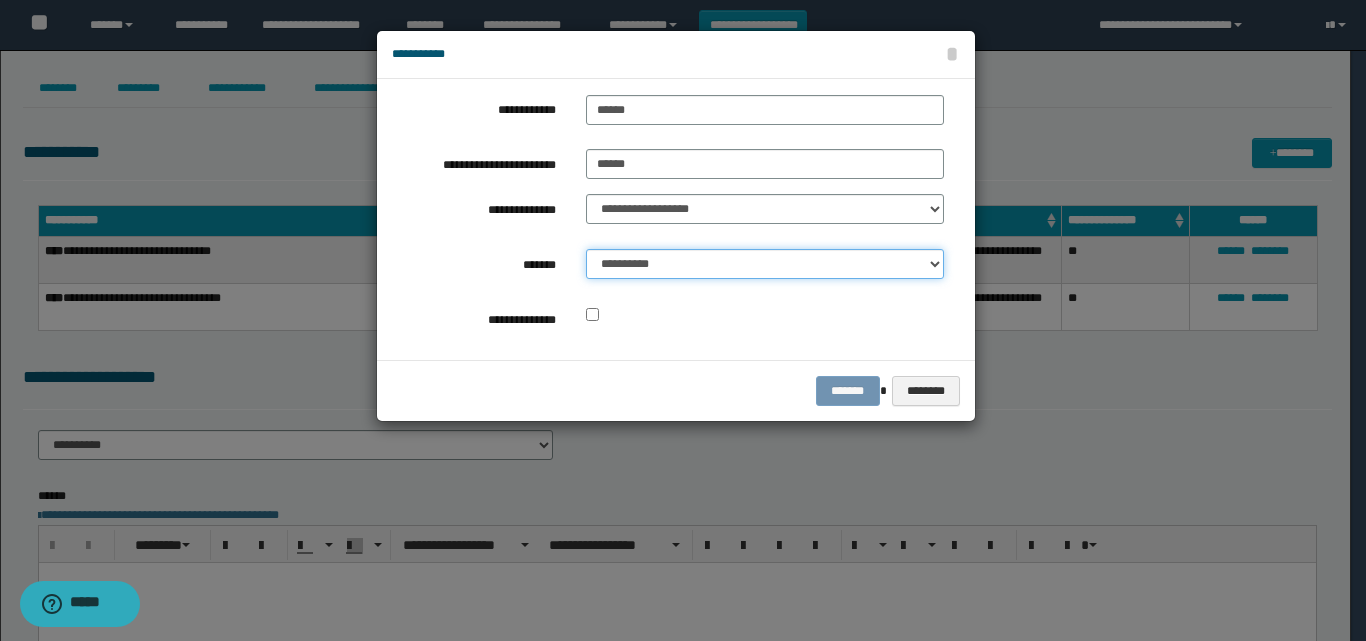 click on "**********" at bounding box center [765, 264] 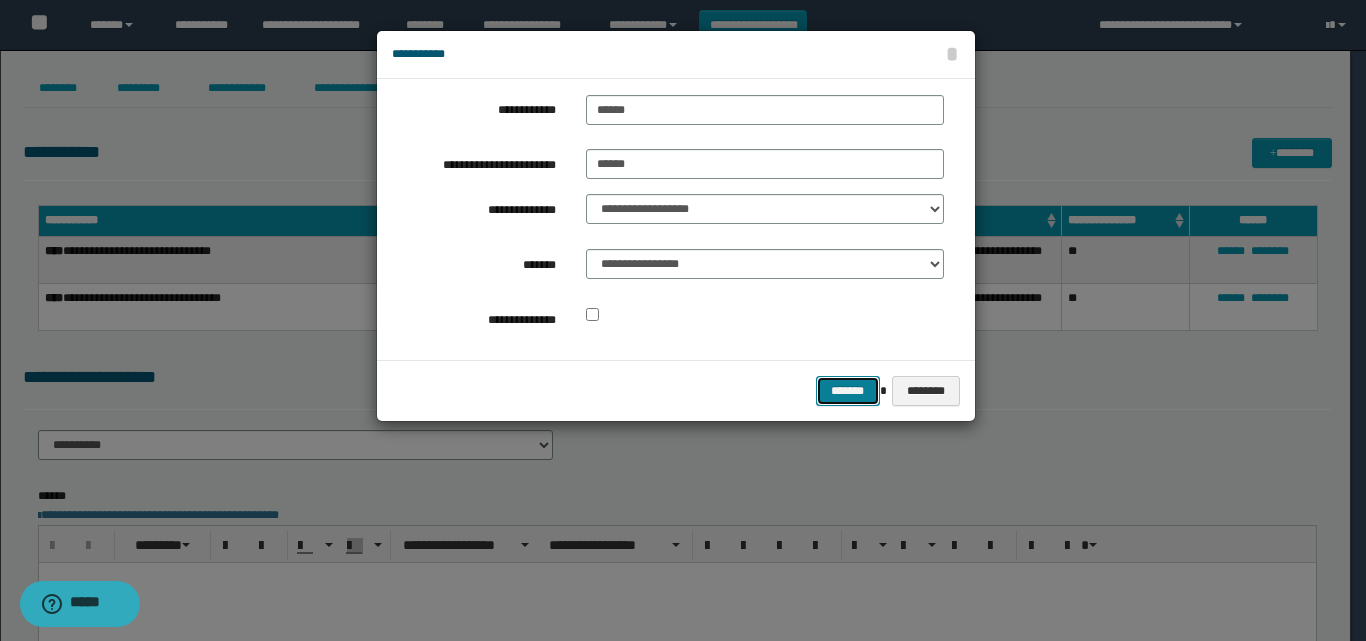 click on "*******" at bounding box center [848, 391] 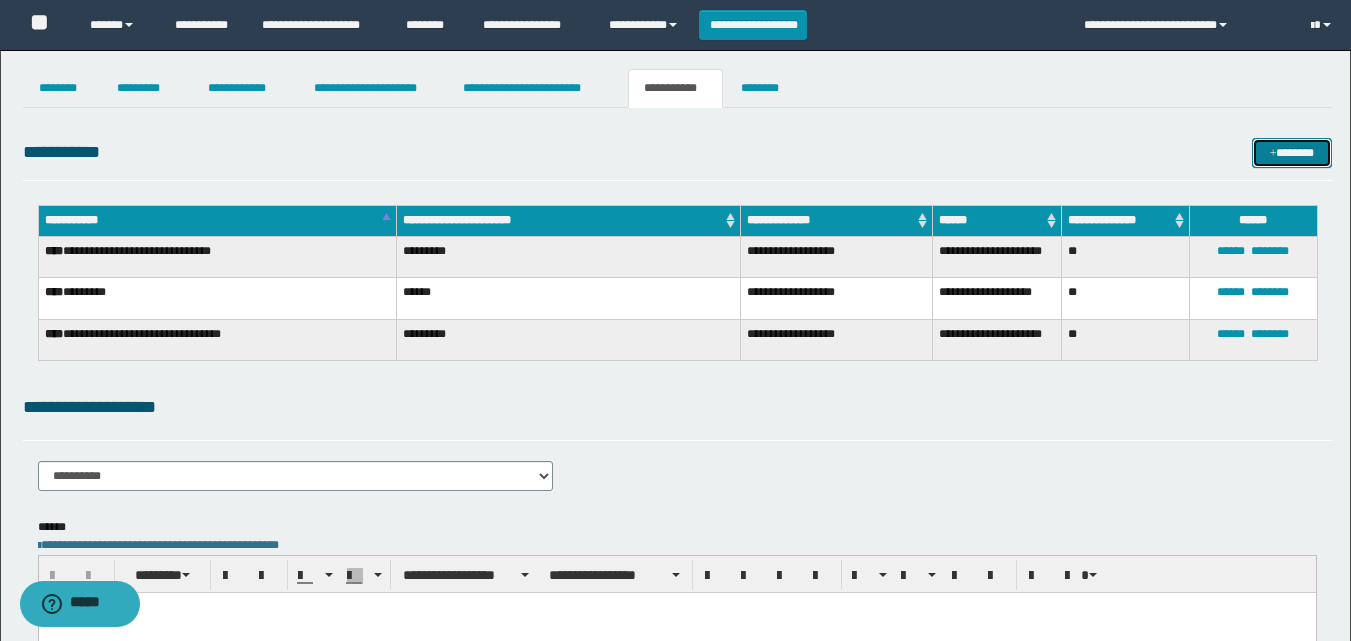 click on "*******" at bounding box center (1292, 153) 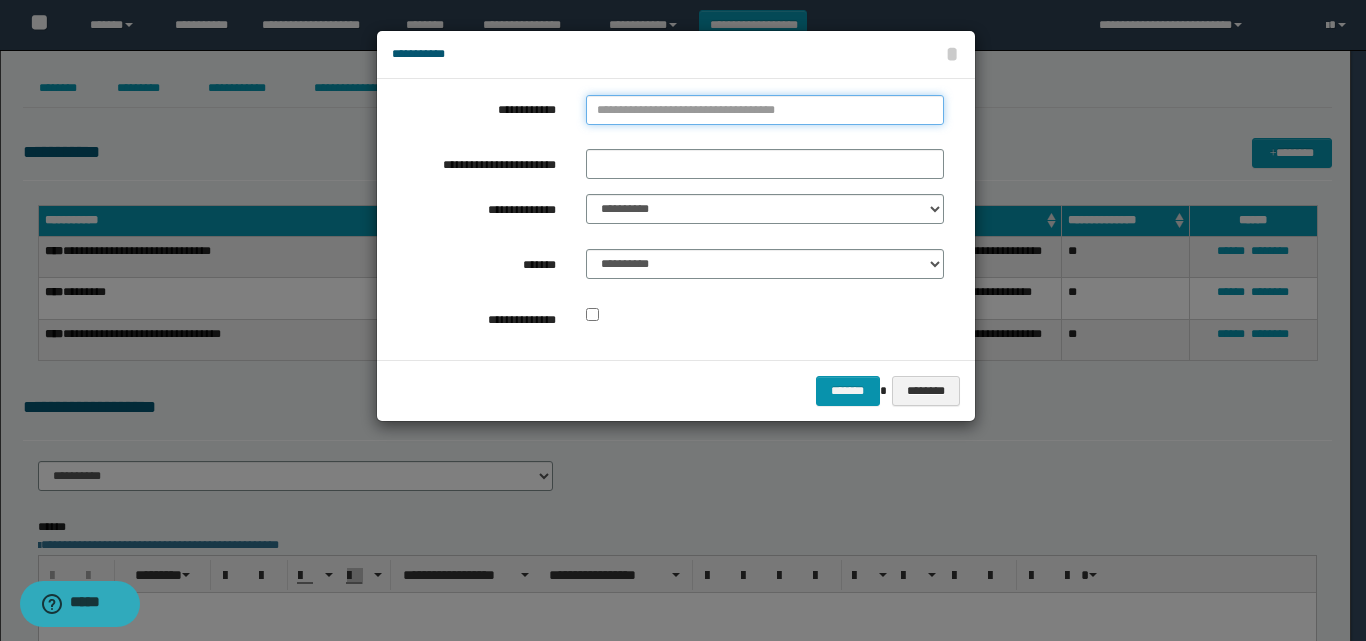 type on "**********" 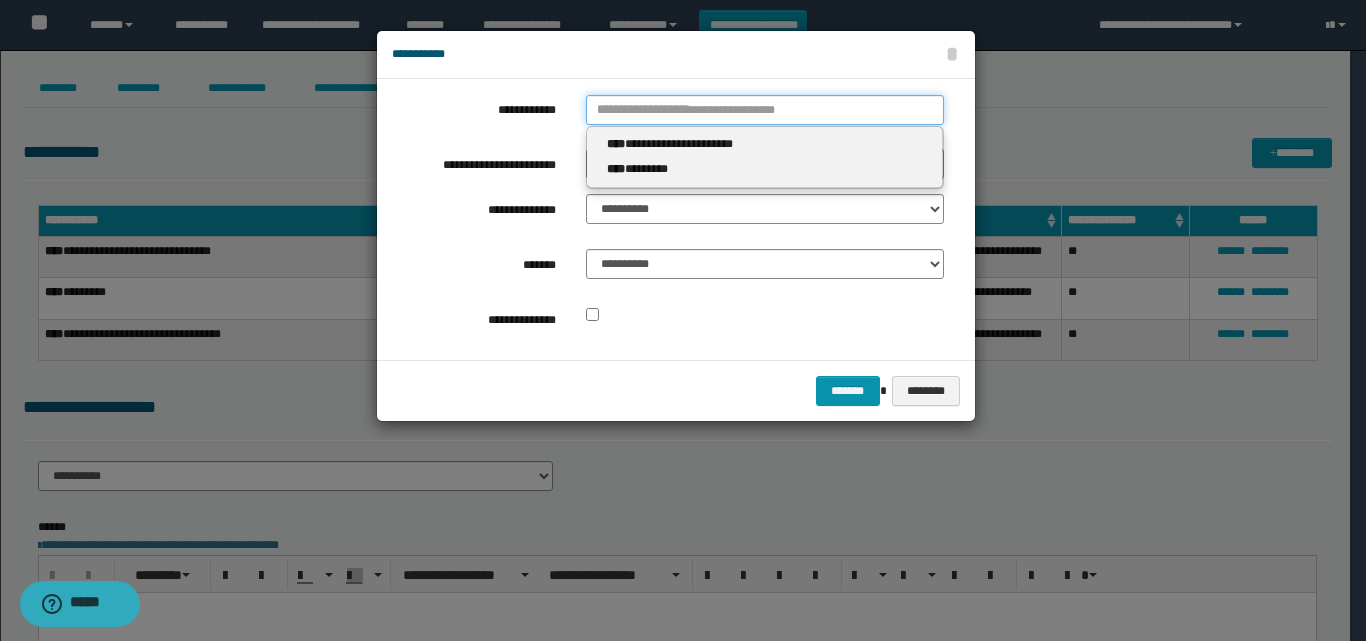 click on "**********" at bounding box center (765, 110) 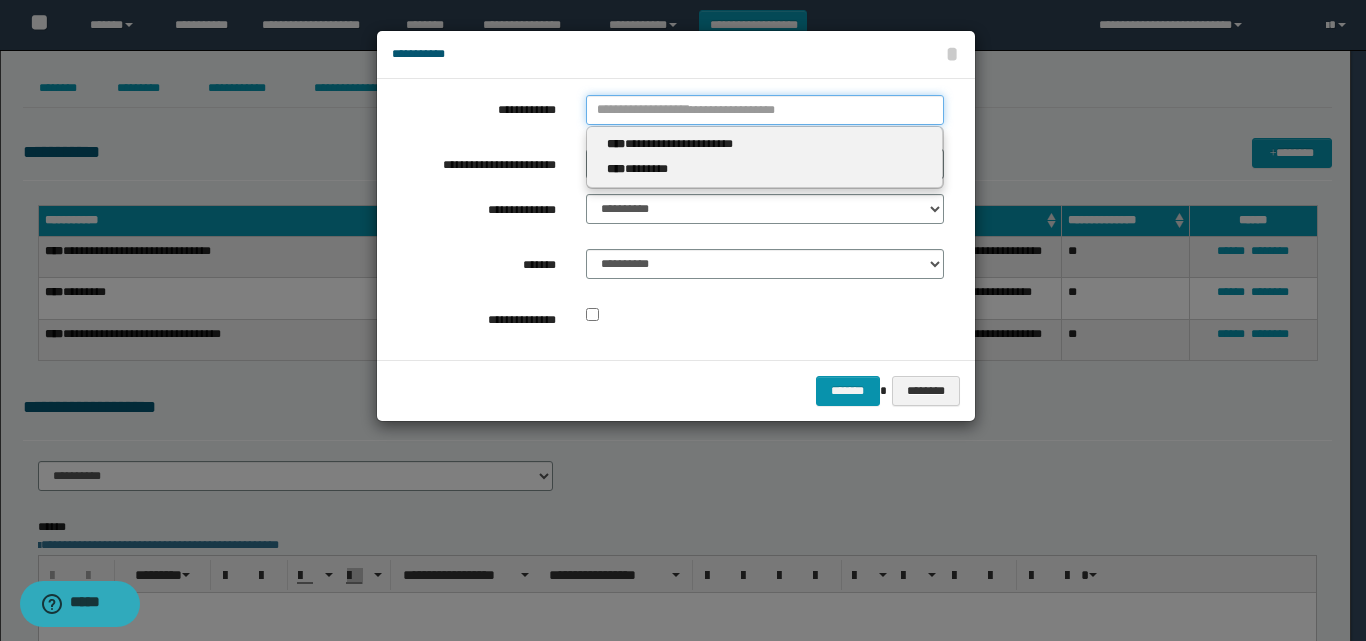 type 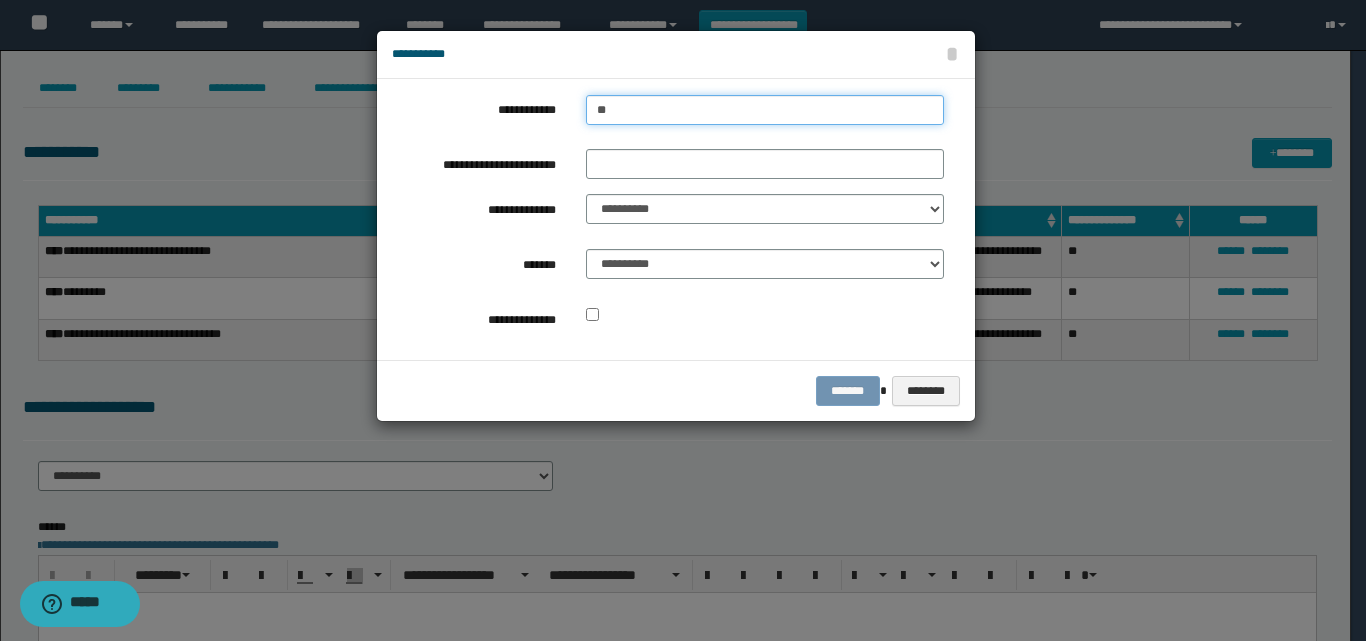 type on "***" 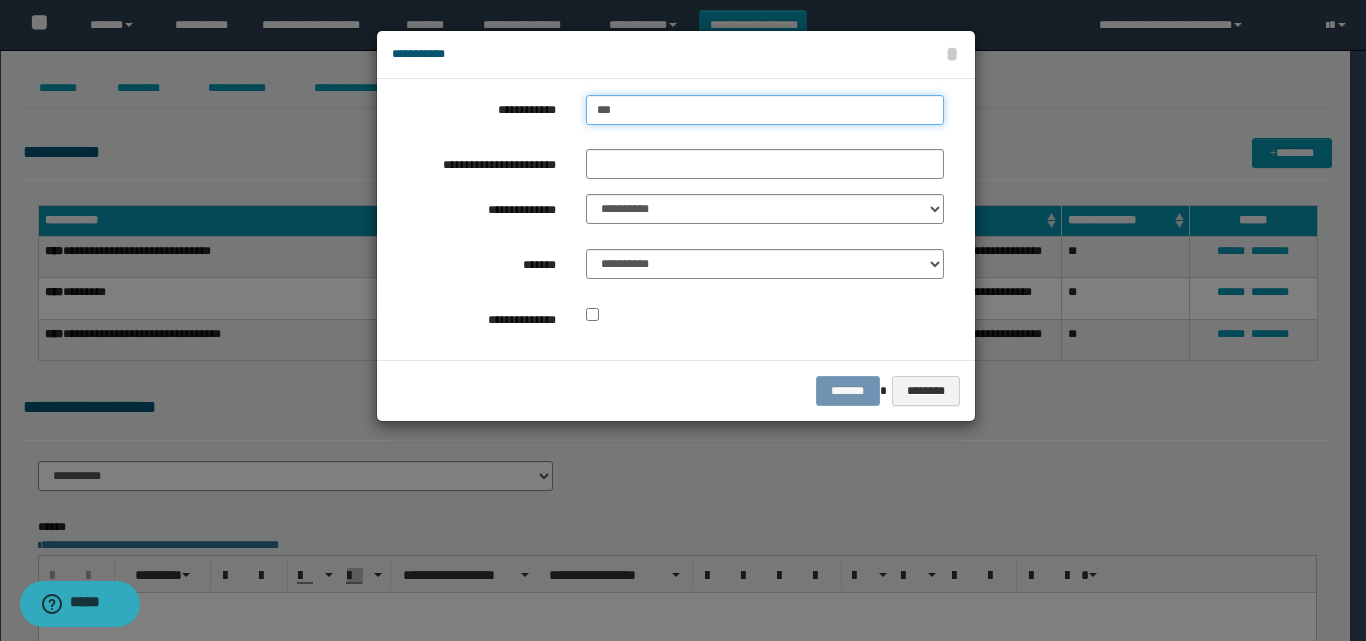 type on "***" 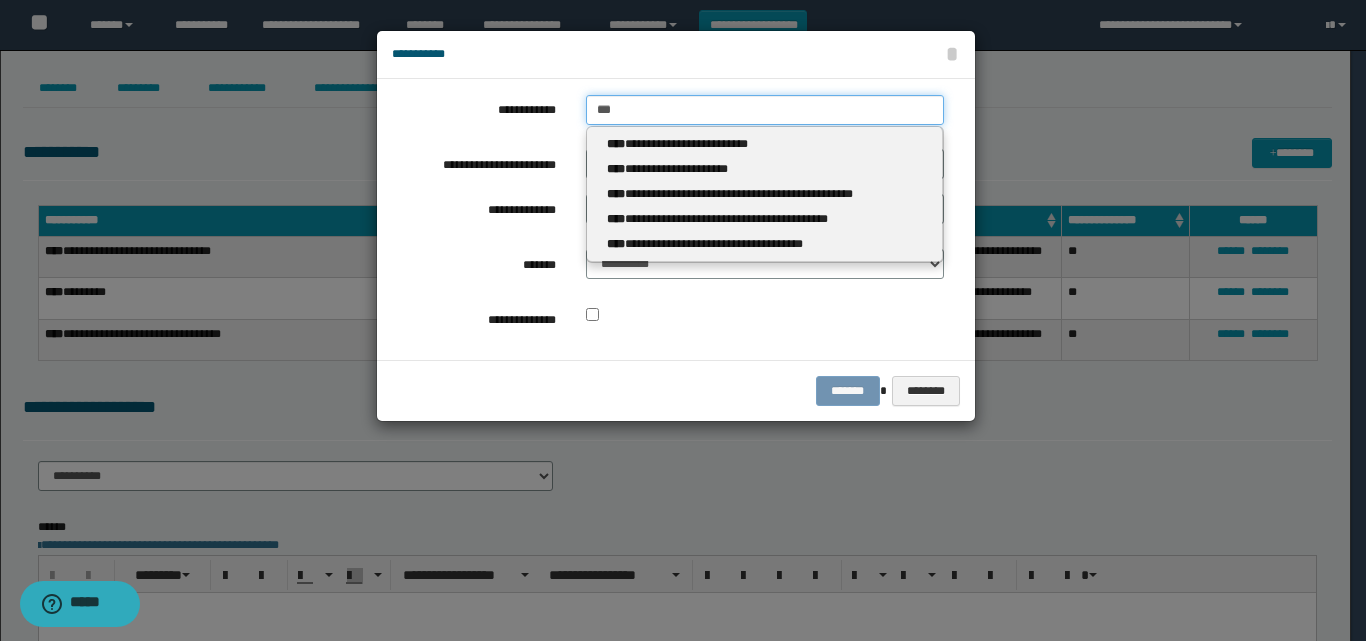 type 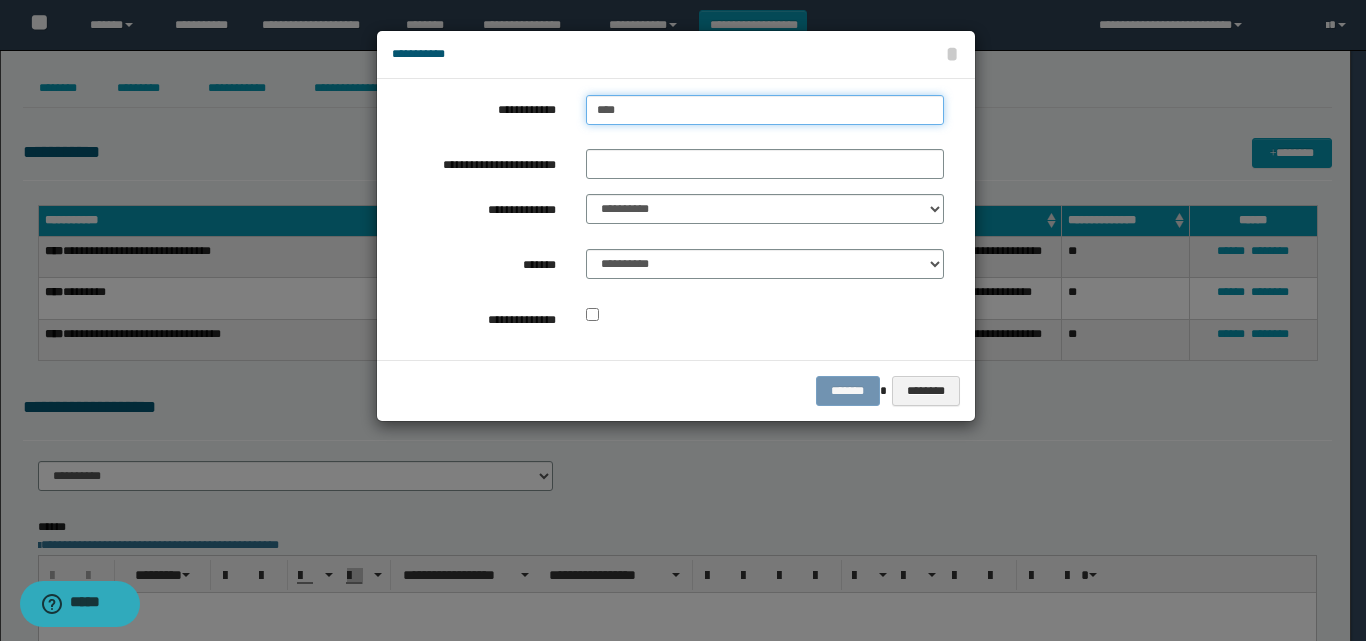 type on "****" 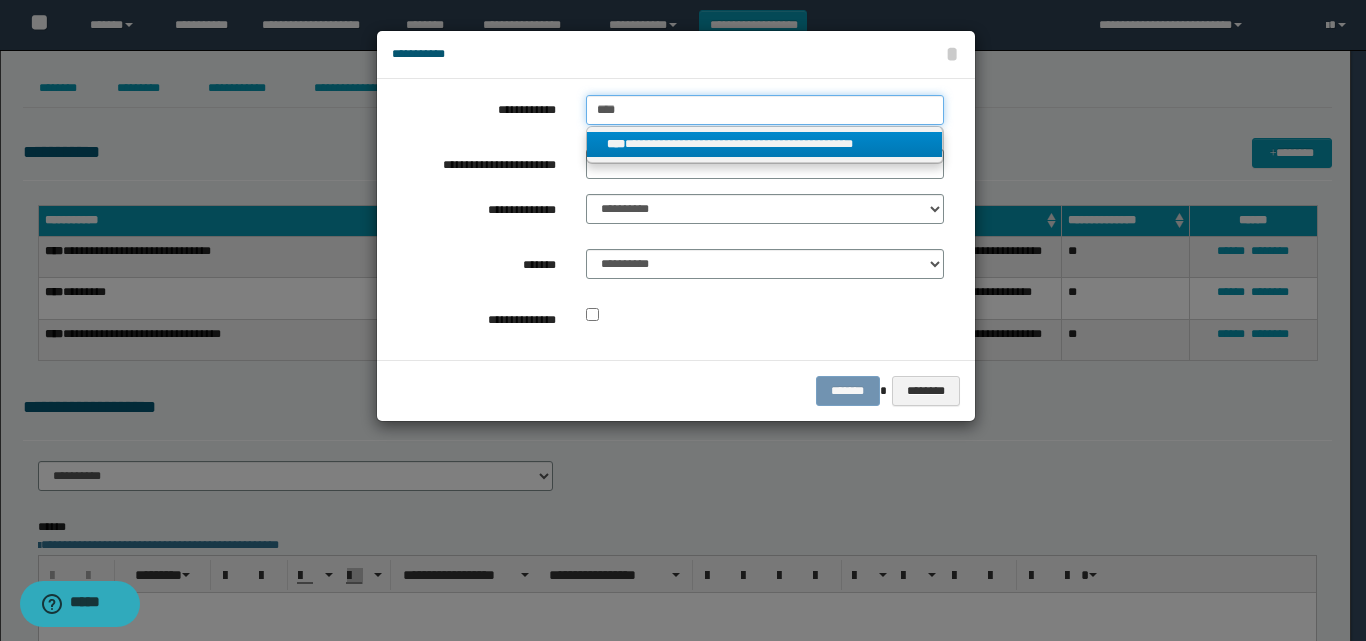 type on "****" 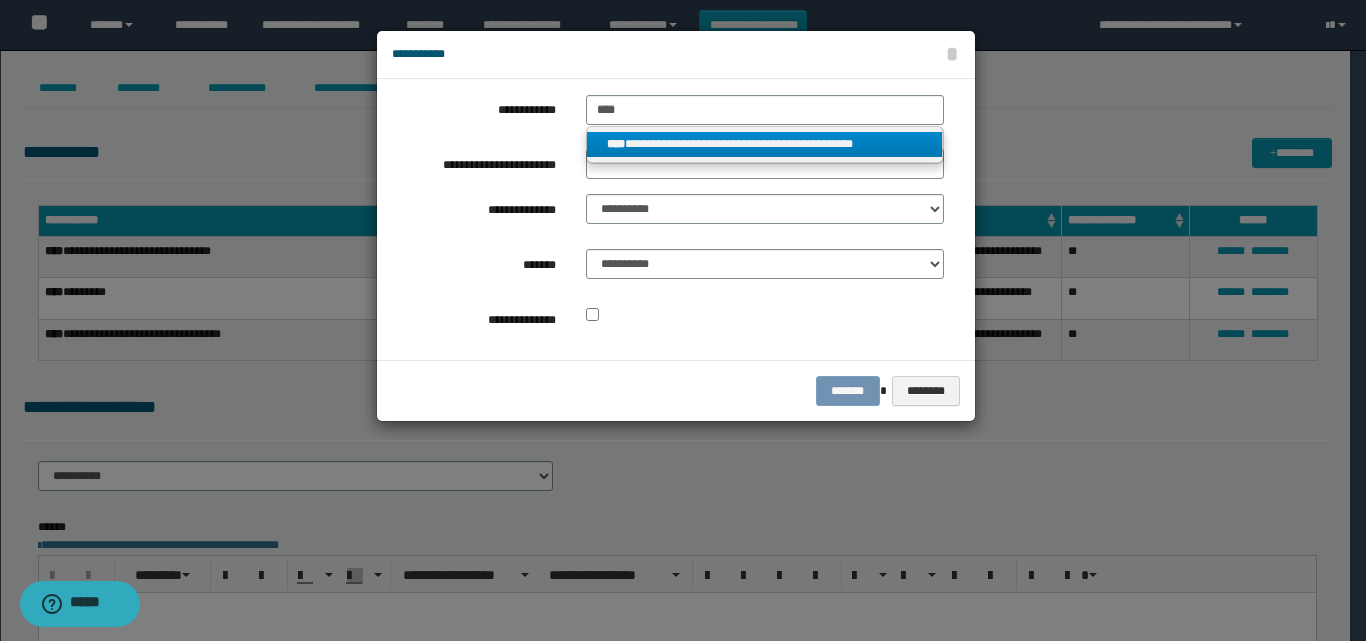 click on "**********" at bounding box center [765, 144] 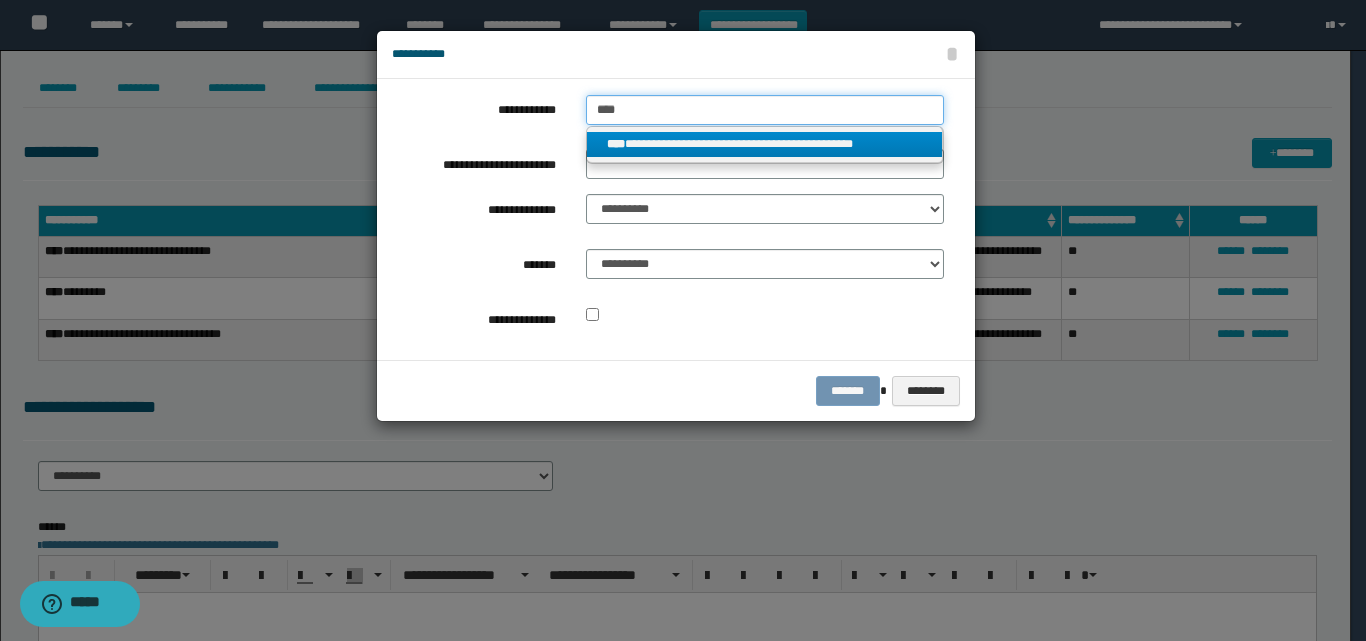 type 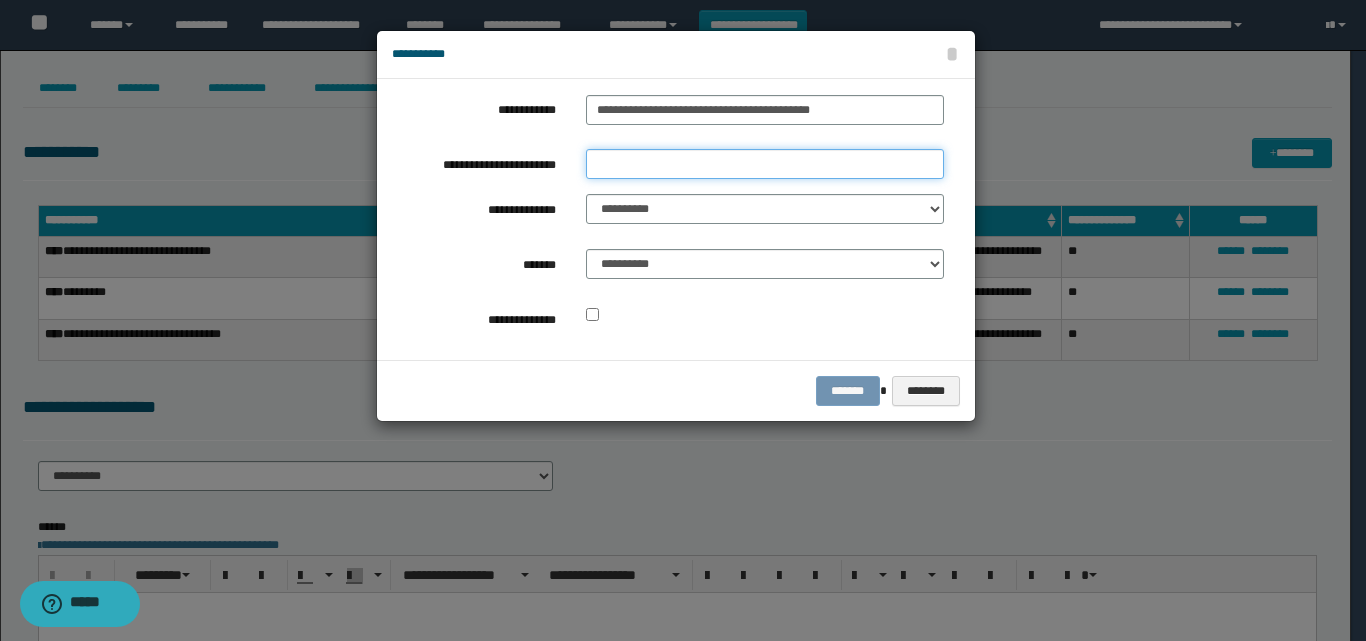 click on "**********" at bounding box center [765, 164] 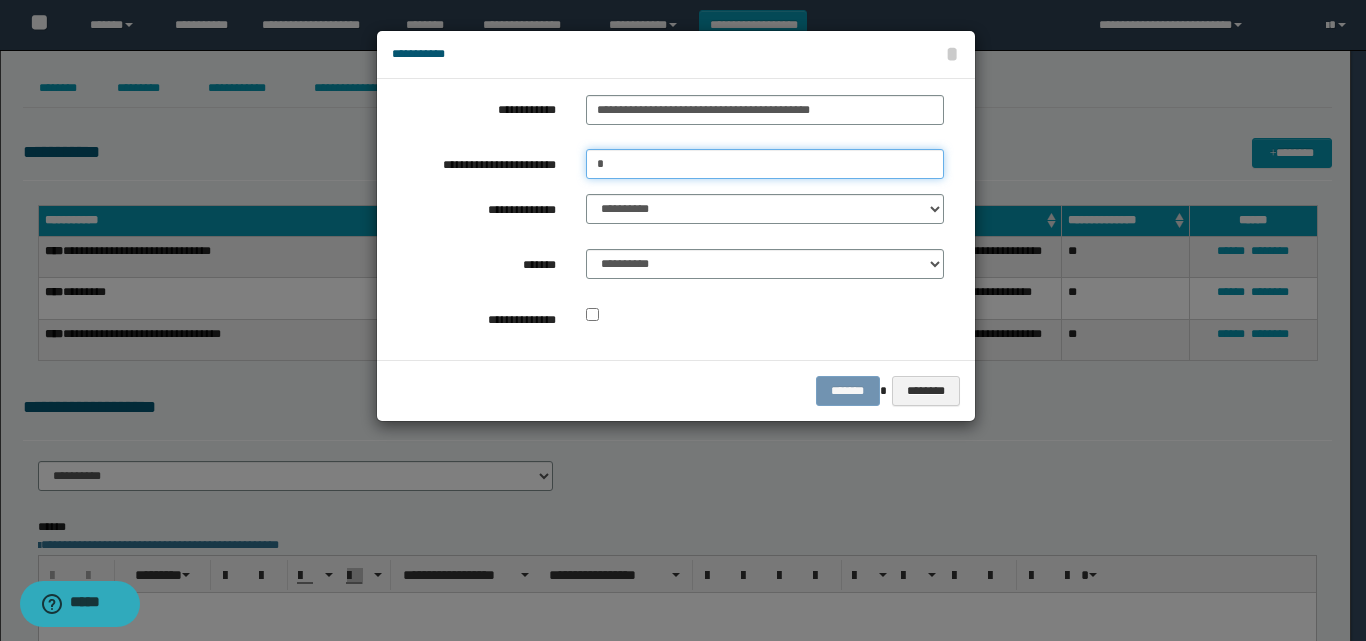 type on "**********" 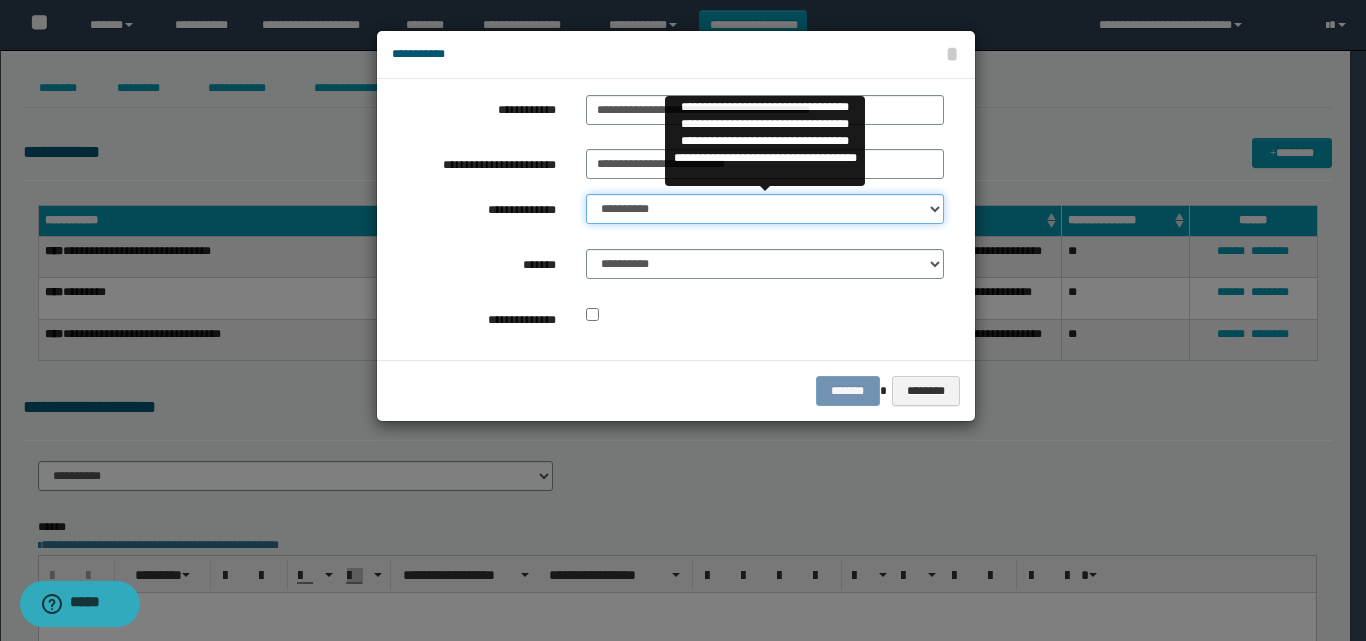 click on "**********" at bounding box center [765, 209] 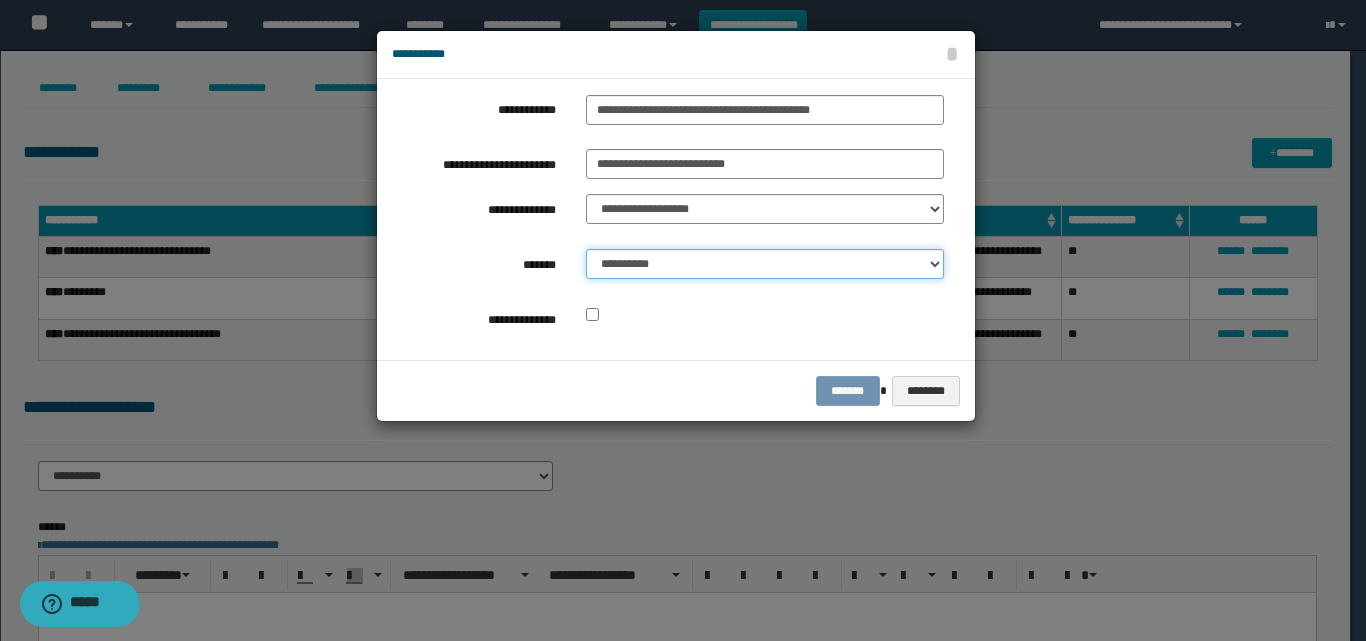 click on "**********" at bounding box center [765, 264] 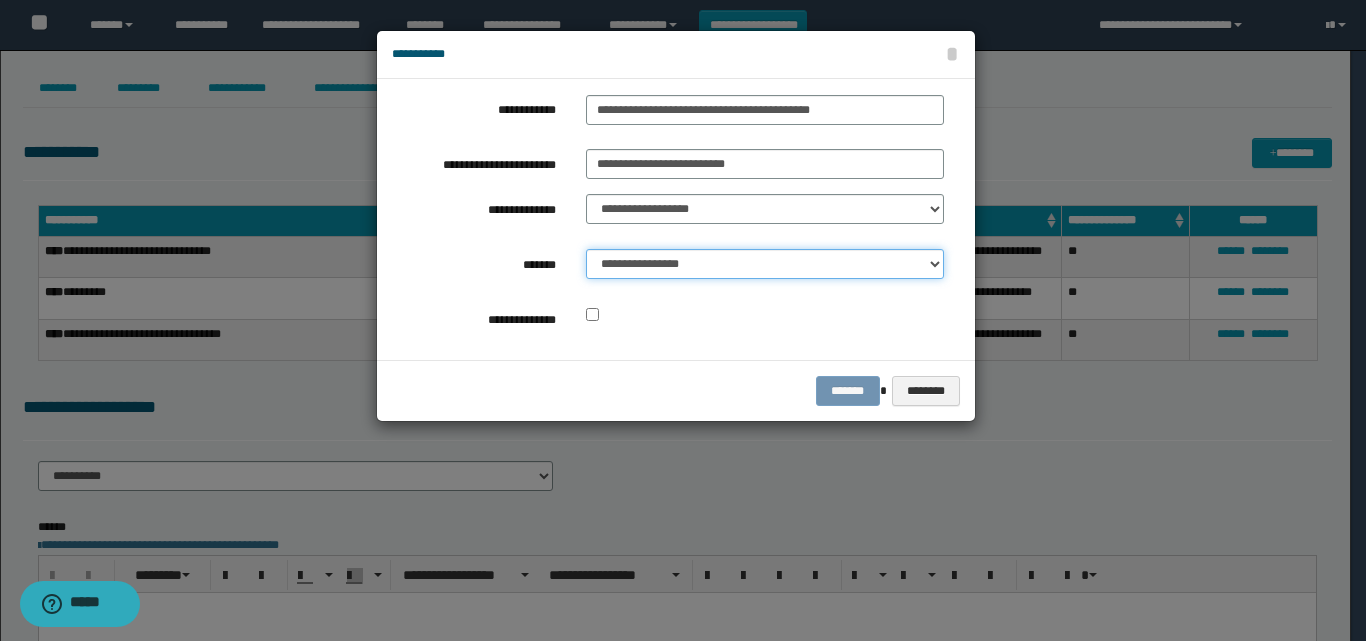 click on "**********" at bounding box center (765, 264) 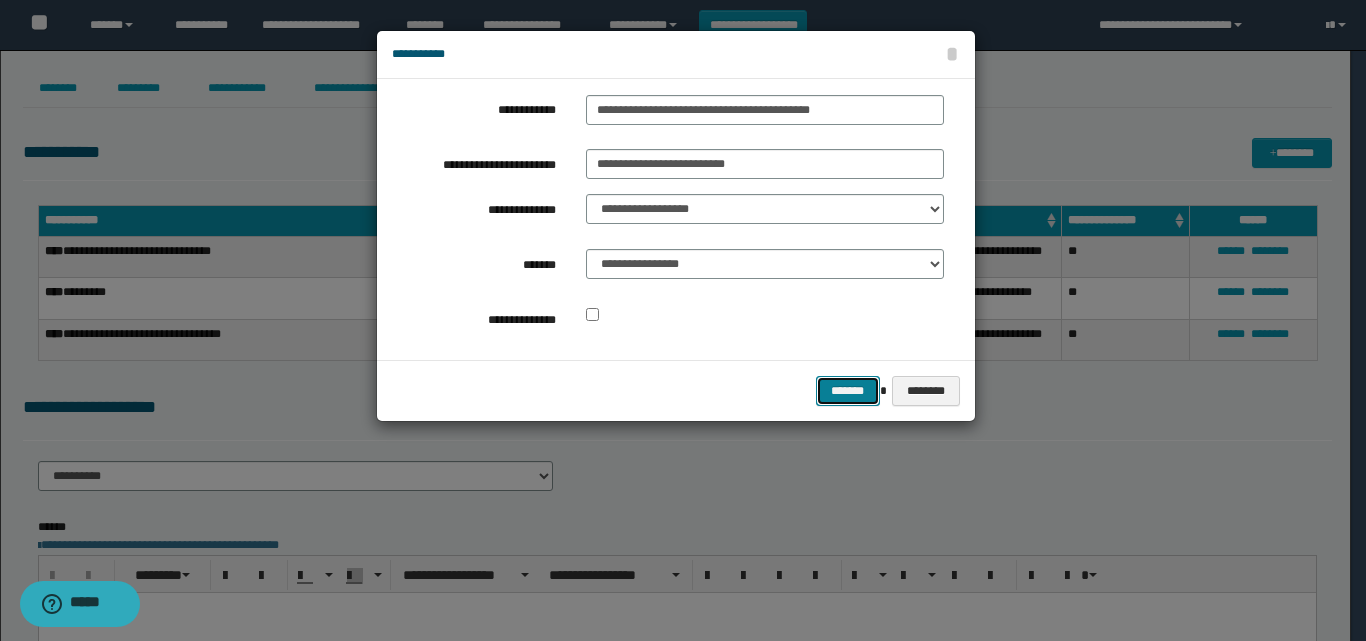 click on "*******" at bounding box center [848, 391] 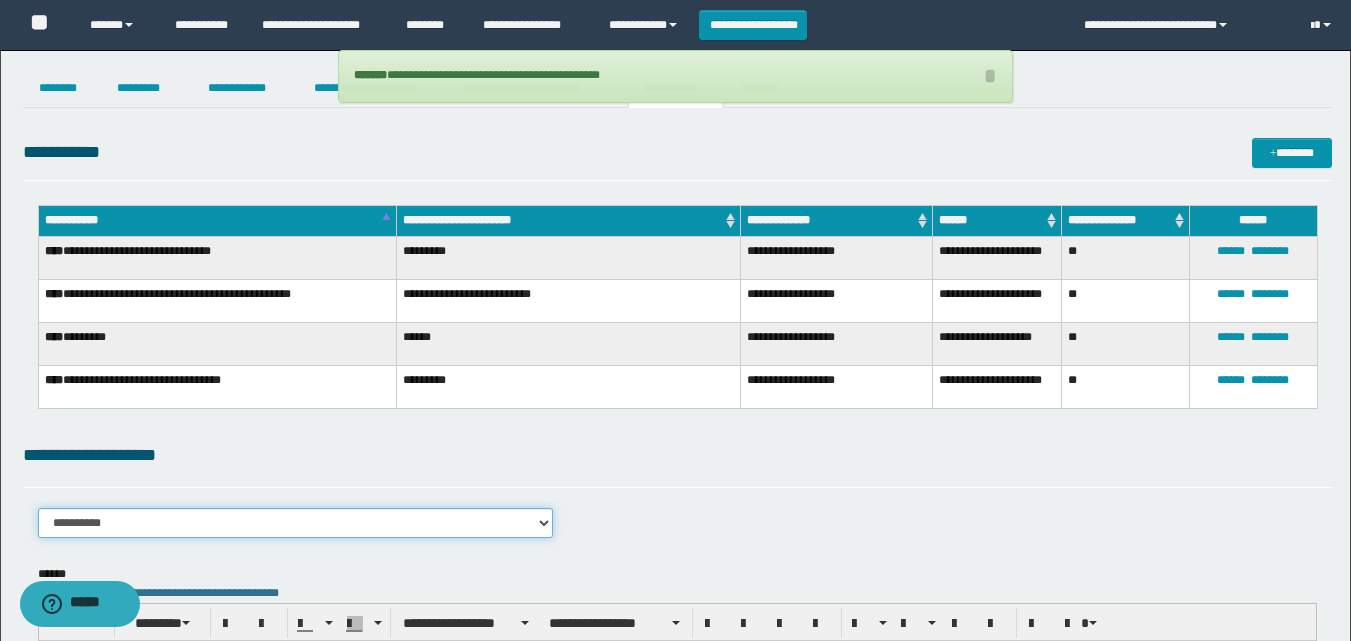 click on "**********" at bounding box center (296, 523) 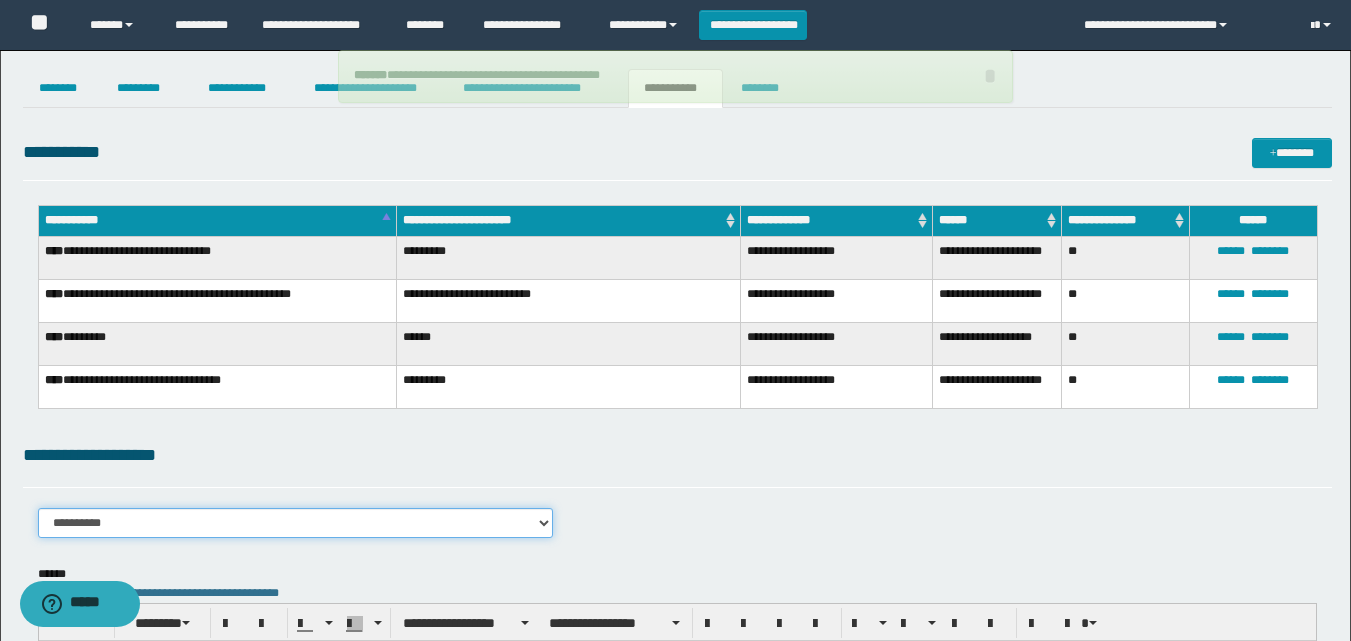 select on "****" 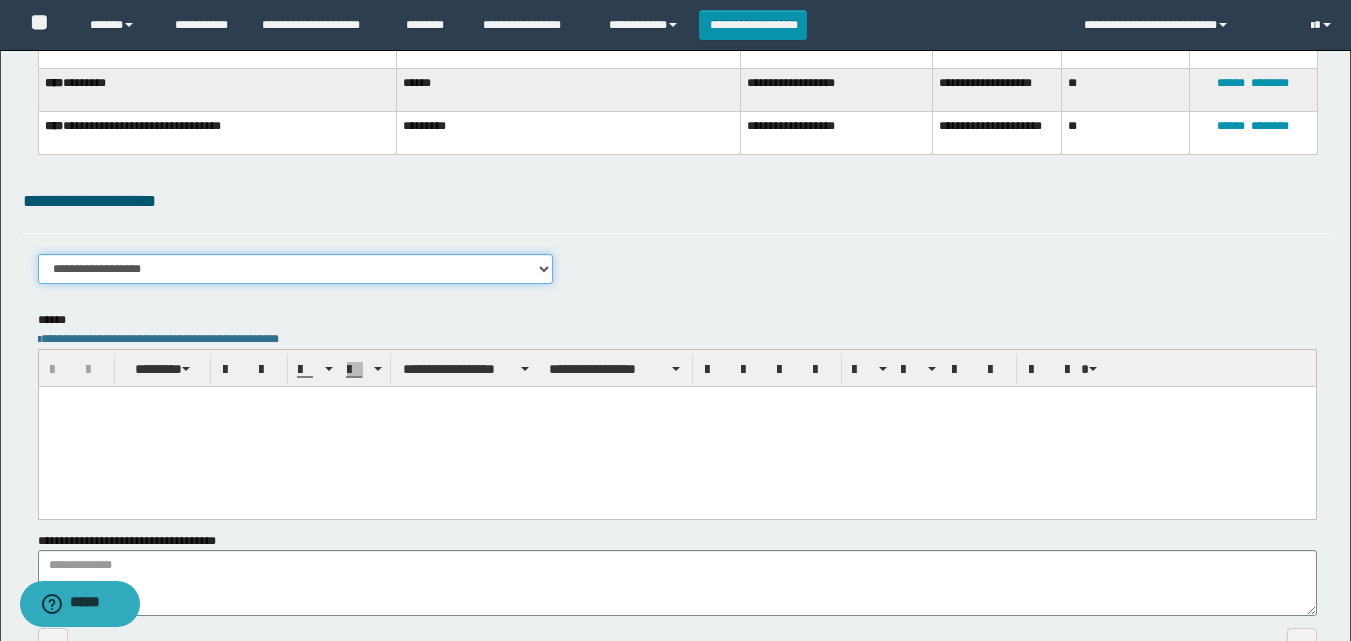 scroll, scrollTop: 255, scrollLeft: 0, axis: vertical 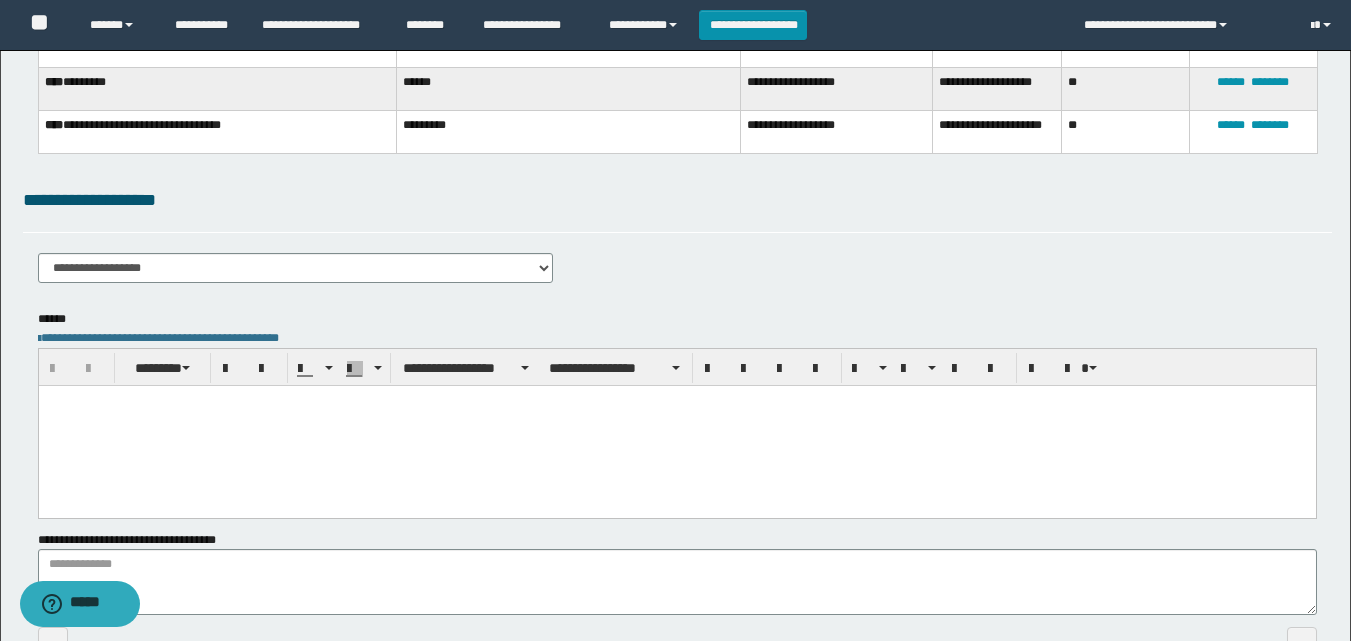 click at bounding box center [676, 425] 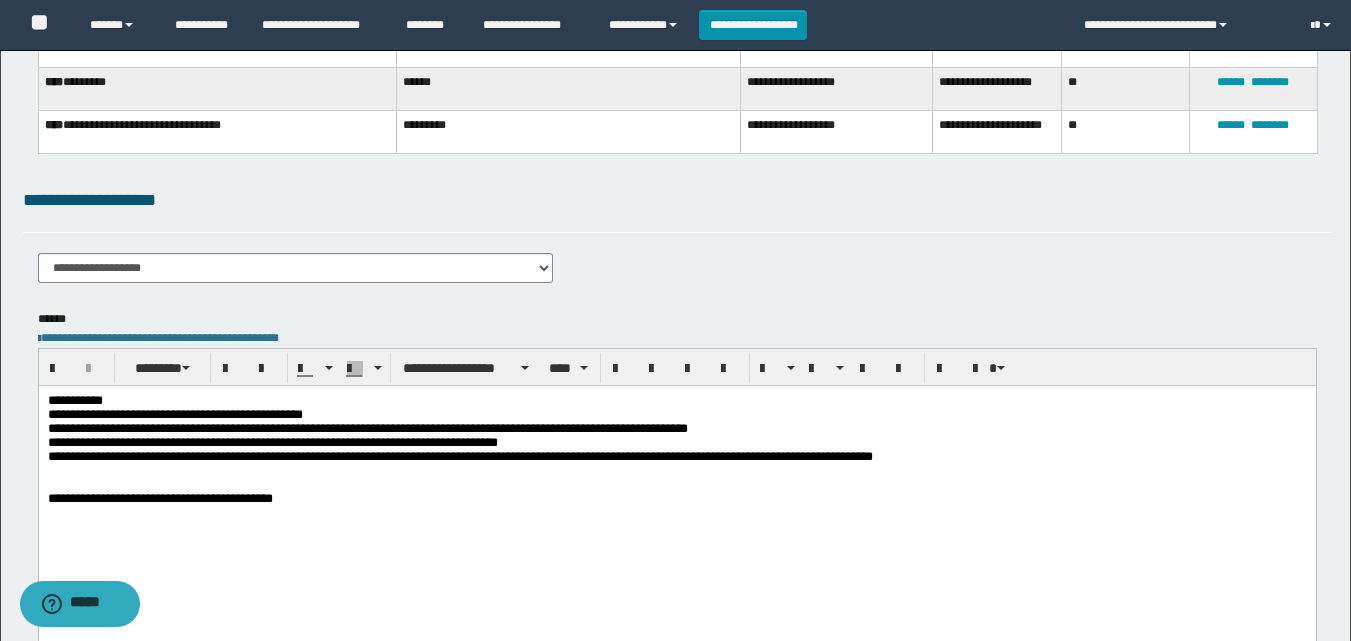 click on "**********" at bounding box center (74, 399) 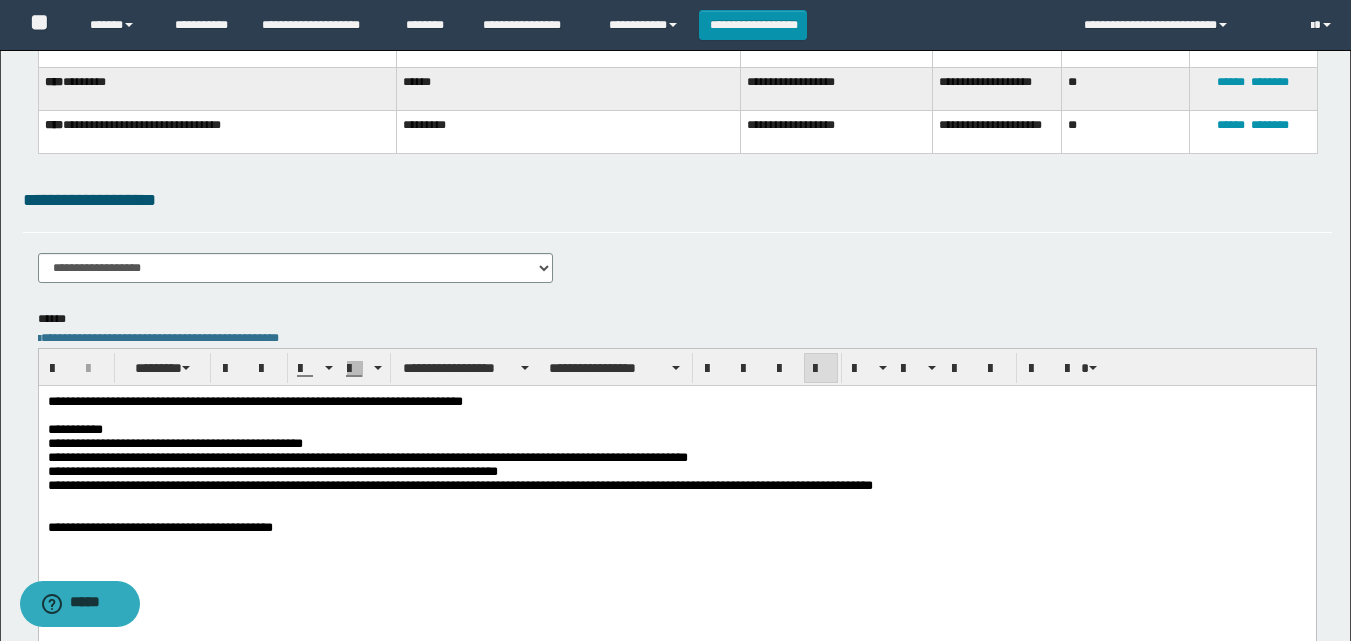 scroll, scrollTop: 0, scrollLeft: 0, axis: both 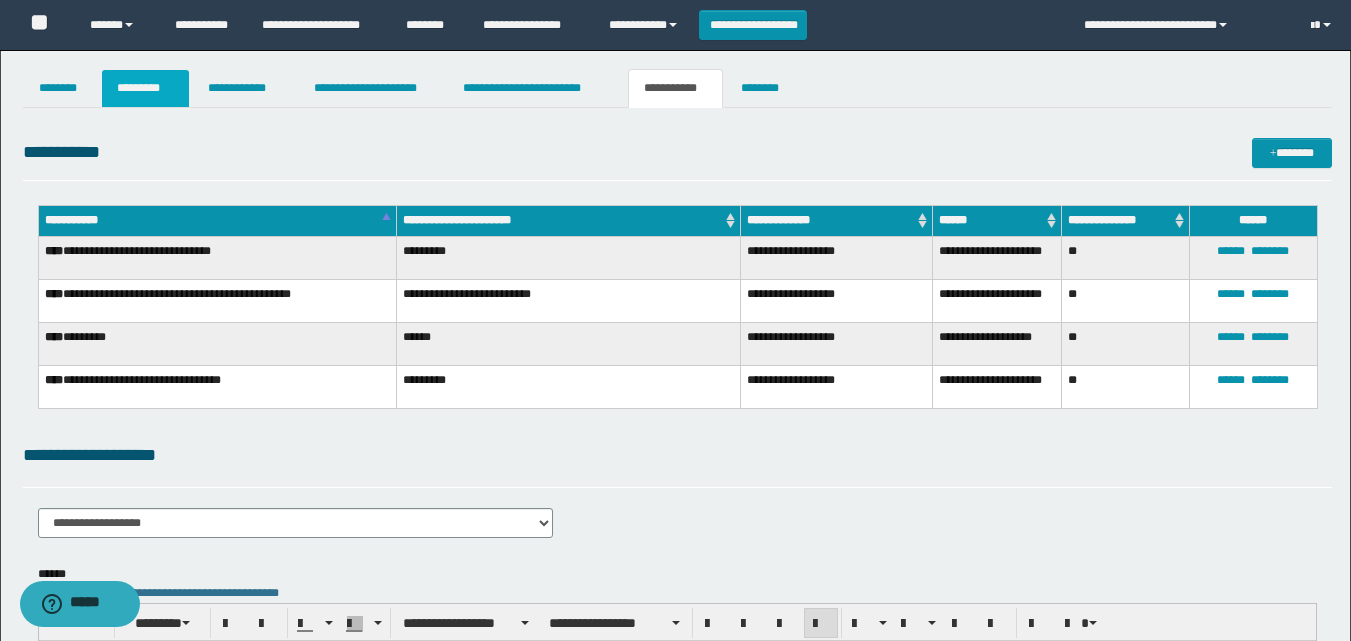 click on "*********" at bounding box center [145, 88] 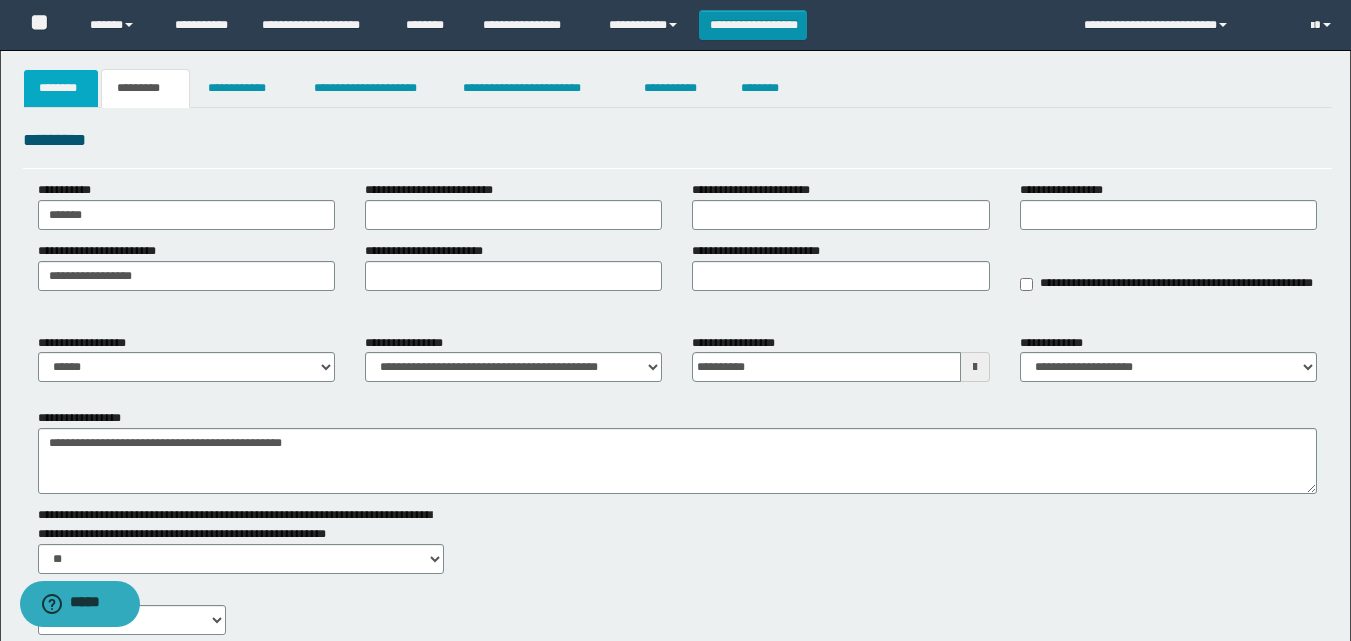 click on "********" at bounding box center [61, 88] 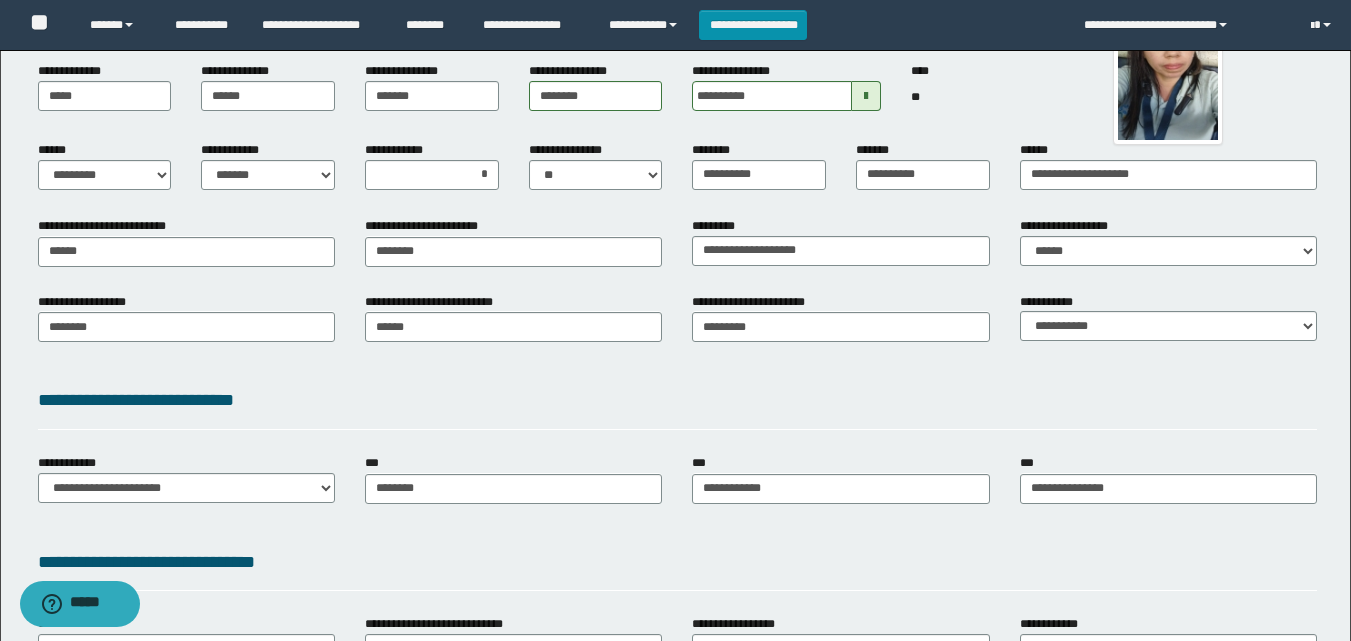scroll, scrollTop: 0, scrollLeft: 0, axis: both 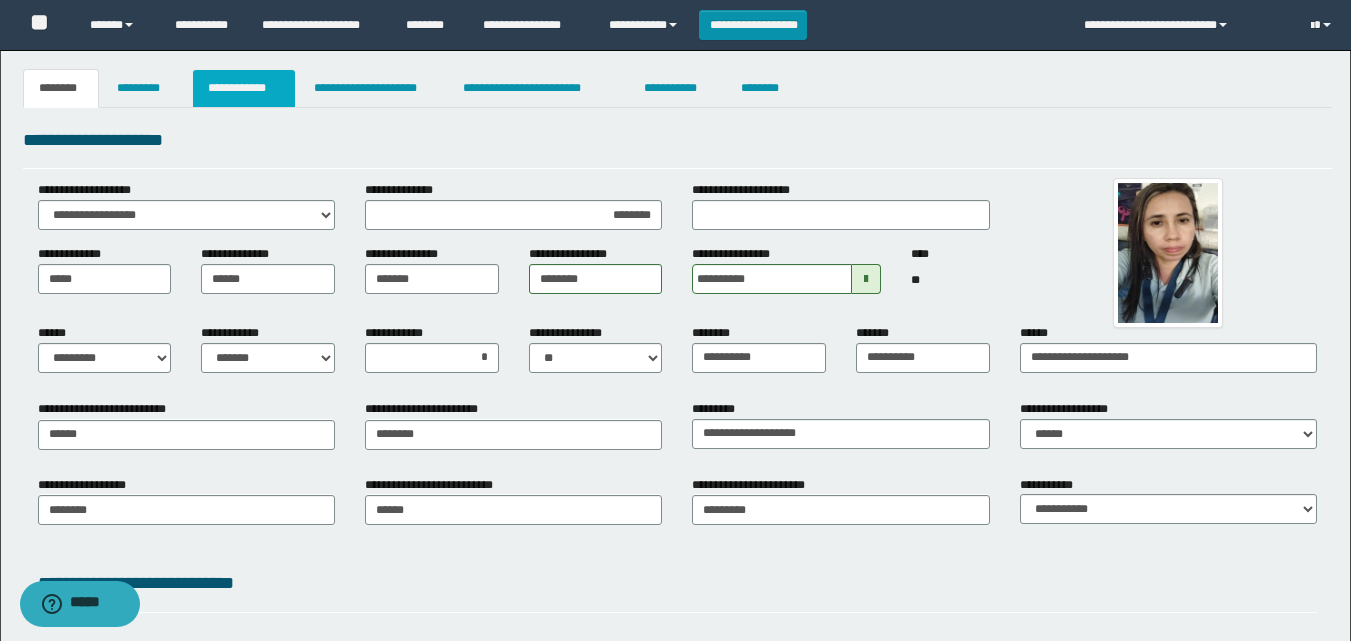 click on "**********" at bounding box center [244, 88] 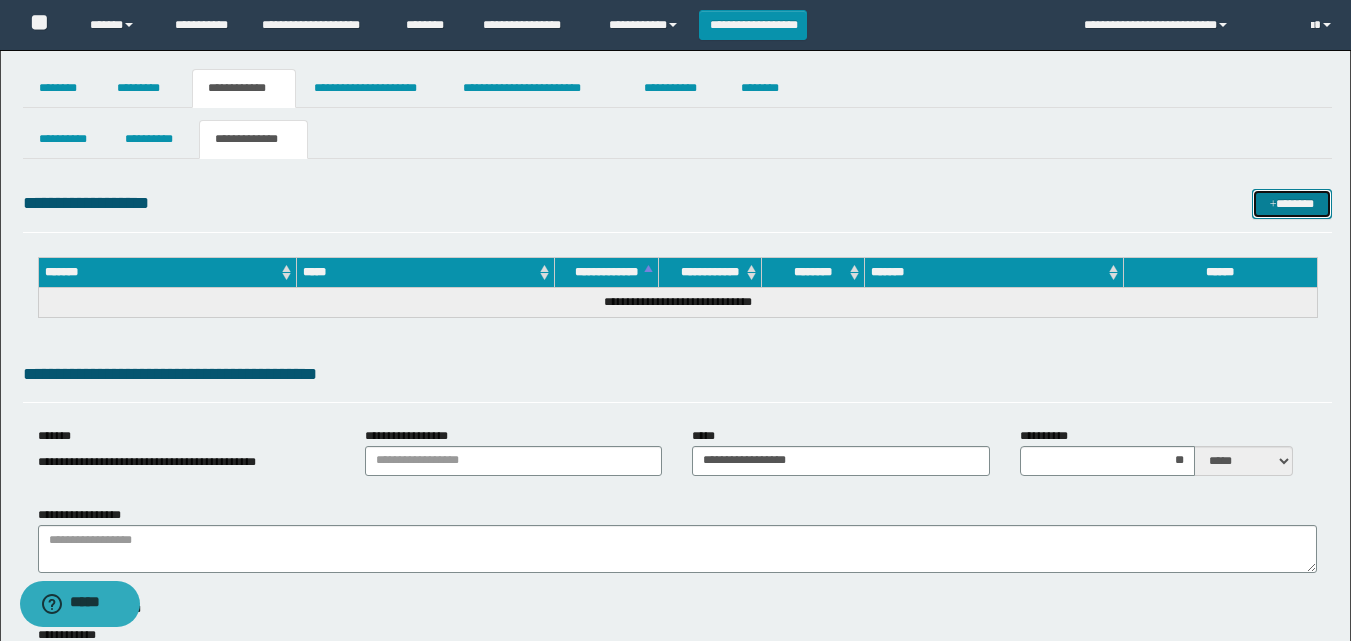 click on "*******" at bounding box center (1292, 204) 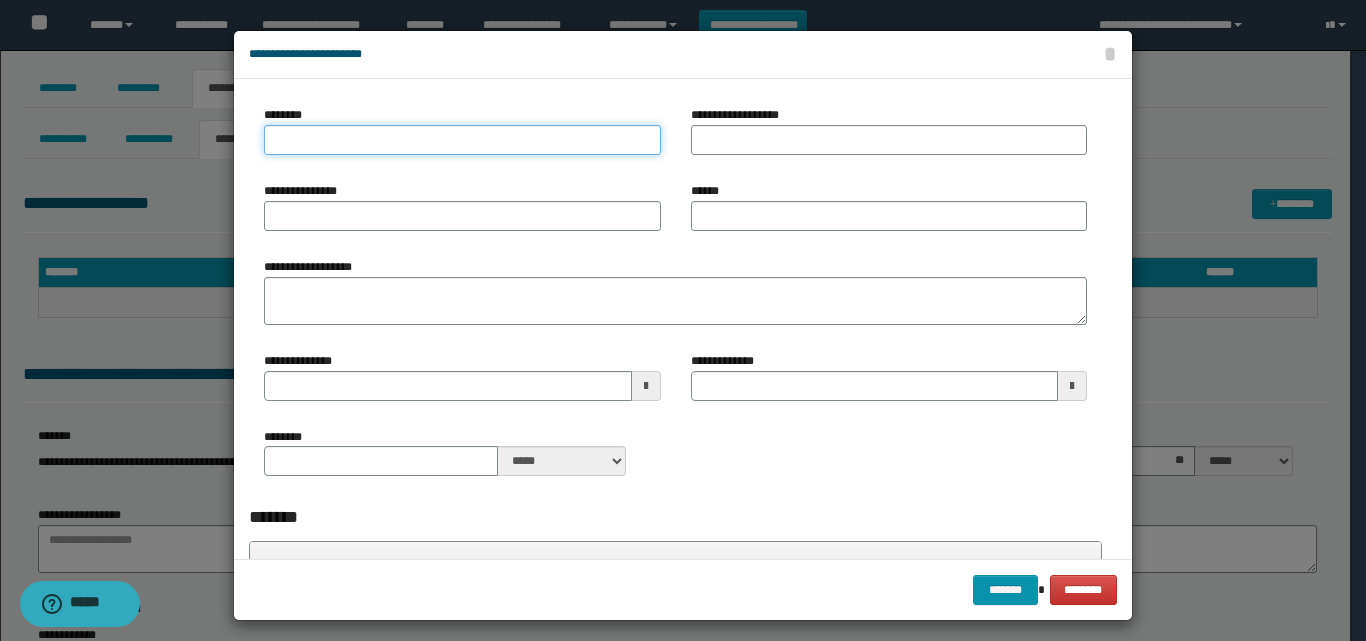 click on "********" at bounding box center (462, 140) 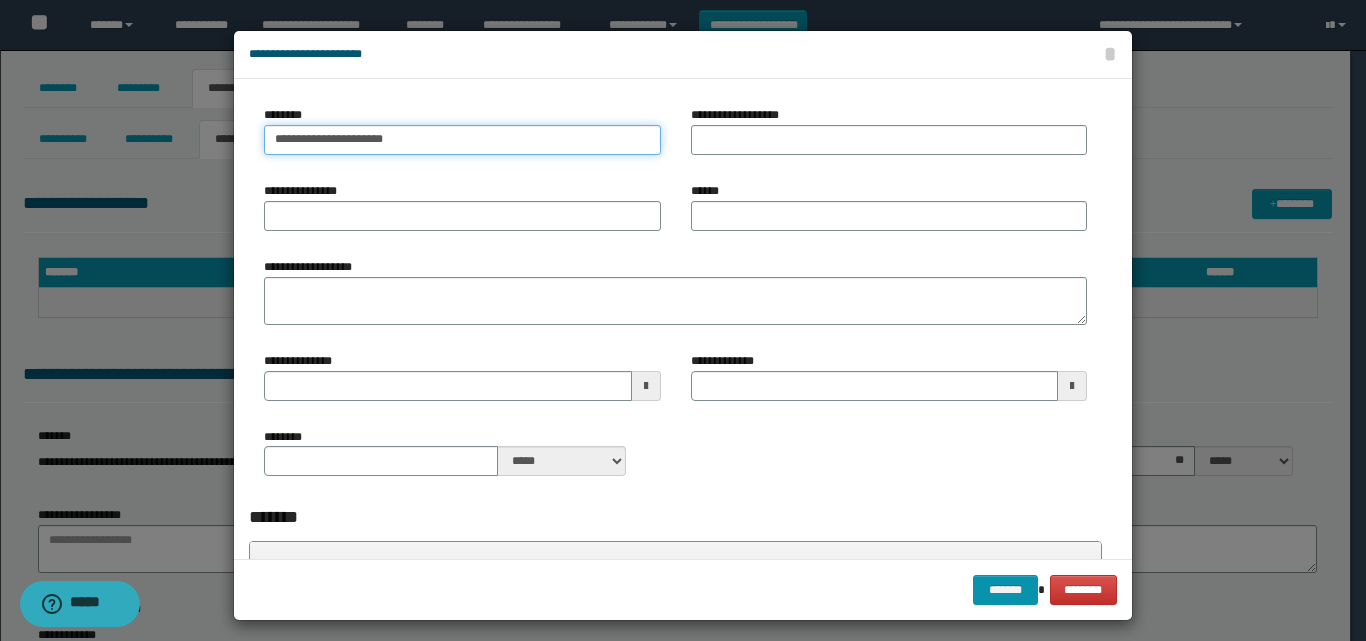type on "**********" 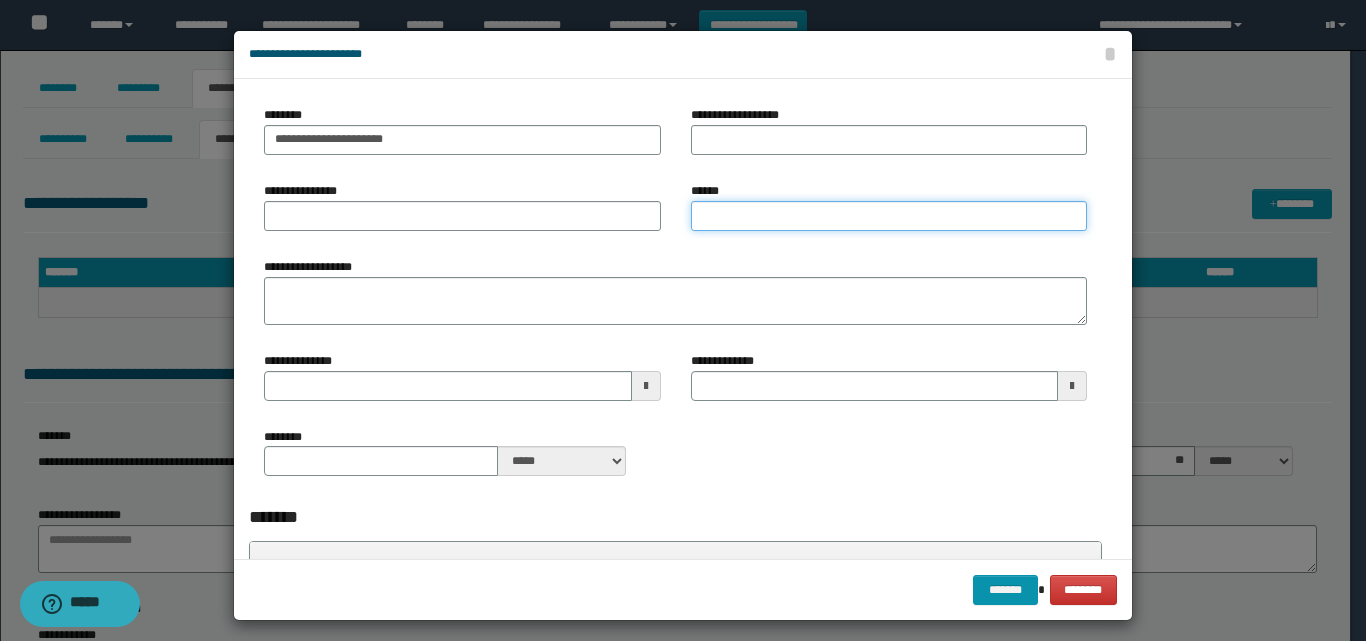 click on "******" at bounding box center [889, 216] 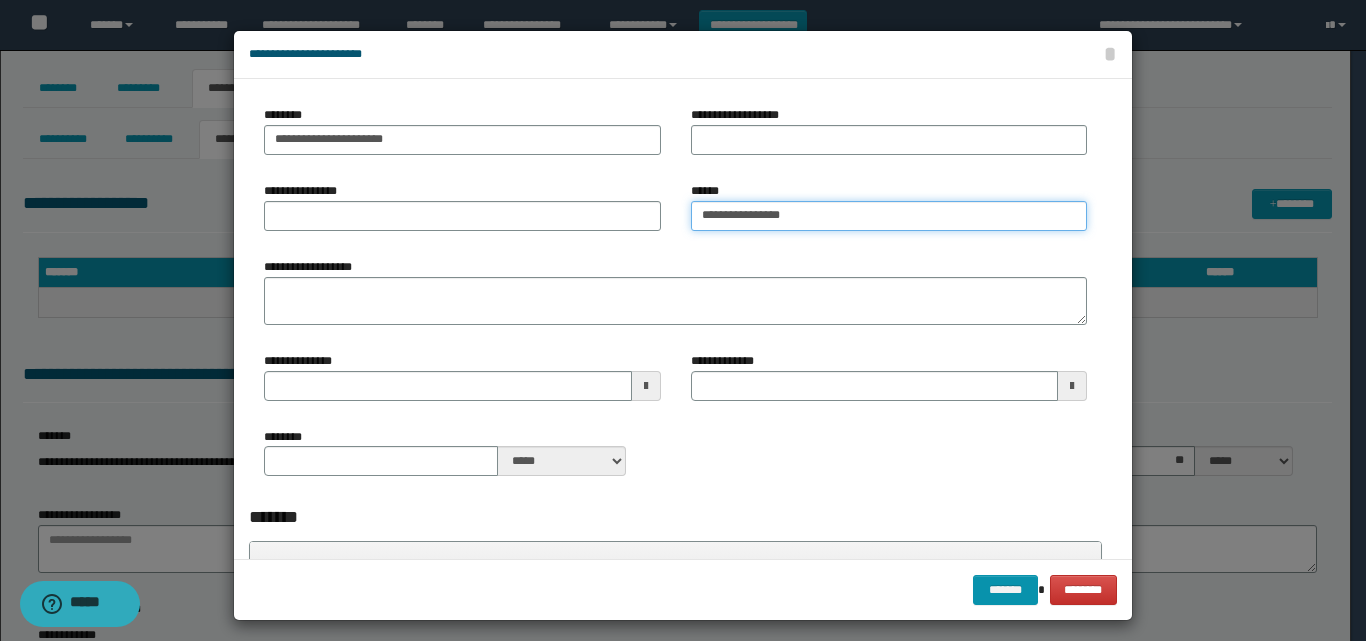 type on "**********" 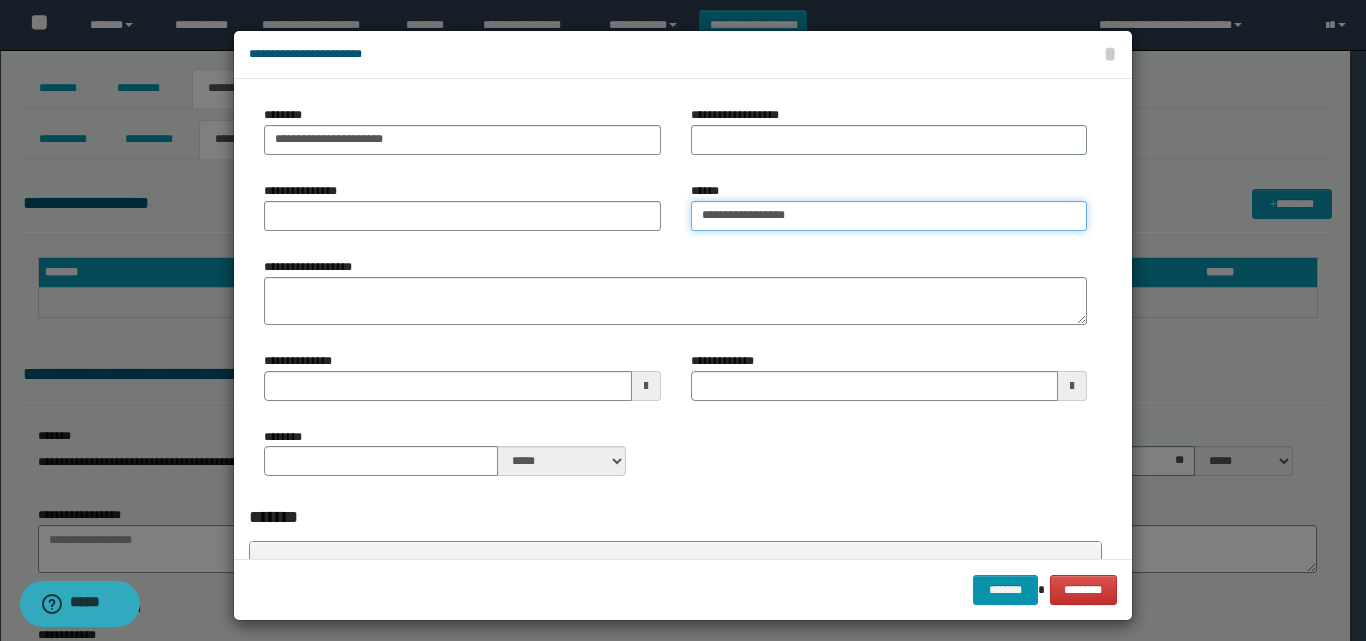 type 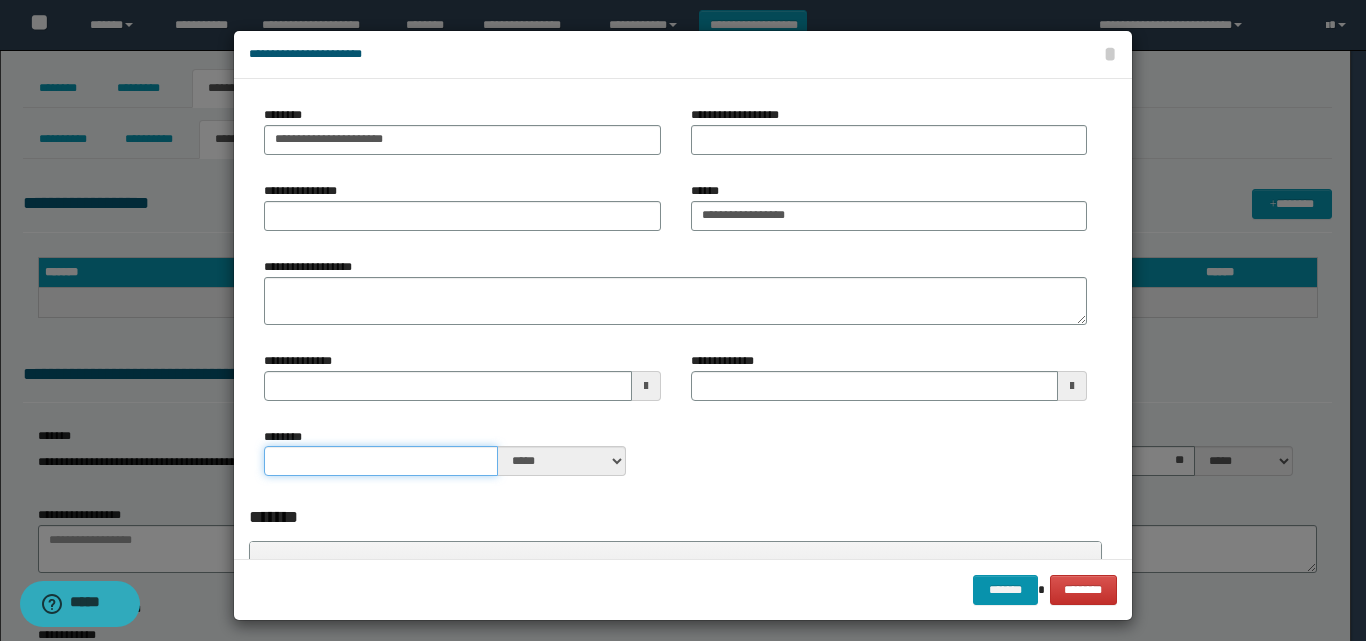 click on "********" at bounding box center [381, 461] 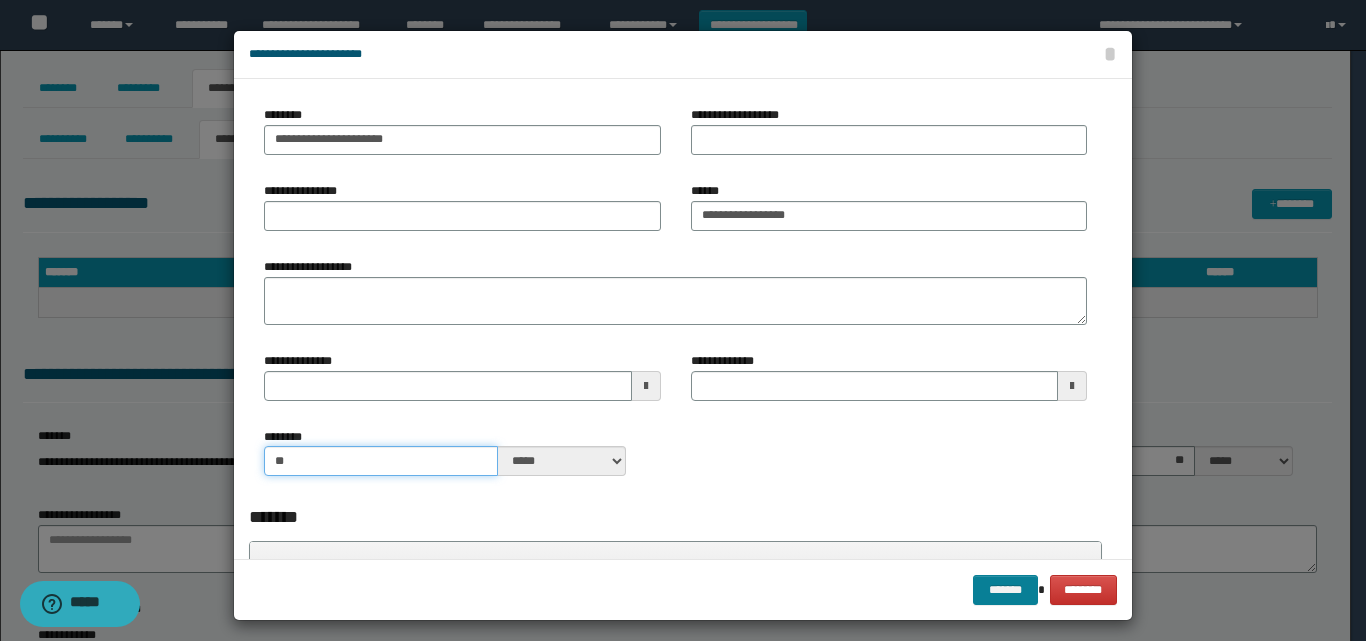 type on "**" 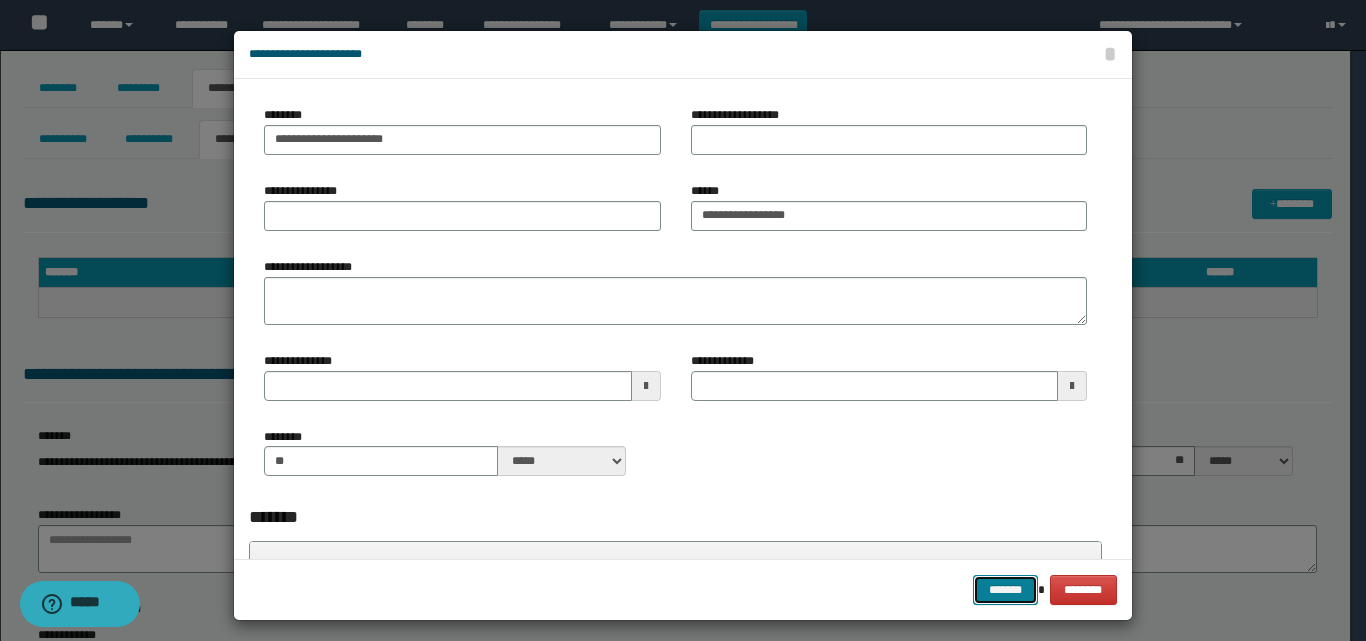 click on "*******" at bounding box center [1005, 590] 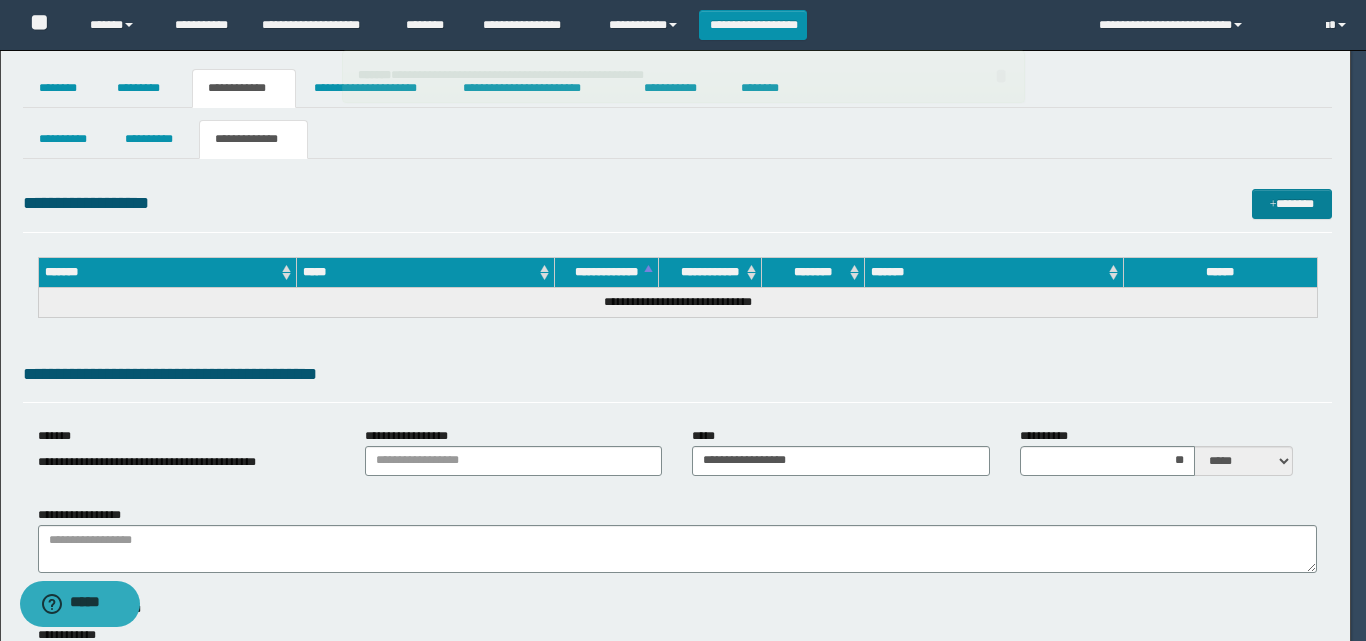 type 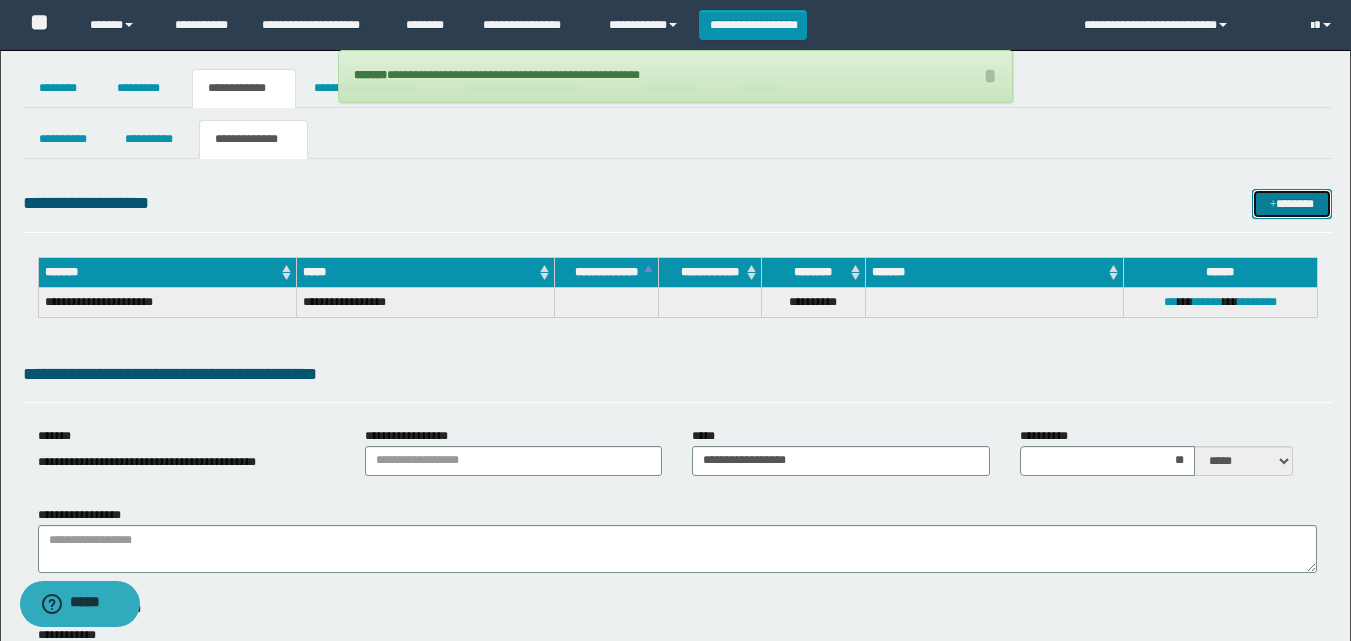 click on "*******" at bounding box center [1292, 204] 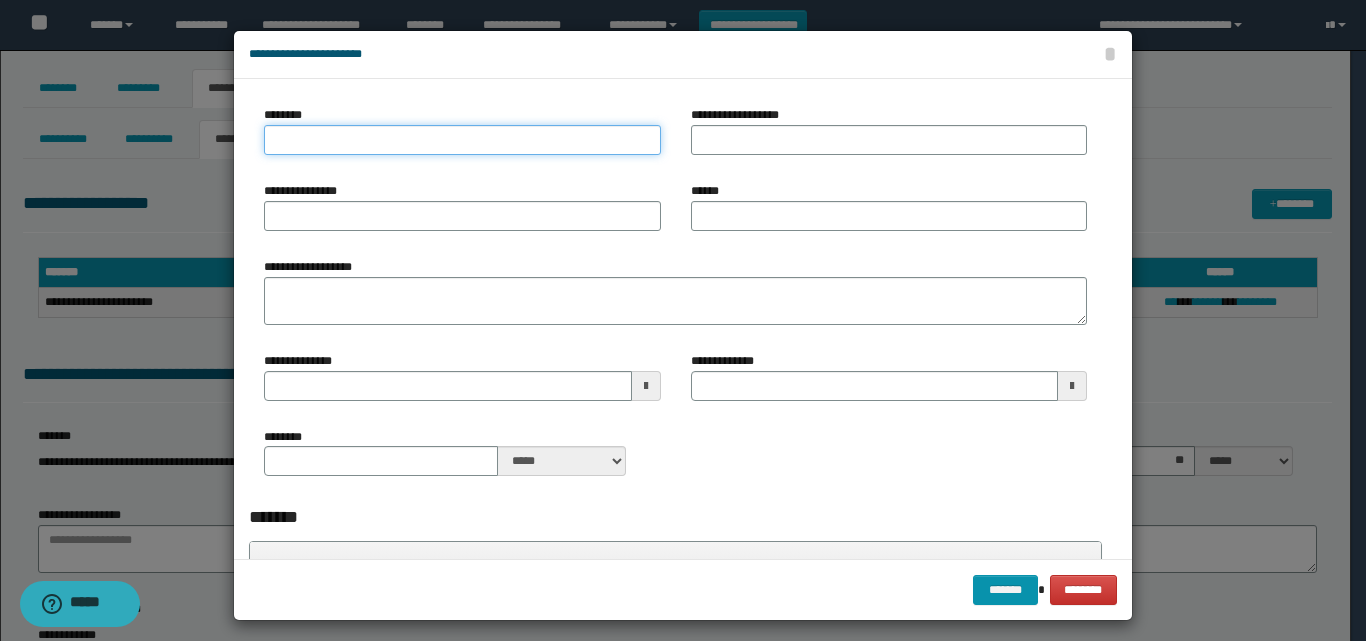 click on "********" at bounding box center (462, 140) 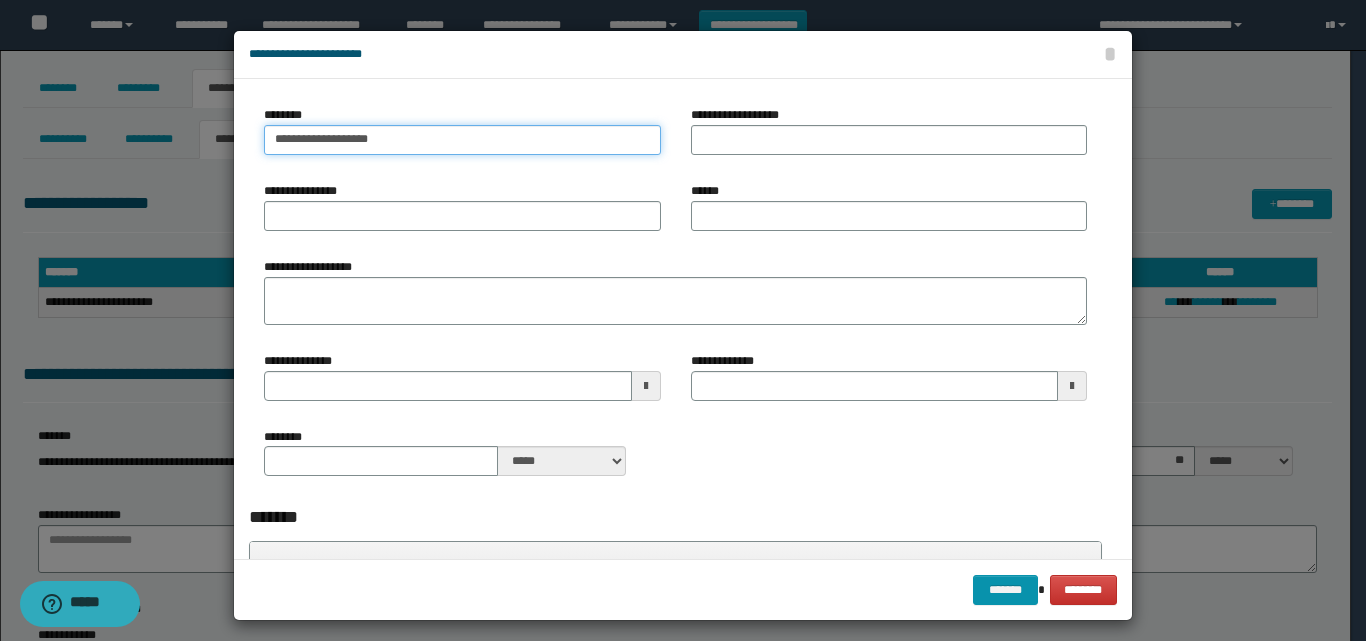 type on "**********" 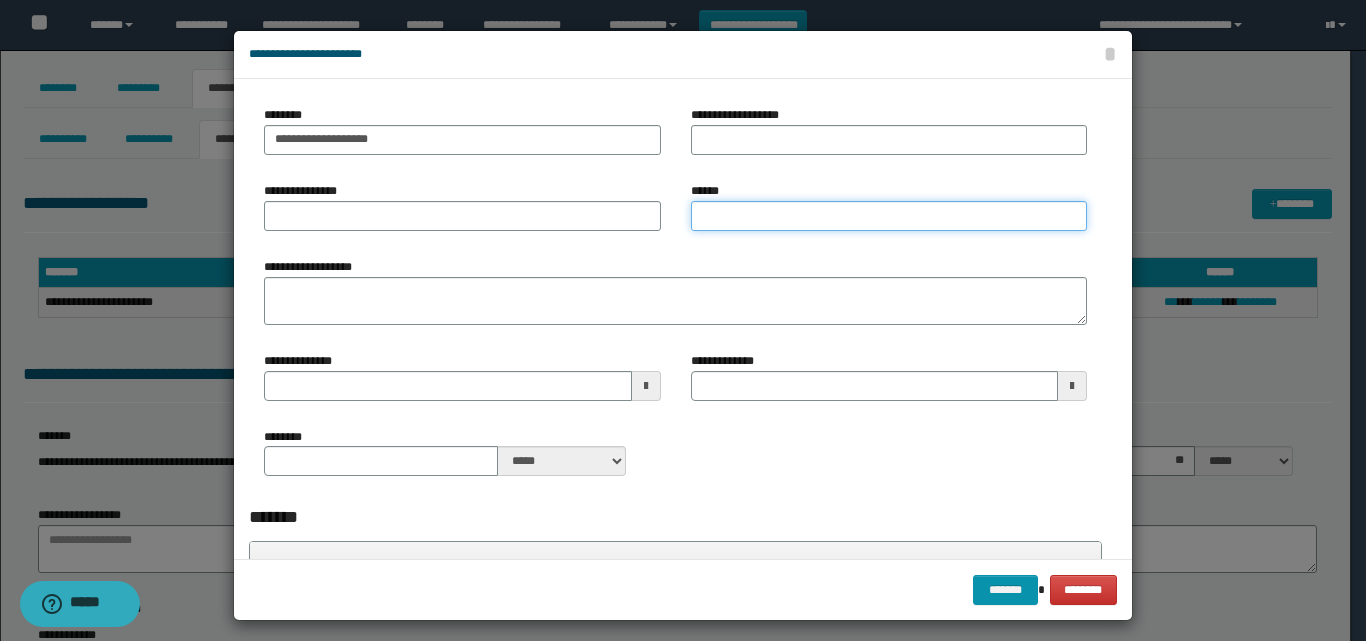 click on "******" at bounding box center (889, 216) 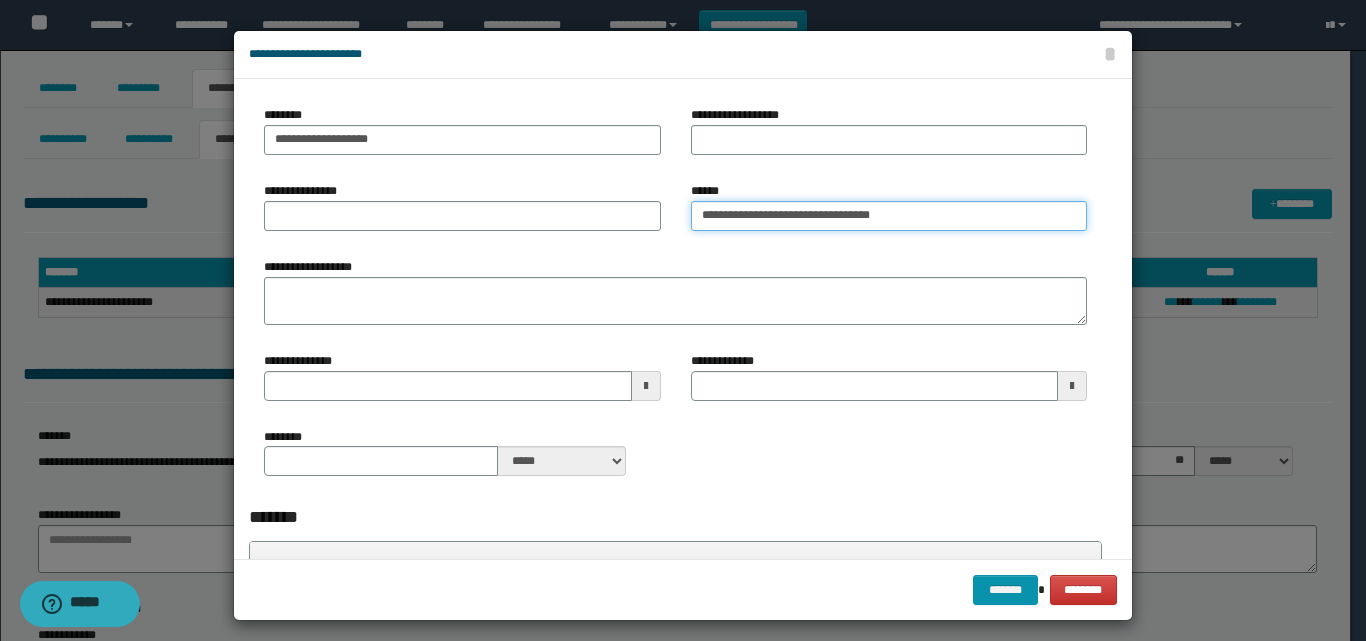type on "**********" 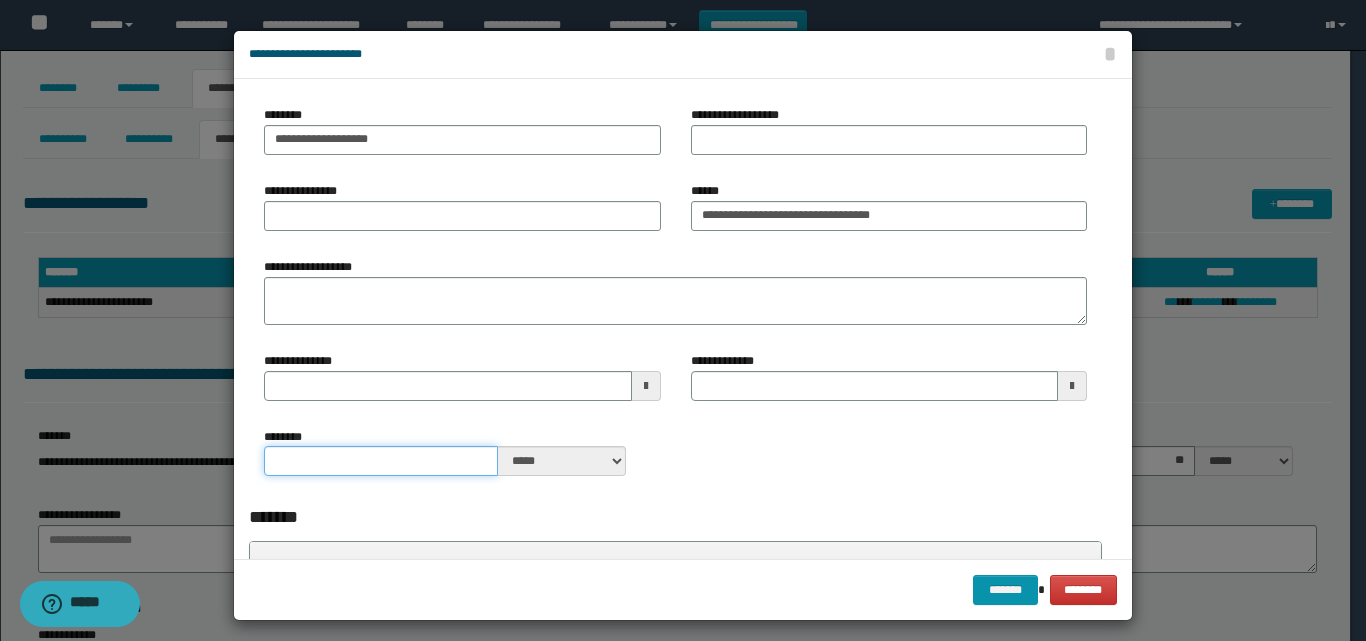 click on "********" at bounding box center [381, 461] 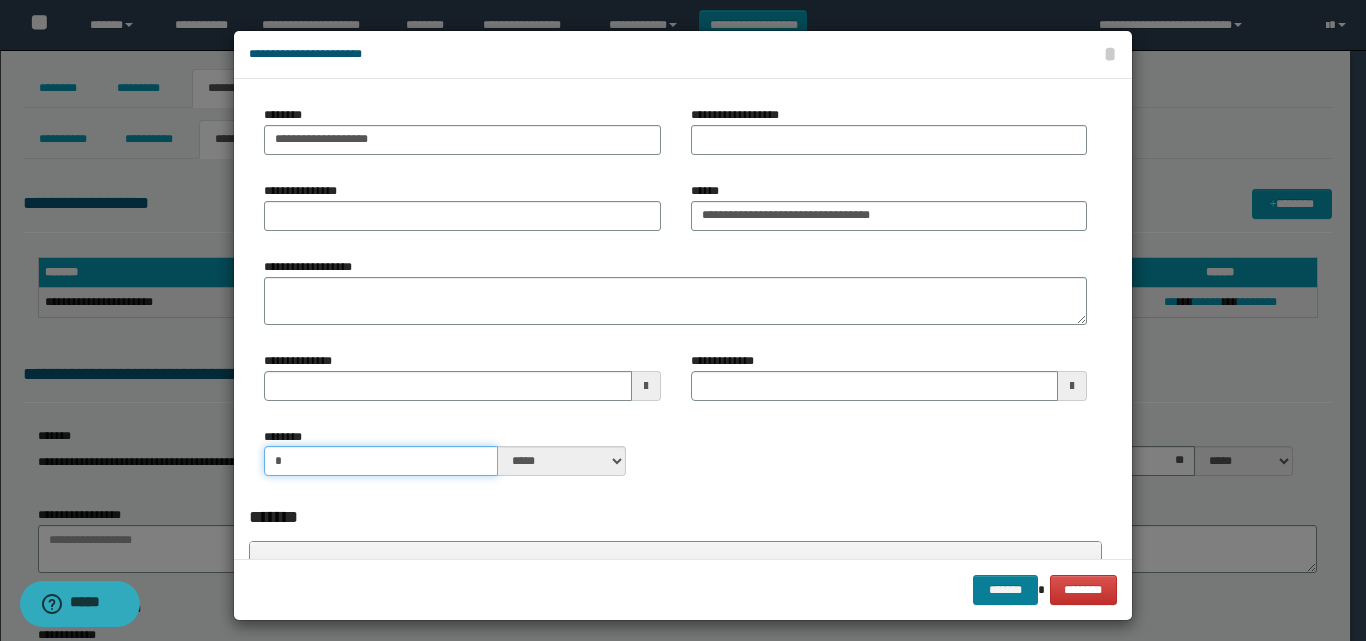type on "*" 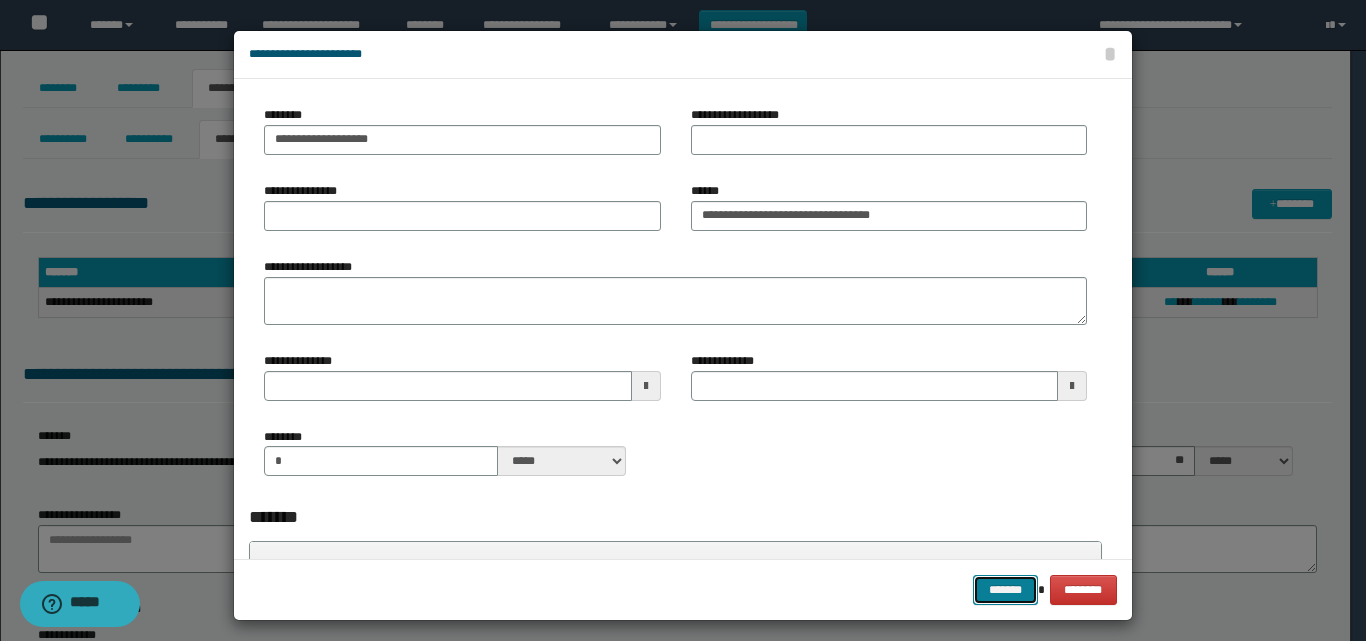 click on "*******" at bounding box center (1005, 590) 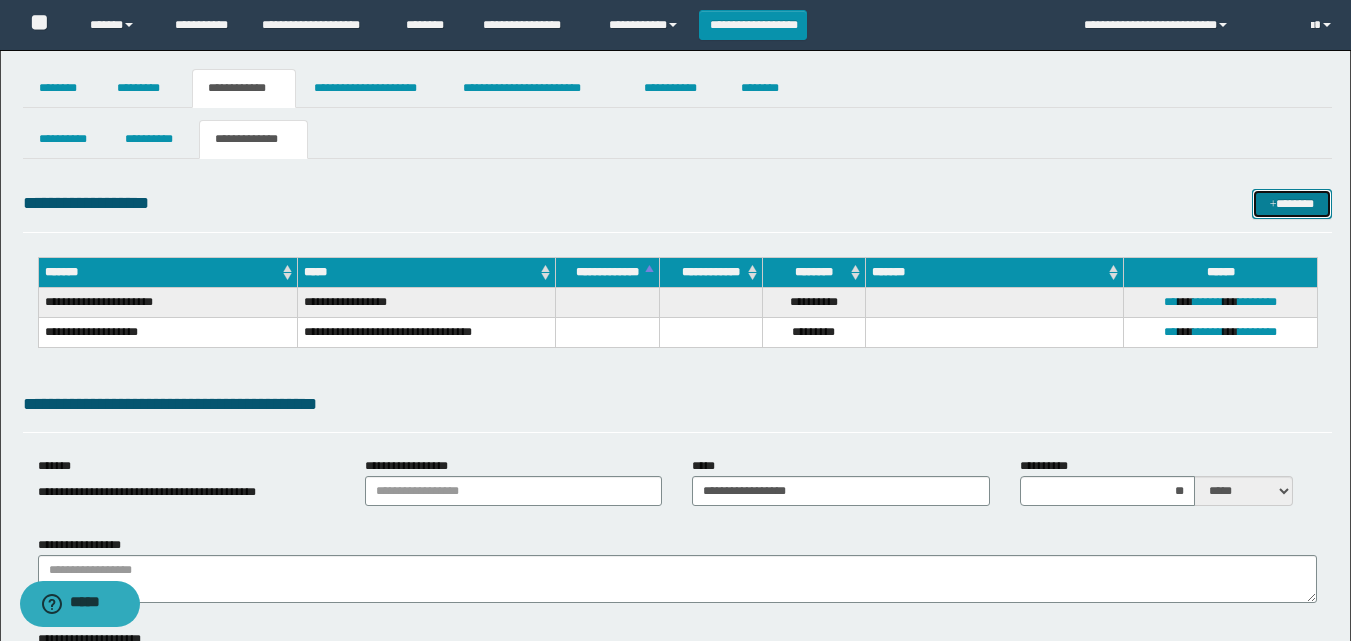 click on "*******" at bounding box center (1292, 204) 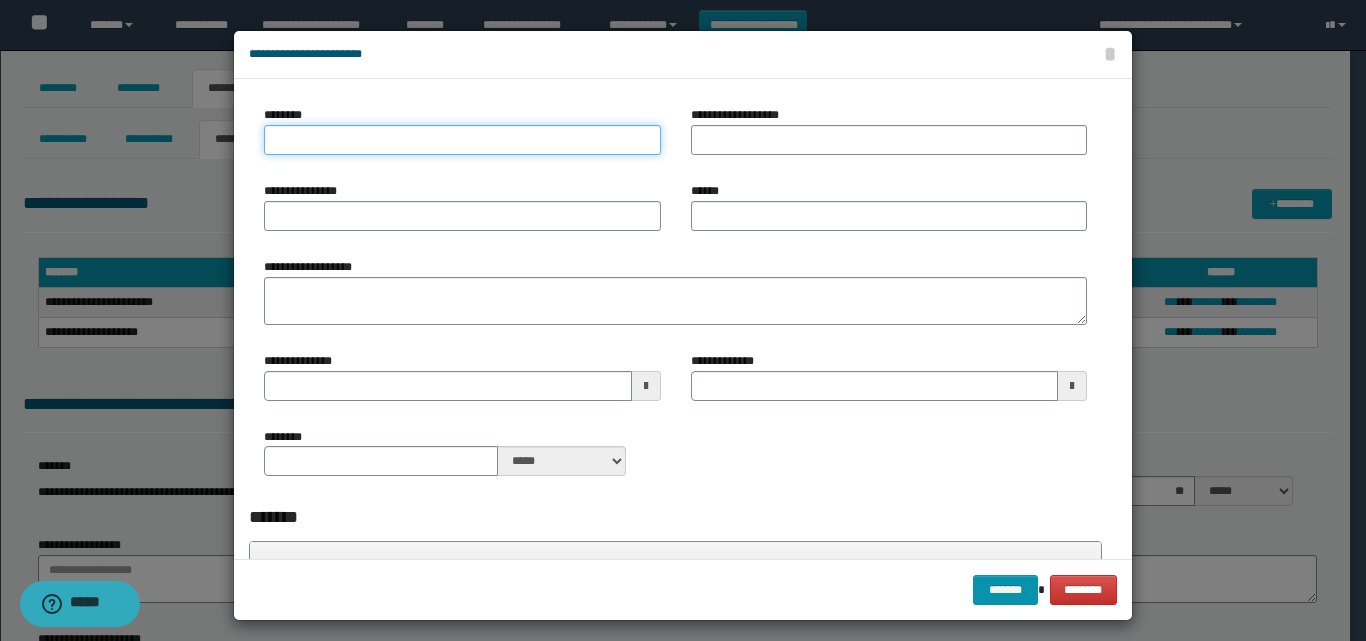 click on "********" at bounding box center [462, 140] 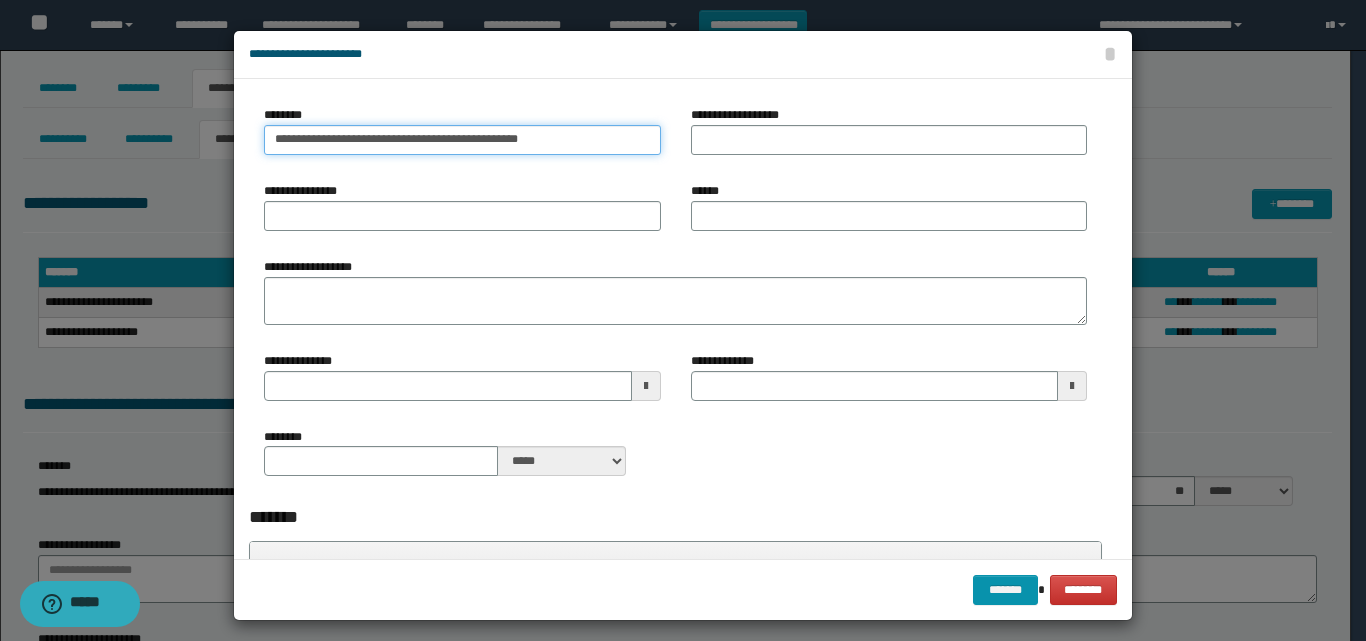type on "**********" 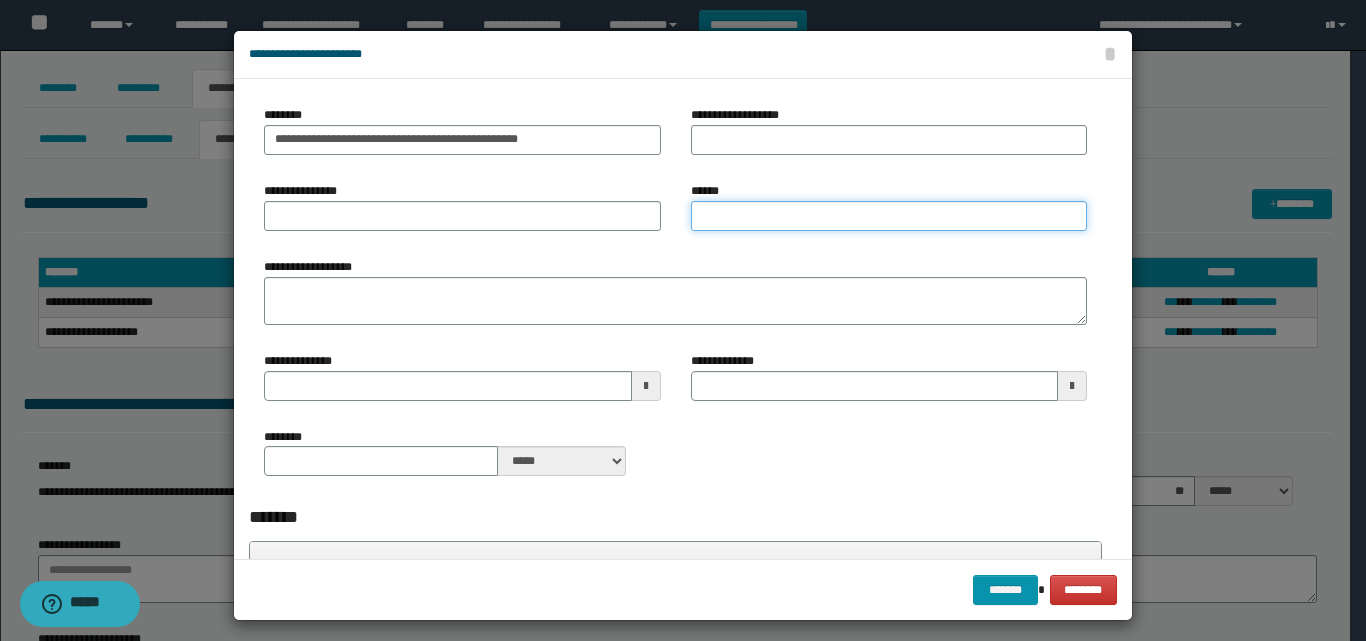 click on "******" at bounding box center (889, 216) 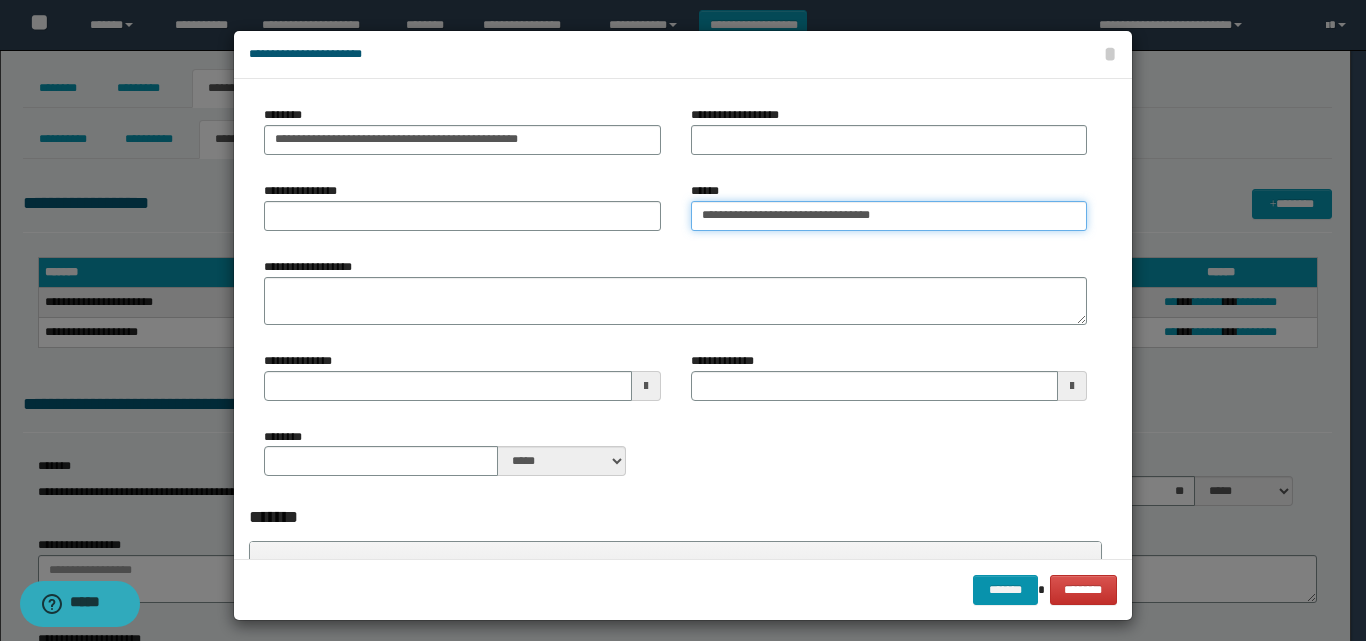 type on "**********" 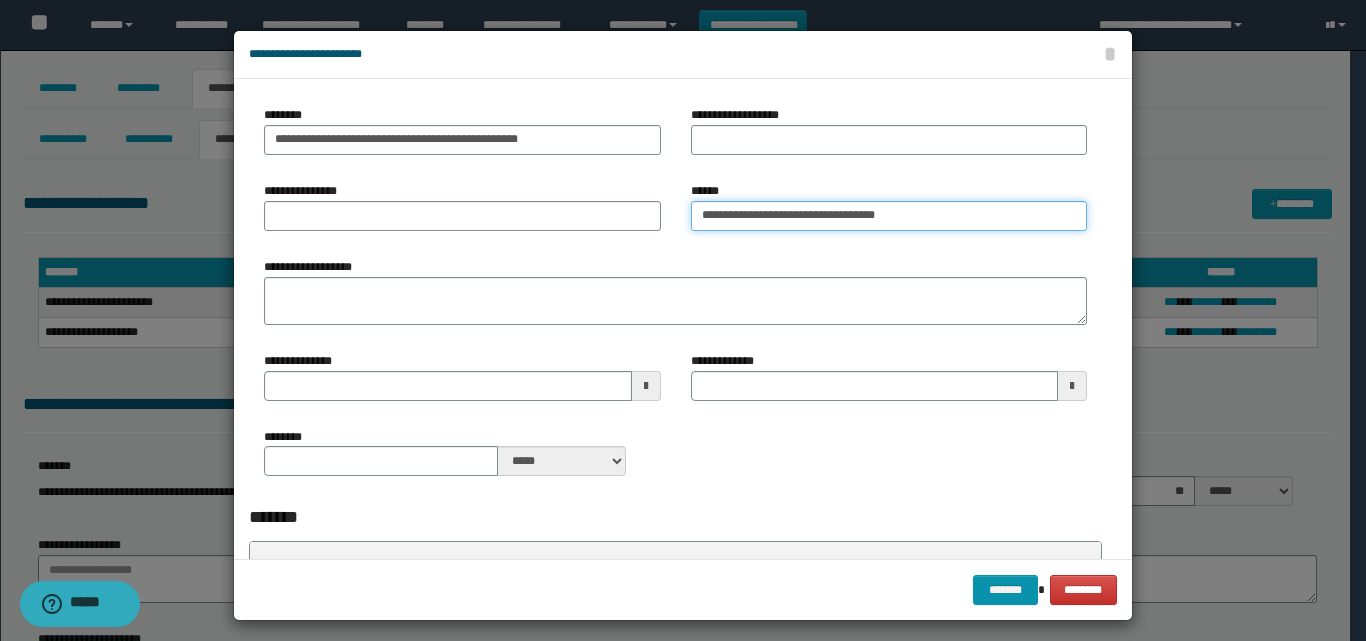 type 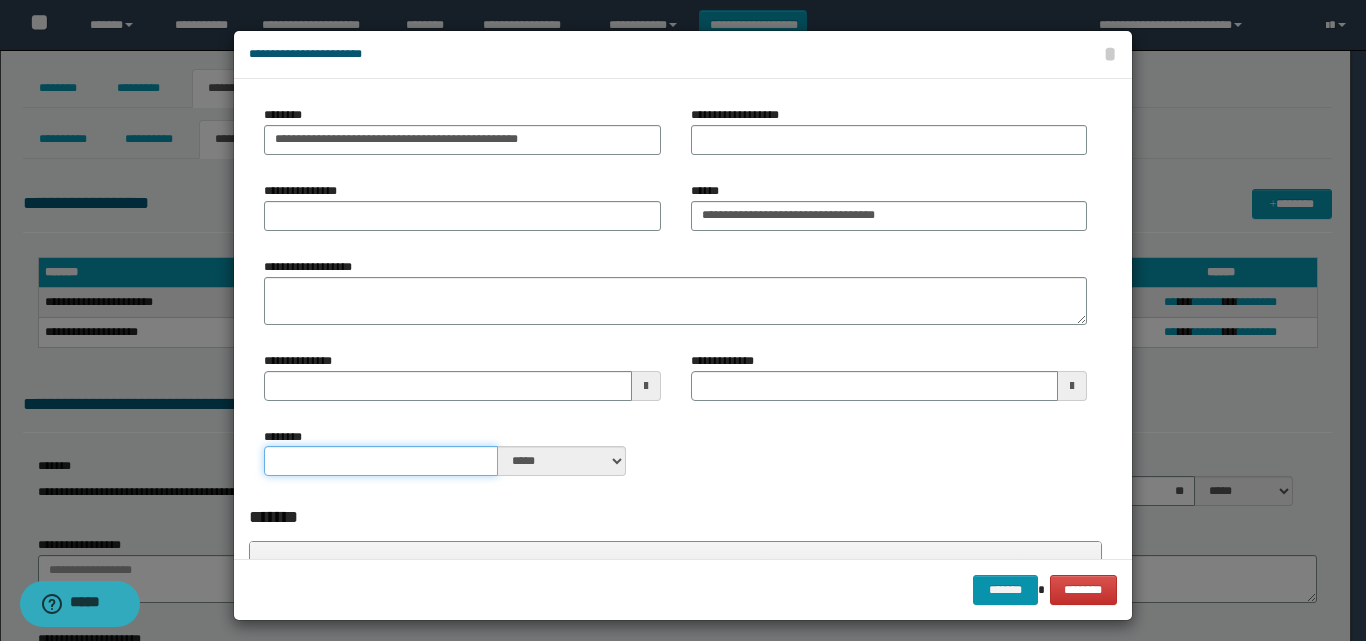 click on "********" at bounding box center (381, 461) 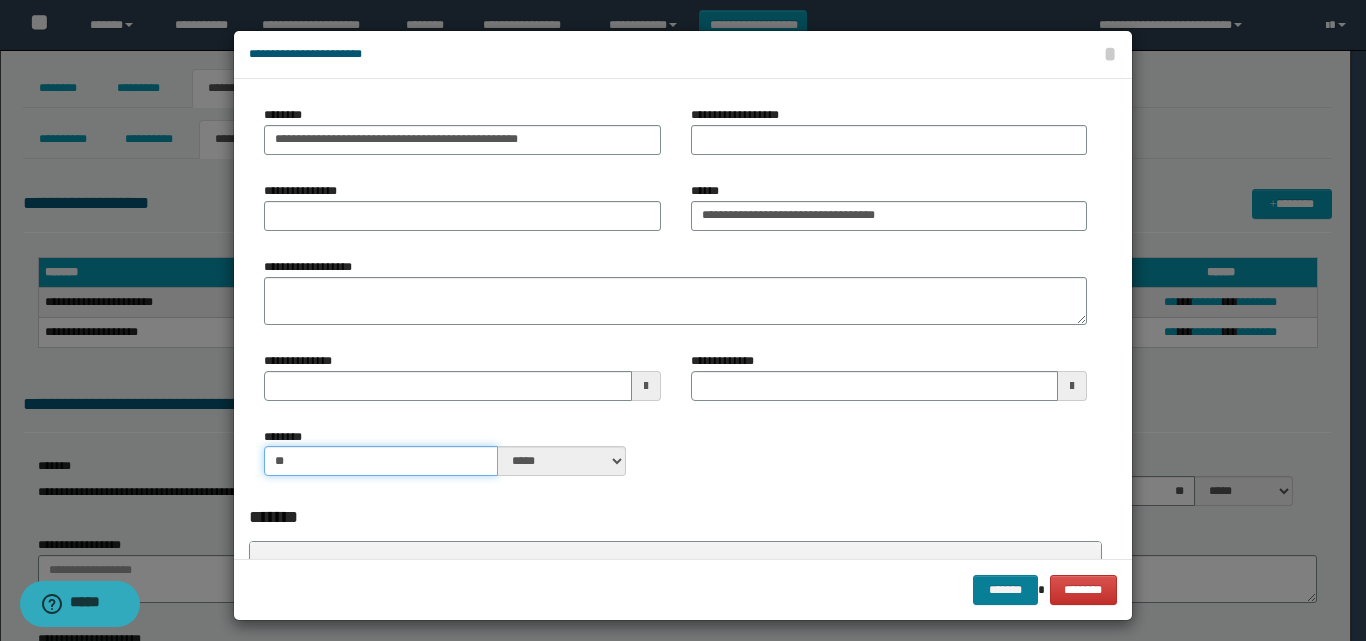 type on "**" 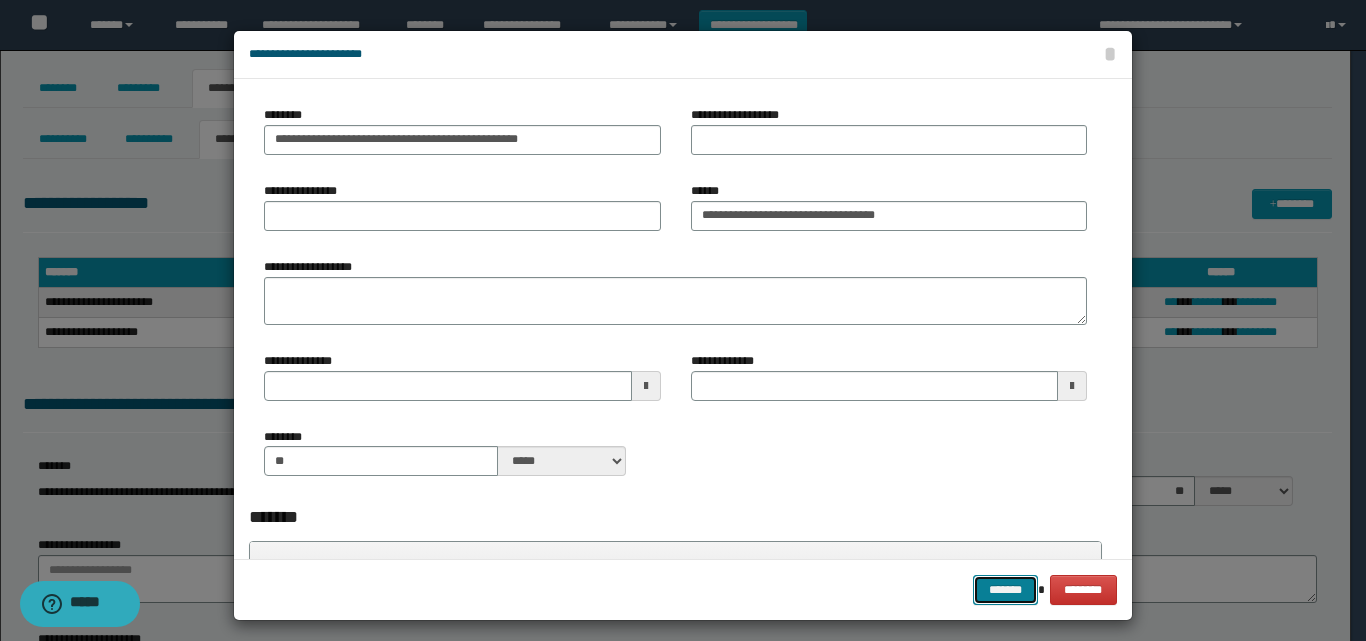 click on "*******" at bounding box center [1005, 590] 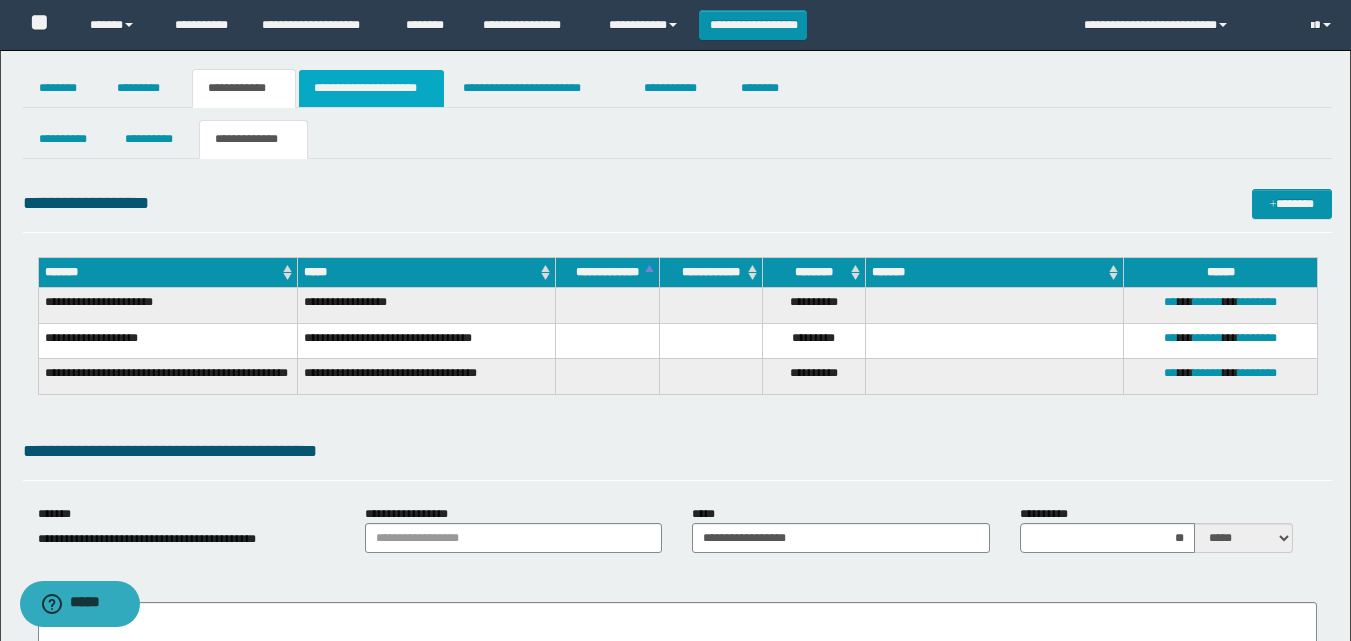 click on "**********" at bounding box center (371, 88) 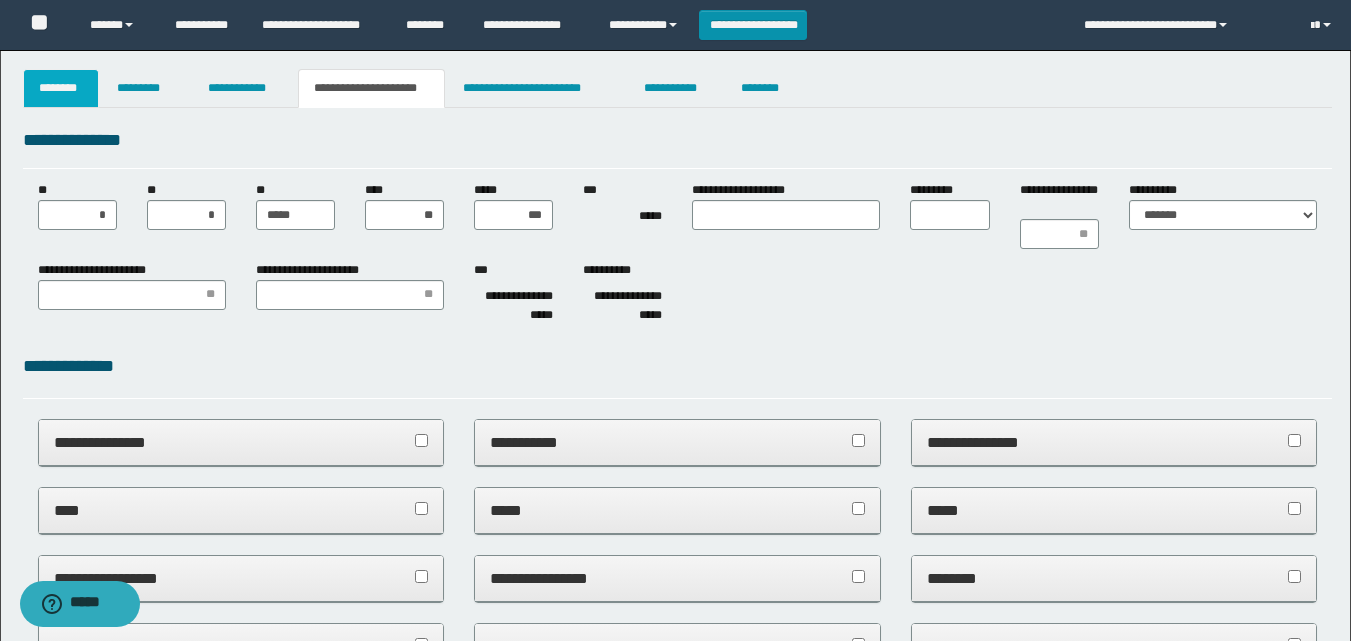 click on "********" at bounding box center [61, 88] 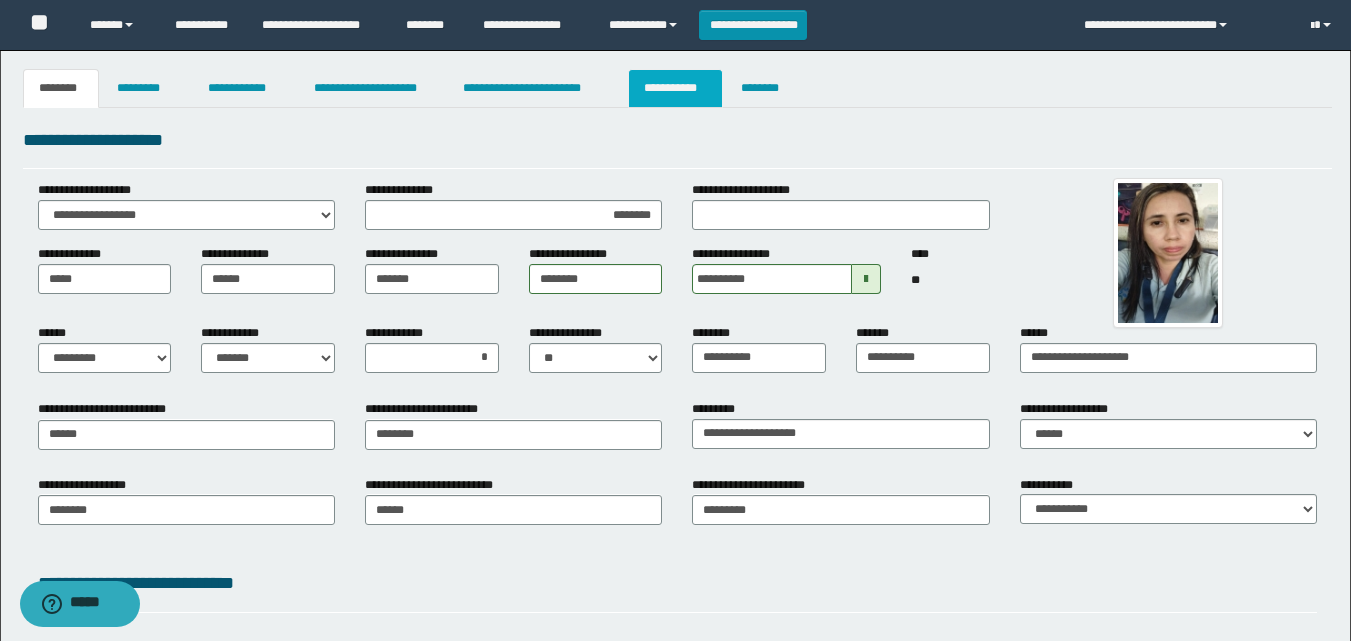 click on "**********" at bounding box center [675, 88] 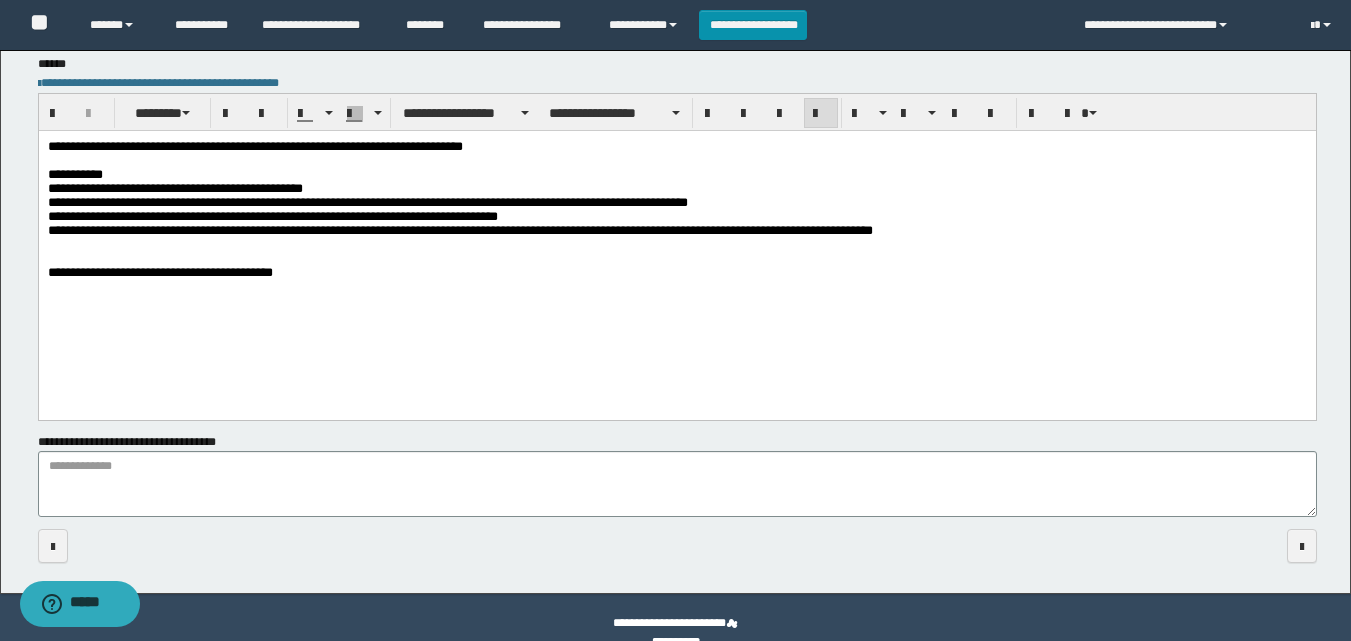 scroll, scrollTop: 508, scrollLeft: 0, axis: vertical 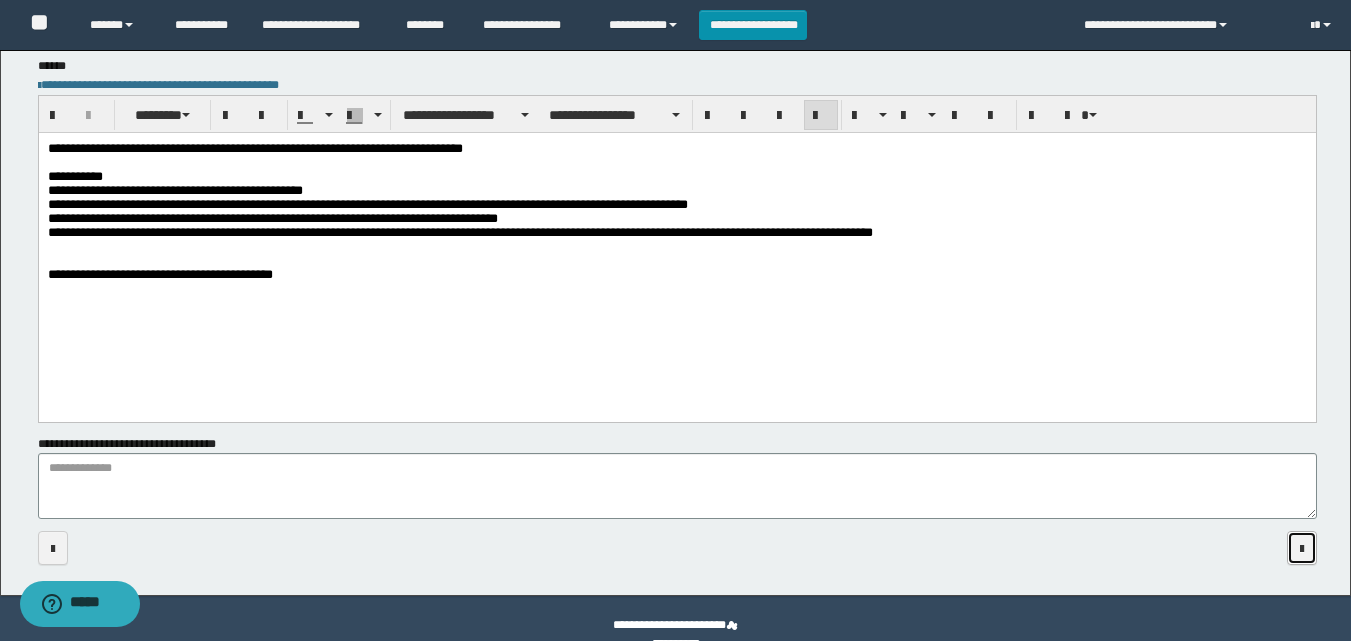 click at bounding box center (1302, 549) 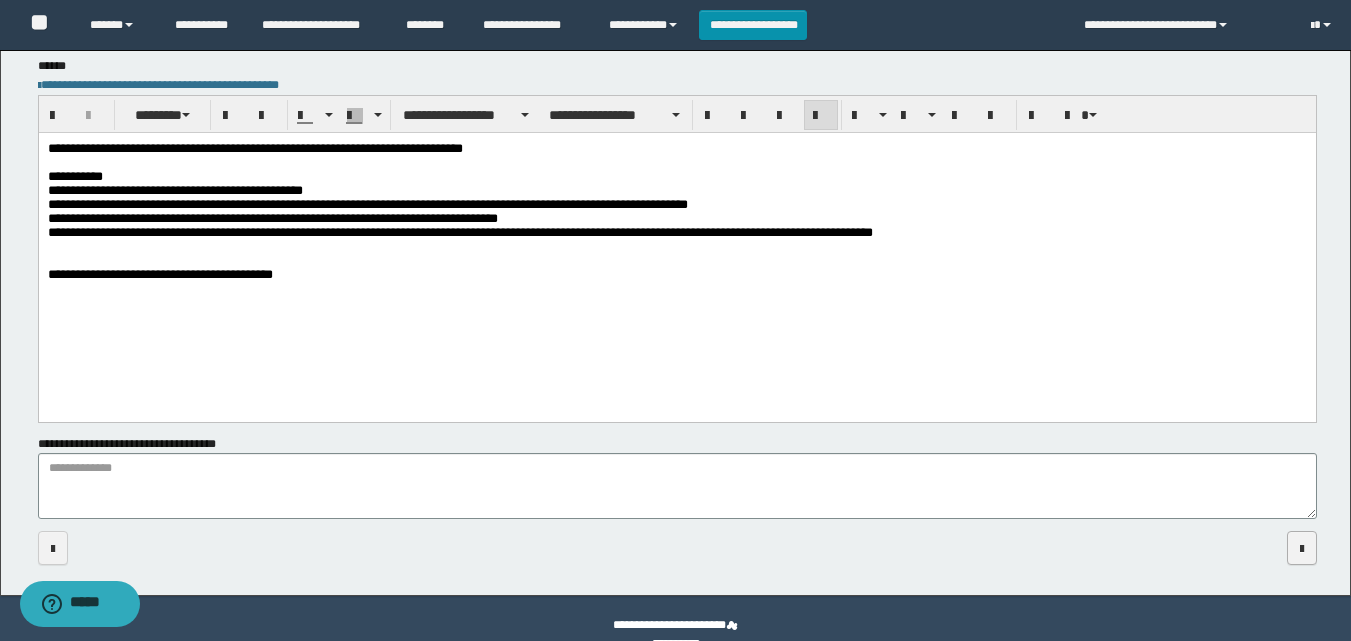 scroll, scrollTop: 0, scrollLeft: 0, axis: both 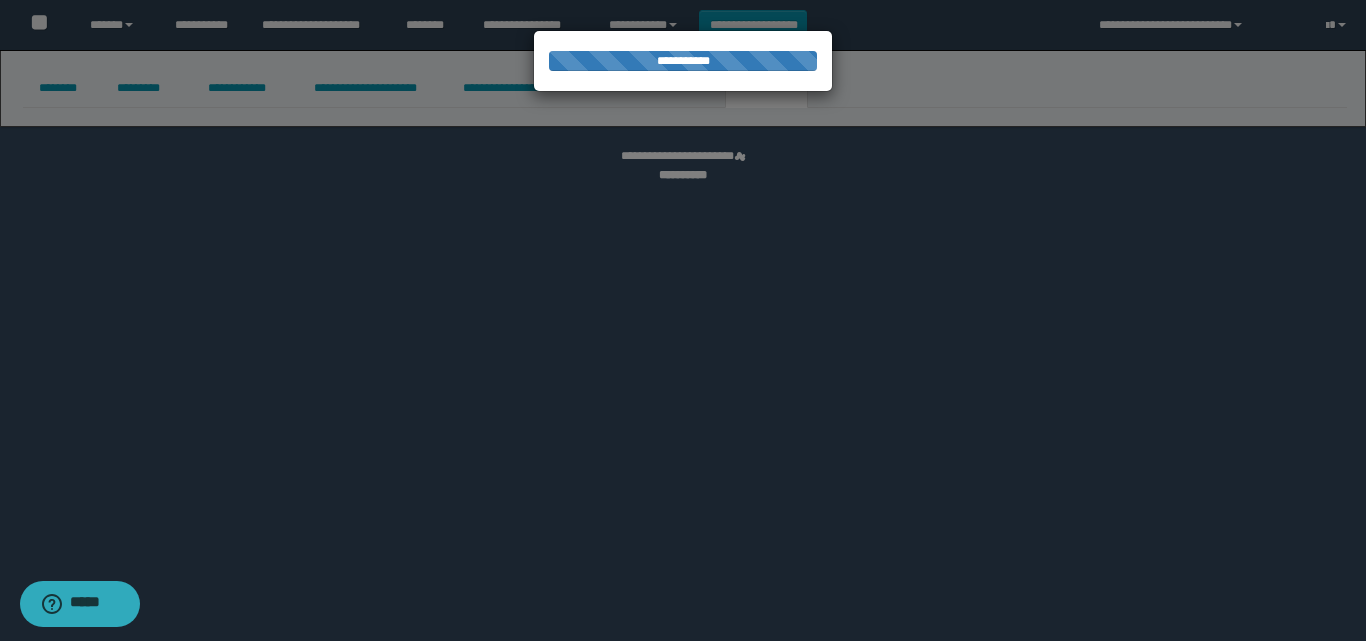 select 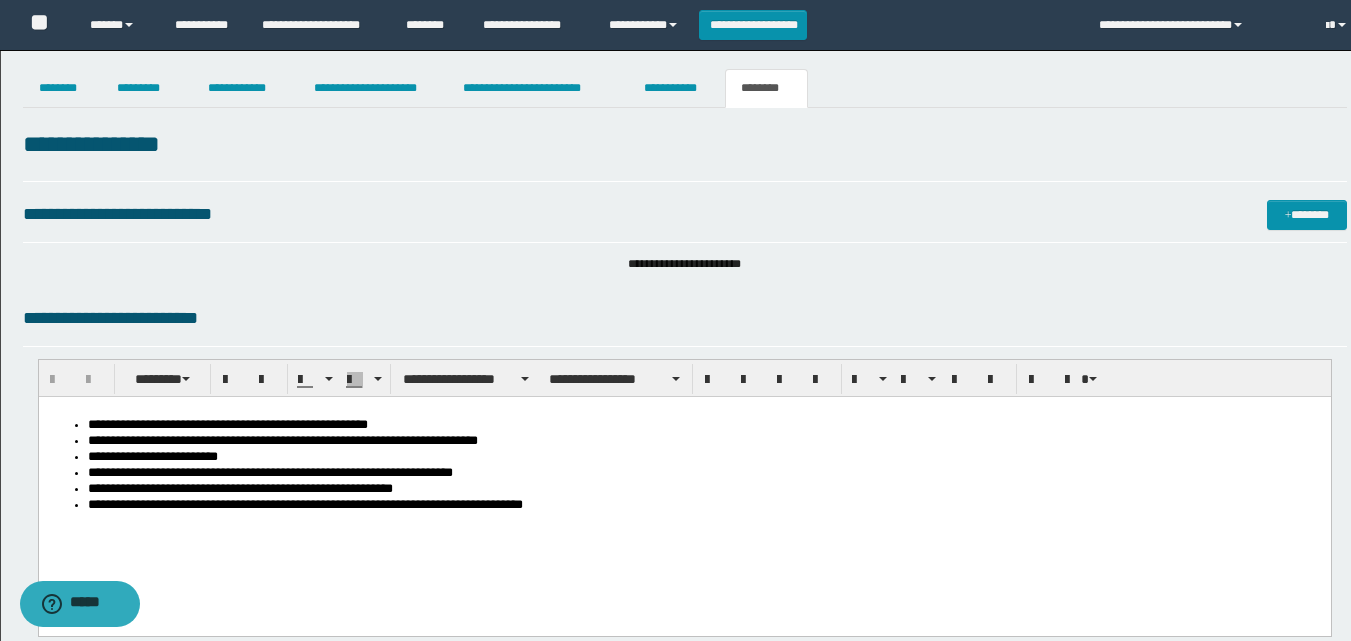 scroll, scrollTop: 0, scrollLeft: 0, axis: both 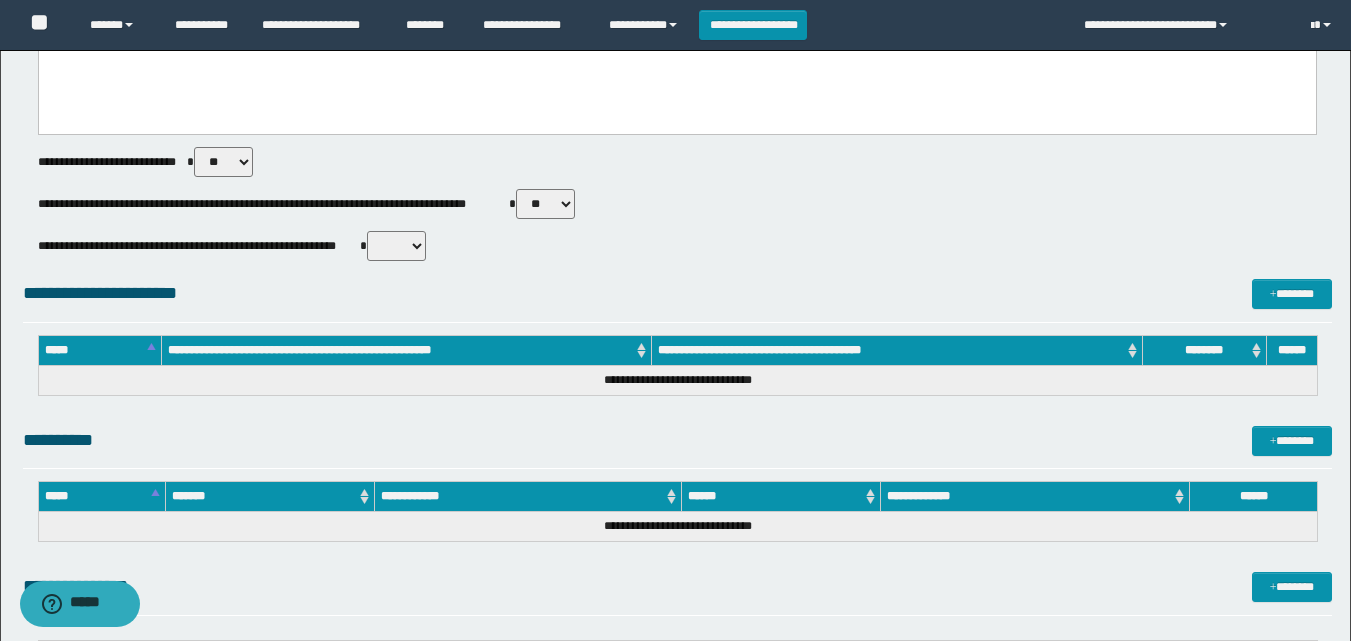 click on "**
**" at bounding box center (545, 204) 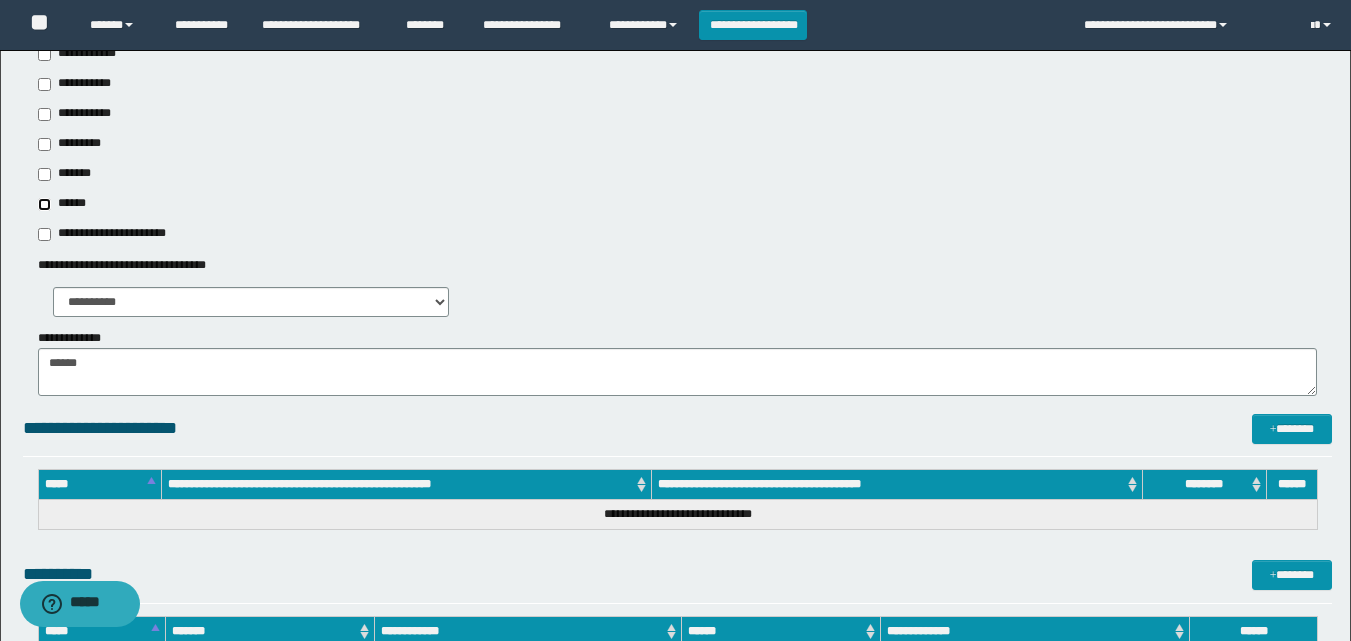 scroll, scrollTop: 794, scrollLeft: 0, axis: vertical 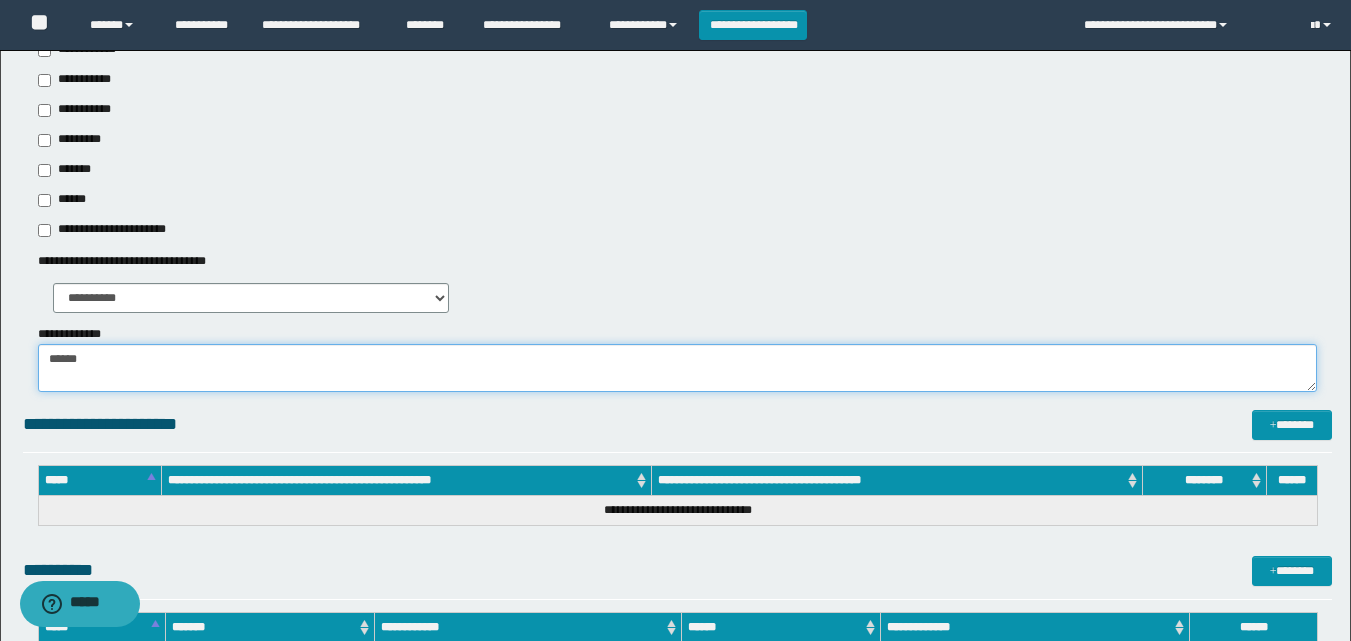 click on "******" at bounding box center [677, 368] 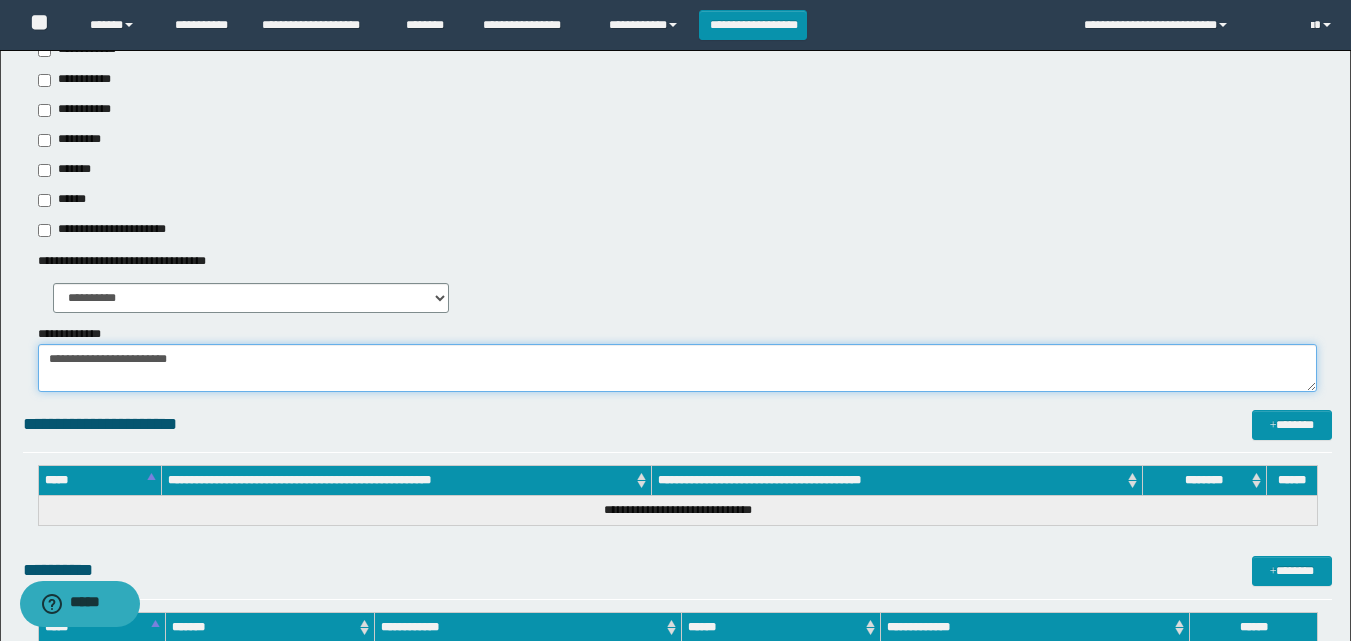 paste on "**********" 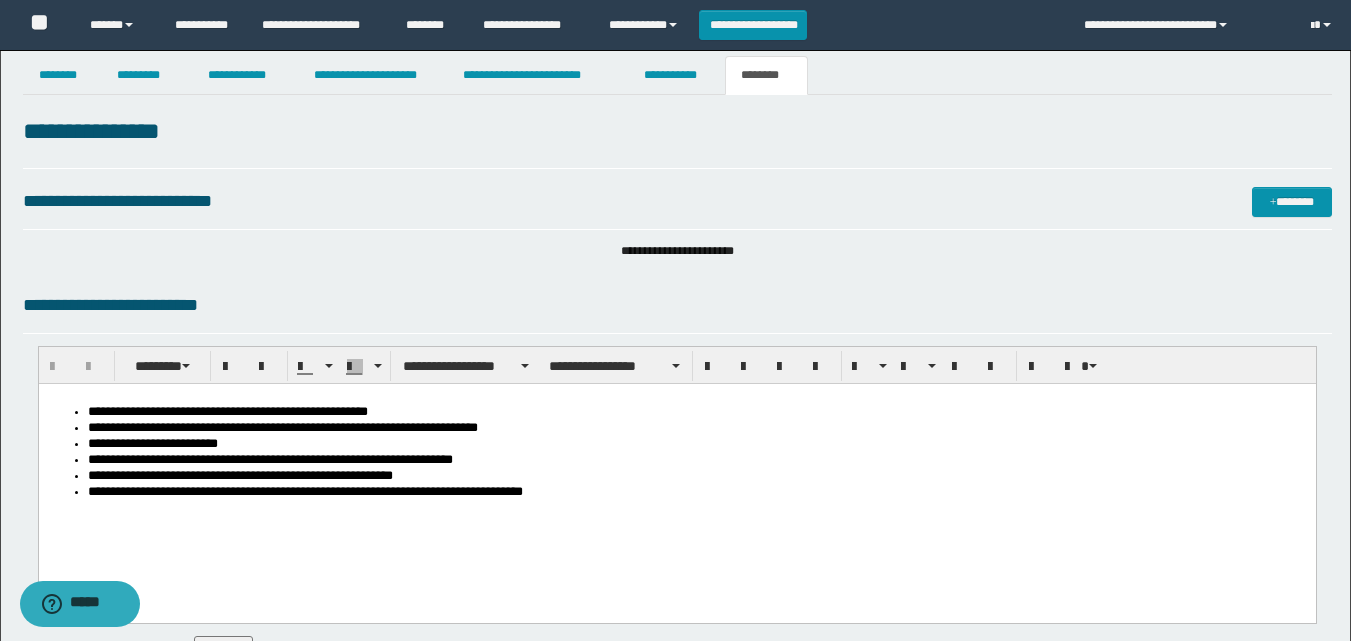 scroll, scrollTop: 0, scrollLeft: 0, axis: both 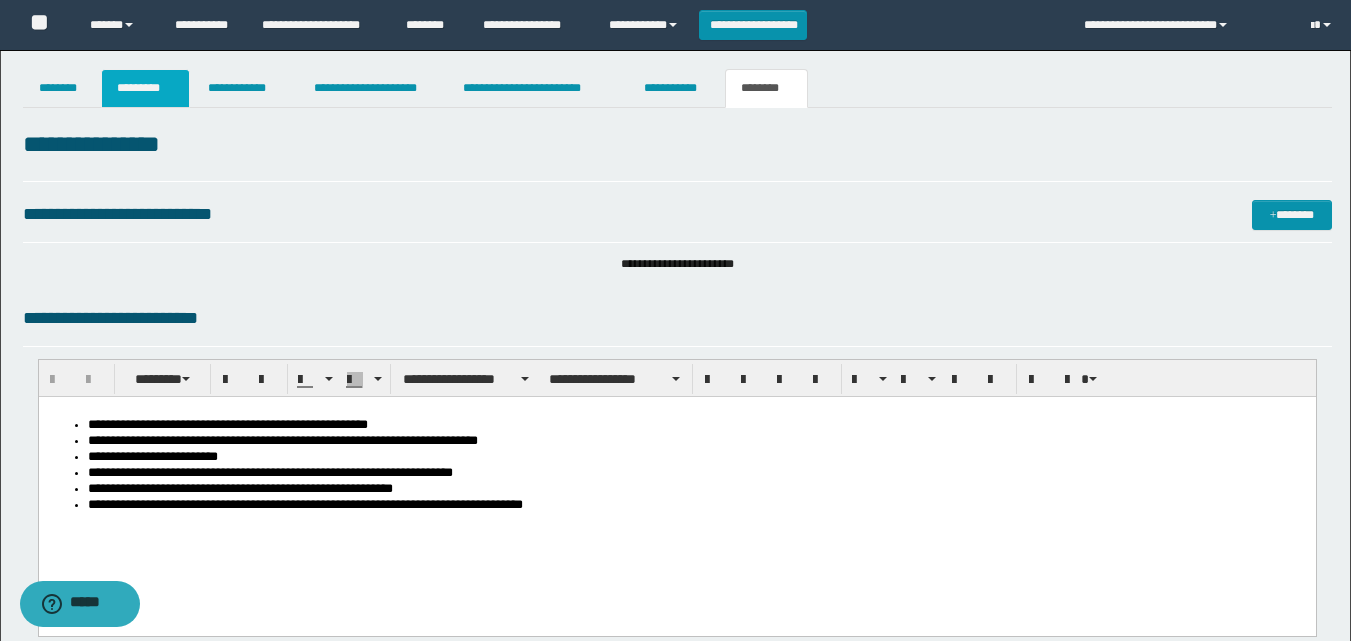 type on "**********" 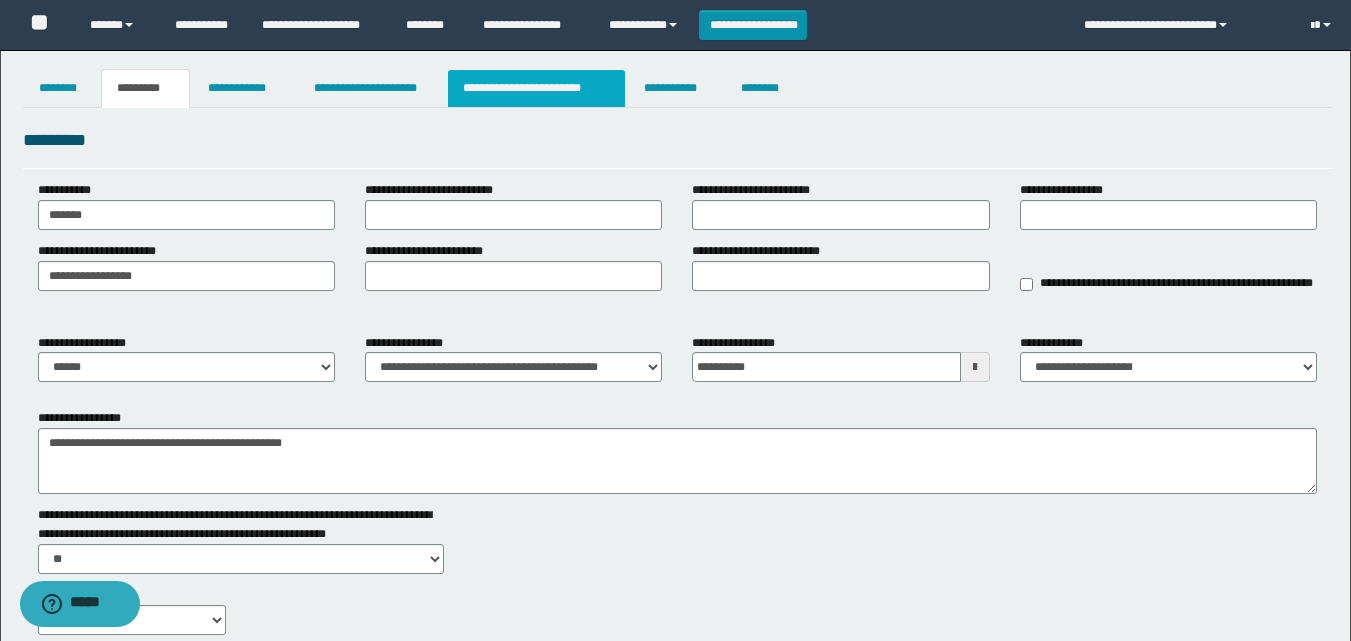 click on "**********" at bounding box center (537, 88) 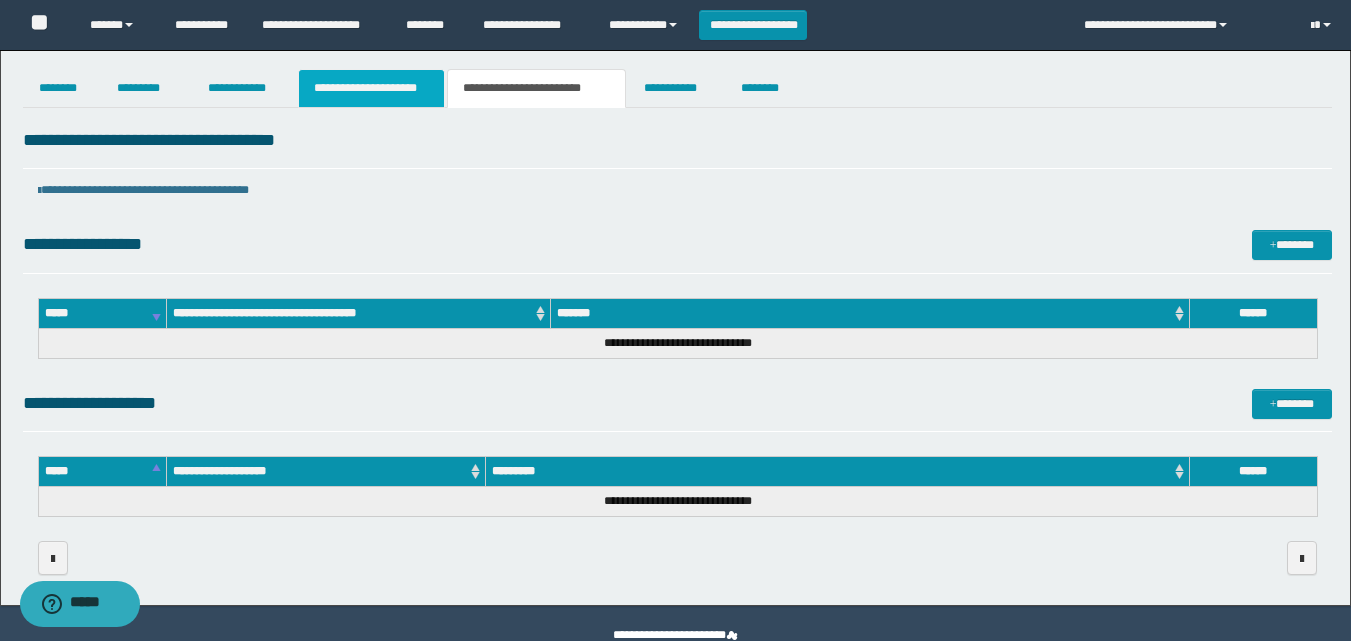 click on "**********" at bounding box center (371, 88) 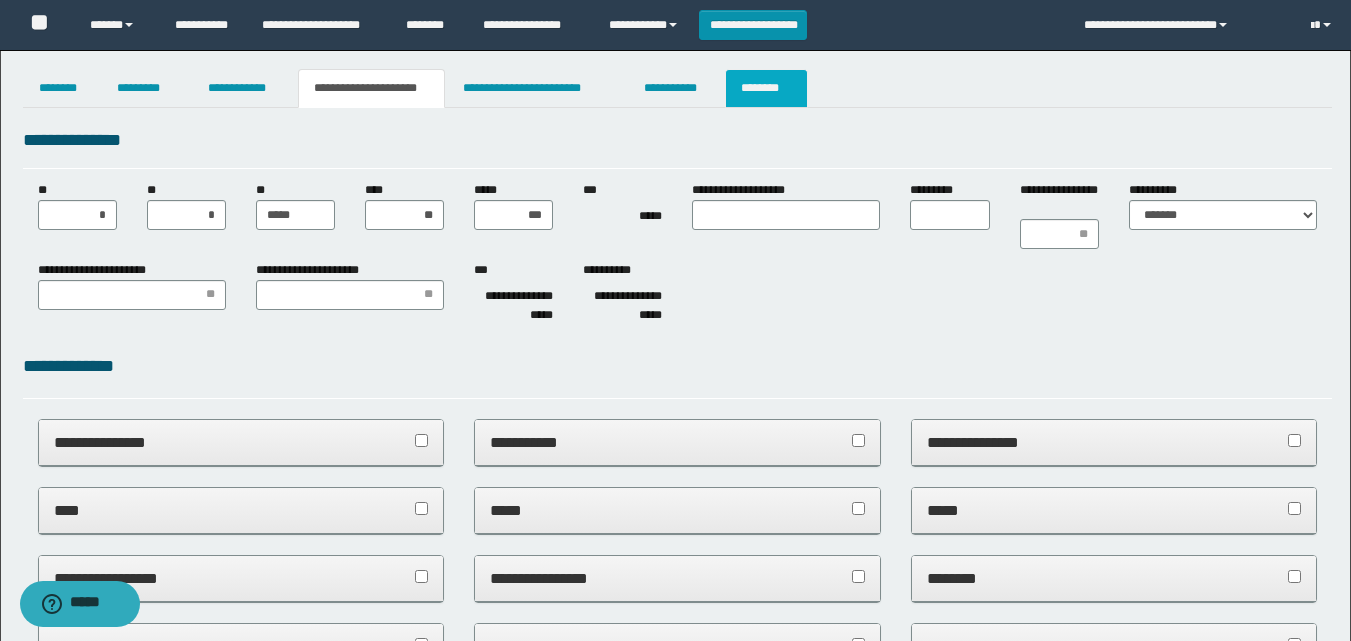 click on "********" at bounding box center [766, 88] 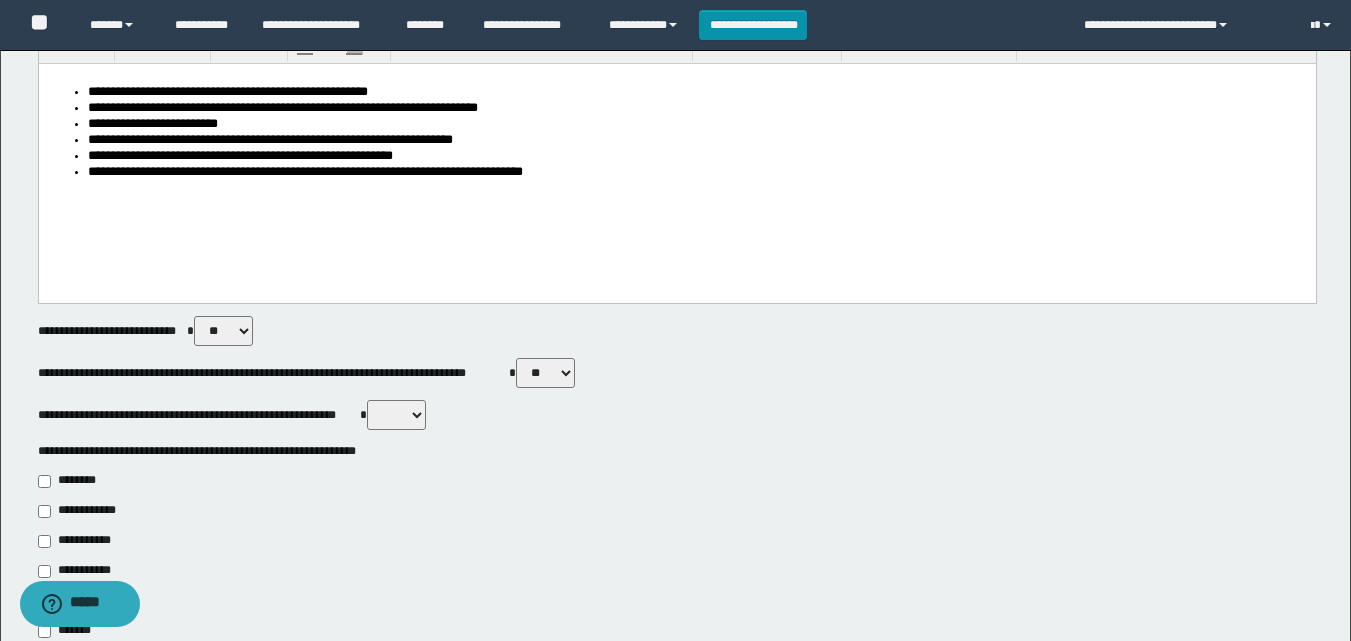 scroll, scrollTop: 0, scrollLeft: 0, axis: both 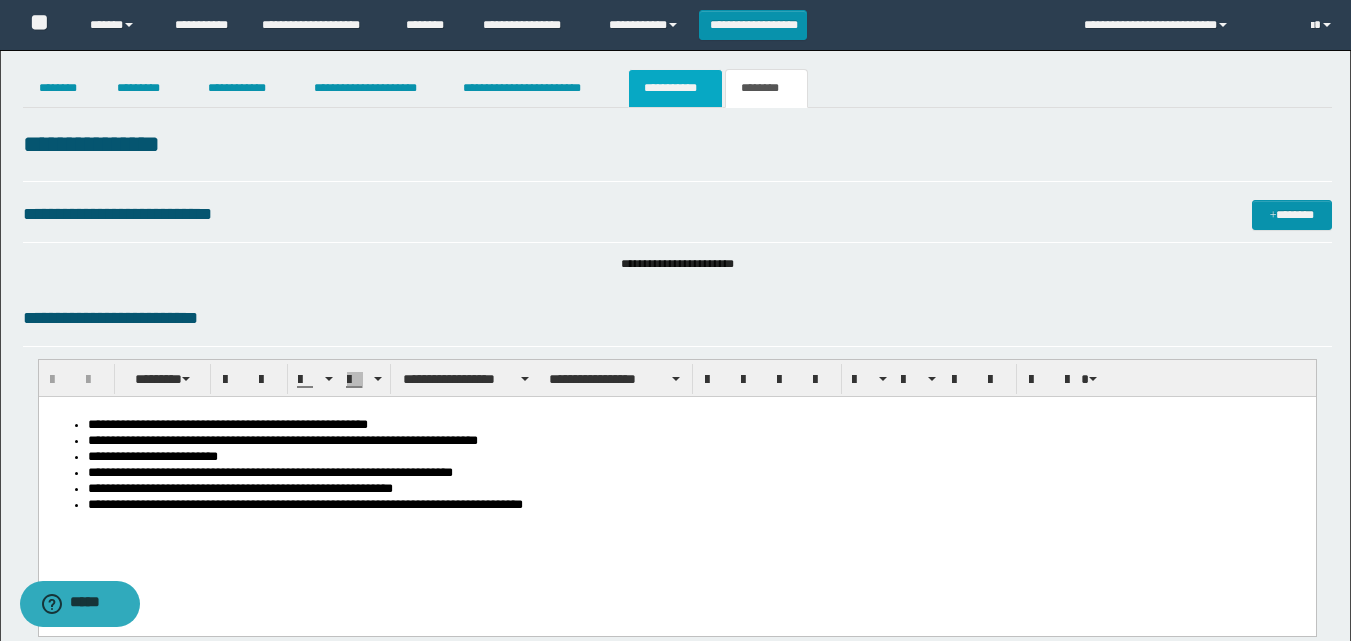 click on "**********" at bounding box center (675, 88) 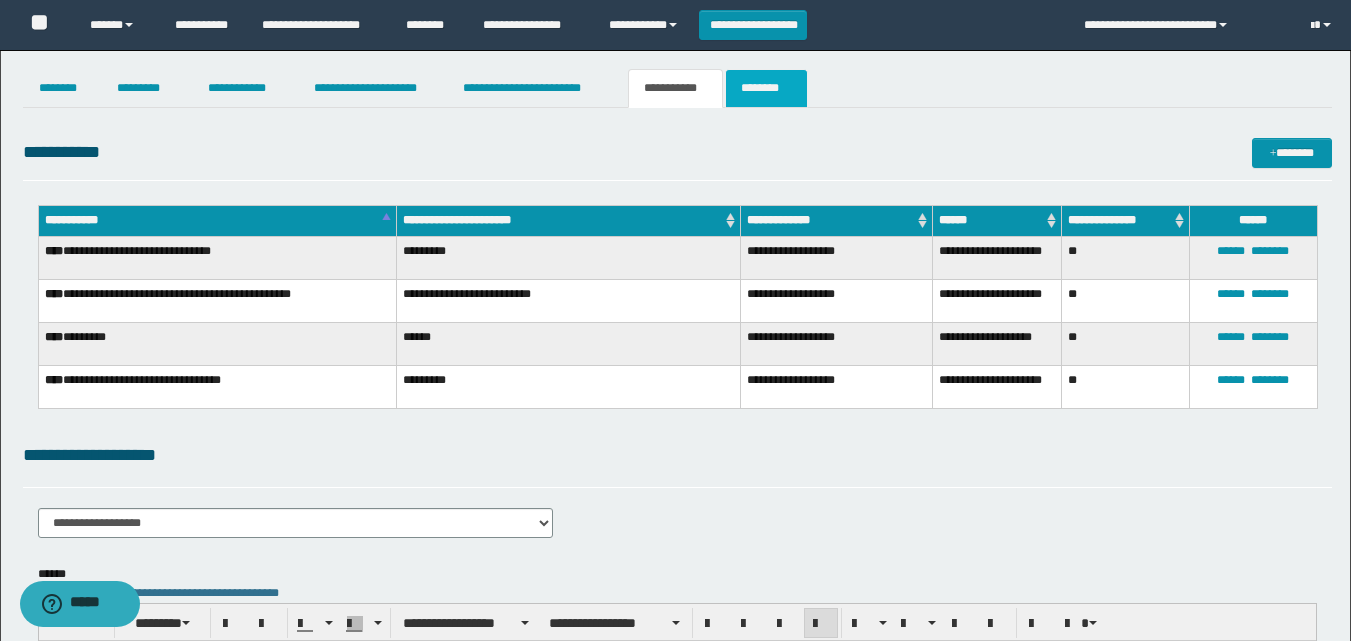 click on "********" at bounding box center [766, 88] 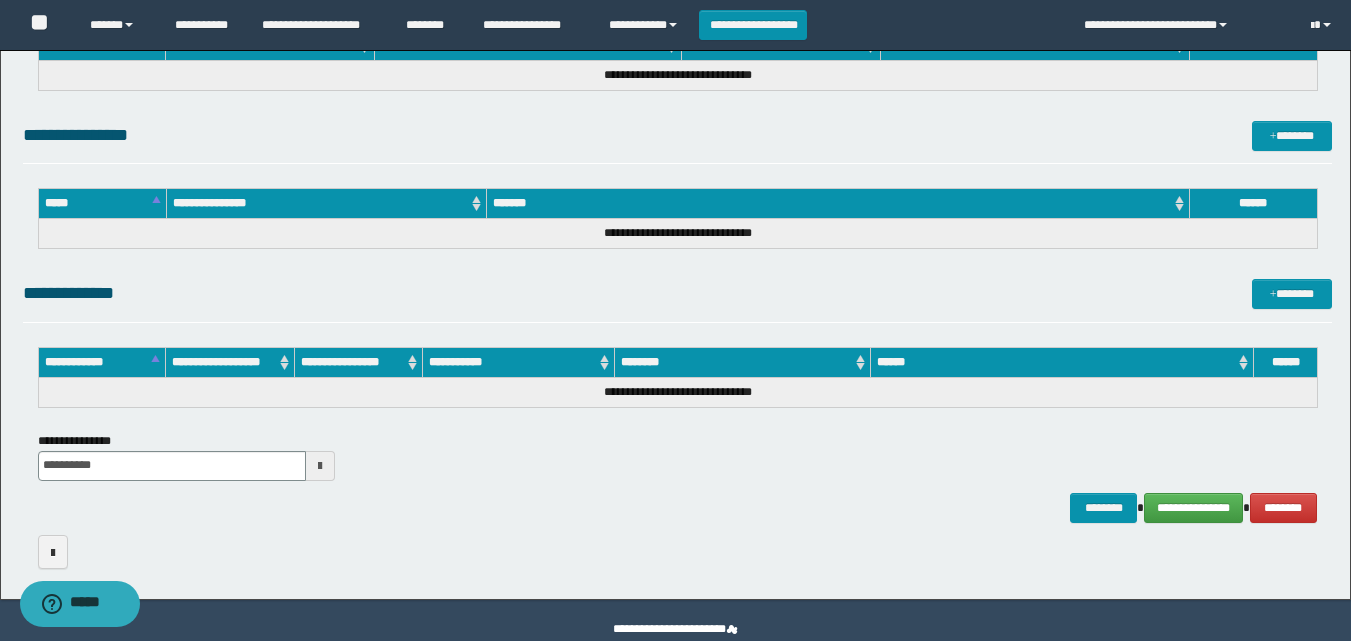 scroll, scrollTop: 1413, scrollLeft: 0, axis: vertical 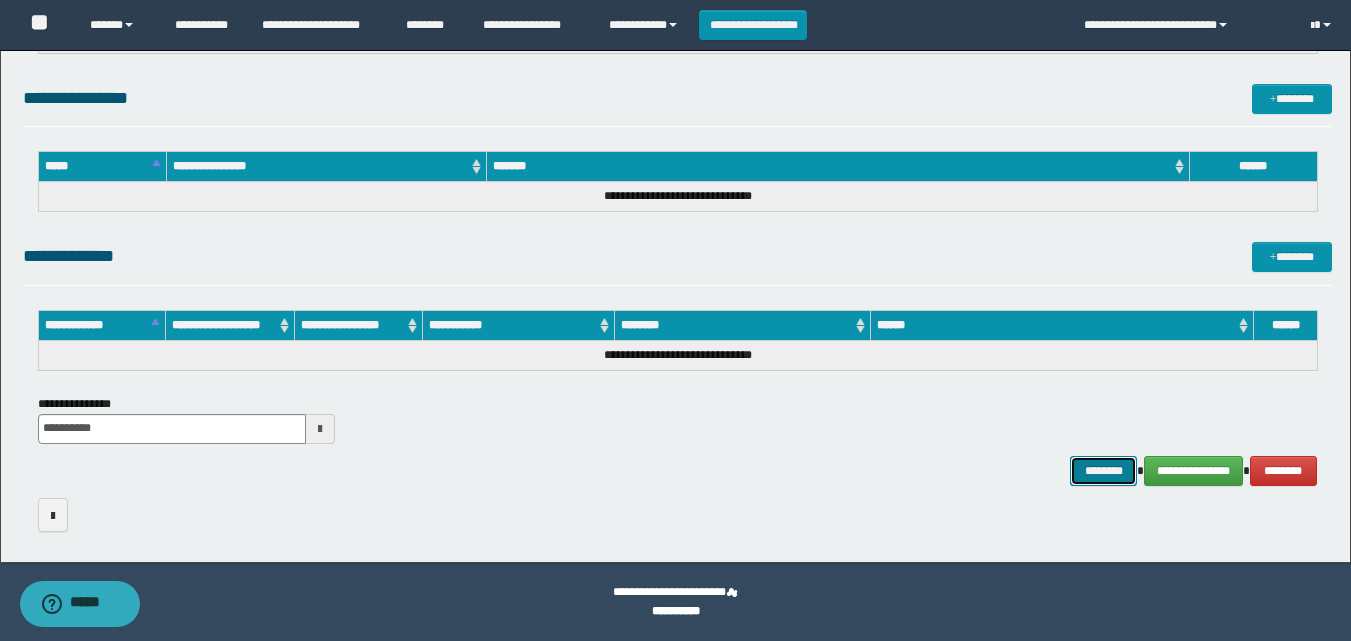 click on "********" at bounding box center (1104, 471) 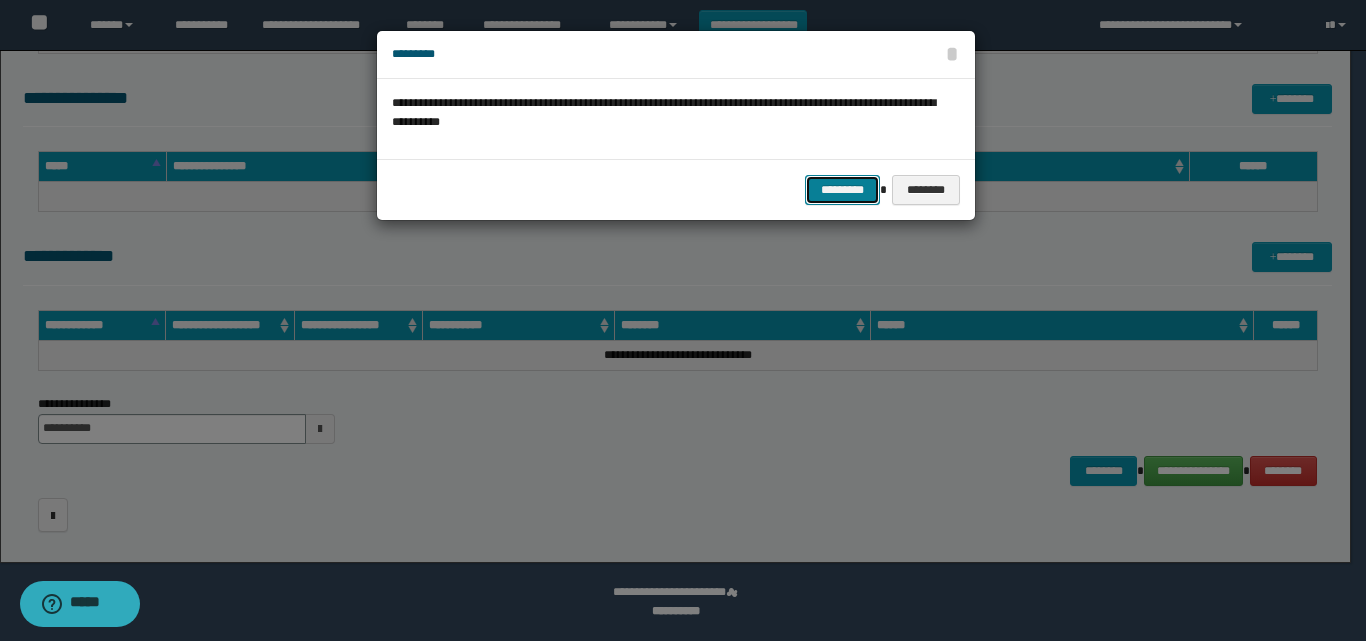 click on "*********" at bounding box center (842, 190) 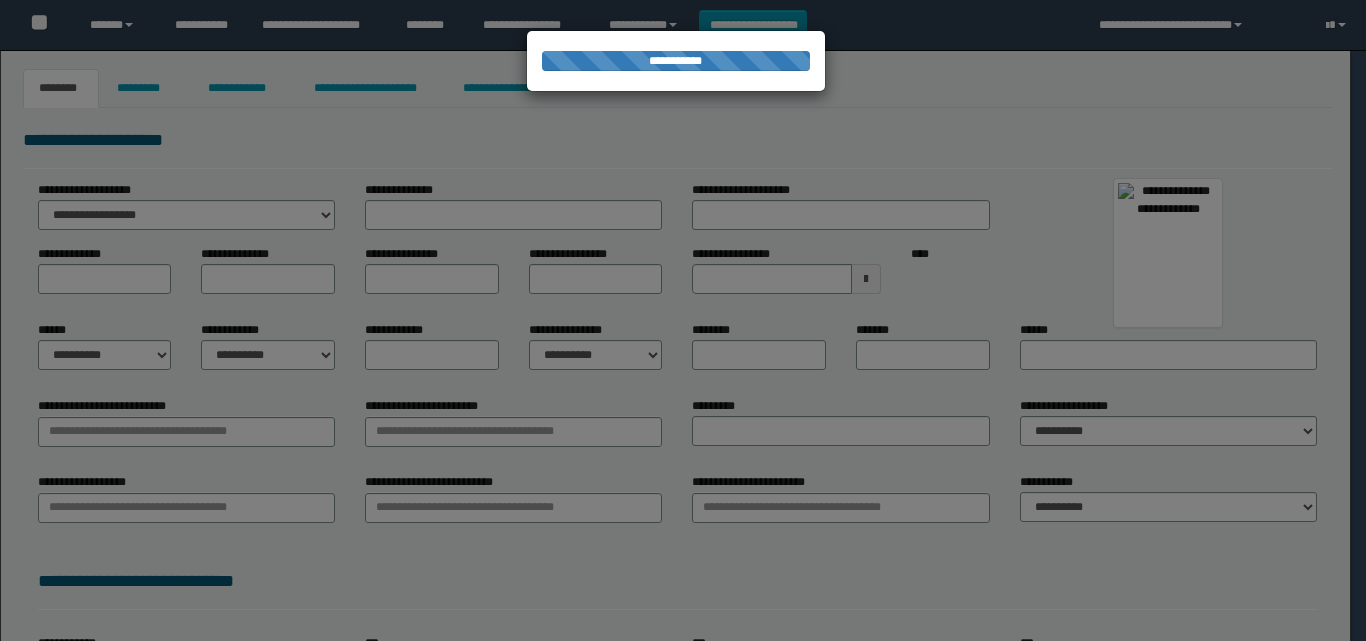 type on "*********" 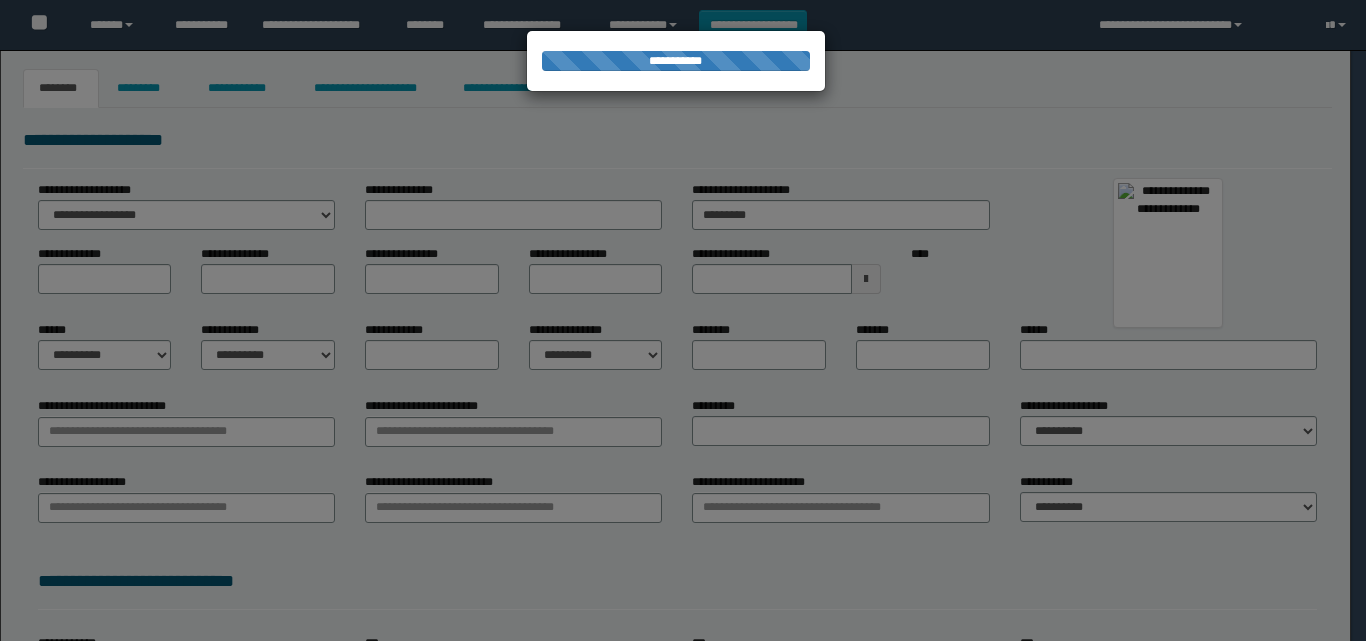 type on "*******" 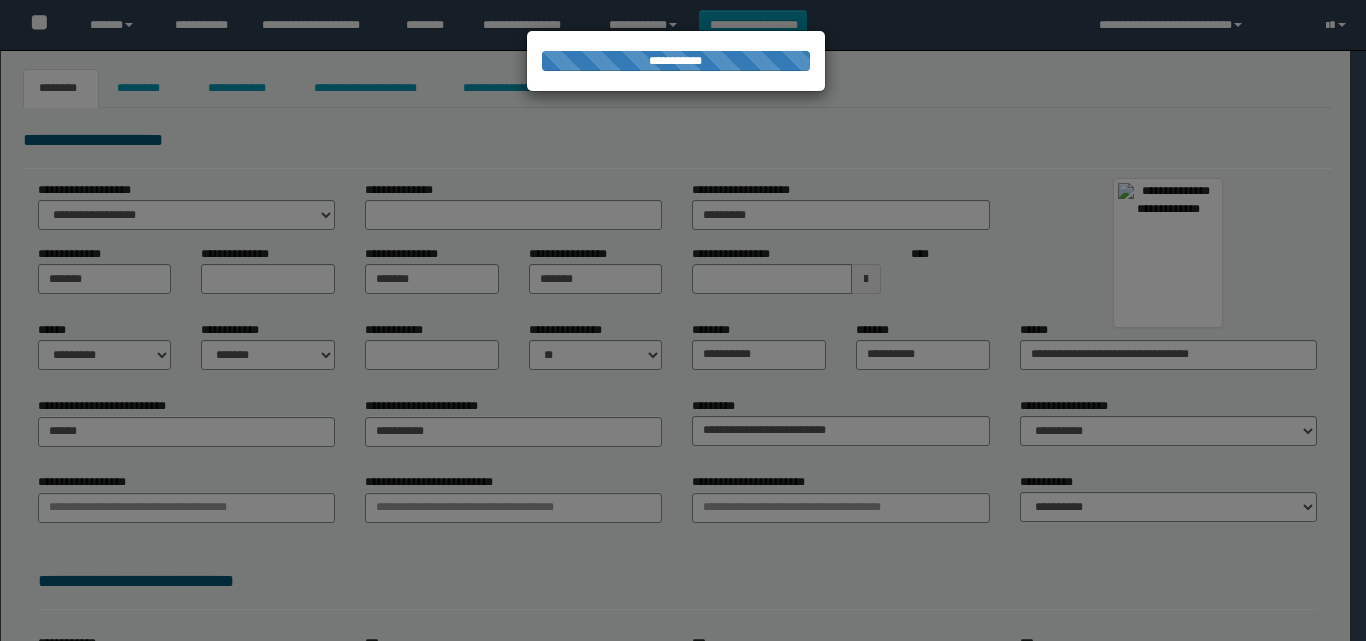 select on "*" 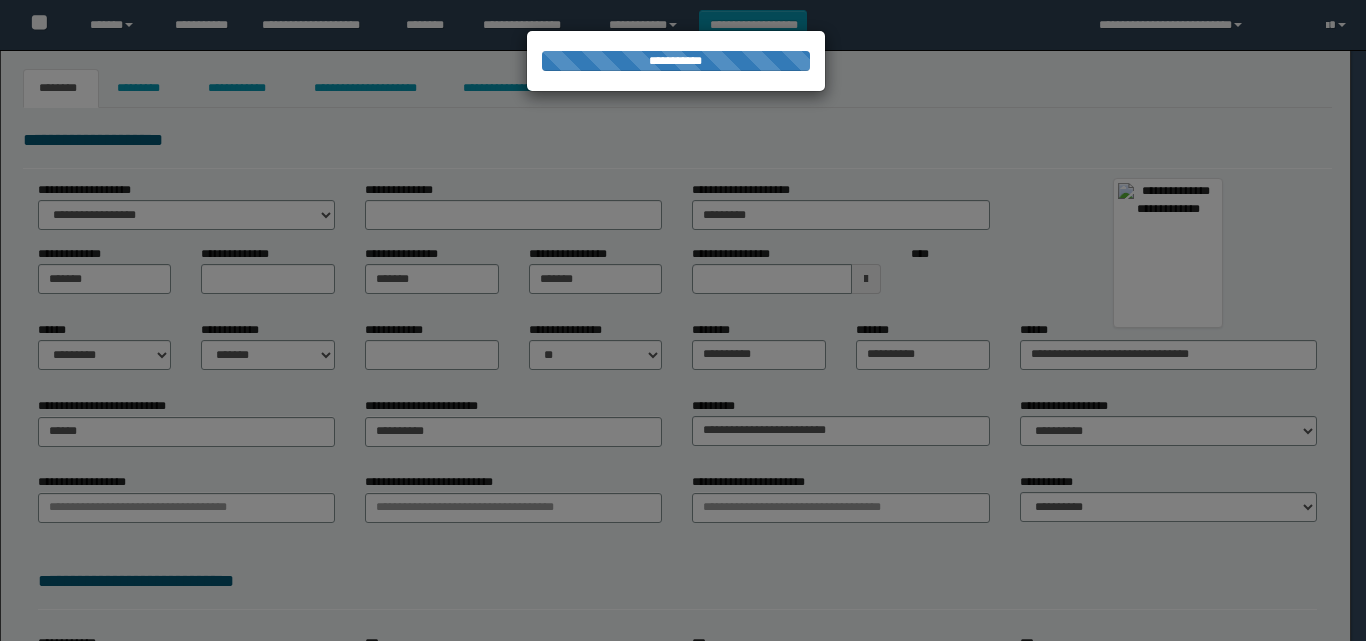 type on "********" 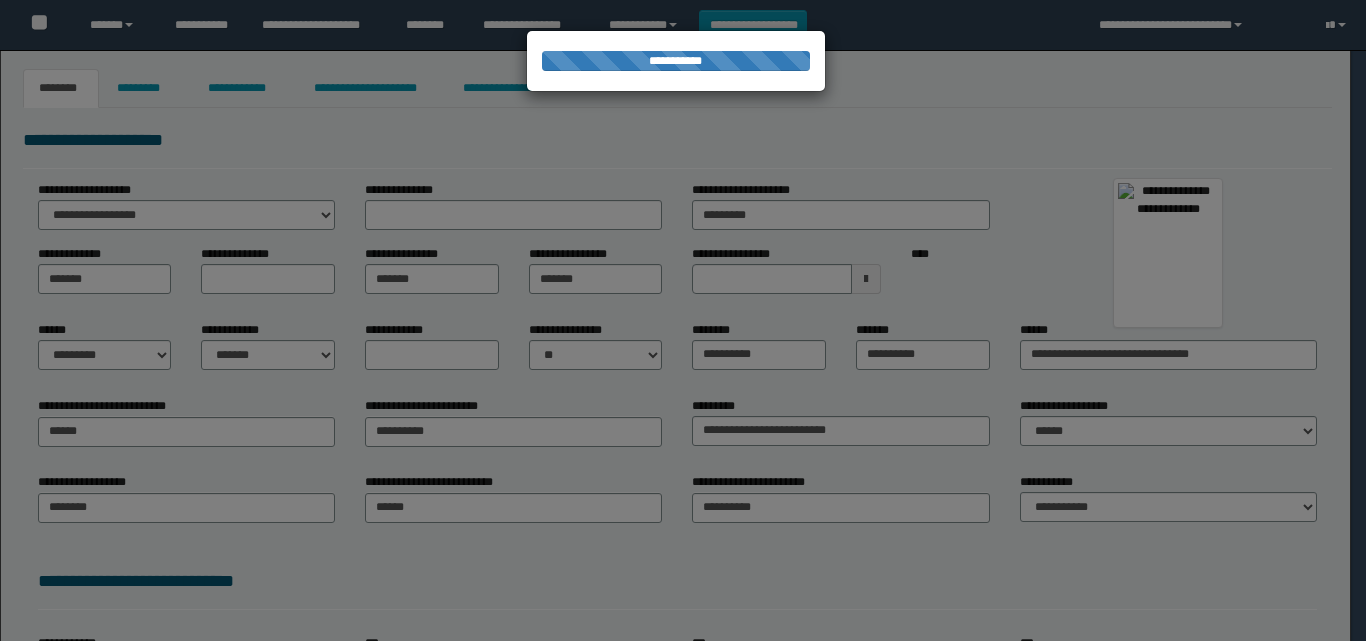 select on "**" 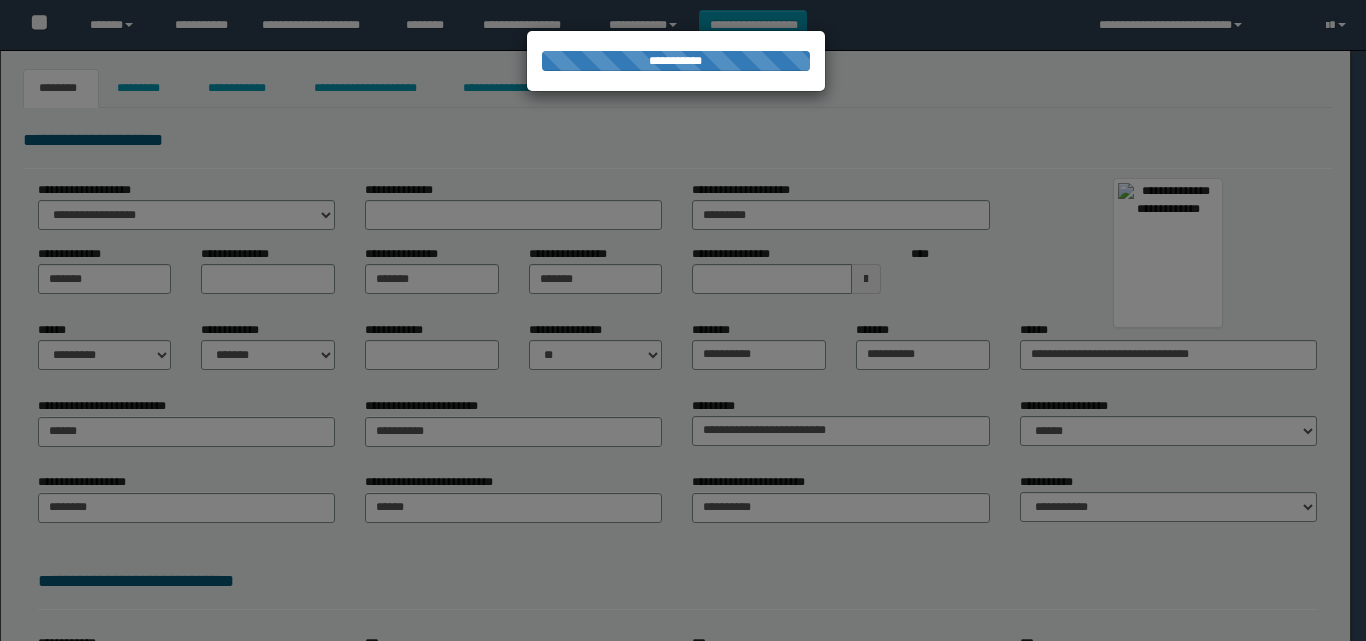 type on "********" 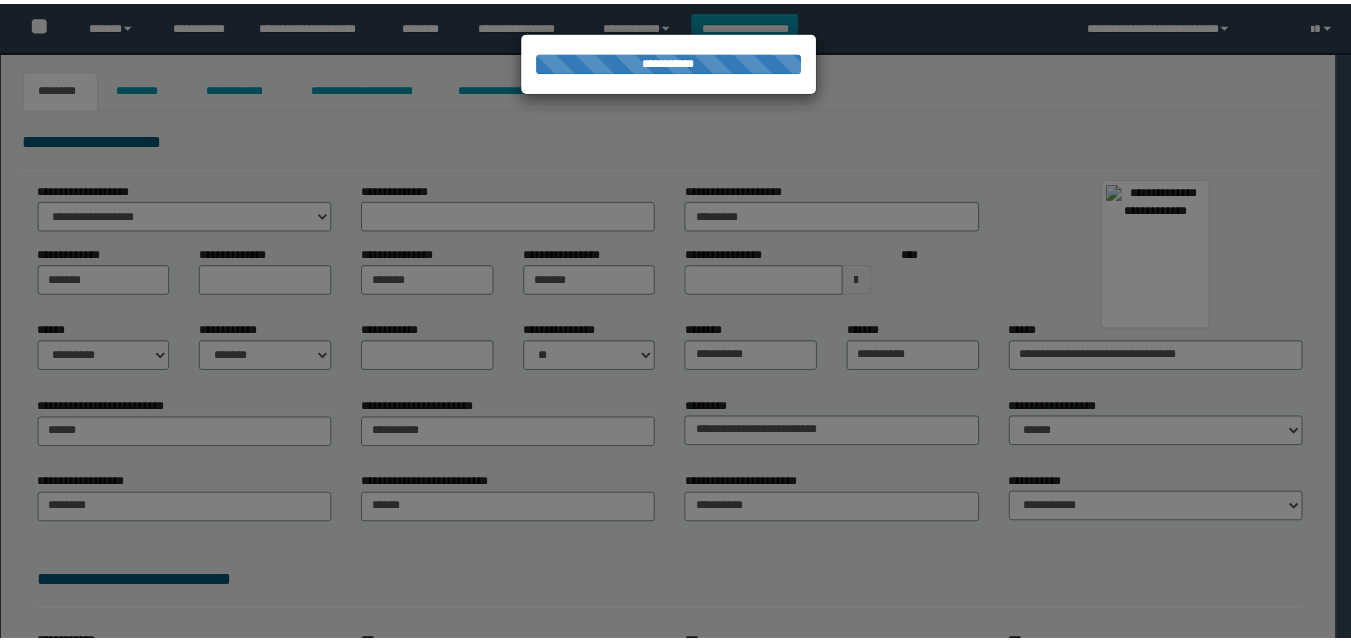 scroll, scrollTop: 0, scrollLeft: 0, axis: both 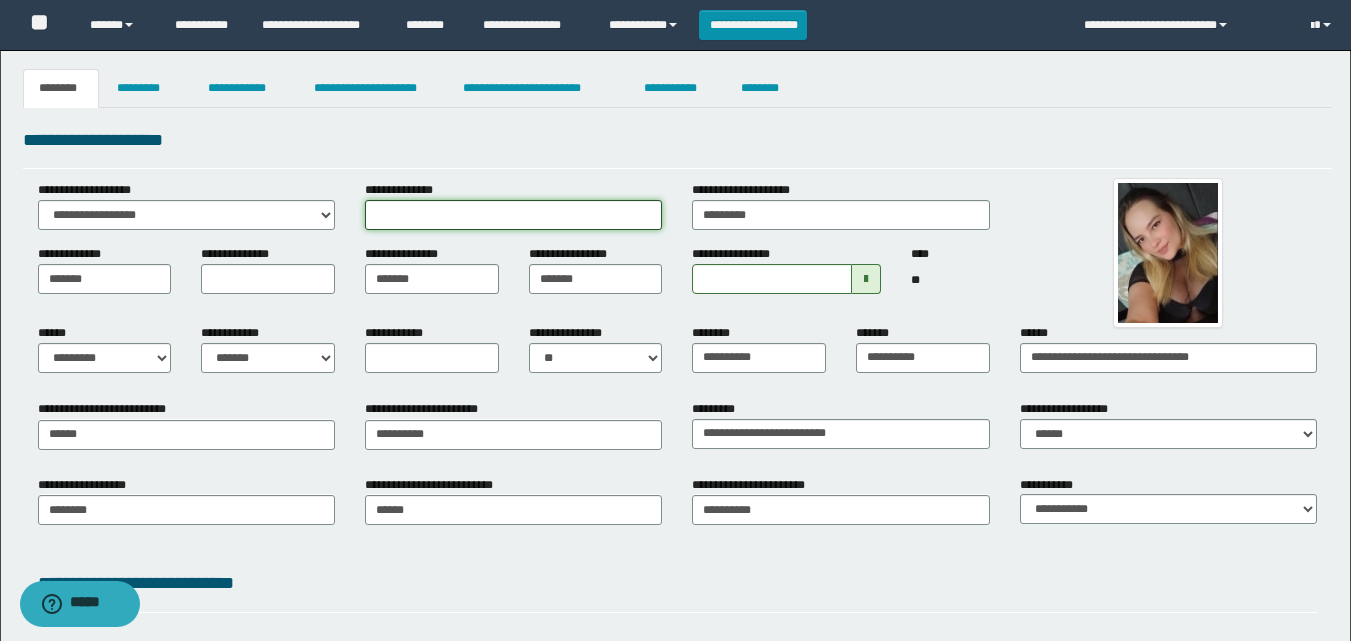 drag, startPoint x: 584, startPoint y: 213, endPoint x: 657, endPoint y: 213, distance: 73 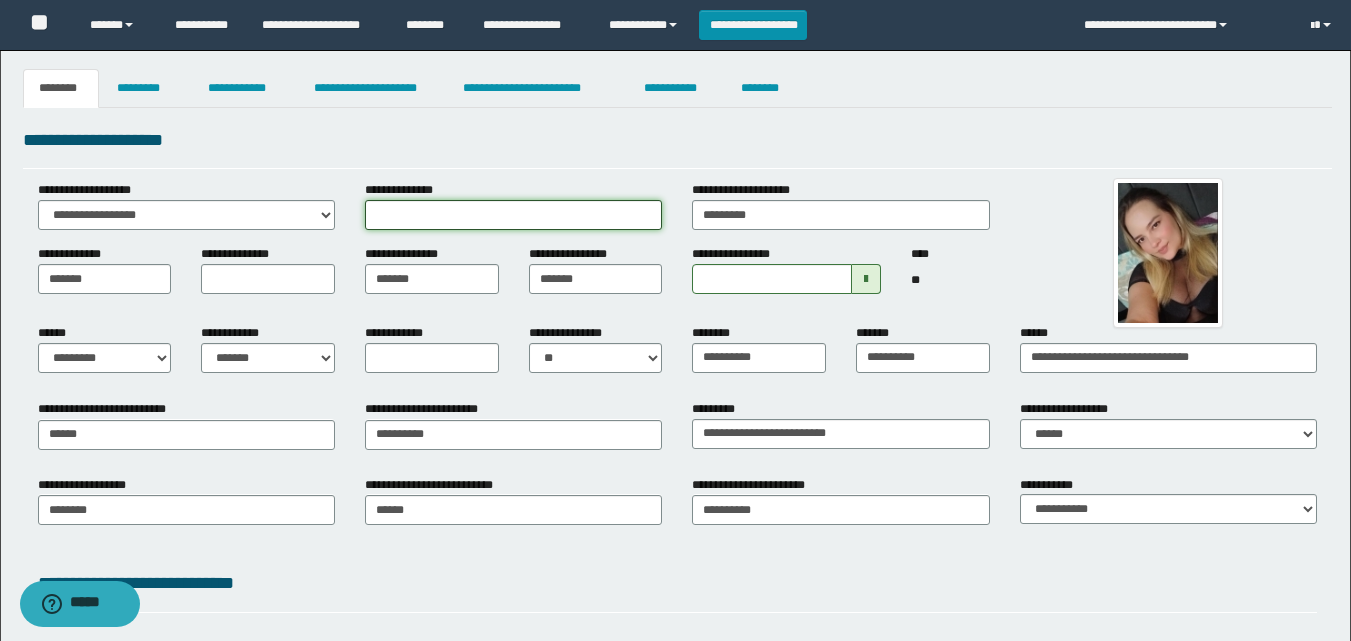 click on "**********" at bounding box center (513, 215) 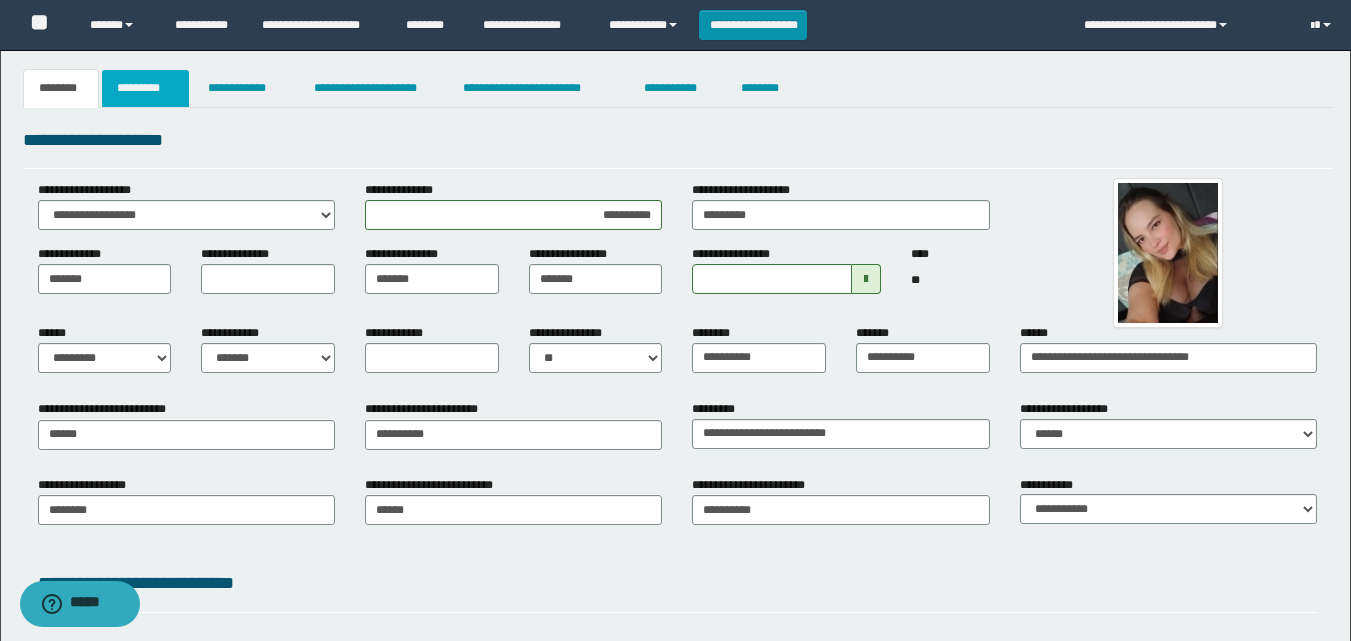 click on "*********" at bounding box center [145, 88] 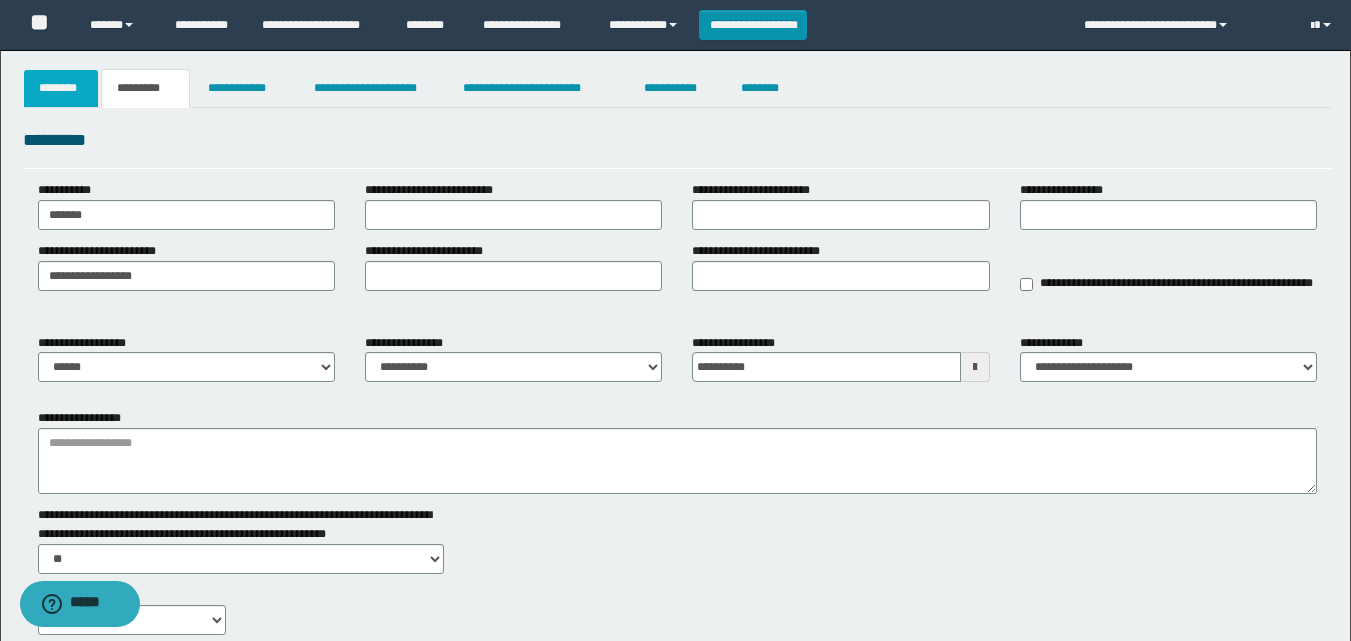 click on "********" at bounding box center (61, 88) 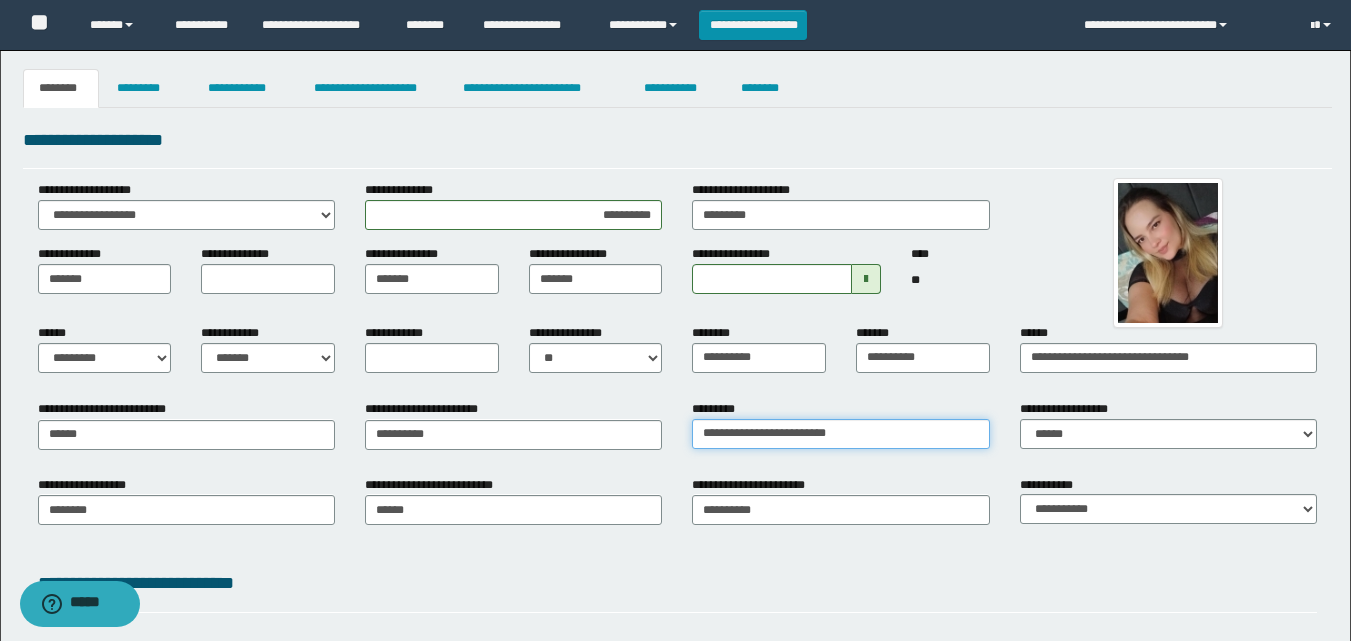 click on "**********" at bounding box center (840, 434) 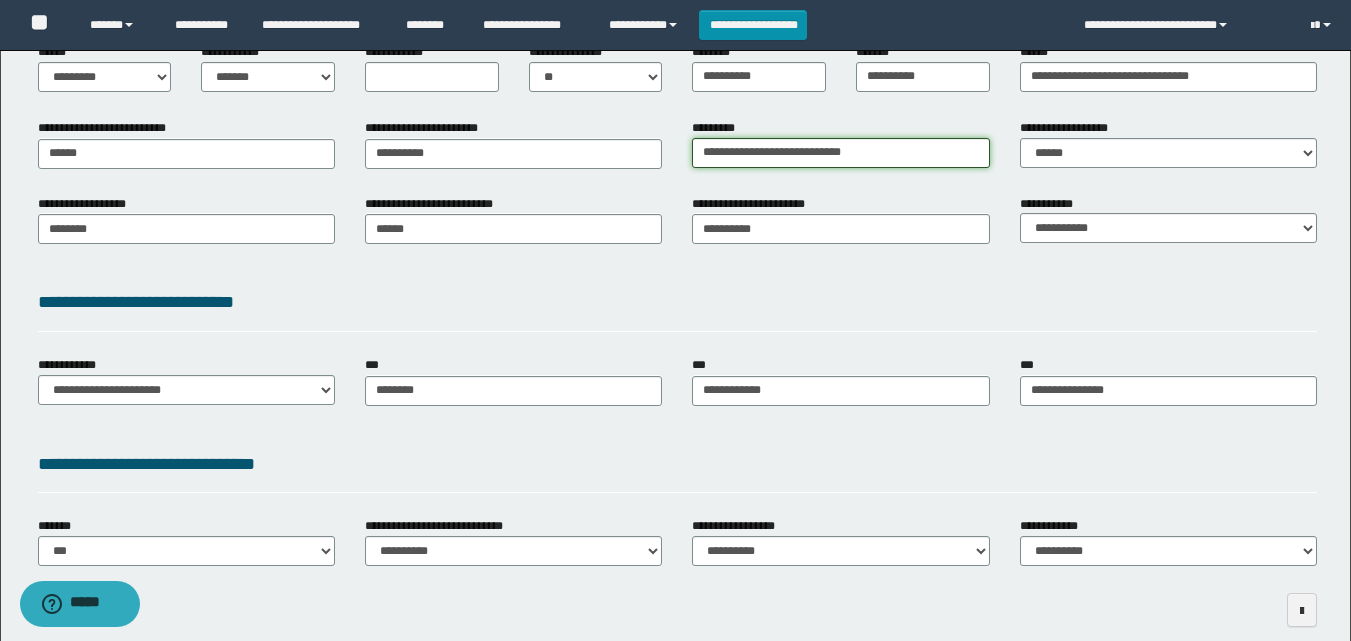 scroll, scrollTop: 375, scrollLeft: 0, axis: vertical 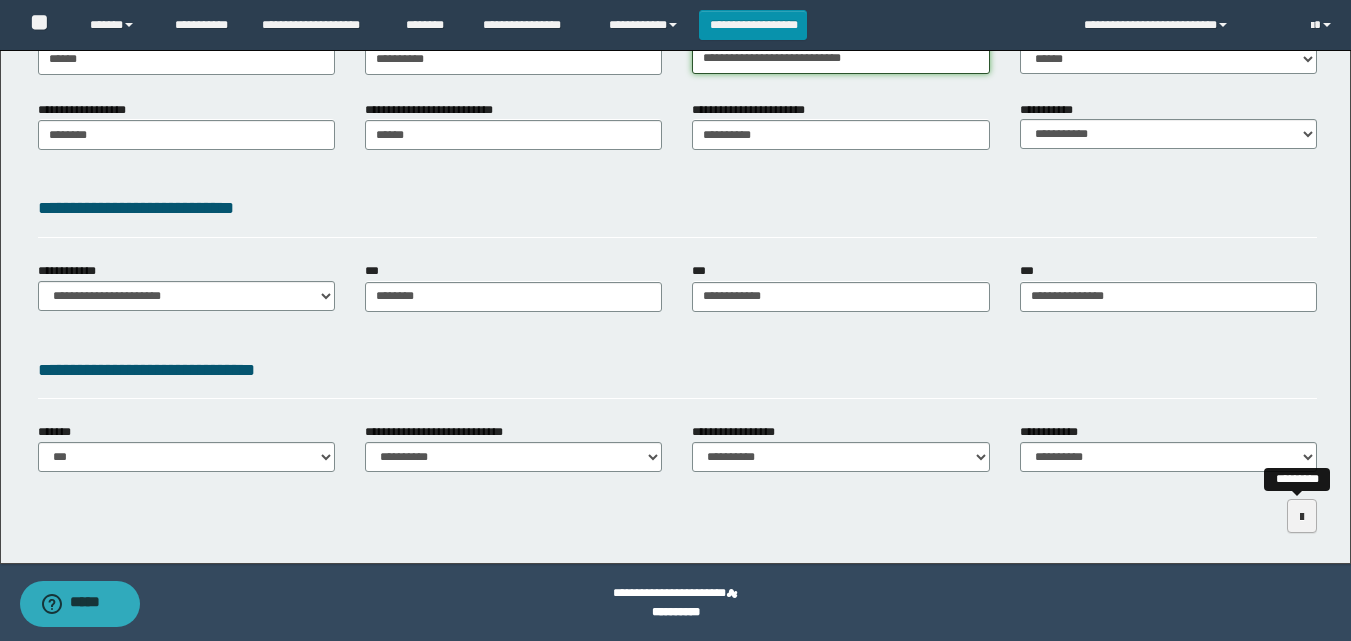 type on "**********" 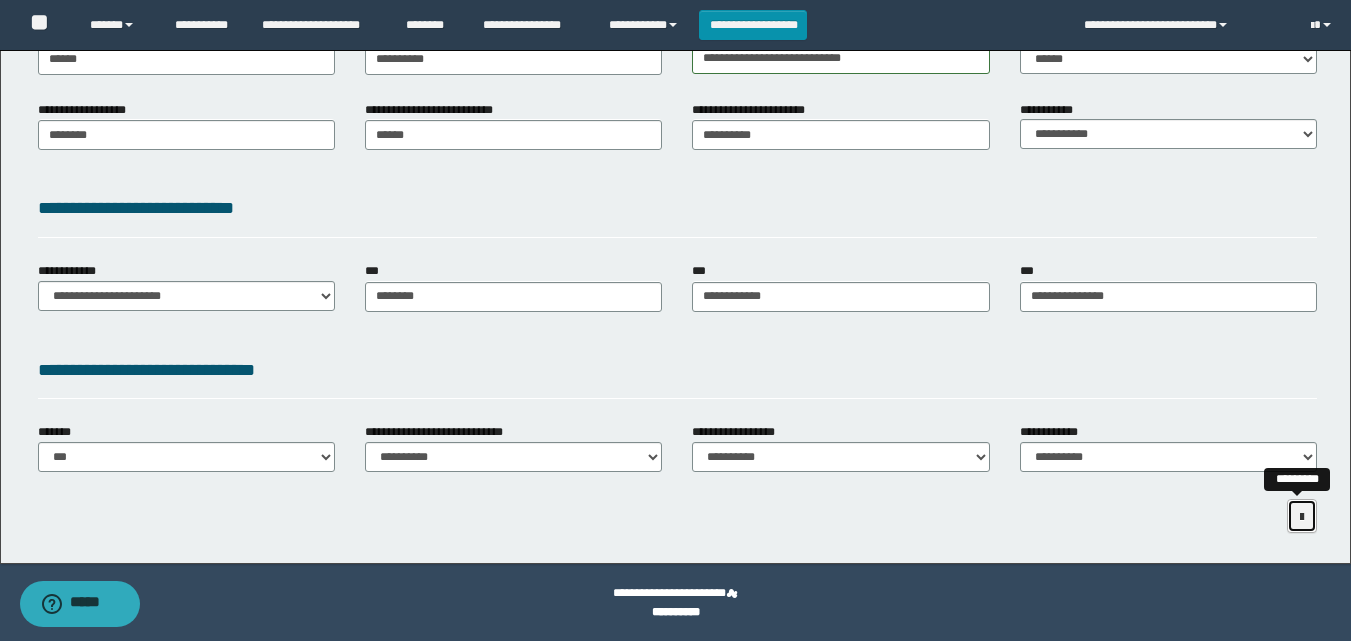 click at bounding box center (1302, 517) 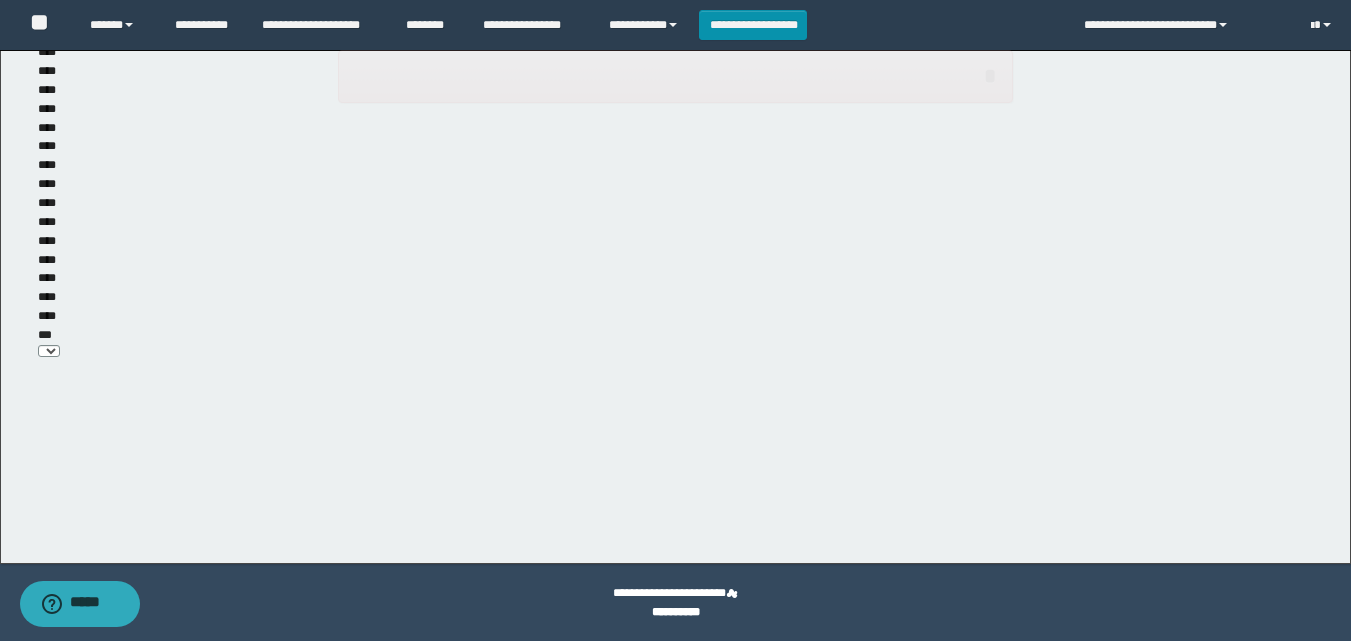 scroll, scrollTop: 287, scrollLeft: 0, axis: vertical 